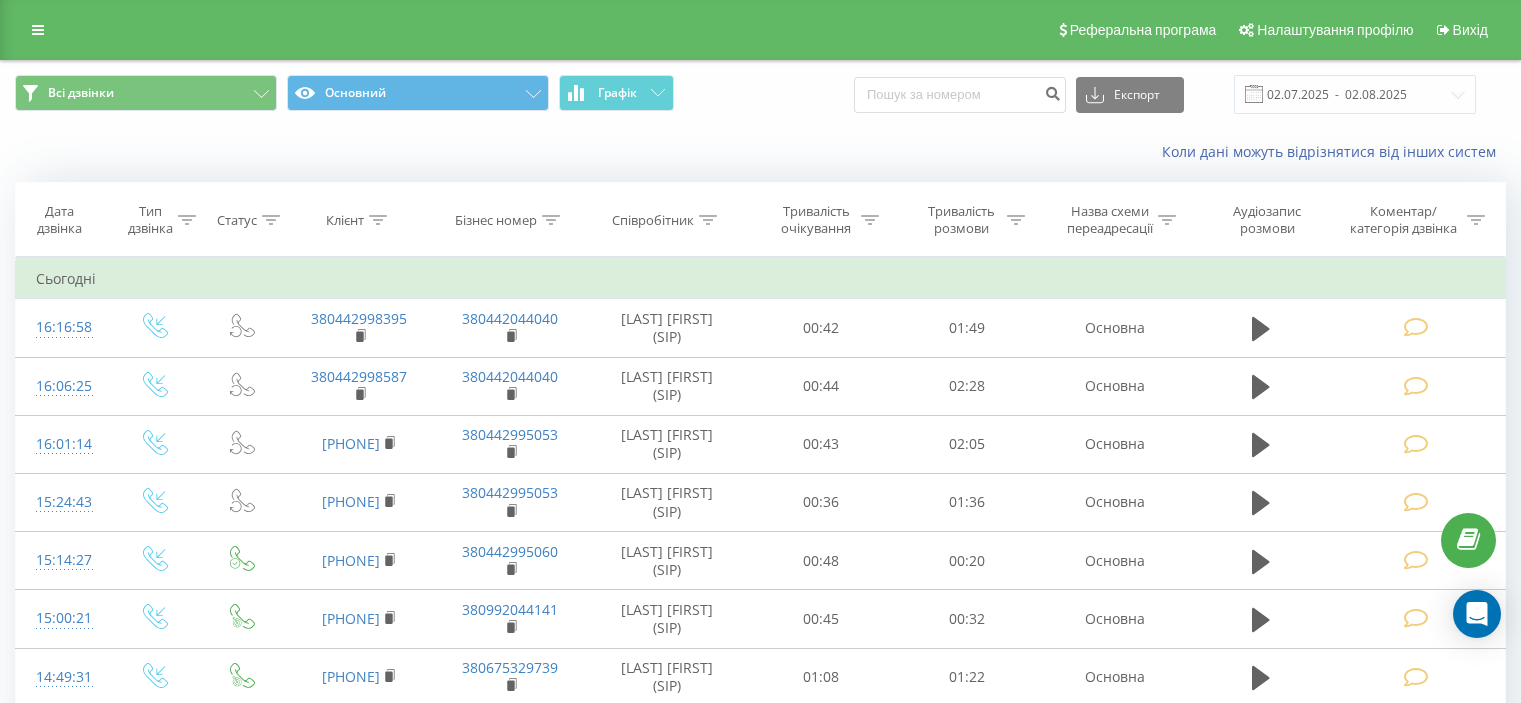 scroll, scrollTop: 0, scrollLeft: 0, axis: both 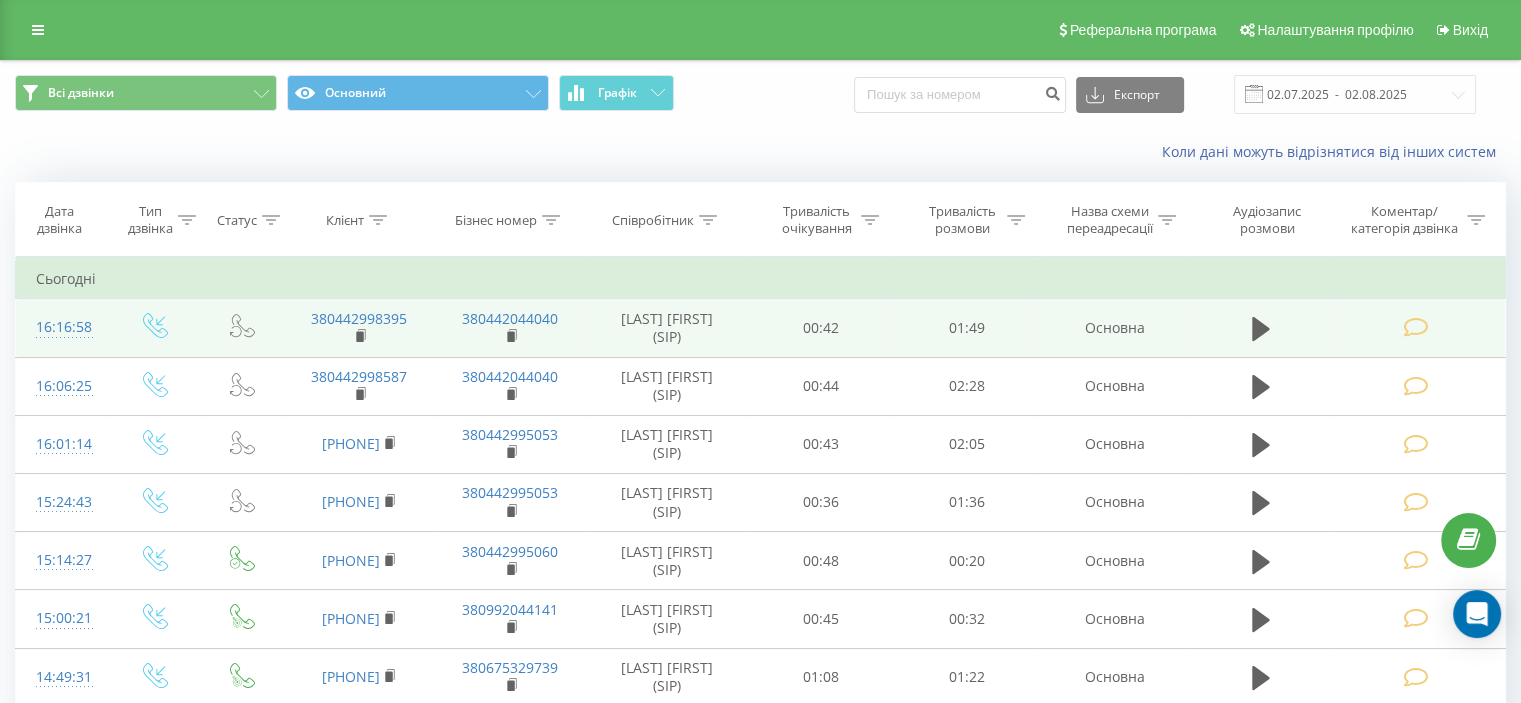 click at bounding box center [1415, 327] 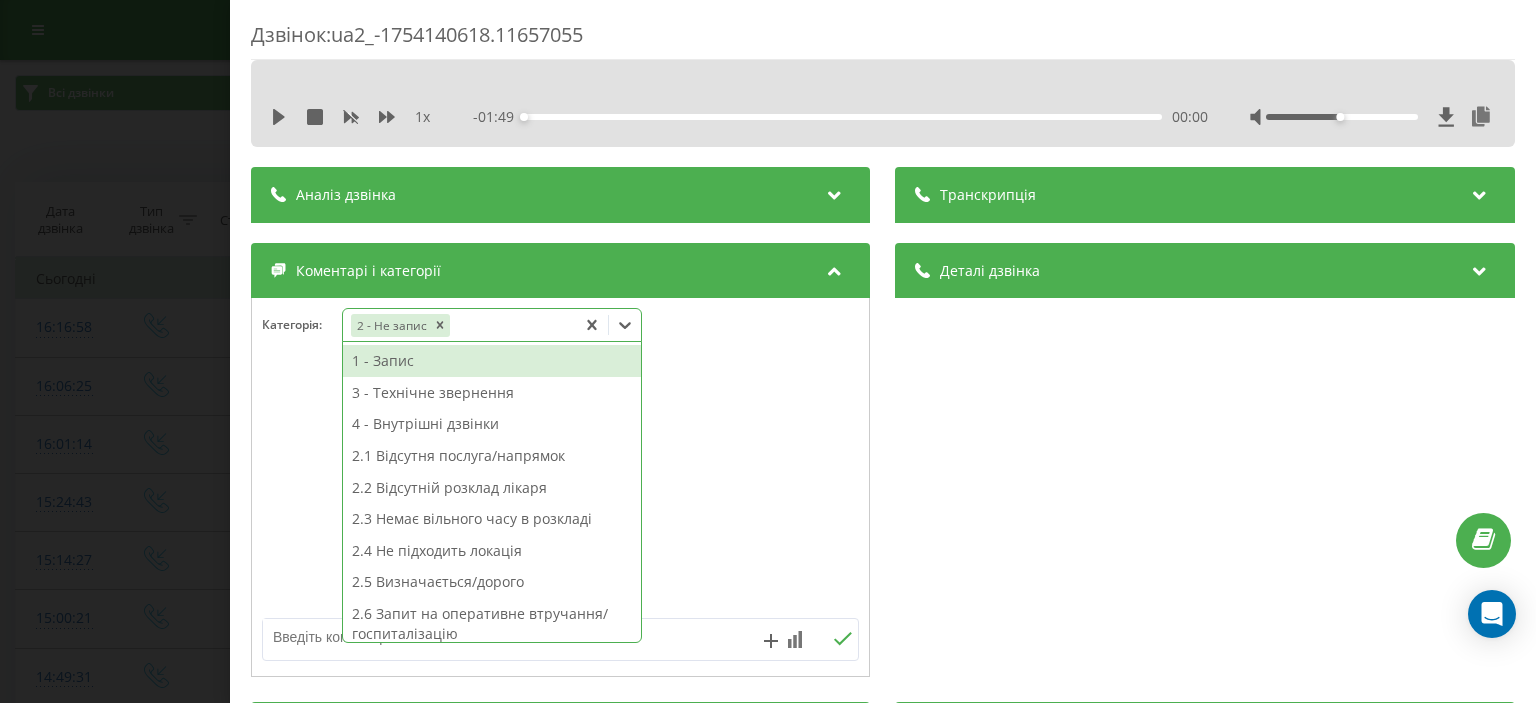 click on "2 - Не запис" at bounding box center [459, 325] 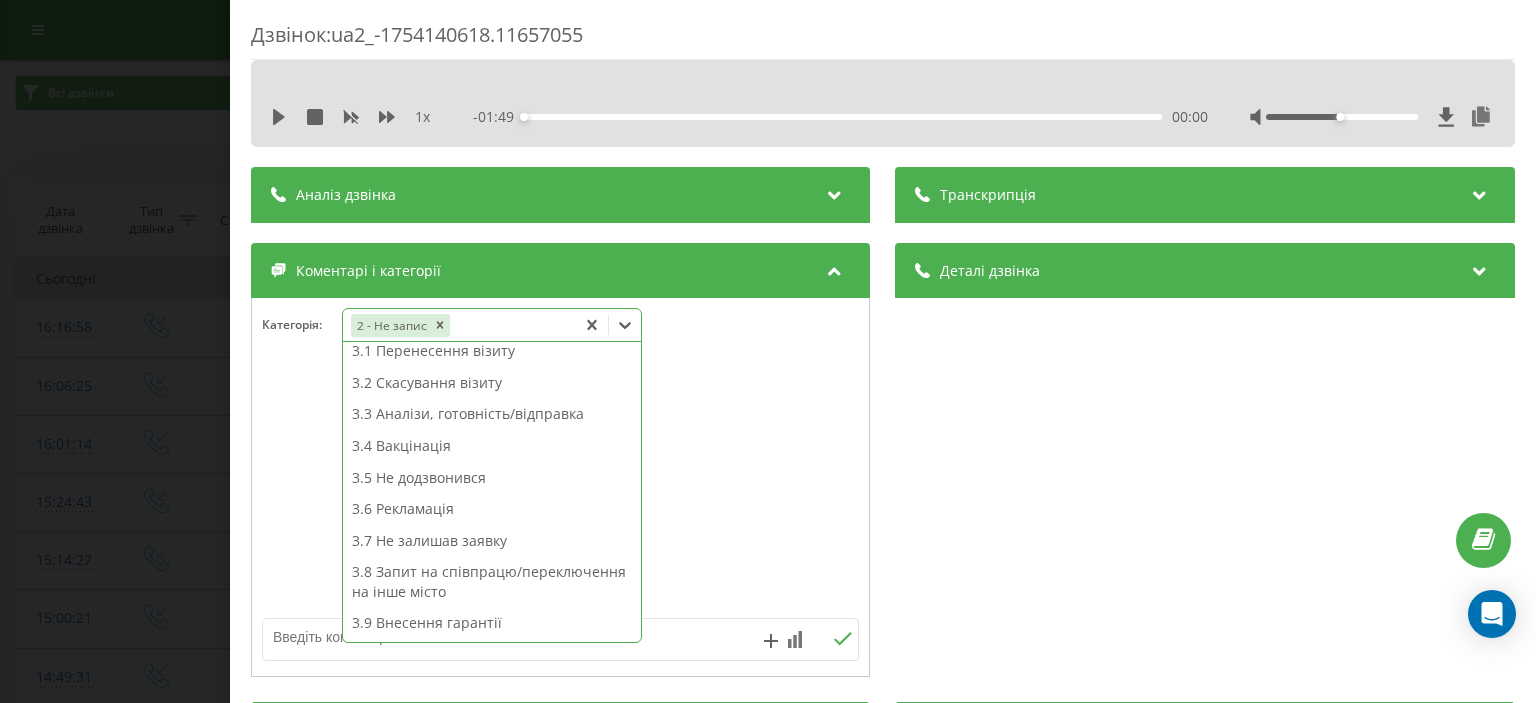 scroll, scrollTop: 314, scrollLeft: 0, axis: vertical 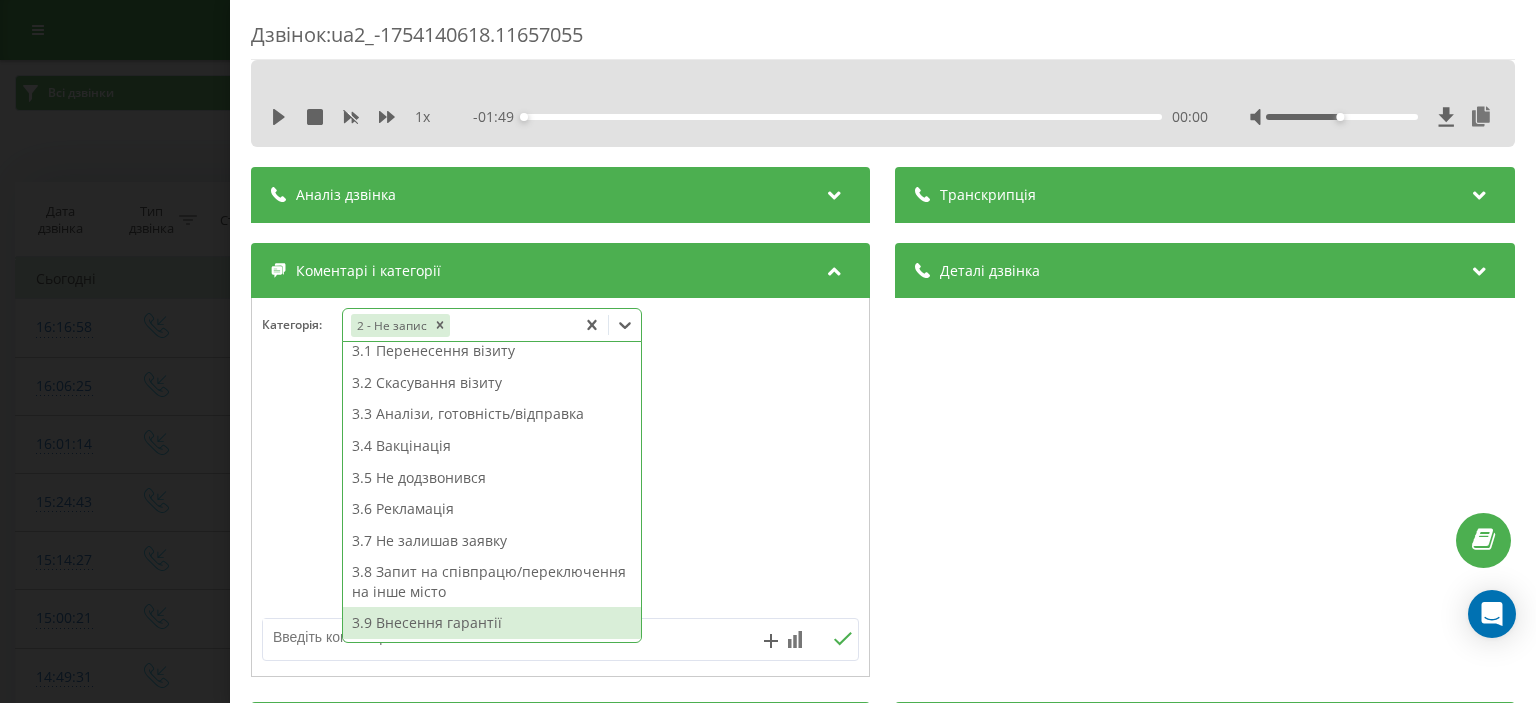 click on "3.9 Внесення гарантії" at bounding box center [492, 623] 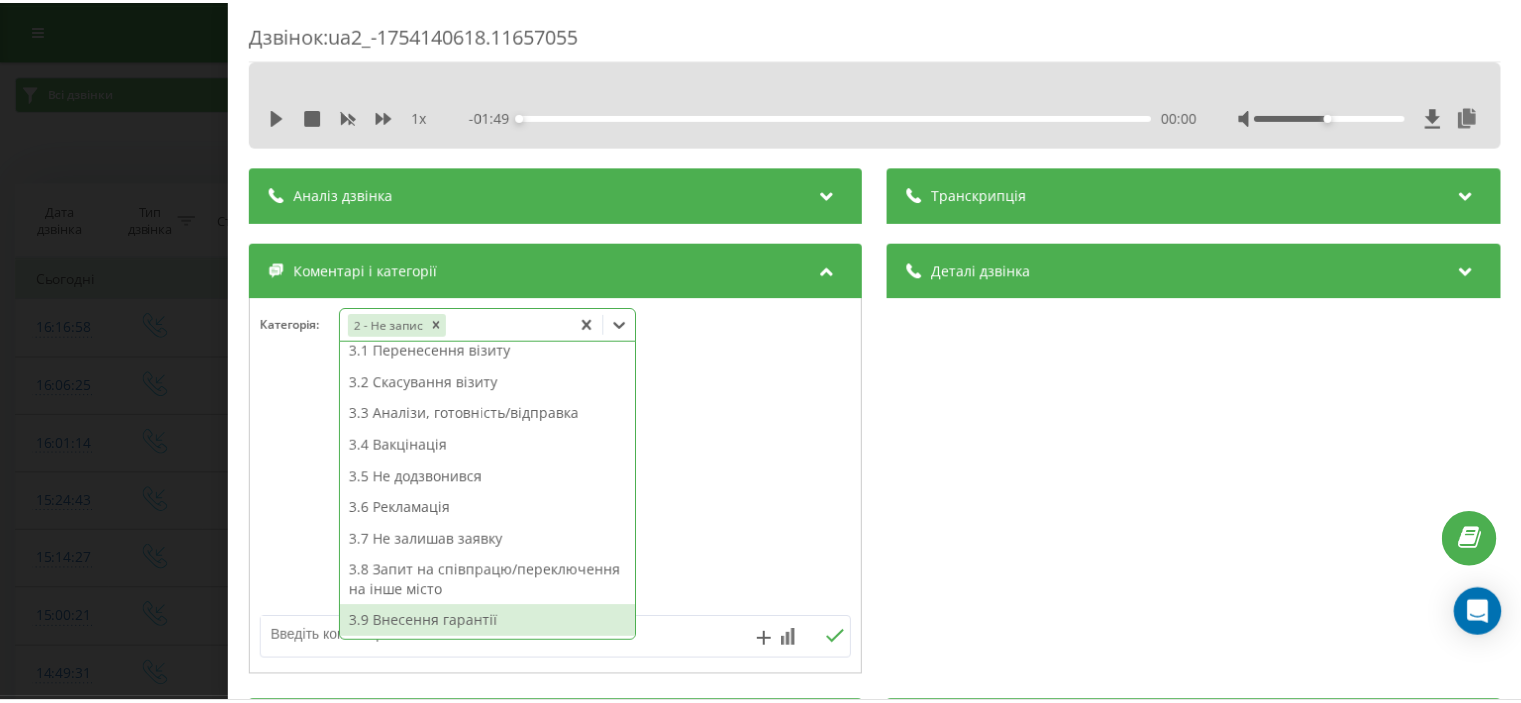 scroll, scrollTop: 282, scrollLeft: 0, axis: vertical 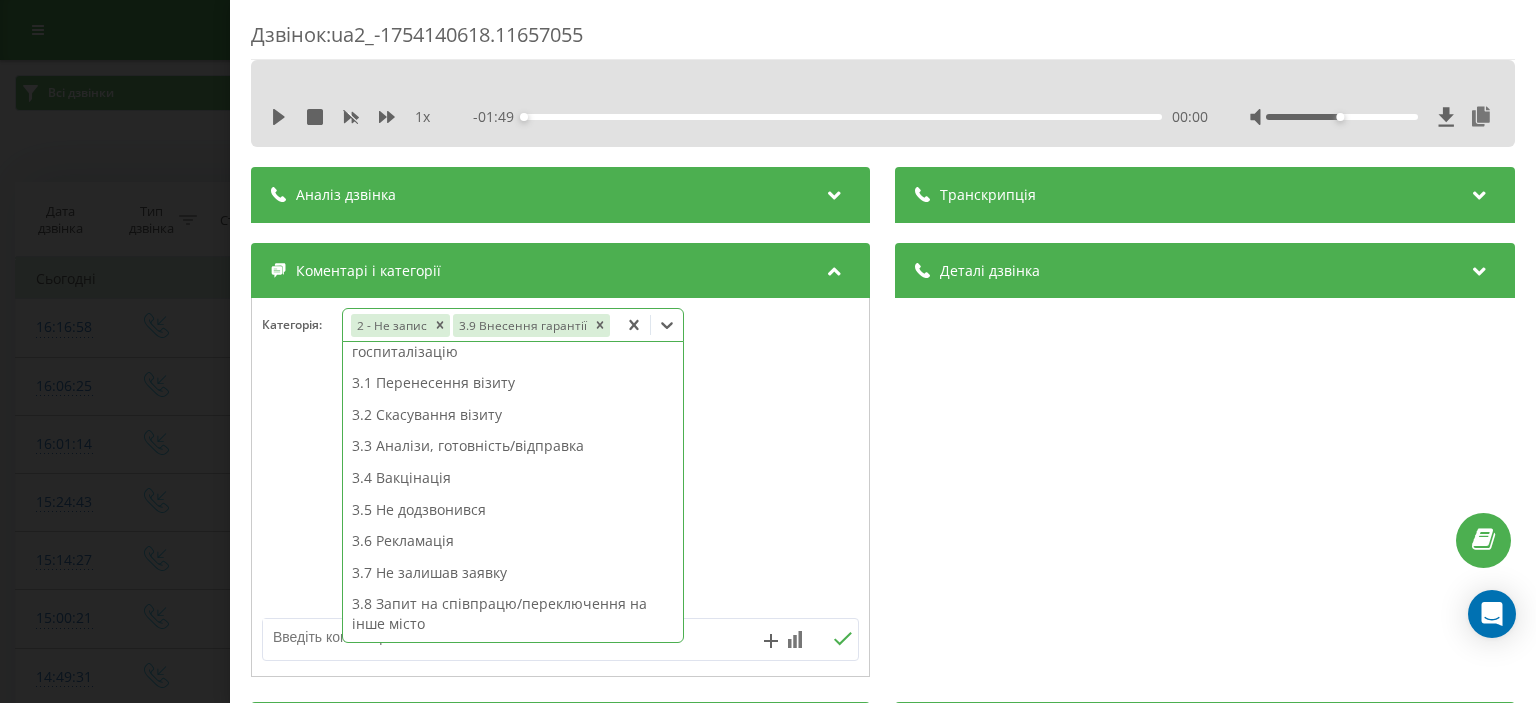 click on "Дзвінок :  ua2_-1754140618.11657055   1 x  - 01:49 00:00   00:00   Транскрипція Для AI-аналізу майбутніх дзвінків  налаштуйте та активуйте профіль на сторінці . Якщо профіль вже є і дзвінок відповідає його умовам, оновіть сторінку через 10 хвилин - AI аналізує поточний дзвінок. Аналіз дзвінка Для AI-аналізу майбутніх дзвінків  налаштуйте та активуйте профіль на сторінці . Якщо профіль вже є і дзвінок відповідає його умовам, оновіть сторінку через 10 хвилин - AI аналізує поточний дзвінок. Деталі дзвінка Загальне Дата дзвінка 2025-08-02 16:16:58 Тип дзвінка Вхідний Статус дзвінка Повторний 380442998395" at bounding box center (768, 351) 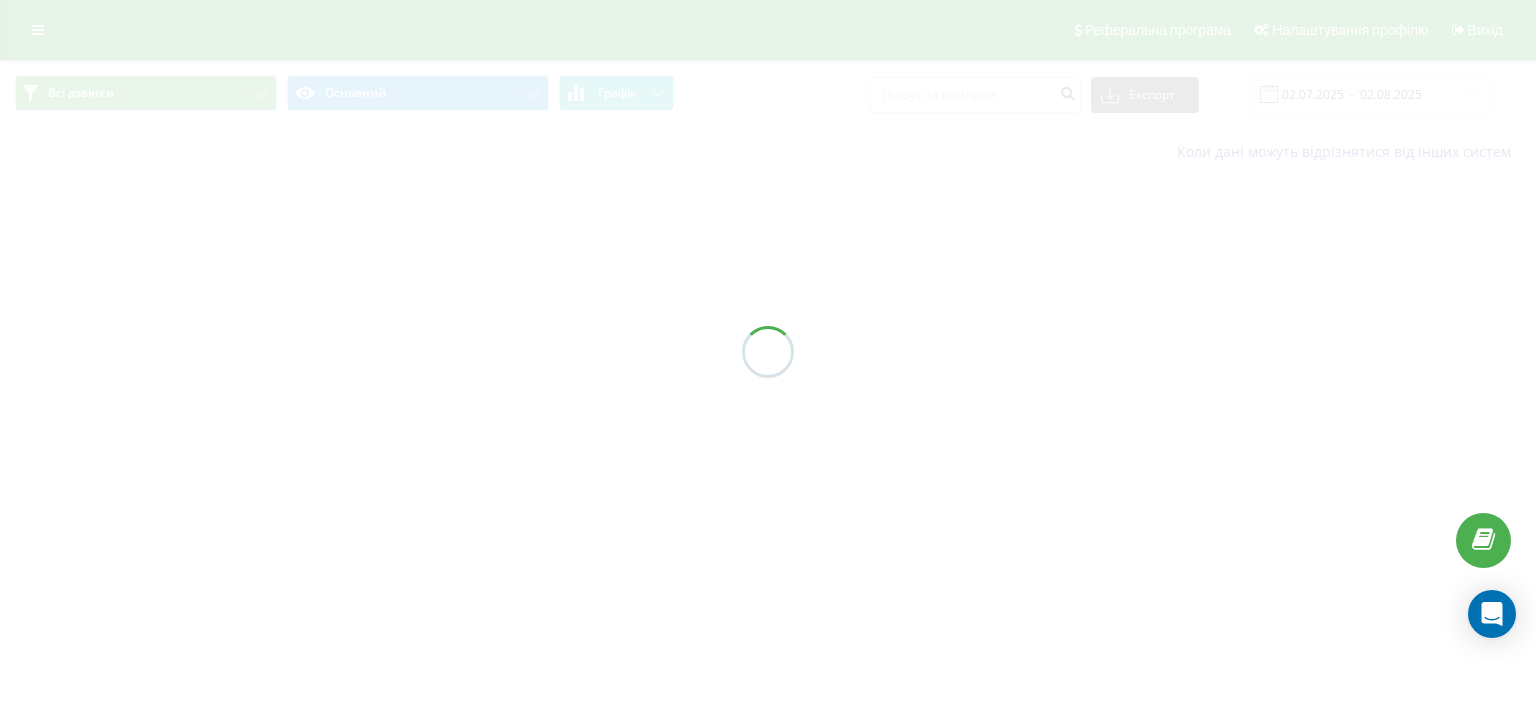 scroll, scrollTop: 0, scrollLeft: 0, axis: both 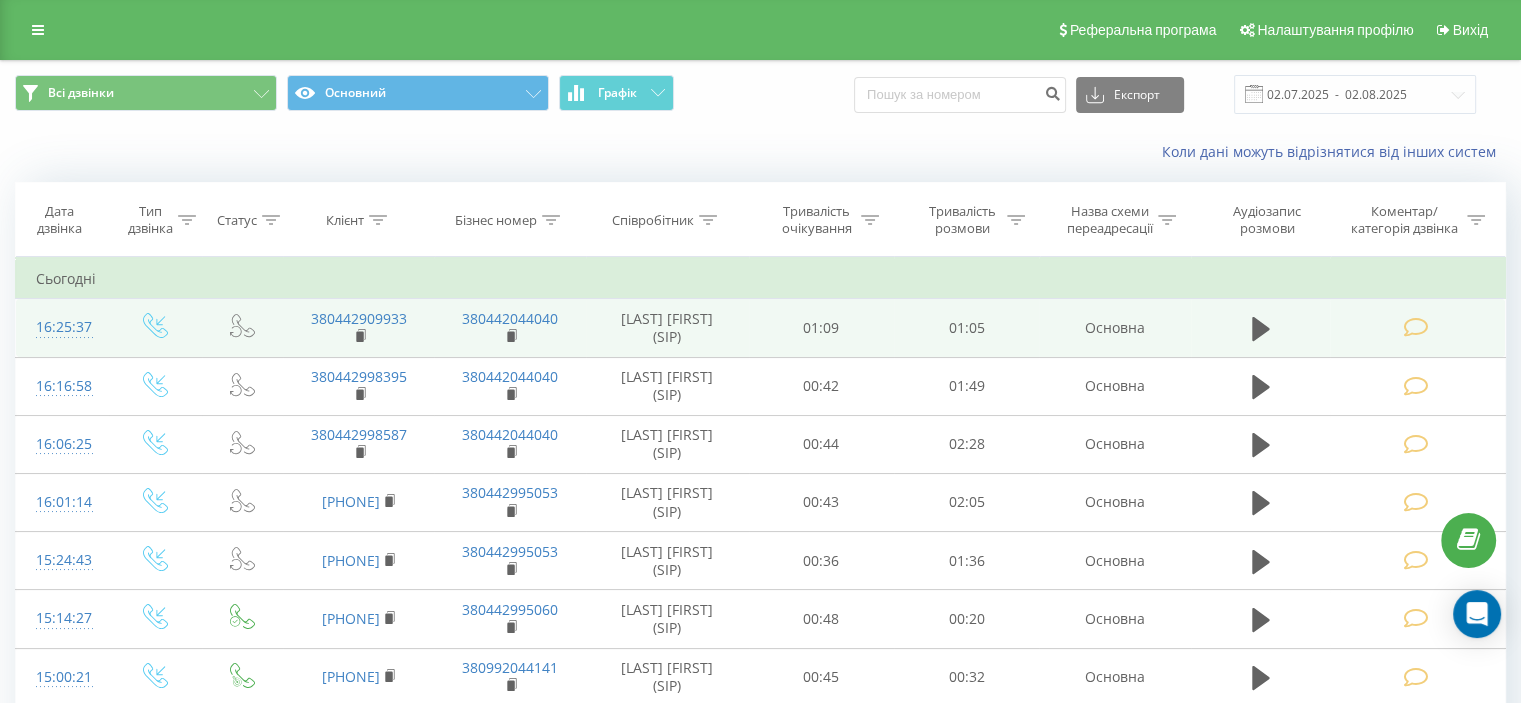 click at bounding box center (1415, 327) 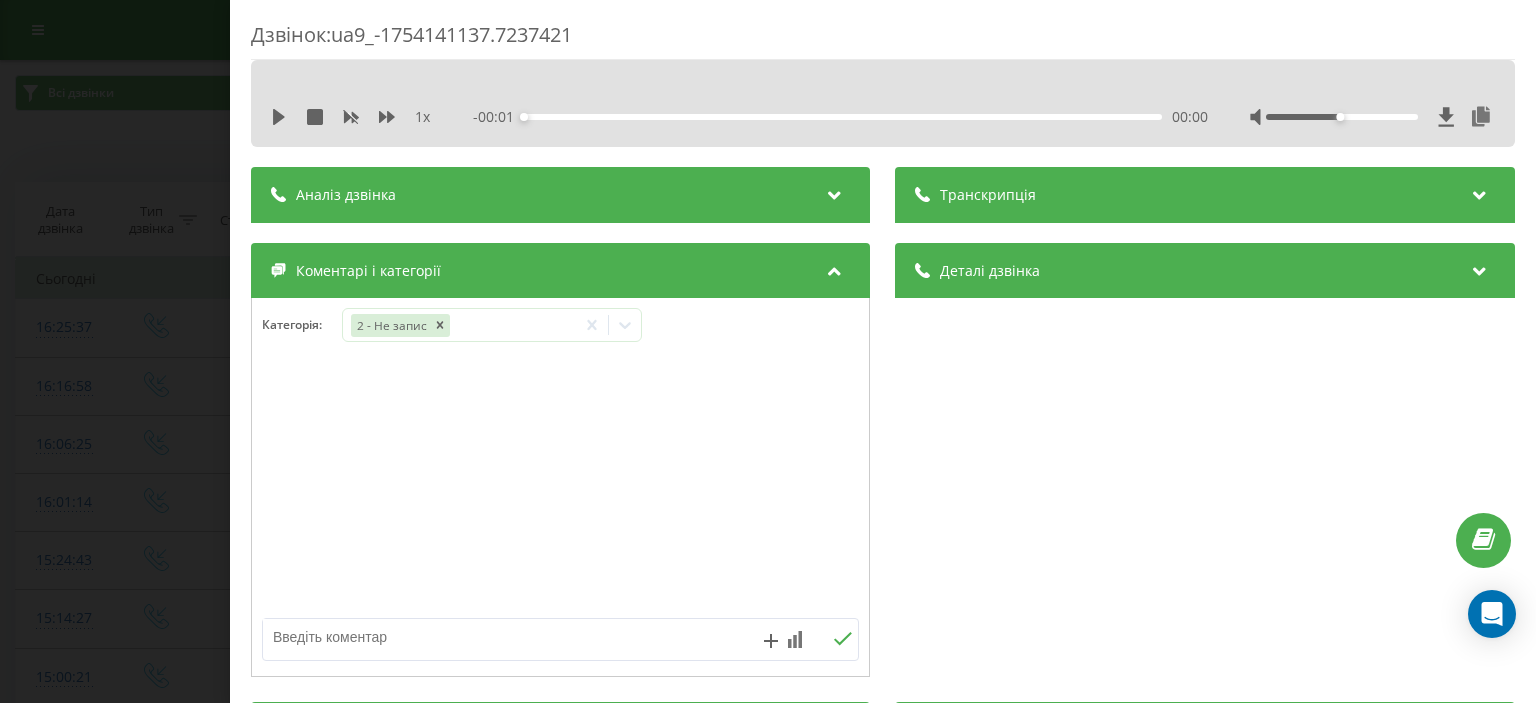 click at bounding box center (501, 637) 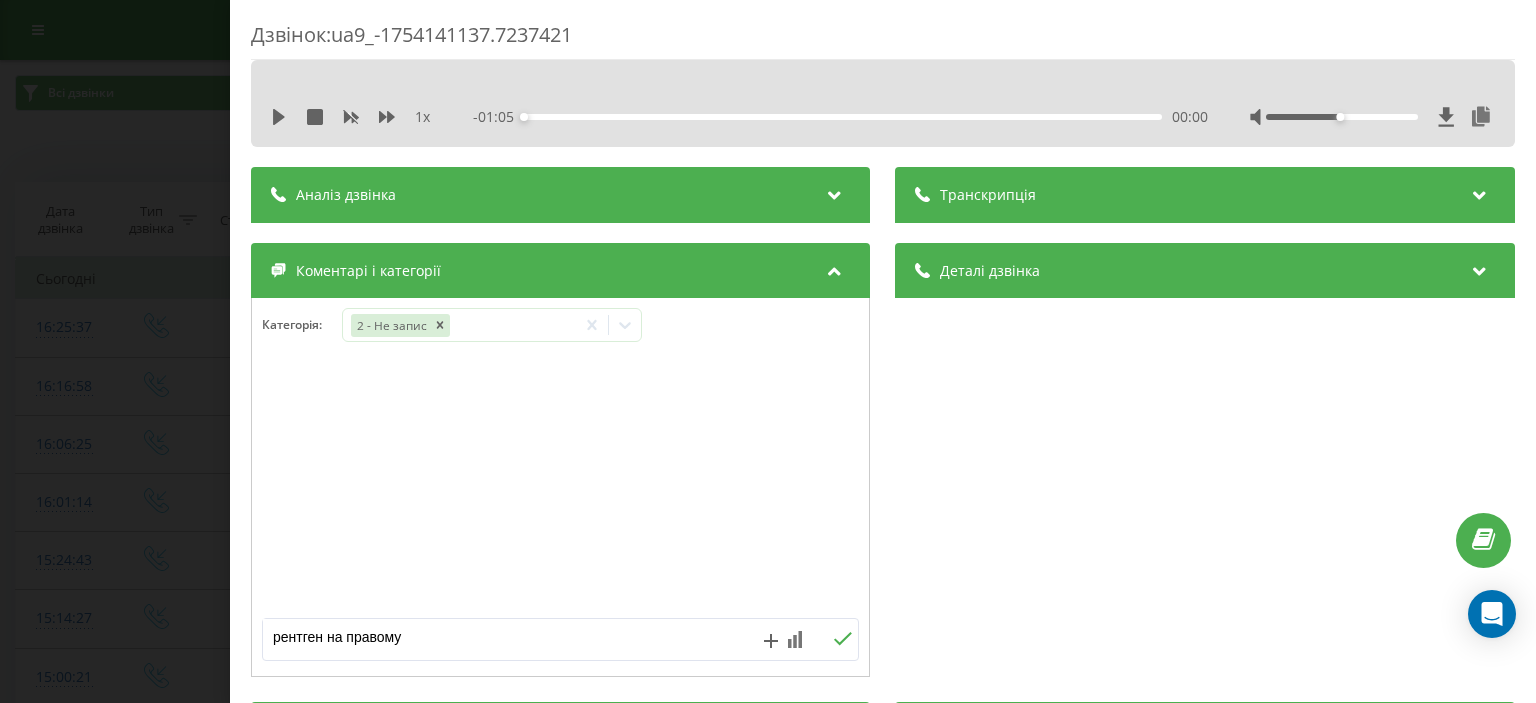 type on "рентген на правому" 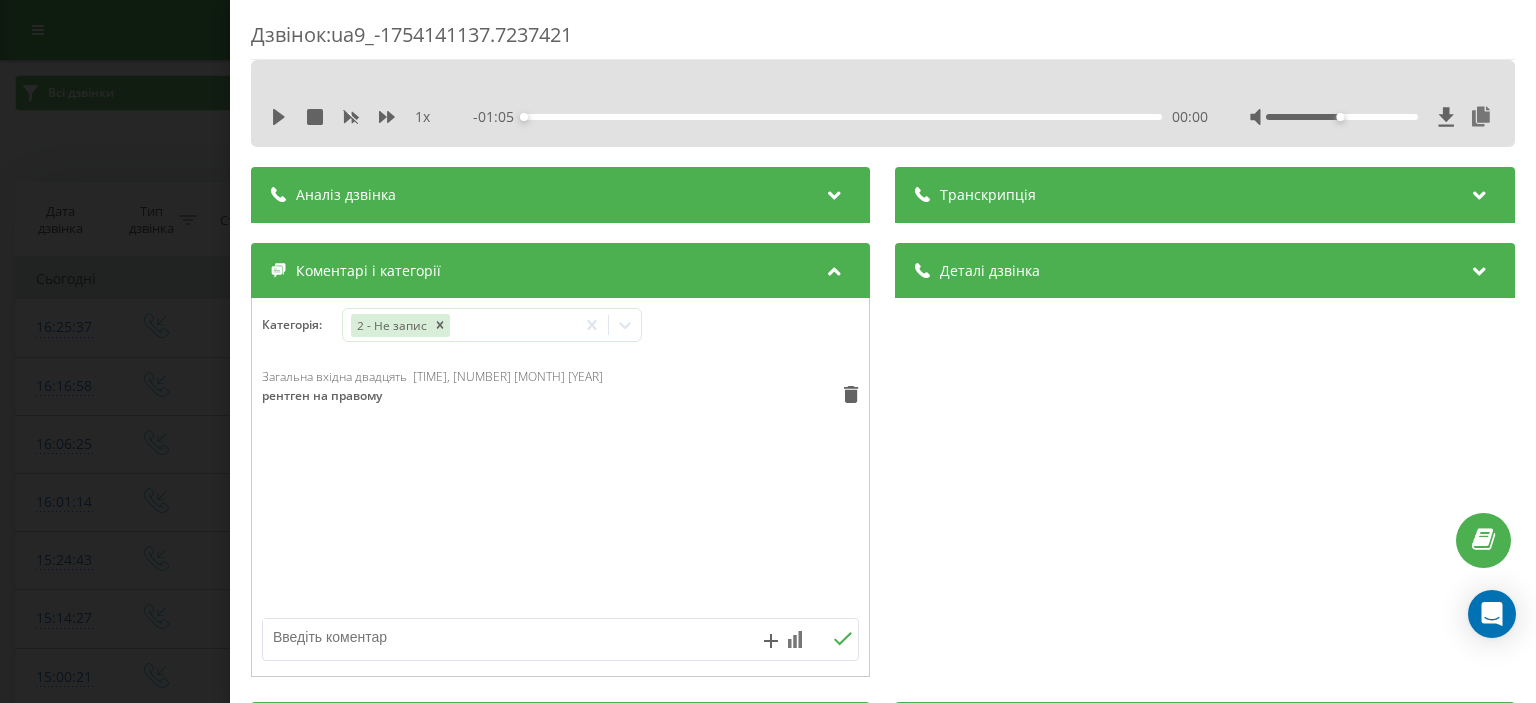 click on "Дзвінок :  ua9_-1754141137.7237421   1 x  - 01:05 00:00   00:00   Транскрипція Для AI-аналізу майбутніх дзвінків  налаштуйте та активуйте профіль на сторінці . Якщо профіль вже є і дзвінок відповідає його умовам, оновіть сторінку через 10 хвилин - AI аналізує поточний дзвінок. Аналіз дзвінка Для AI-аналізу майбутніх дзвінків  налаштуйте та активуйте профіль на сторінці . Якщо профіль вже є і дзвінок відповідає його умовам, оновіть сторінку через 10 хвилин - AI аналізує поточний дзвінок. Деталі дзвінка Загальне Дата дзвінка 2025-08-02 16:25:37 Тип дзвінка Вхідний Статус дзвінка Повторний 380442909933" at bounding box center (768, 351) 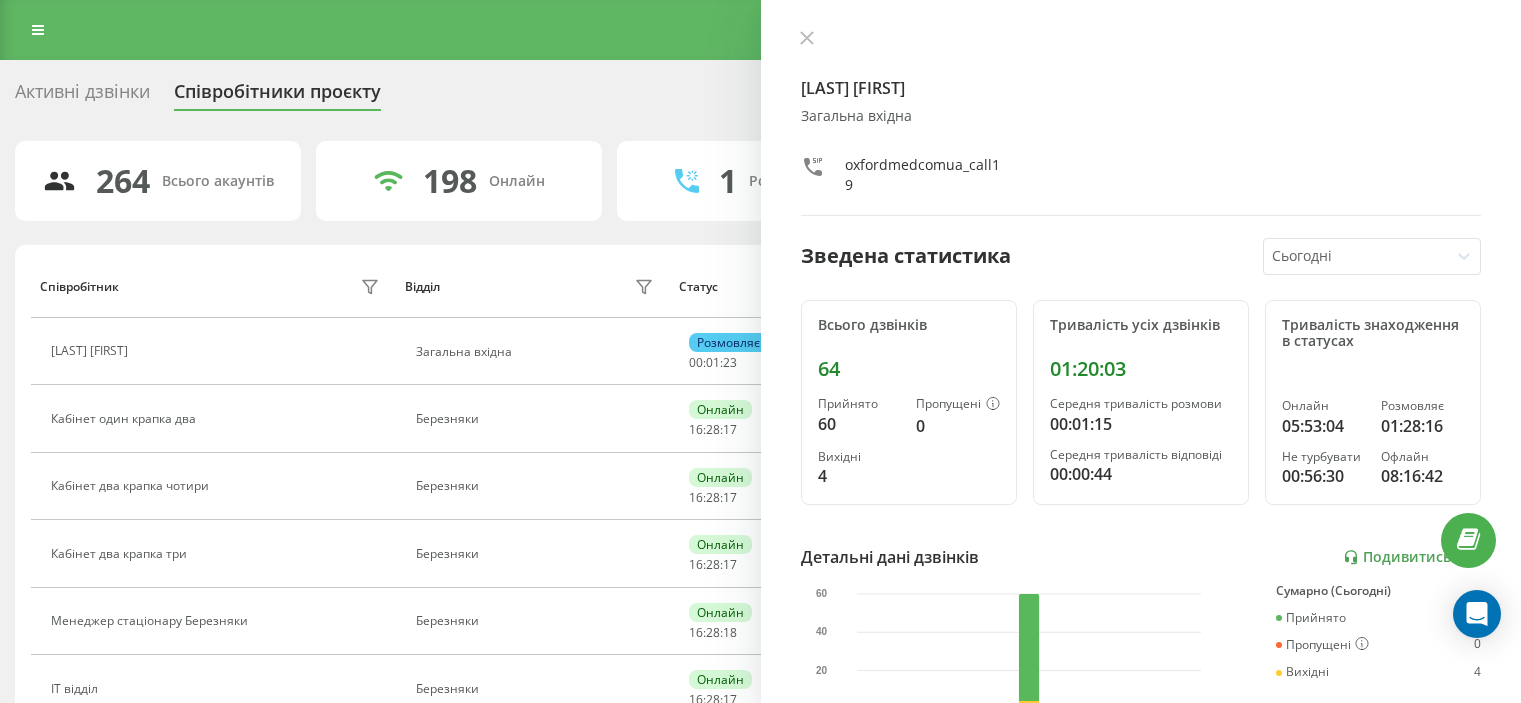 scroll, scrollTop: 43, scrollLeft: 0, axis: vertical 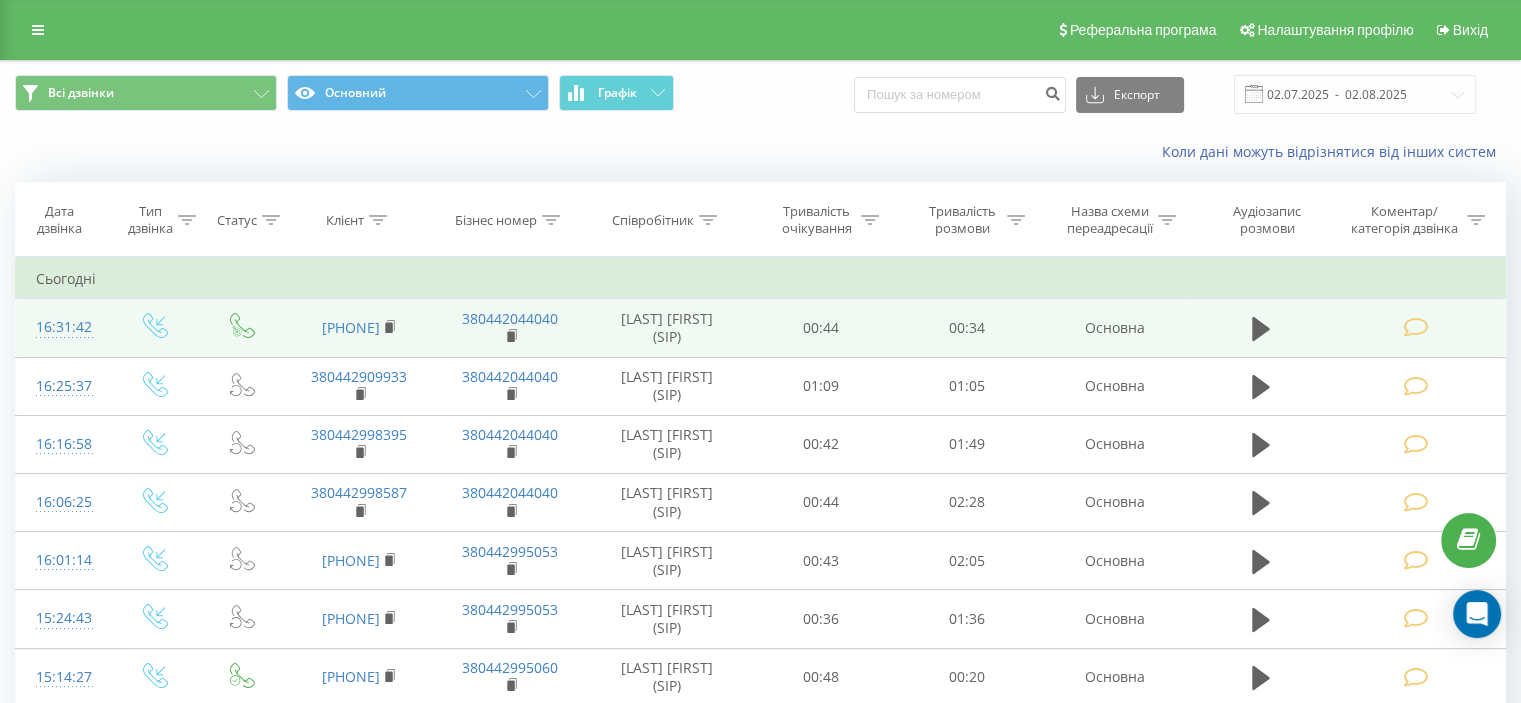 click at bounding box center (1417, 328) 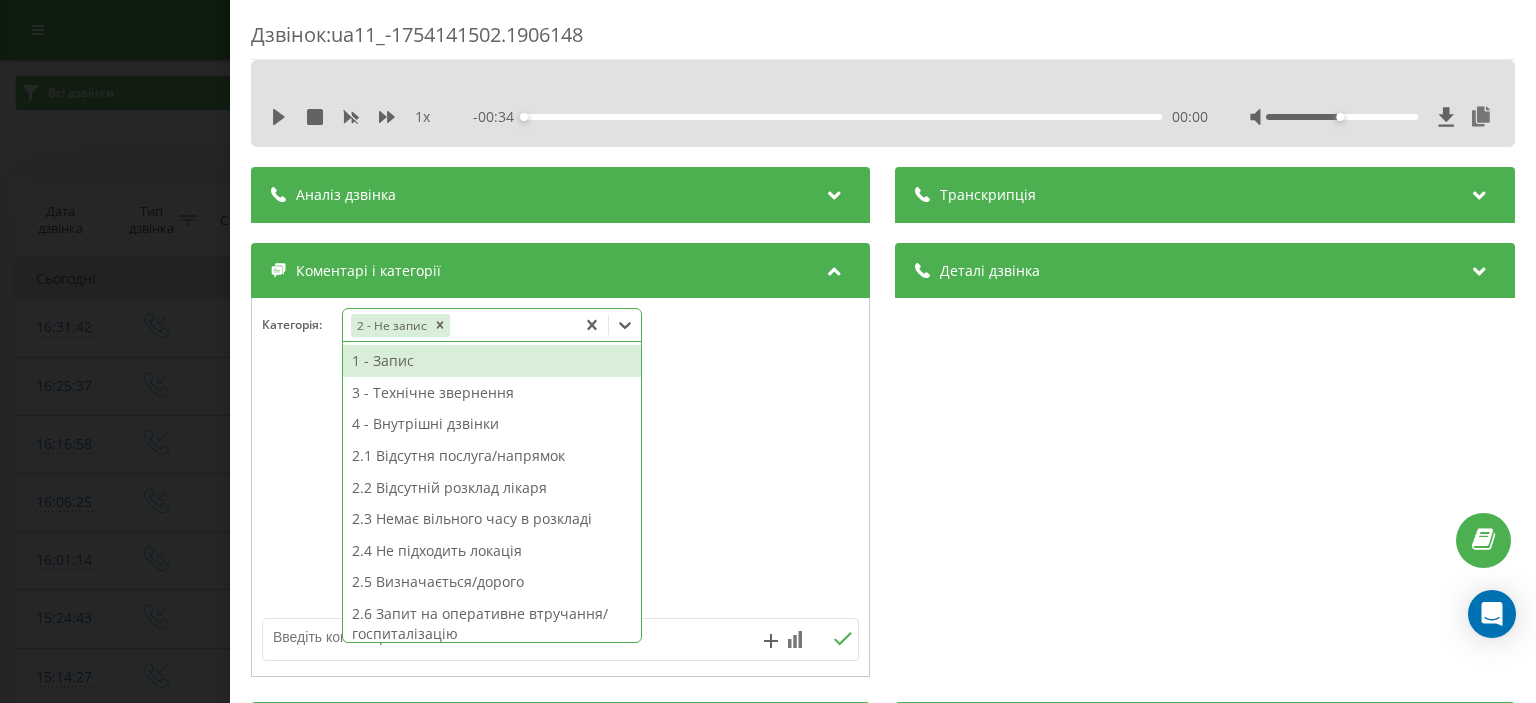 click on "2 - Не запис" at bounding box center [459, 325] 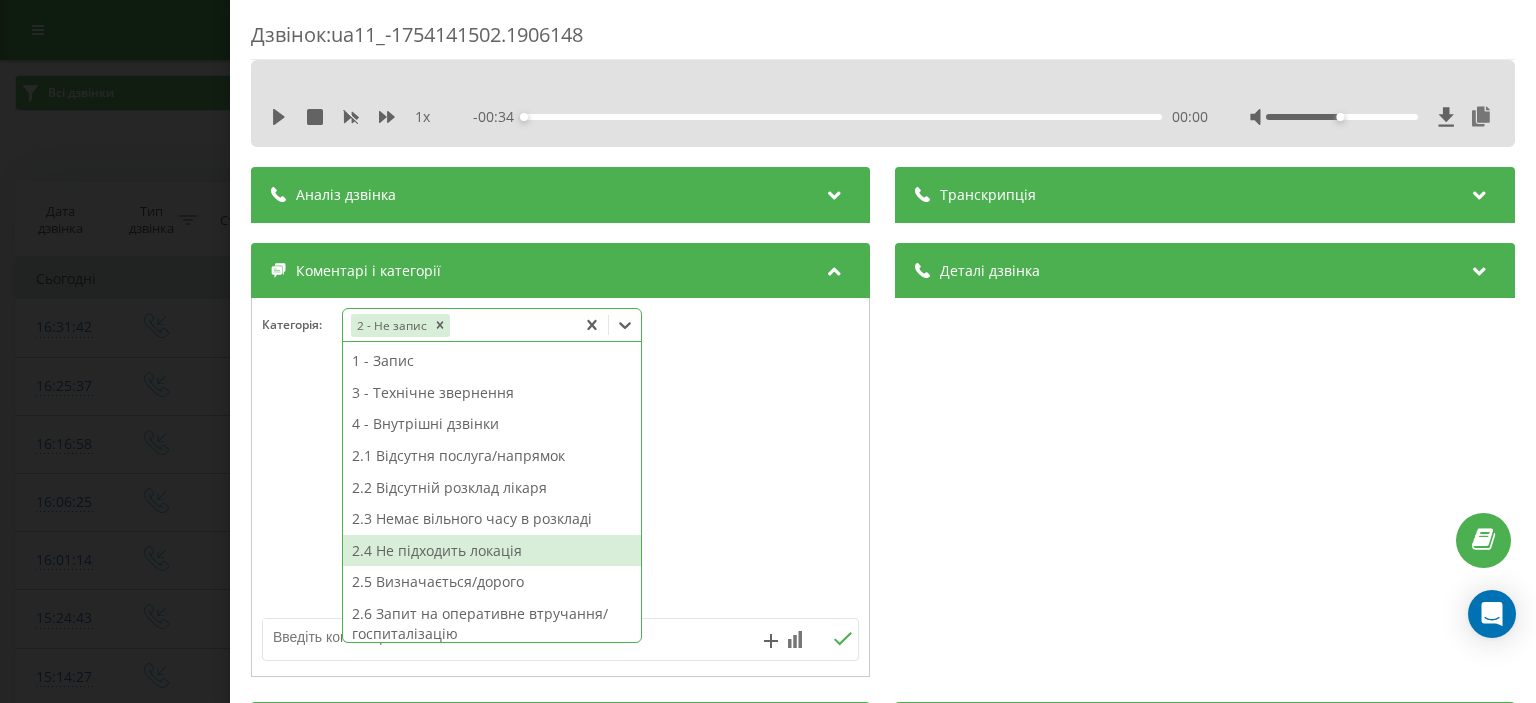 click on "2.4 Не підходить локація" at bounding box center [492, 551] 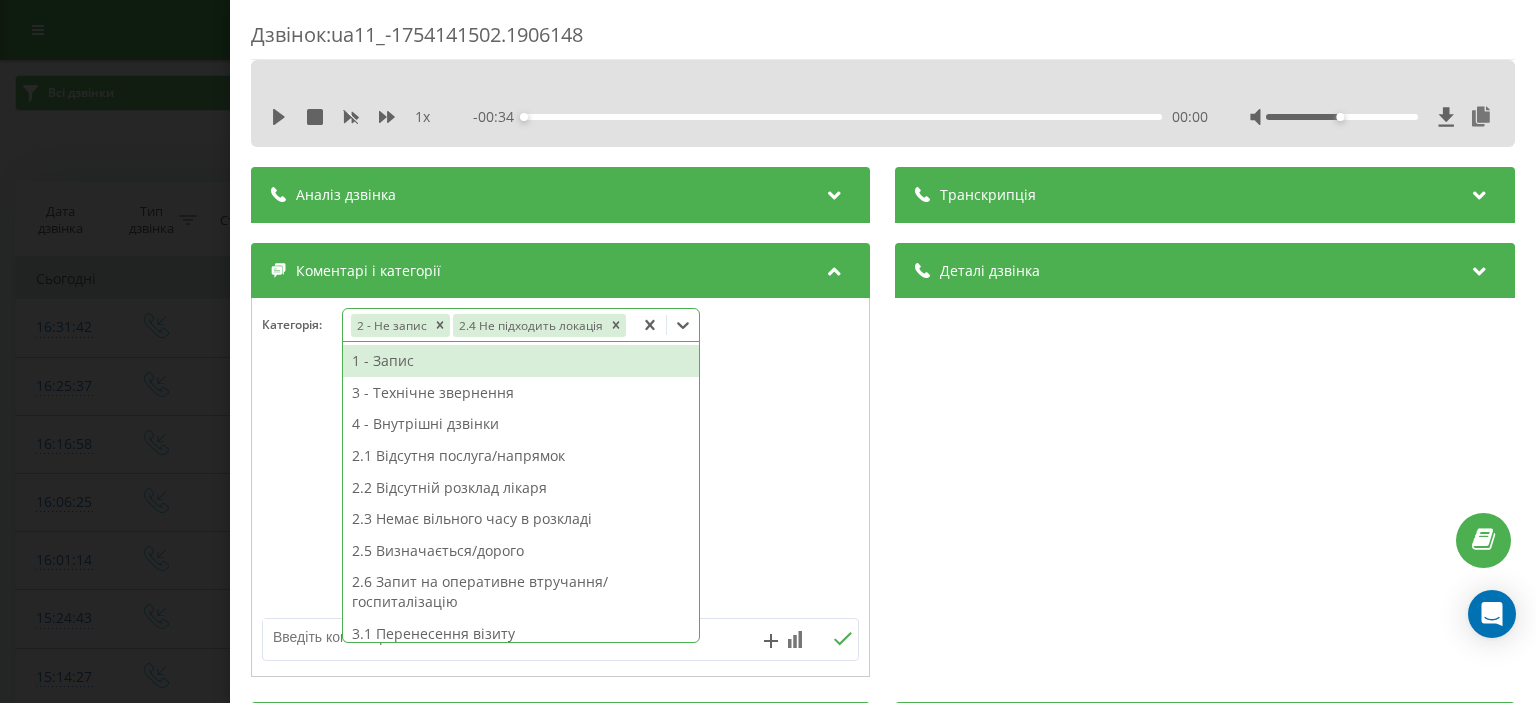 click on "Дзвінок :  ua11_-1754141502.1906148   1 x  - 00:34 00:00   00:00   Транскрипція Для AI-аналізу майбутніх дзвінків  налаштуйте та активуйте профіль на сторінці . Якщо профіль вже є і дзвінок відповідає його умовам, оновіть сторінку через 10 хвилин - AI аналізує поточний дзвінок. Аналіз дзвінка Для AI-аналізу майбутніх дзвінків  налаштуйте та активуйте профіль на сторінці . Якщо профіль вже є і дзвінок відповідає його умовам, оновіть сторінку через 10 хвилин - AI аналізує поточний дзвінок. Деталі дзвінка Загальне Дата дзвінка [DATE] [TIME] Тип дзвінка Вхідний Статус дзвінка Цільовий [PHONE] :" at bounding box center [768, 351] 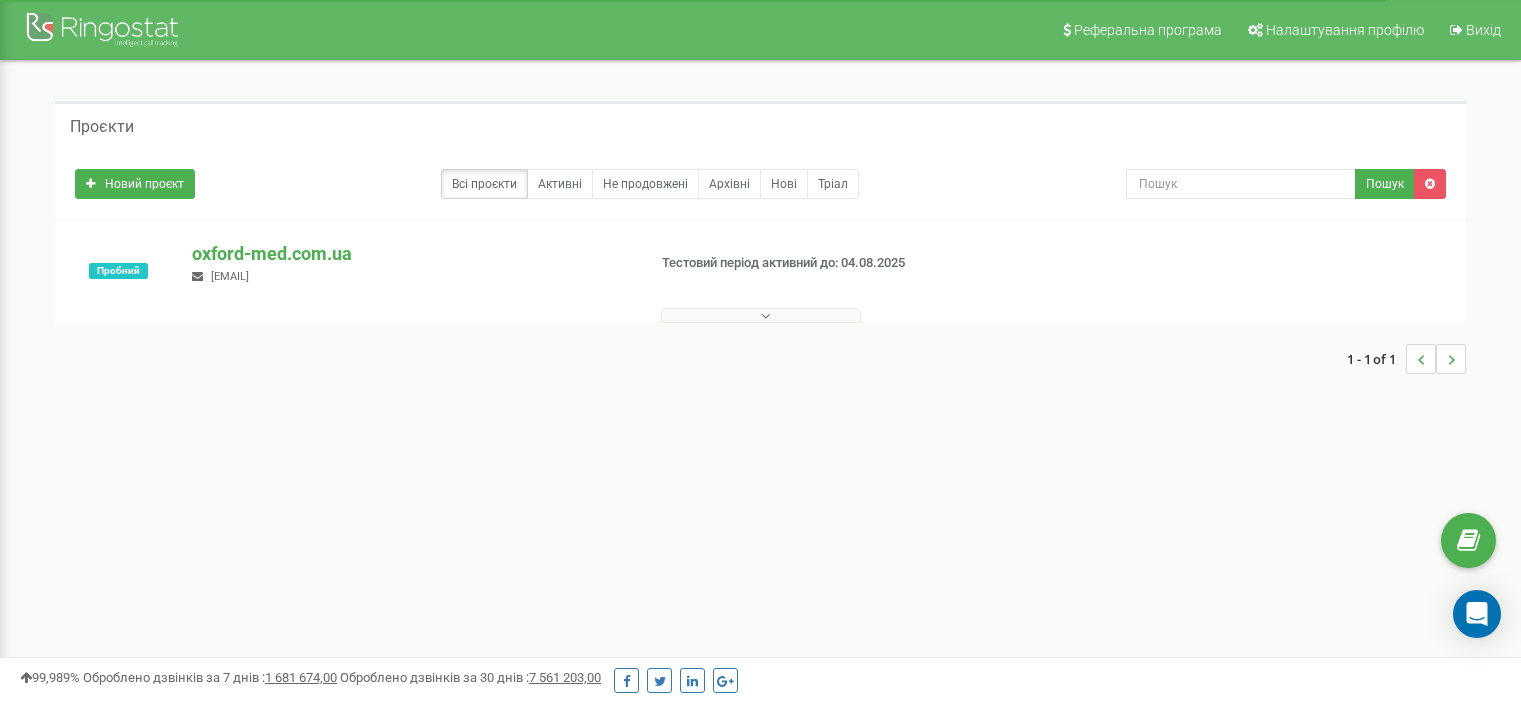 scroll, scrollTop: 0, scrollLeft: 0, axis: both 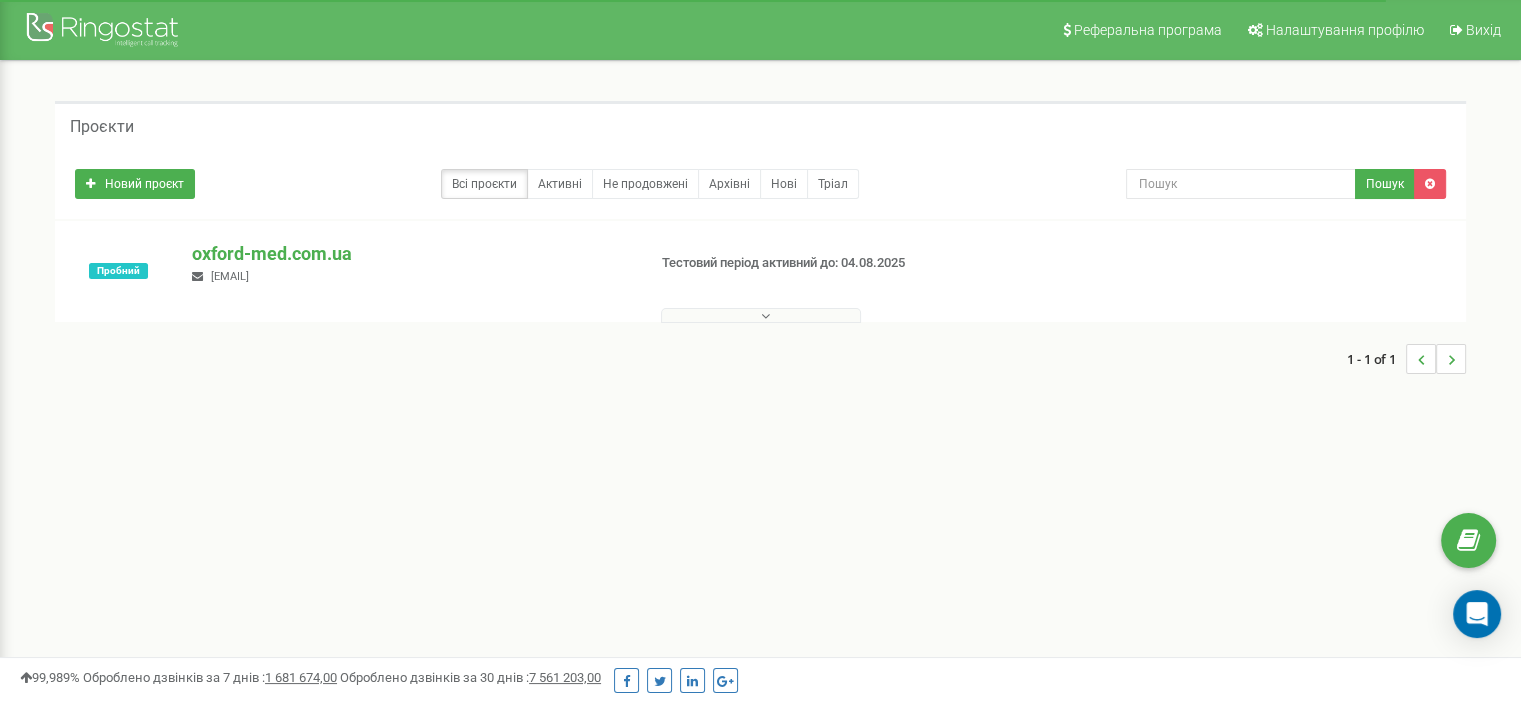 click at bounding box center [761, 315] 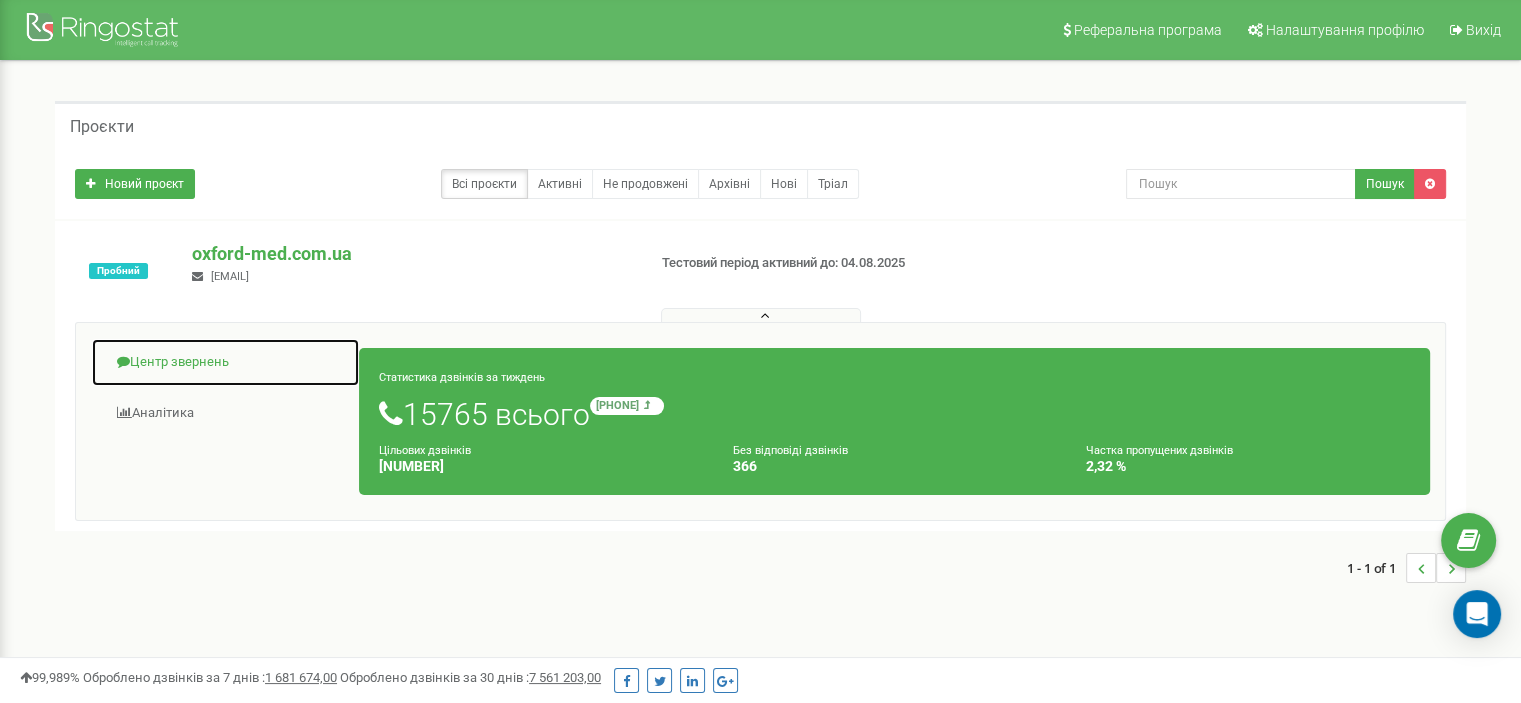 click on "Центр звернень" at bounding box center (225, 362) 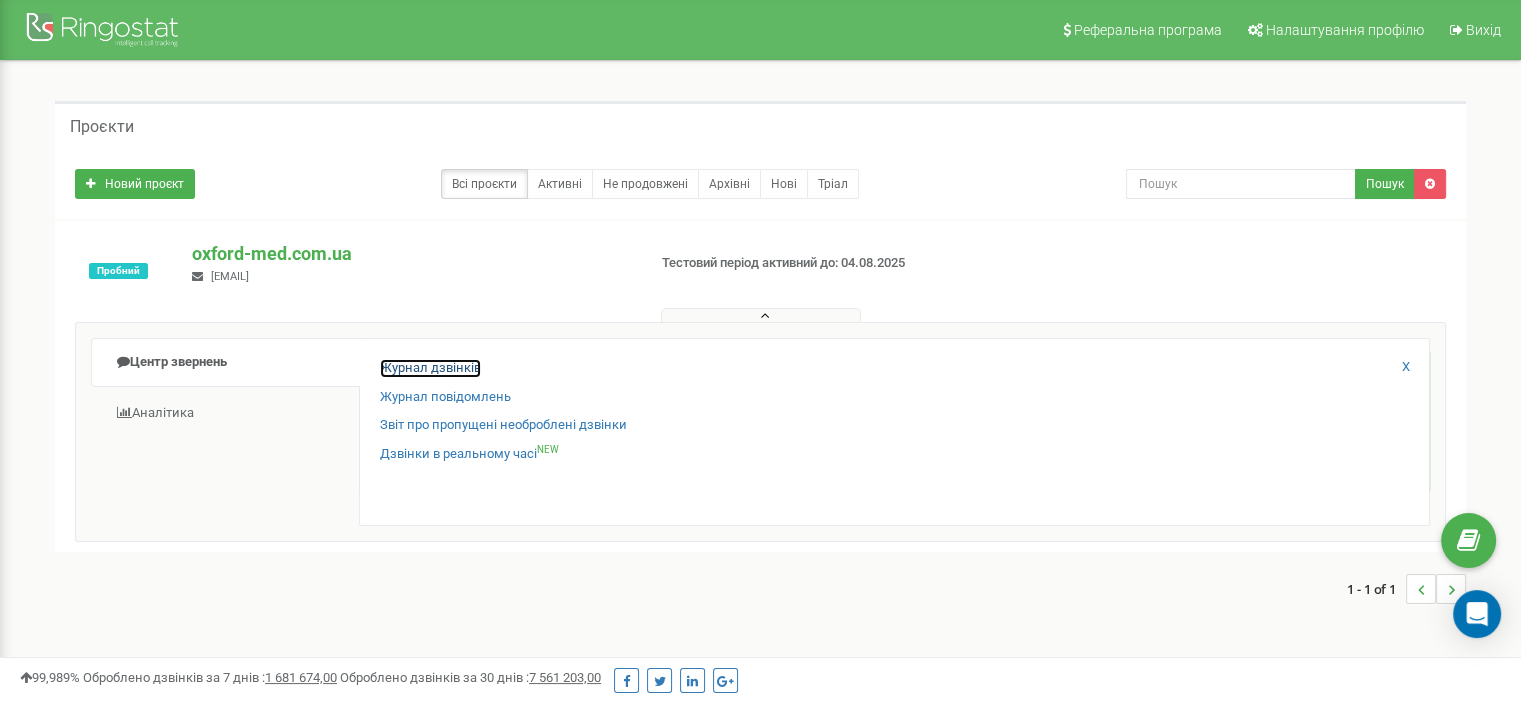 click on "Журнал дзвінків" at bounding box center (430, 368) 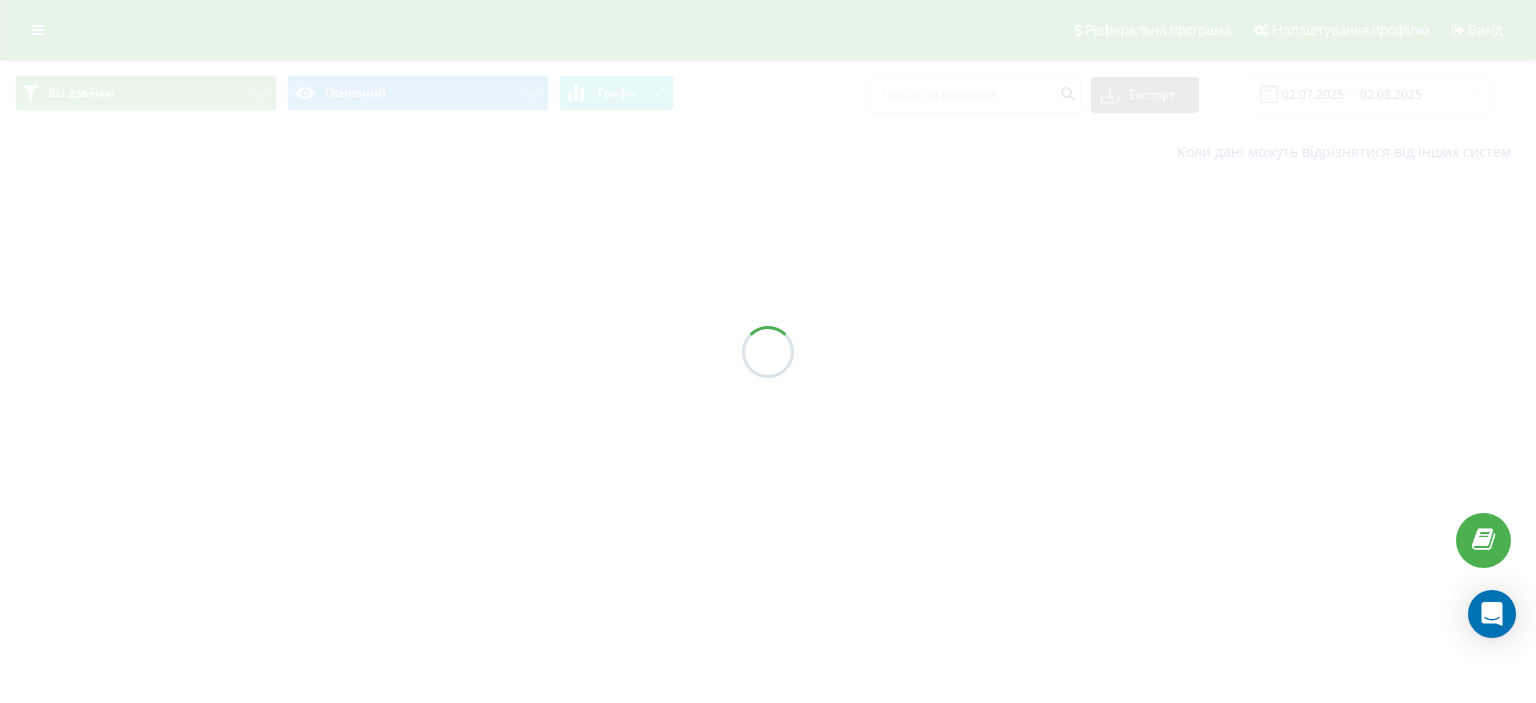 scroll, scrollTop: 0, scrollLeft: 0, axis: both 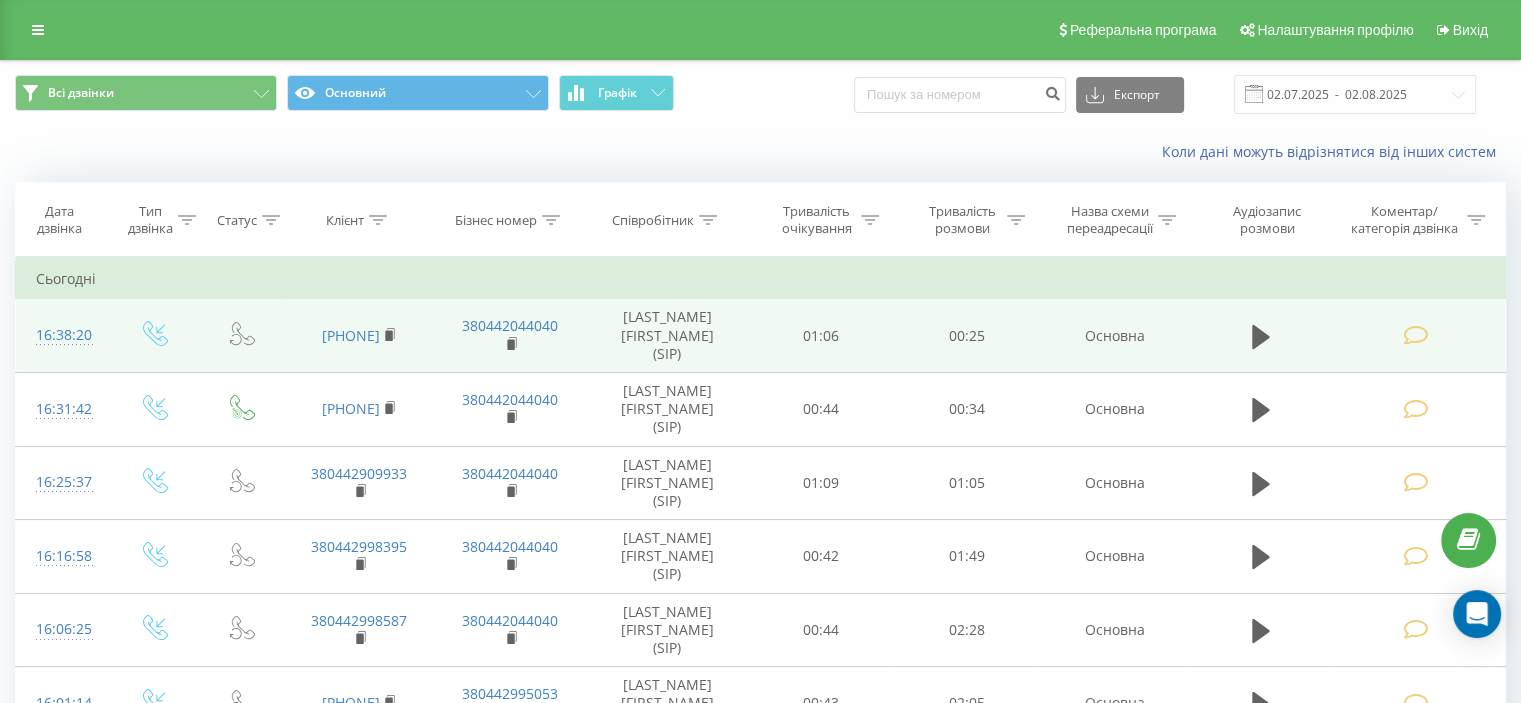 click at bounding box center (1415, 335) 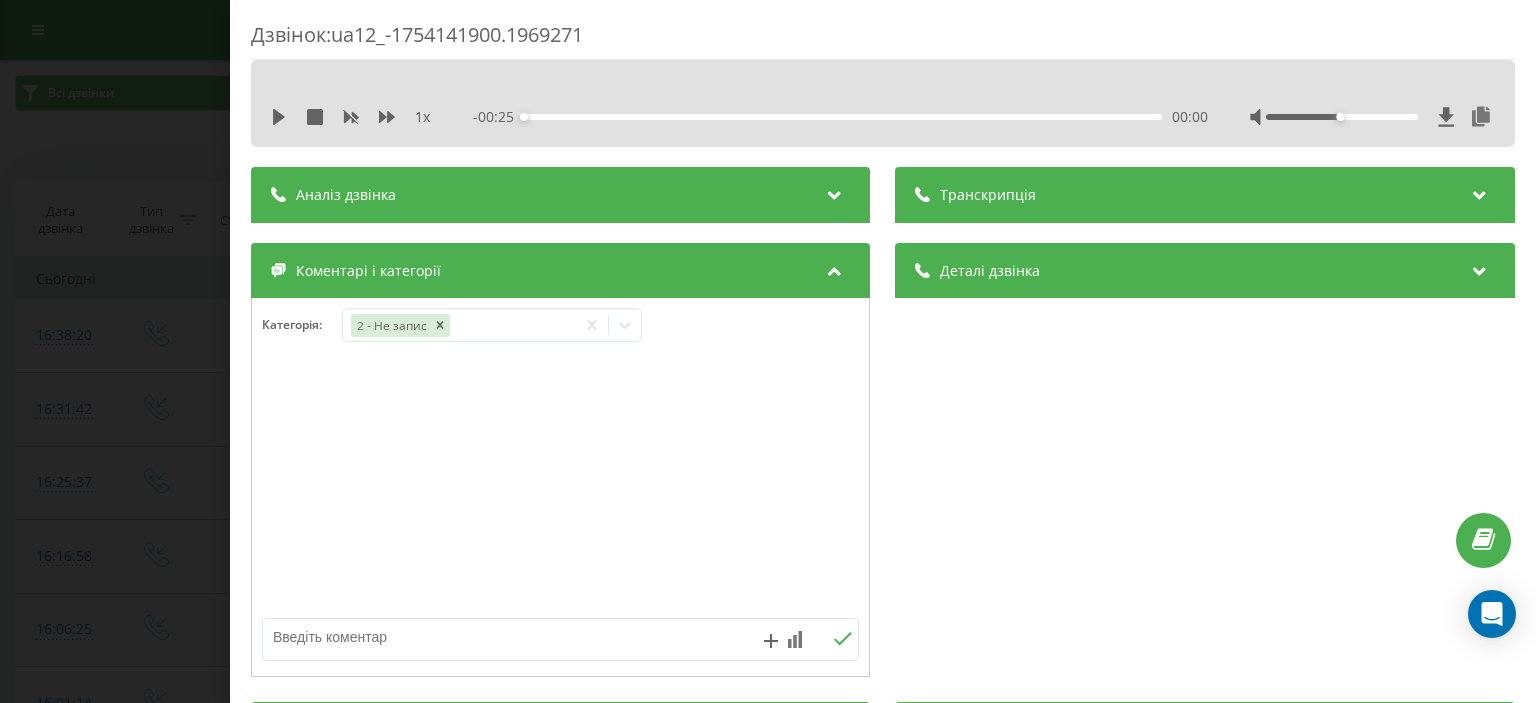 click at bounding box center [501, 637] 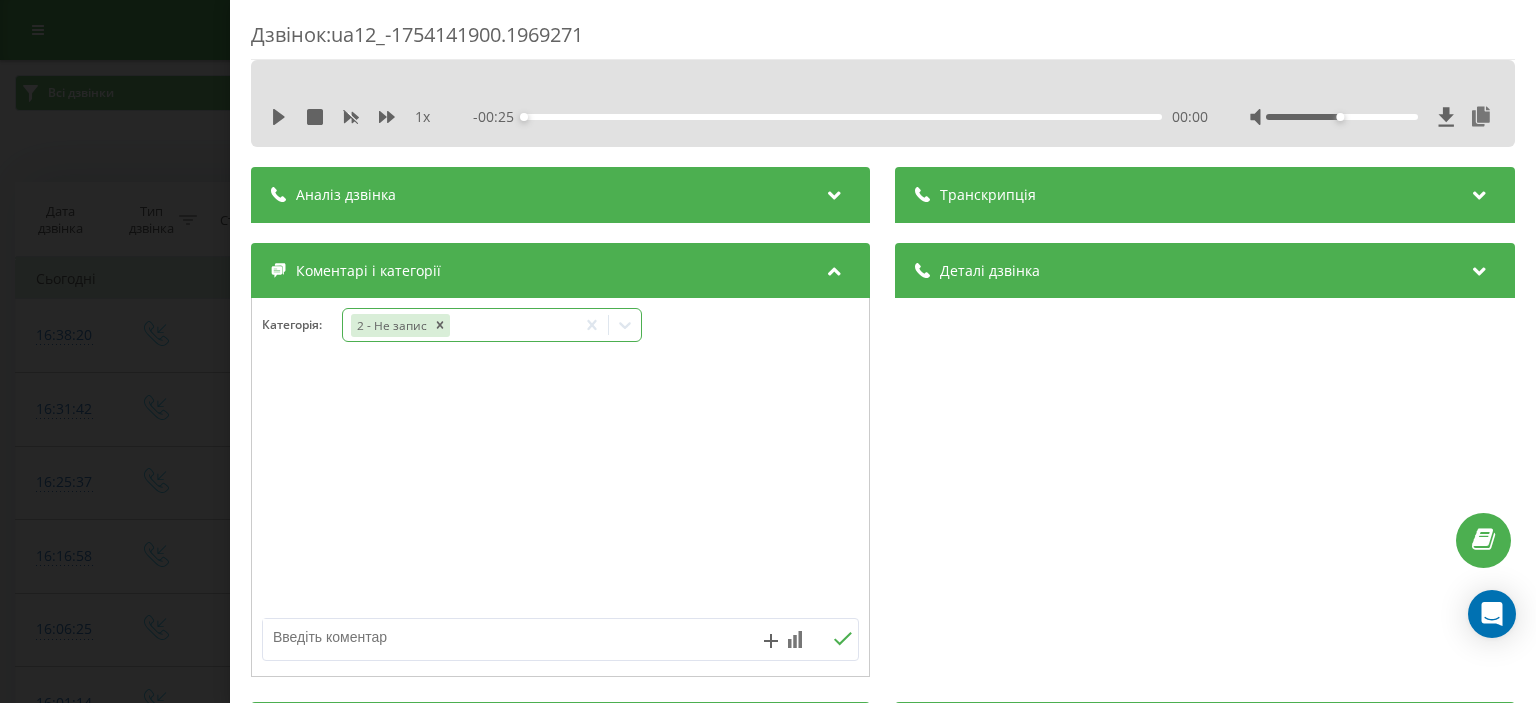 click on "2 - Не запис" at bounding box center (459, 325) 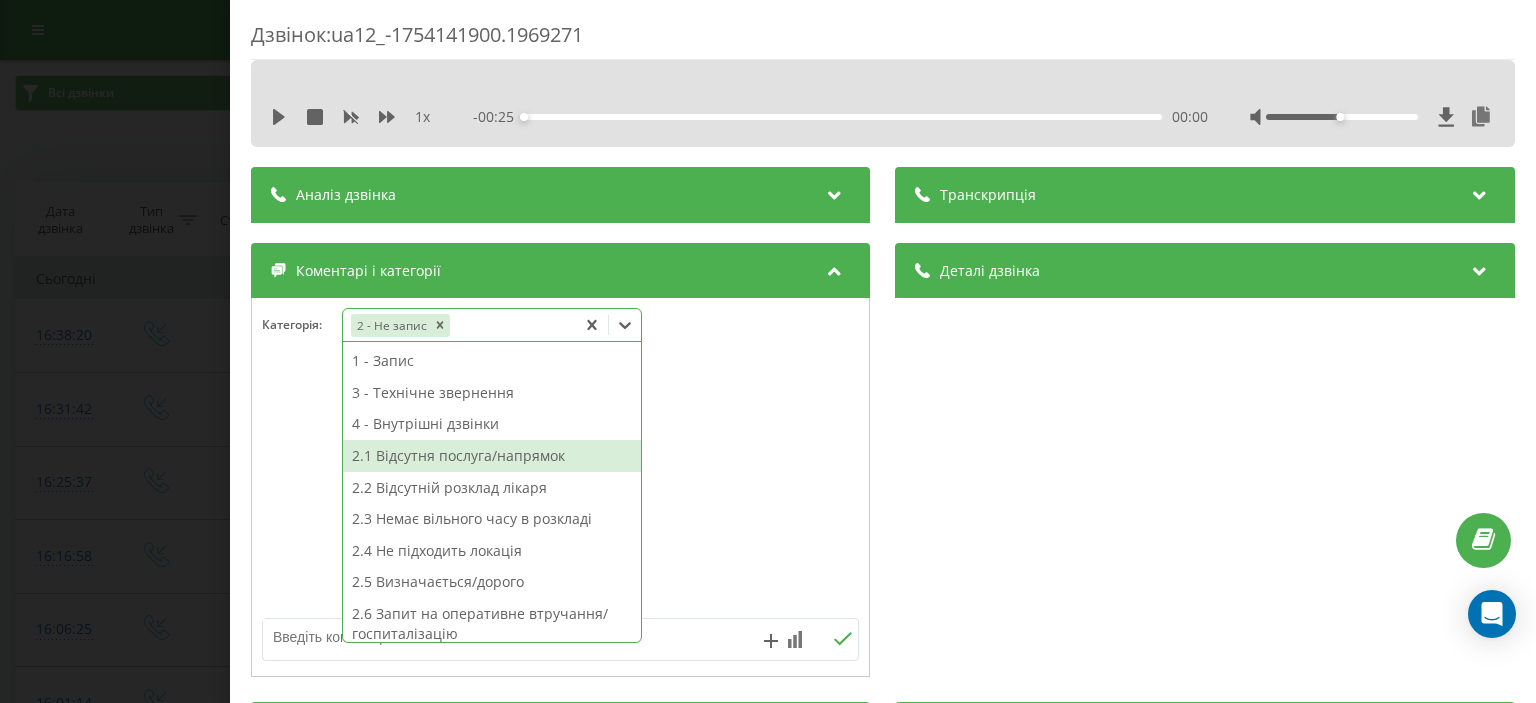 click on "2.1 Відсутня послуга/напрямок" at bounding box center [492, 456] 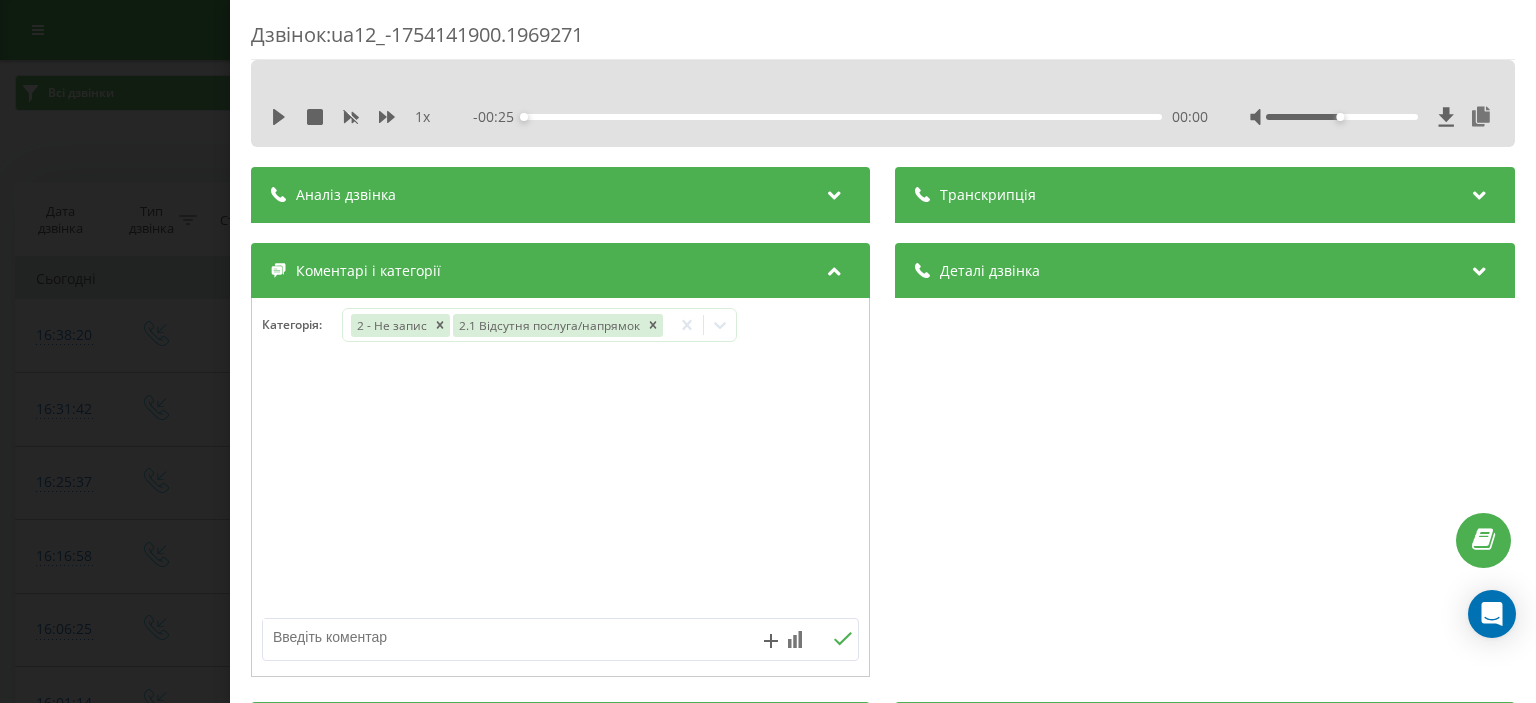 click at bounding box center (501, 637) 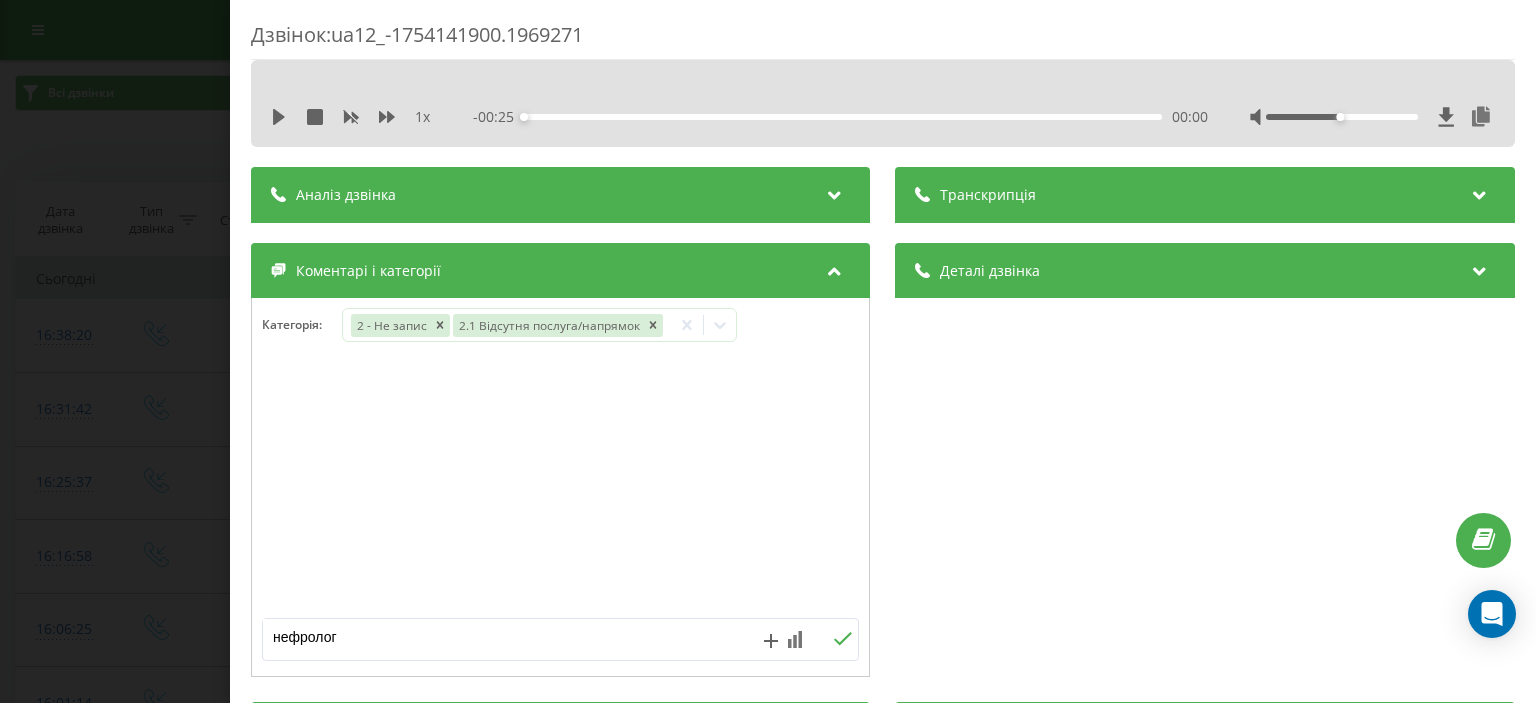 type on "нефролог" 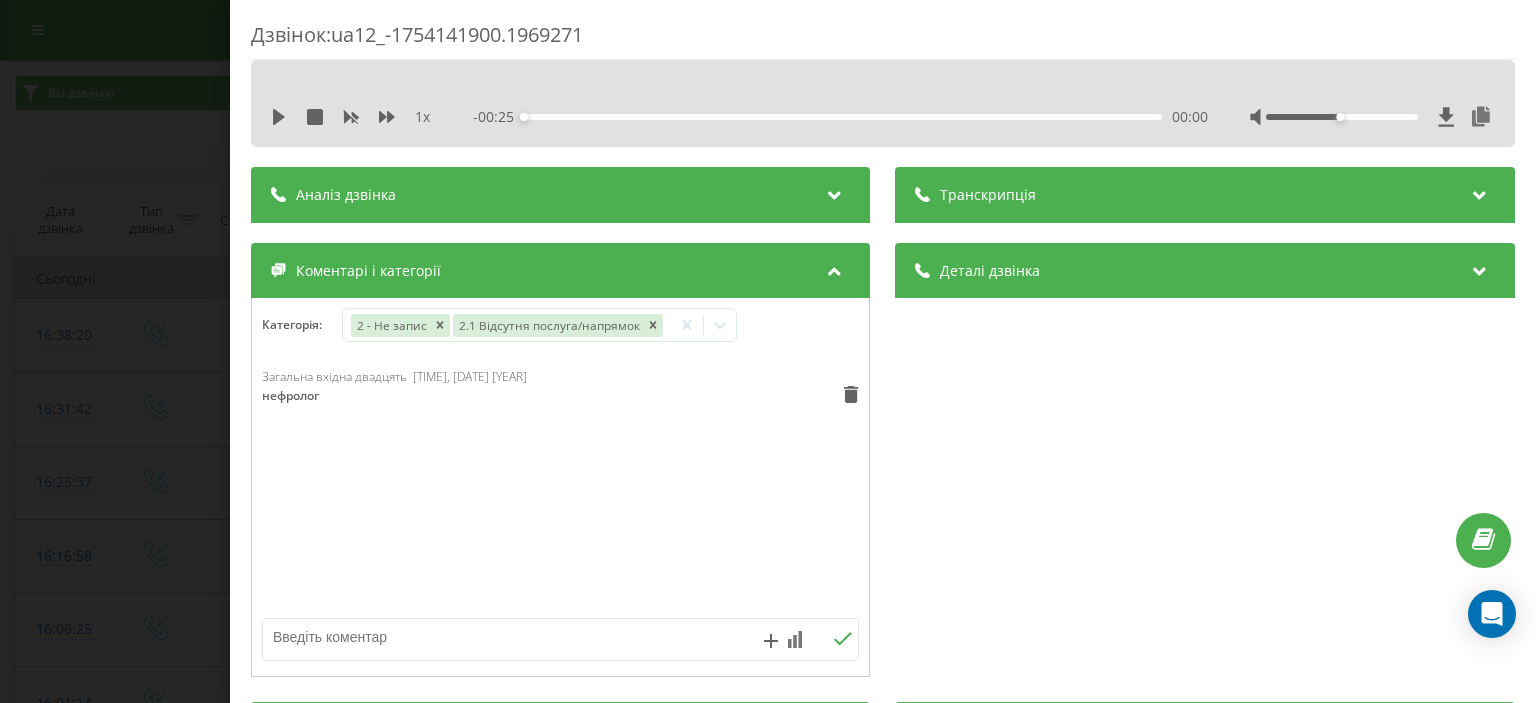 click on "Дзвінок :  ua12_-1754141900.1969271   1 x  - 00:25 00:00   00:00   Транскрипція Для AI-аналізу майбутніх дзвінків  налаштуйте та активуйте профіль на сторінці . Якщо профіль вже є і дзвінок відповідає його умовам, оновіть сторінку через 10 хвилин - AI аналізує поточний дзвінок. Аналіз дзвінка Для AI-аналізу майбутніх дзвінків  налаштуйте та активуйте профіль на сторінці . Якщо профіль вже є і дзвінок відповідає його умовам, оновіть сторінку через 10 хвилин - AI аналізує поточний дзвінок. Деталі дзвінка Загальне Дата дзвінка 2025-08-02 16:38:20 Тип дзвінка Вхідний Статус дзвінка Повторний 380443346227" at bounding box center (768, 351) 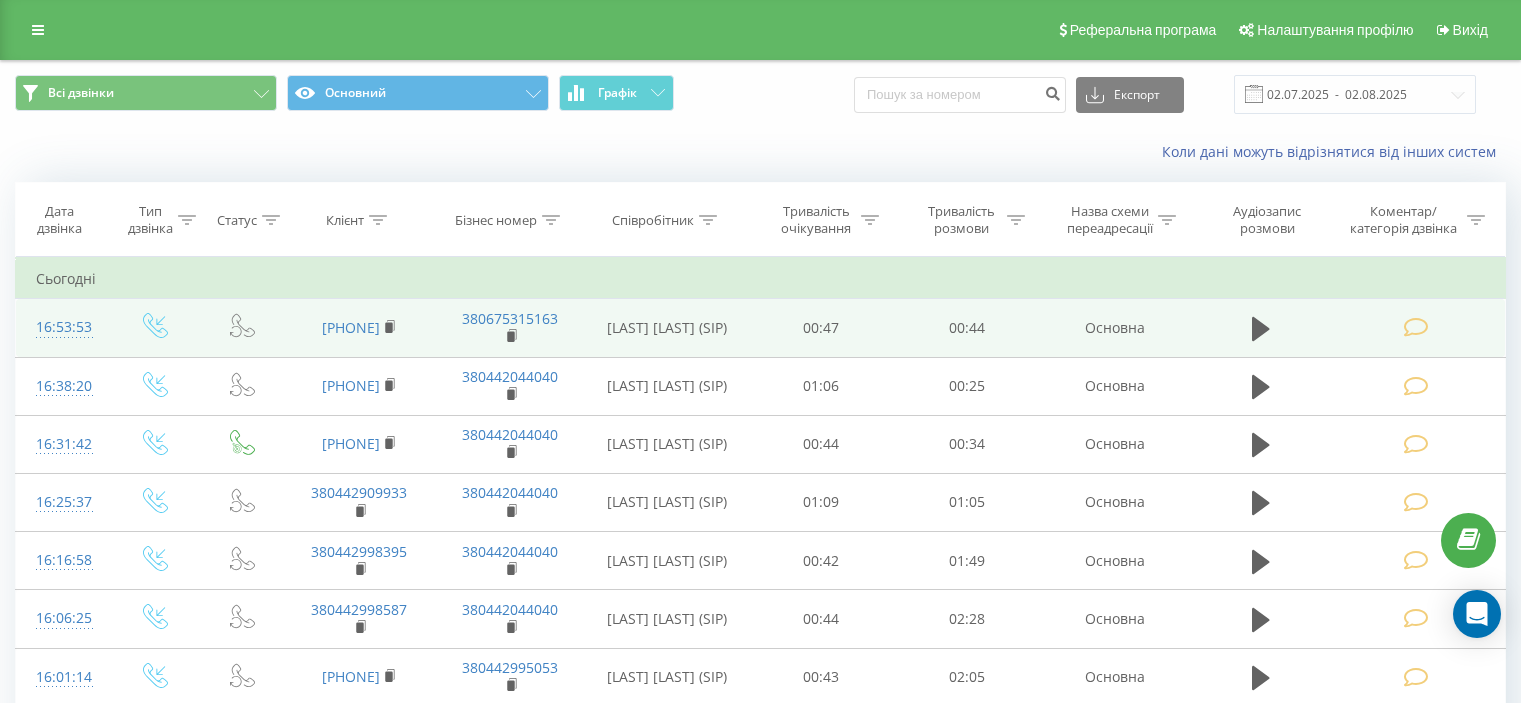 scroll, scrollTop: 0, scrollLeft: 0, axis: both 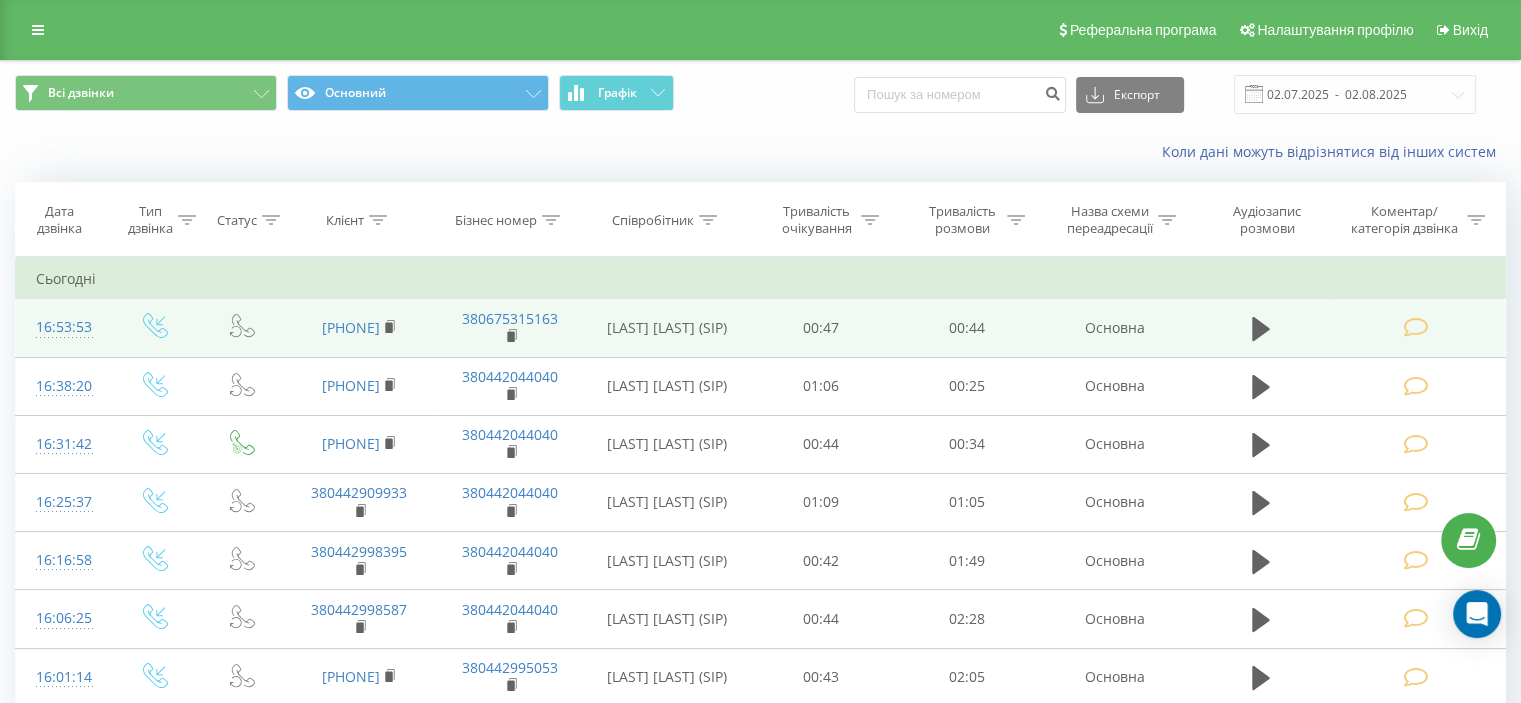 click at bounding box center [1415, 327] 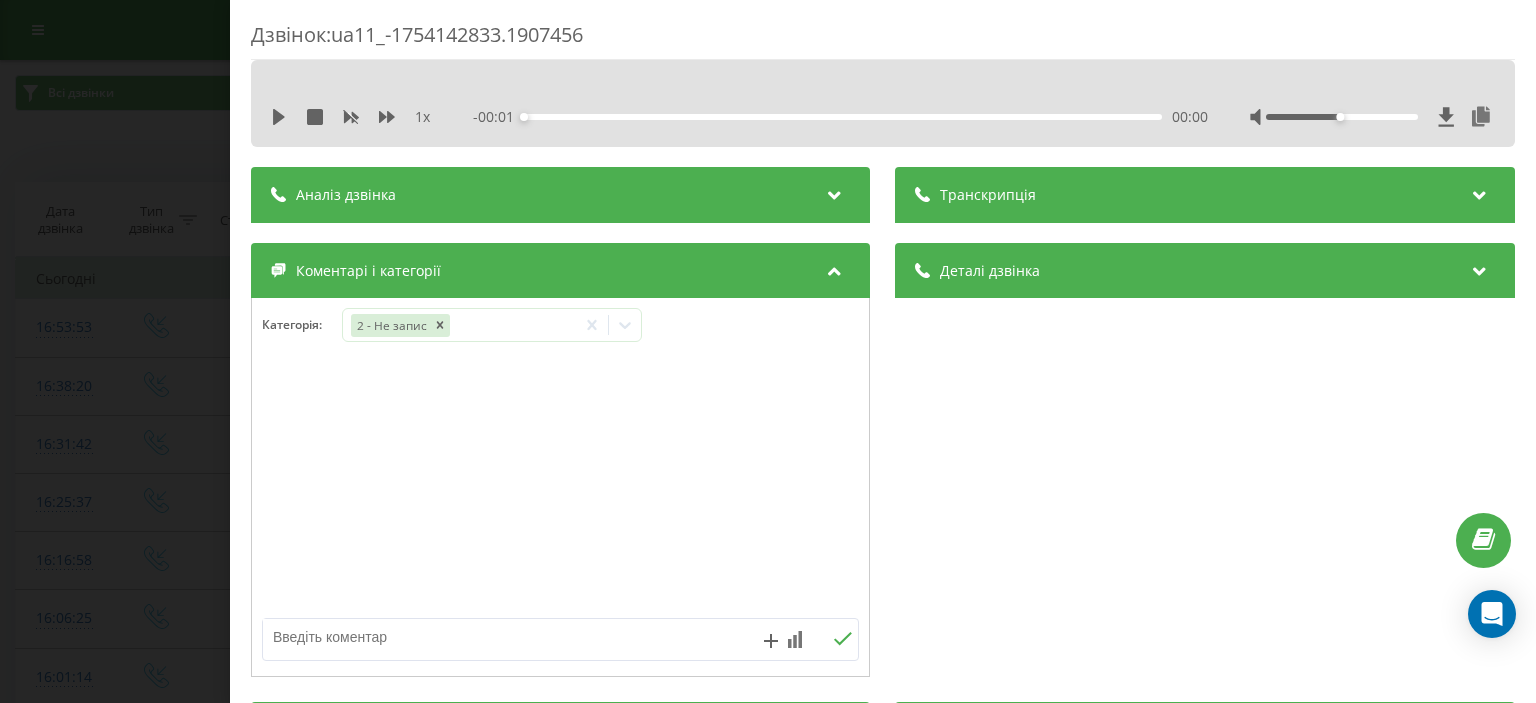 click at bounding box center [501, 637] 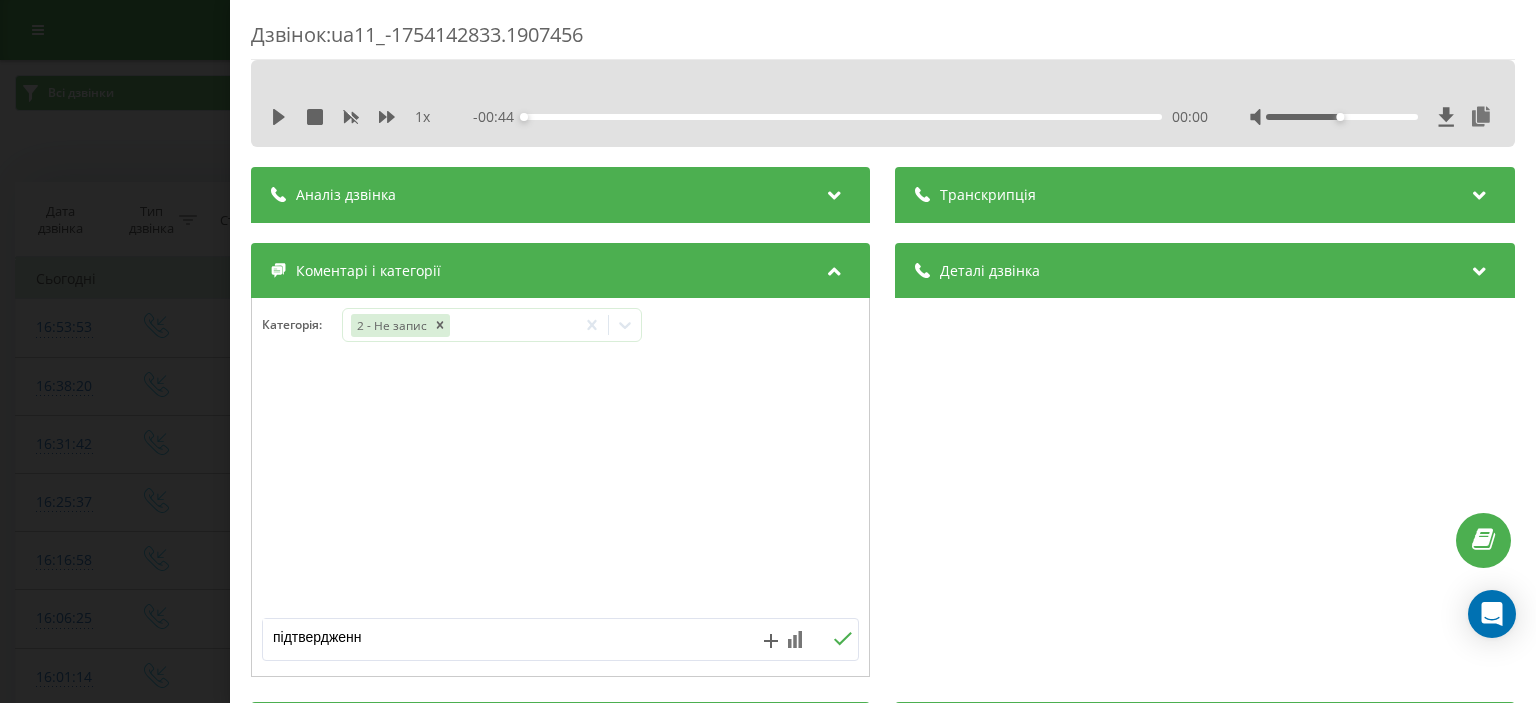 type on "підтвердження" 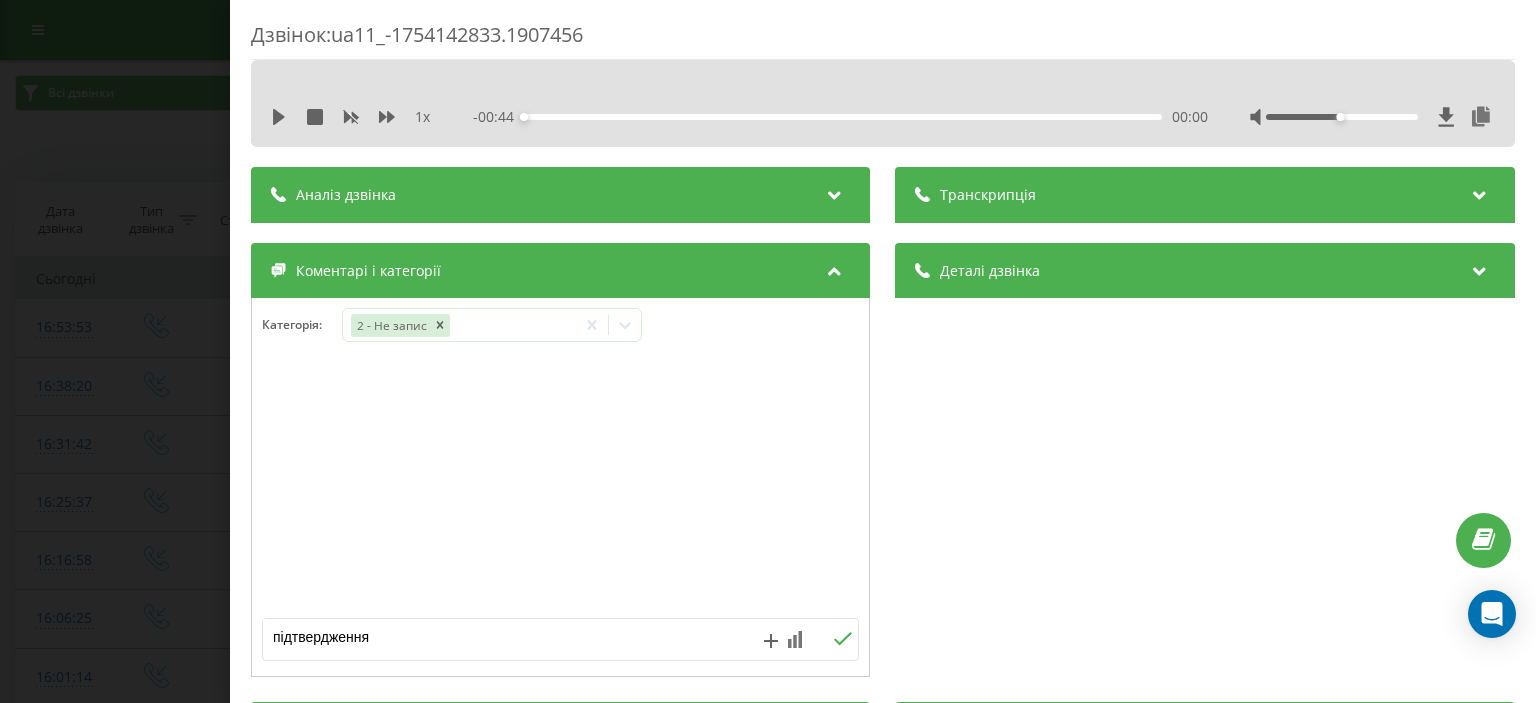click 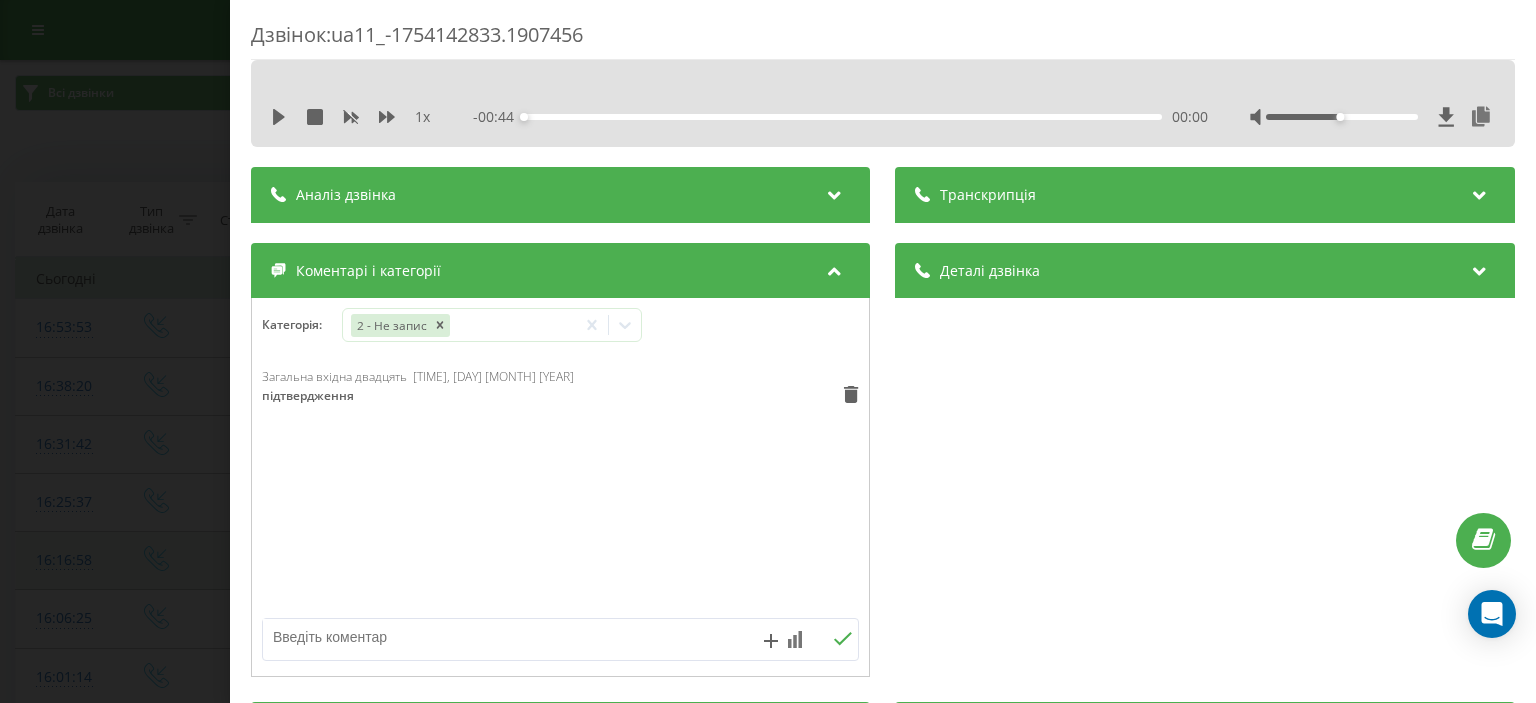 click on "Дзвінок :  ua11_-1754142833.1907456   1 x  - 00:44 00:00   00:00   Транскрипція Для AI-аналізу майбутніх дзвінків  налаштуйте та активуйте профіль на сторінці . Якщо профіль вже є і дзвінок відповідає його умовам, оновіть сторінку через 10 хвилин - AI аналізує поточний дзвінок. Аналіз дзвінка Для AI-аналізу майбутніх дзвінків  налаштуйте та активуйте профіль на сторінці . Якщо профіль вже є і дзвінок відповідає його умовам, оновіть сторінку через 10 хвилин - AI аналізує поточний дзвінок. Деталі дзвінка Загальне Дата дзвінка 2025-08-02 16:53:53 Тип дзвінка Вхідний Статус дзвінка Повторний 380672316928" at bounding box center [768, 351] 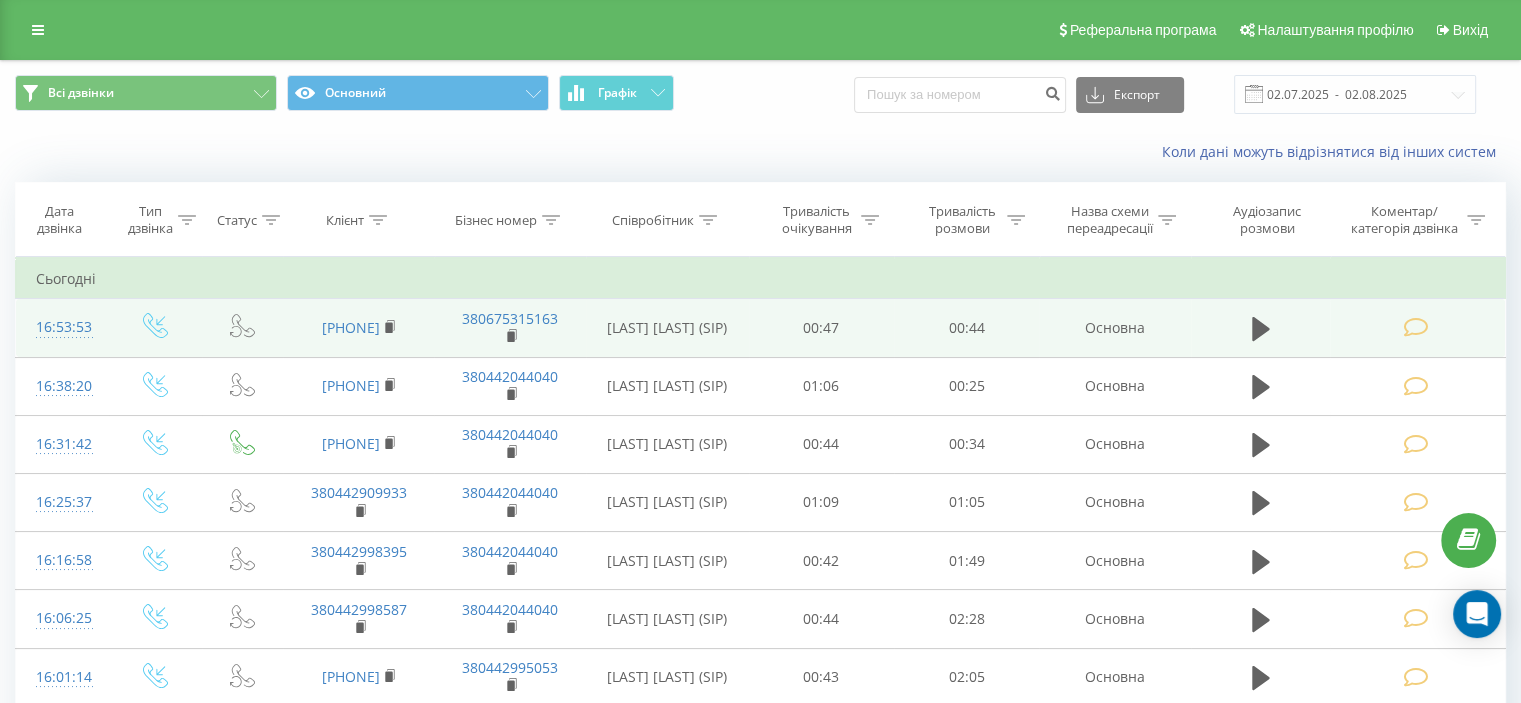 click at bounding box center [1415, 327] 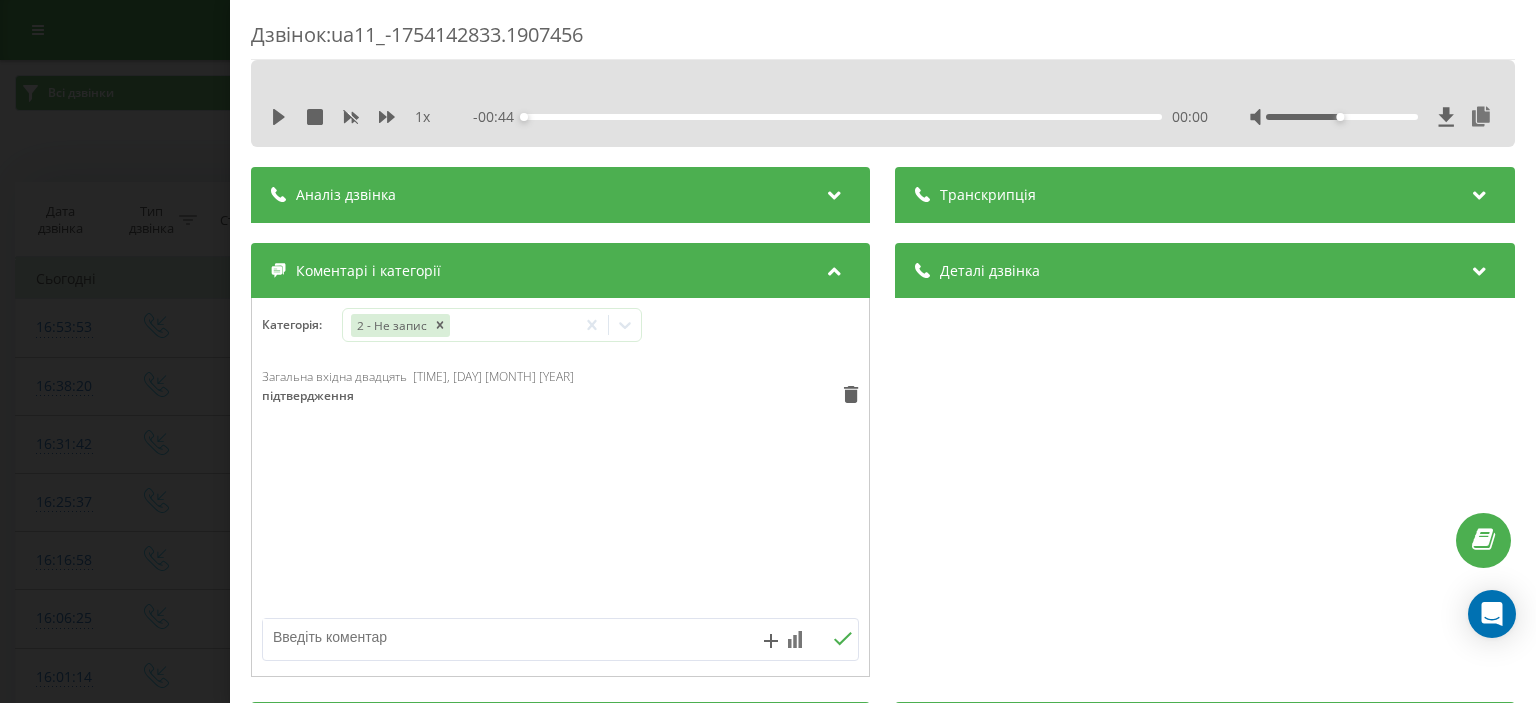 click on "Дзвінок :  ua11_-1754142833.1907456   1 x  - 00:44 00:00   00:00   Транскрипція Для AI-аналізу майбутніх дзвінків  налаштуйте та активуйте профіль на сторінці . Якщо профіль вже є і дзвінок відповідає його умовам, оновіть сторінку через 10 хвилин - AI аналізує поточний дзвінок. Аналіз дзвінка Для AI-аналізу майбутніх дзвінків  налаштуйте та активуйте профіль на сторінці . Якщо профіль вже є і дзвінок відповідає його умовам, оновіть сторінку через 10 хвилин - AI аналізує поточний дзвінок. Деталі дзвінка Загальне Дата дзвінка 2025-08-02 16:53:53 Тип дзвінка Вхідний Статус дзвінка Повторний 380672316928" at bounding box center [768, 351] 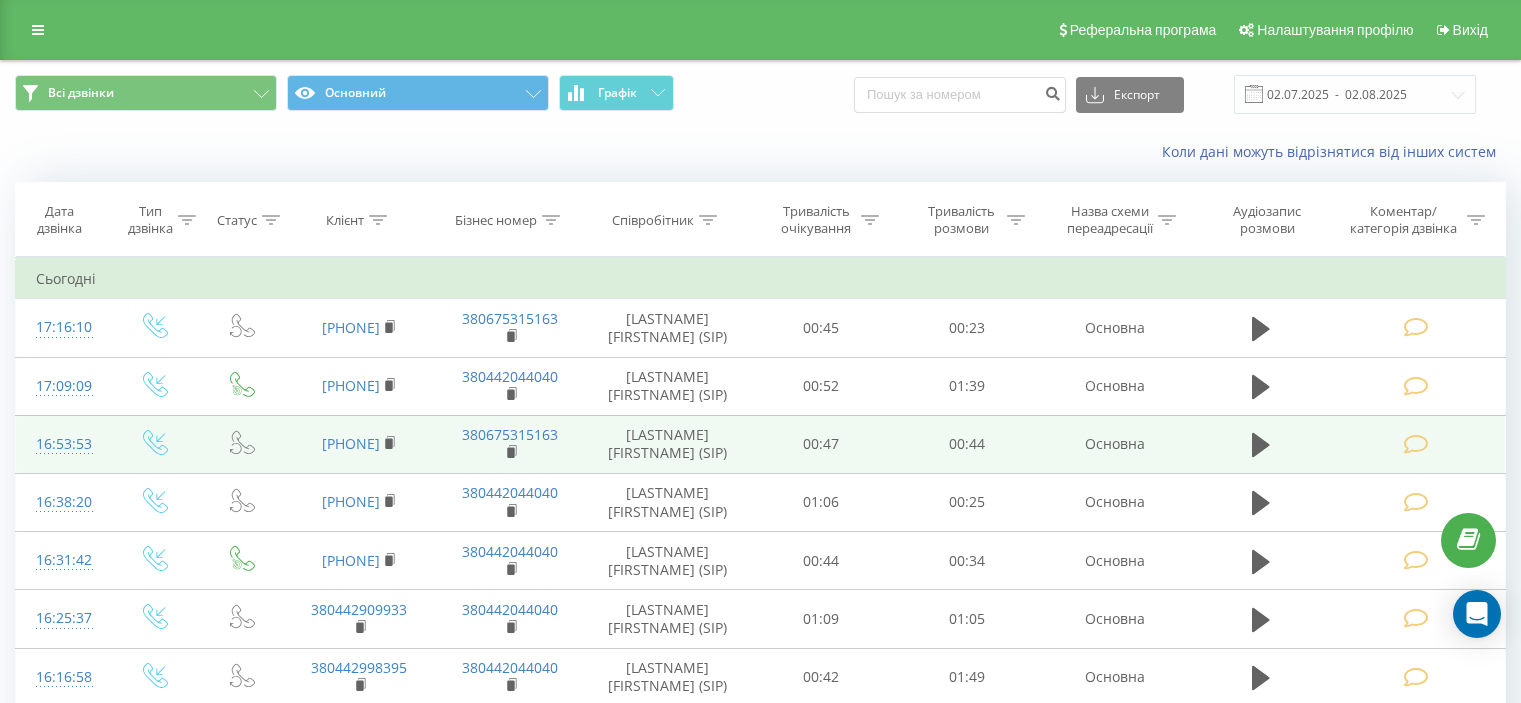 scroll, scrollTop: 0, scrollLeft: 0, axis: both 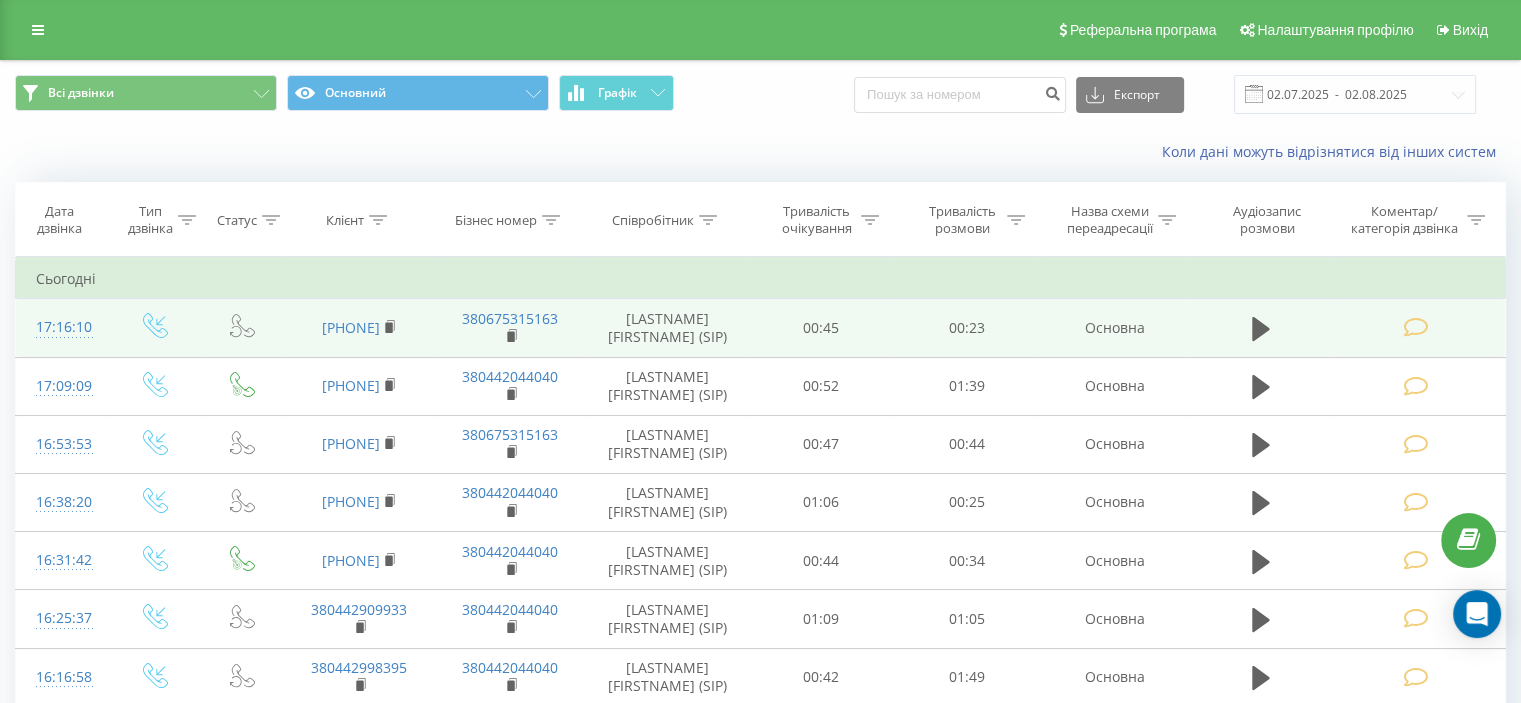 click at bounding box center (1415, 327) 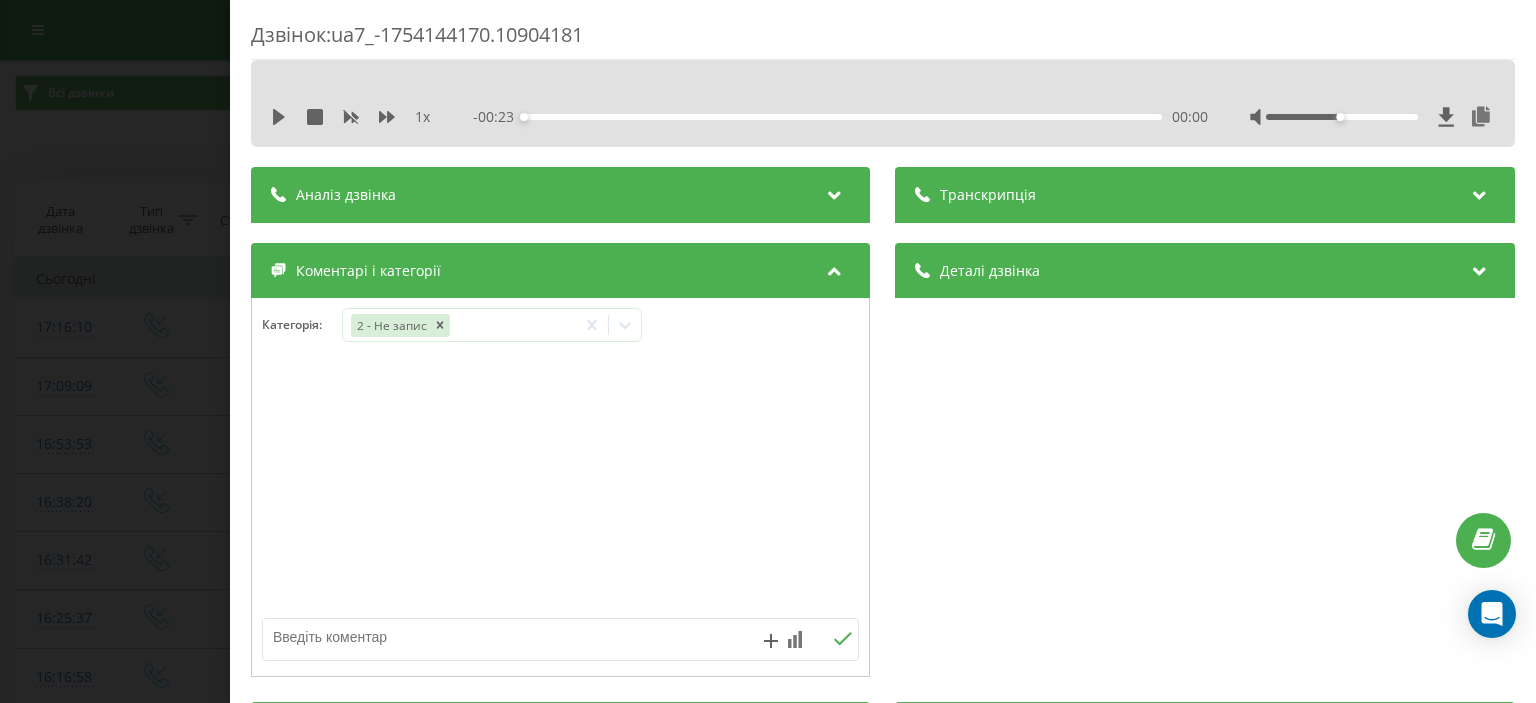click at bounding box center [501, 637] 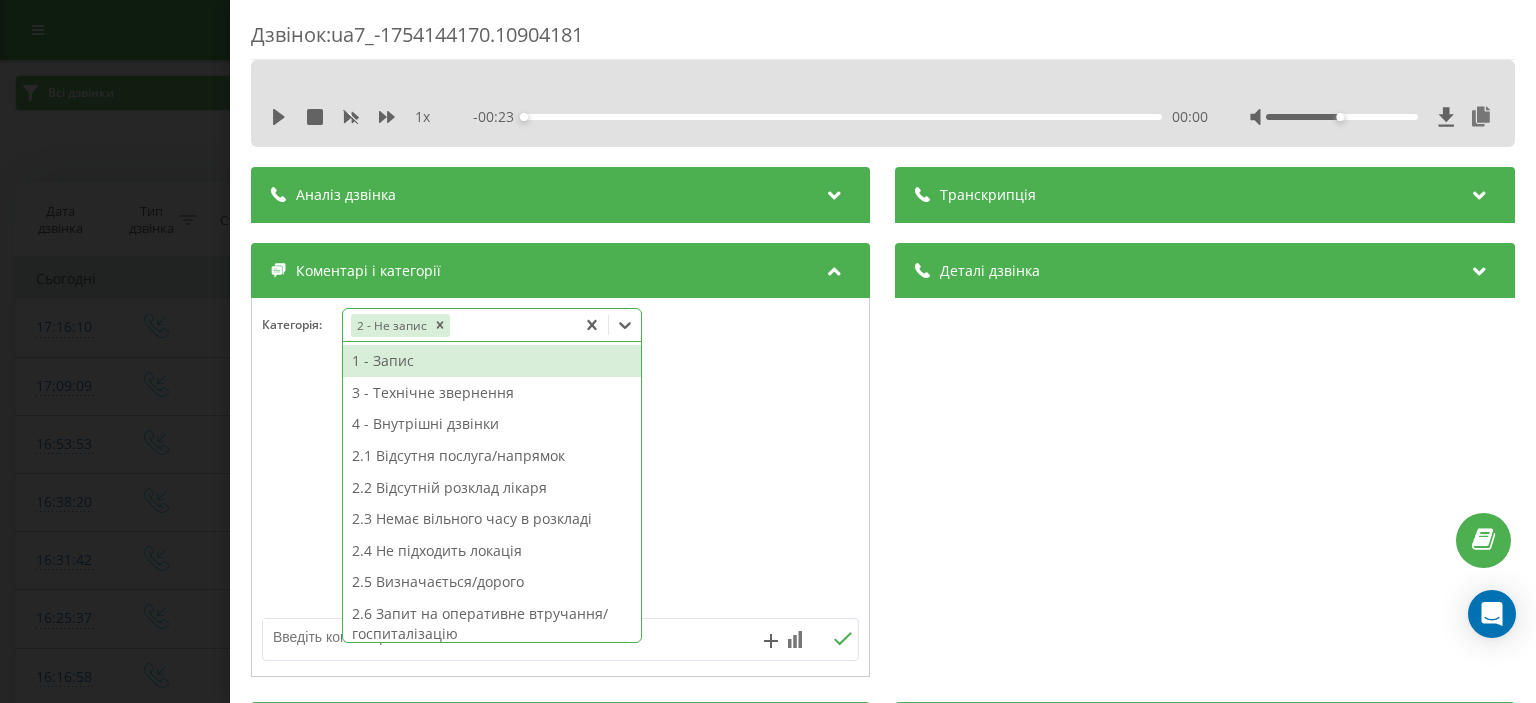 click on "2 - Не запис" at bounding box center (459, 325) 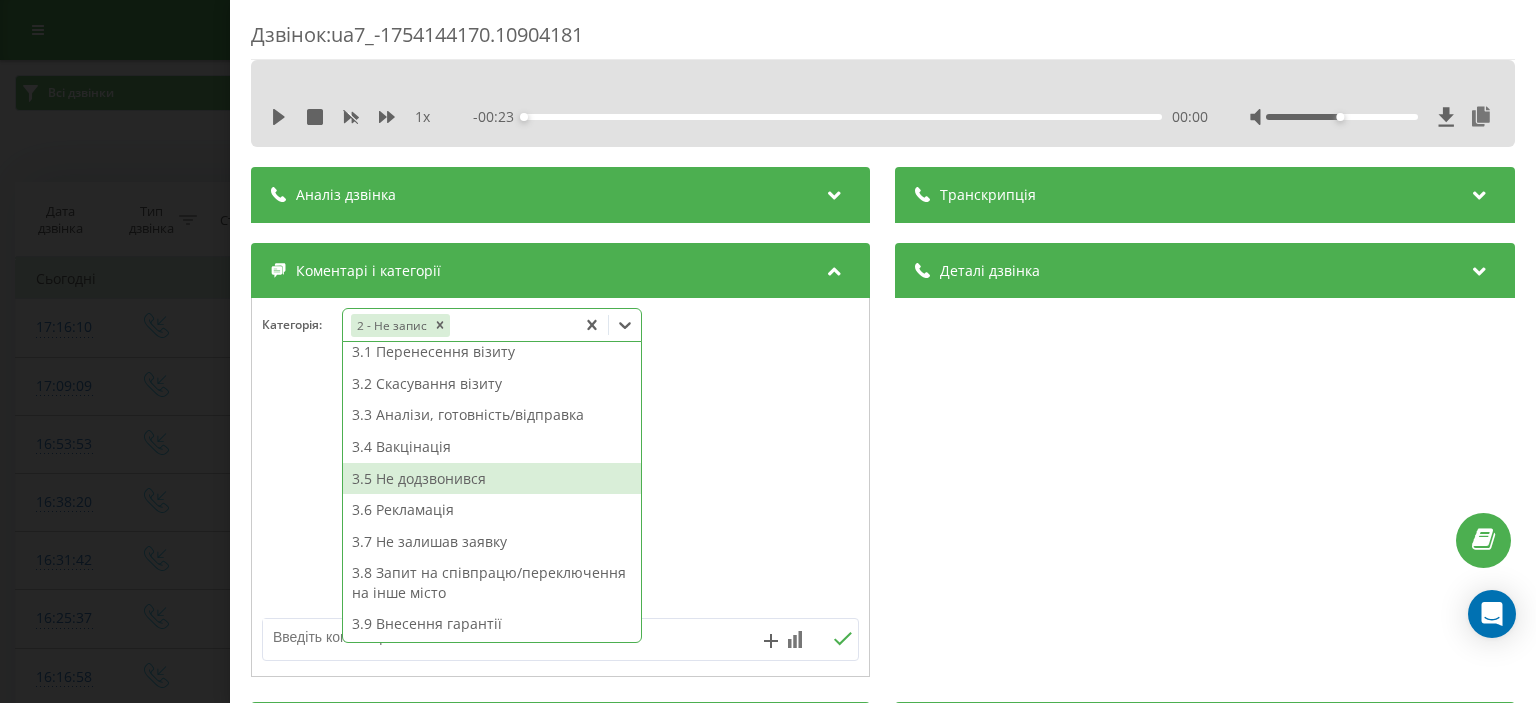 scroll, scrollTop: 314, scrollLeft: 0, axis: vertical 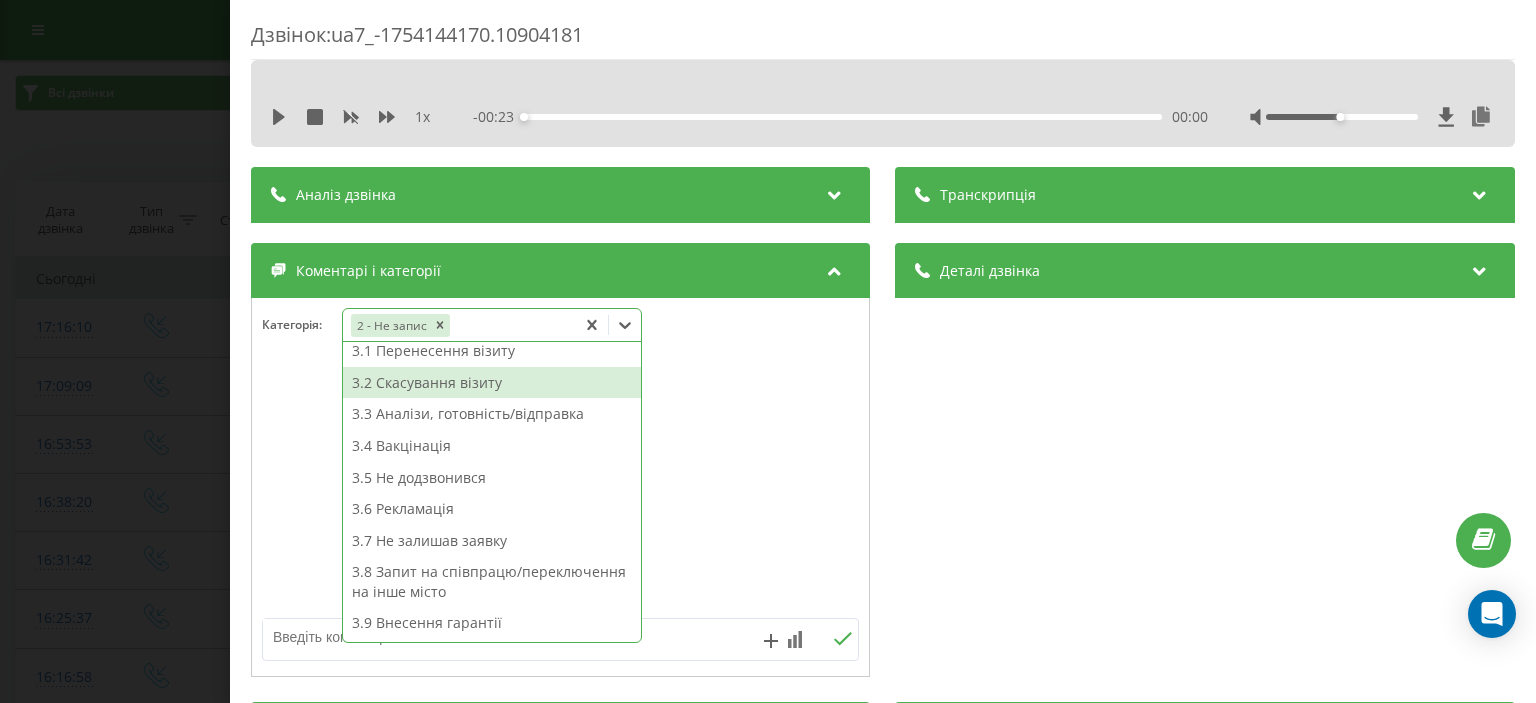 click on "3.2 Скасування візиту" at bounding box center (492, 383) 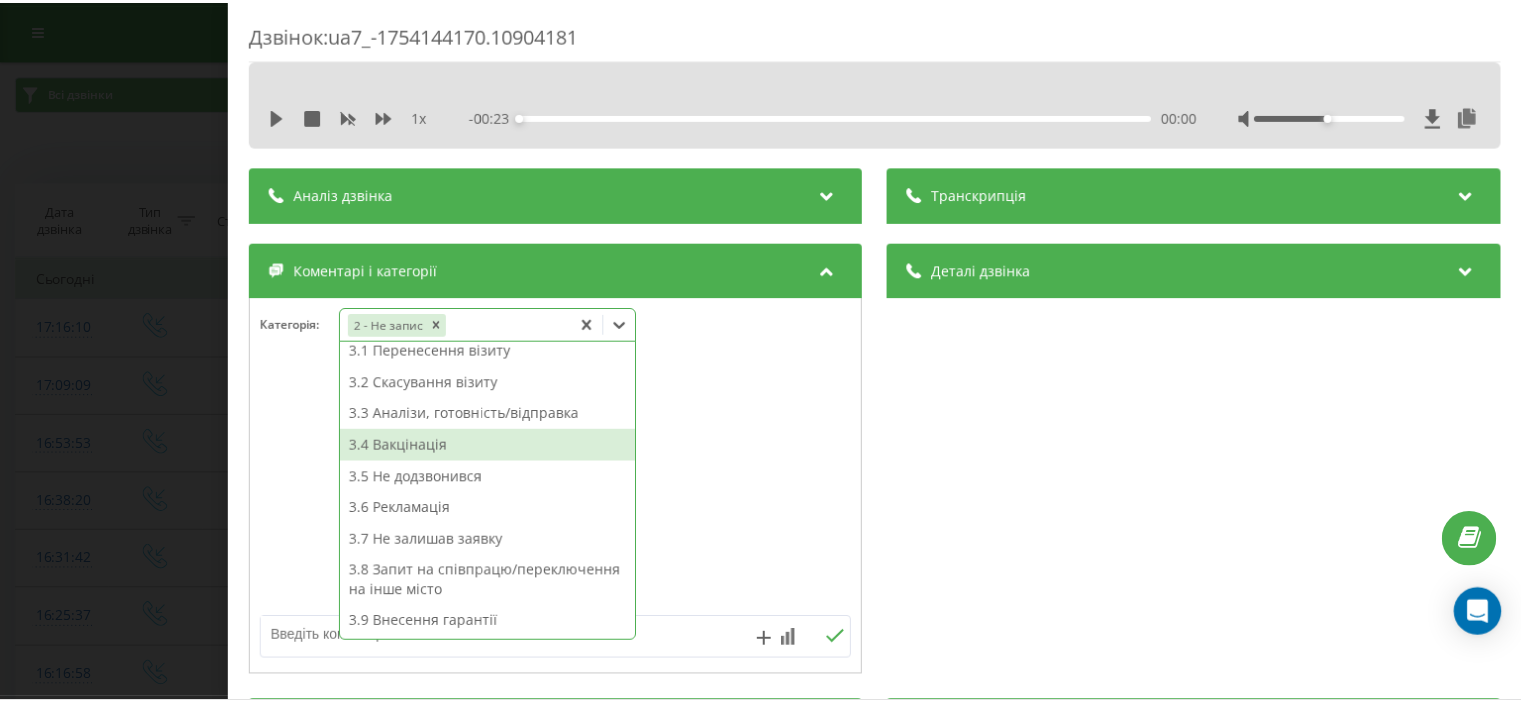 scroll, scrollTop: 282, scrollLeft: 0, axis: vertical 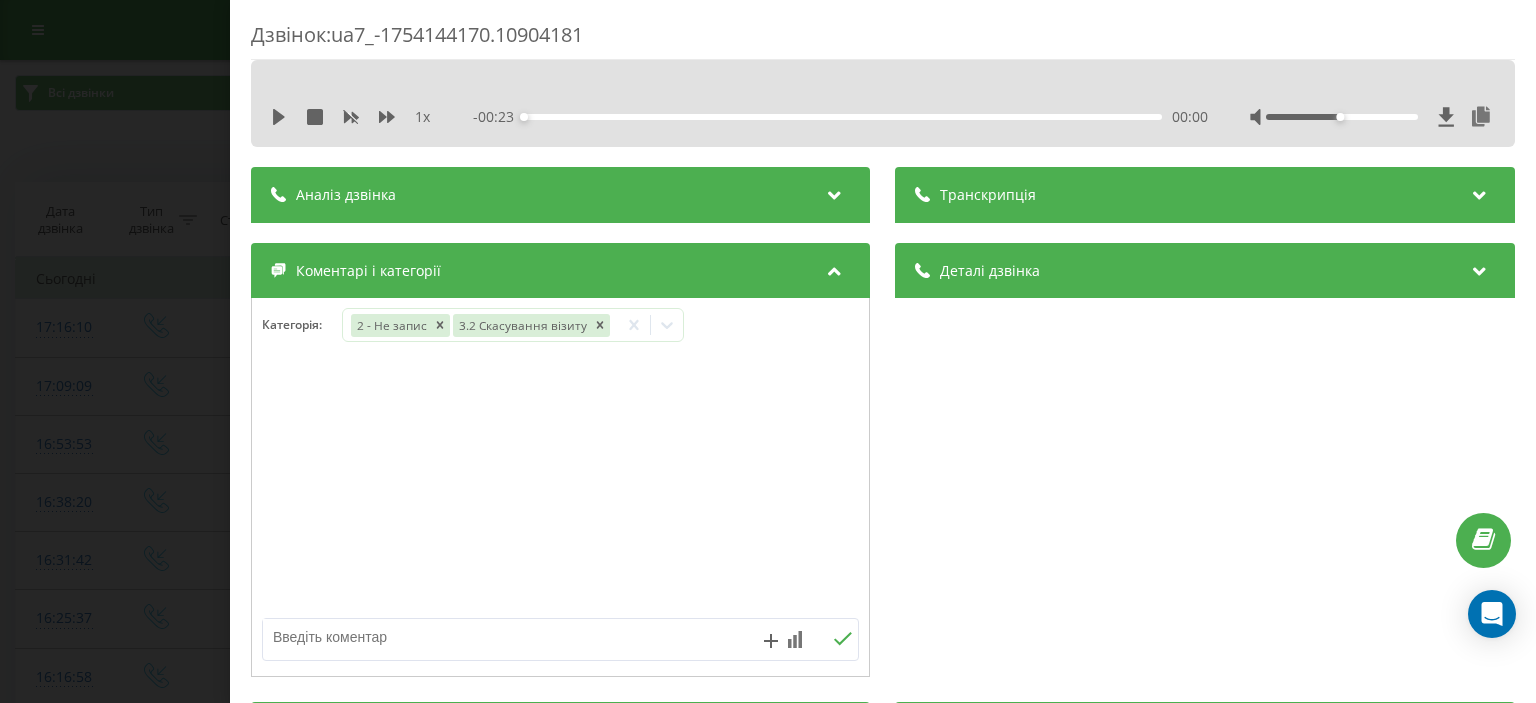 click on "Дзвінок :  ua7_-1754144170.10904181   1 x  - 00:23 00:00   00:00   Транскрипція Для AI-аналізу майбутніх дзвінків  налаштуйте та активуйте профіль на сторінці . Якщо профіль вже є і дзвінок відповідає його умовам, оновіть сторінку через 10 хвилин - AI аналізує поточний дзвінок. Аналіз дзвінка Для AI-аналізу майбутніх дзвінків  налаштуйте та активуйте профіль на сторінці . Якщо профіль вже є і дзвінок відповідає його умовам, оновіть сторінку через 10 хвилин - AI аналізує поточний дзвінок. Деталі дзвінка Загальне Дата дзвінка 2025-08-02 17:16:10 Тип дзвінка Вхідний Статус дзвінка Повторний 380973141487" at bounding box center [768, 351] 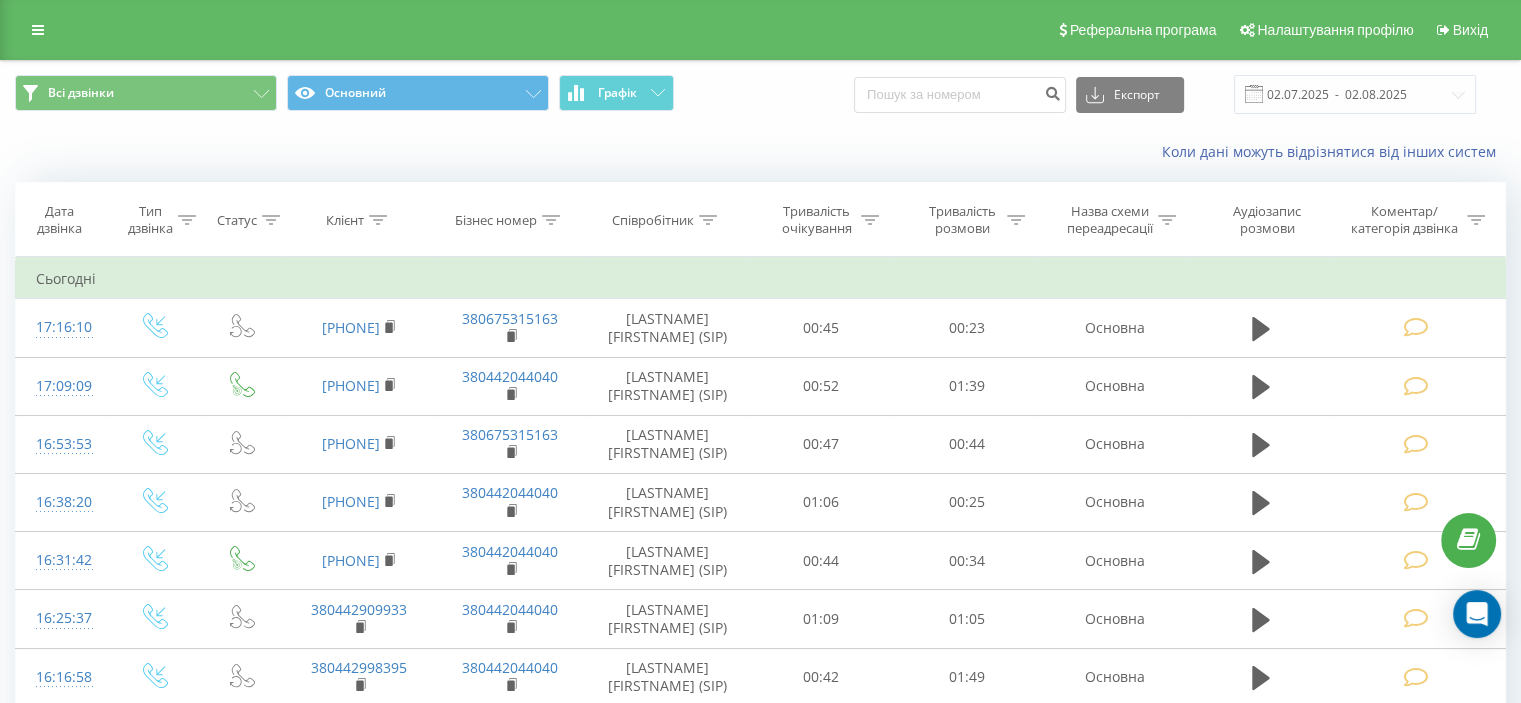 click on "Коли дані можуть відрізнятися вiд інших систем" at bounding box center (760, 152) 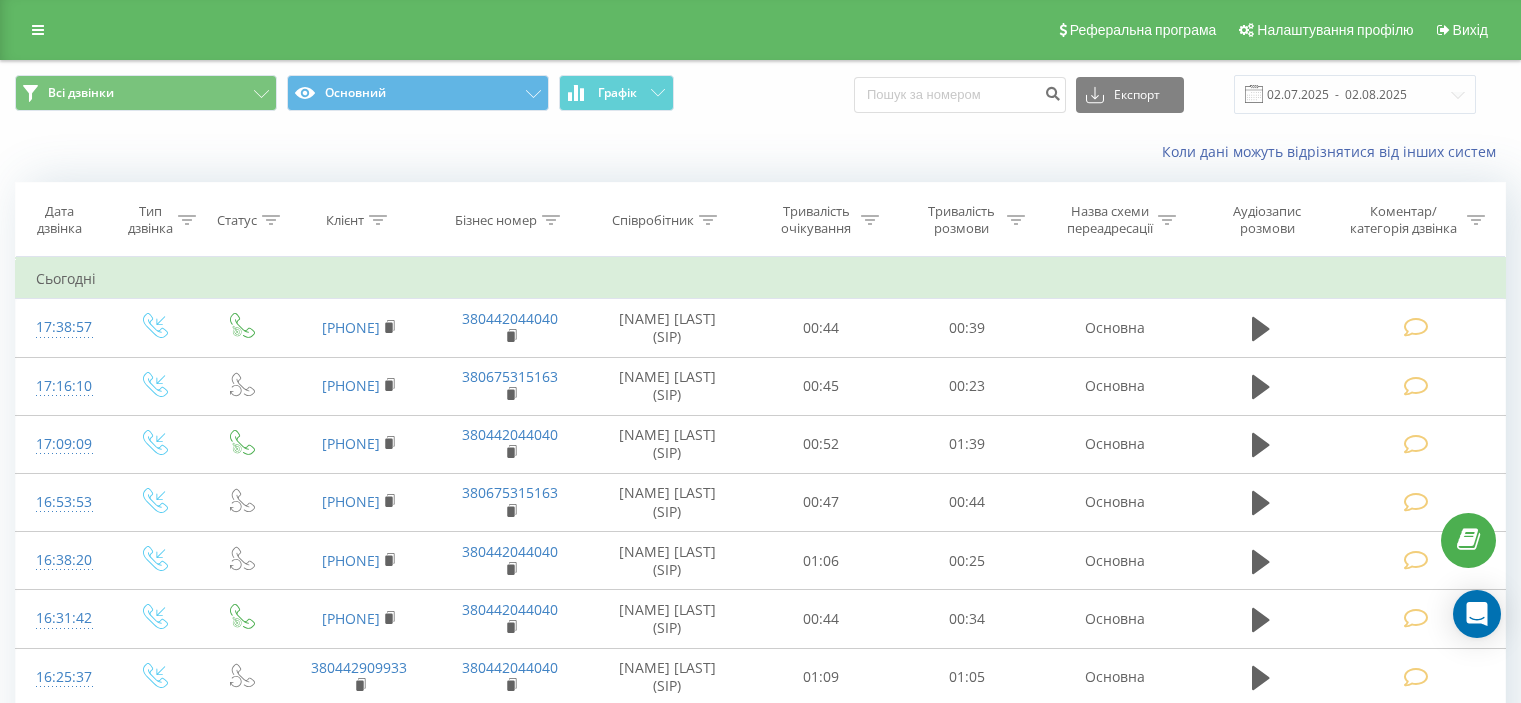 scroll, scrollTop: 0, scrollLeft: 0, axis: both 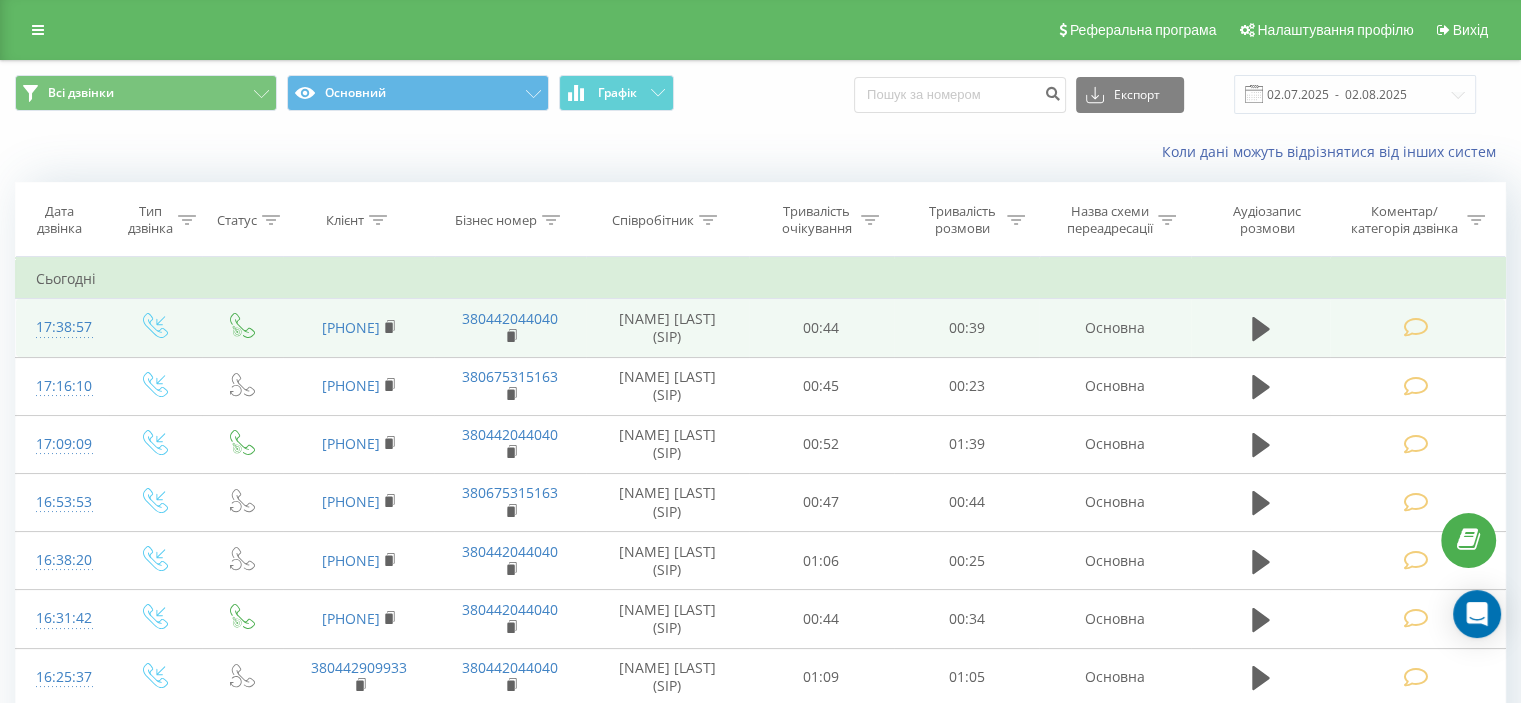 click at bounding box center (1415, 327) 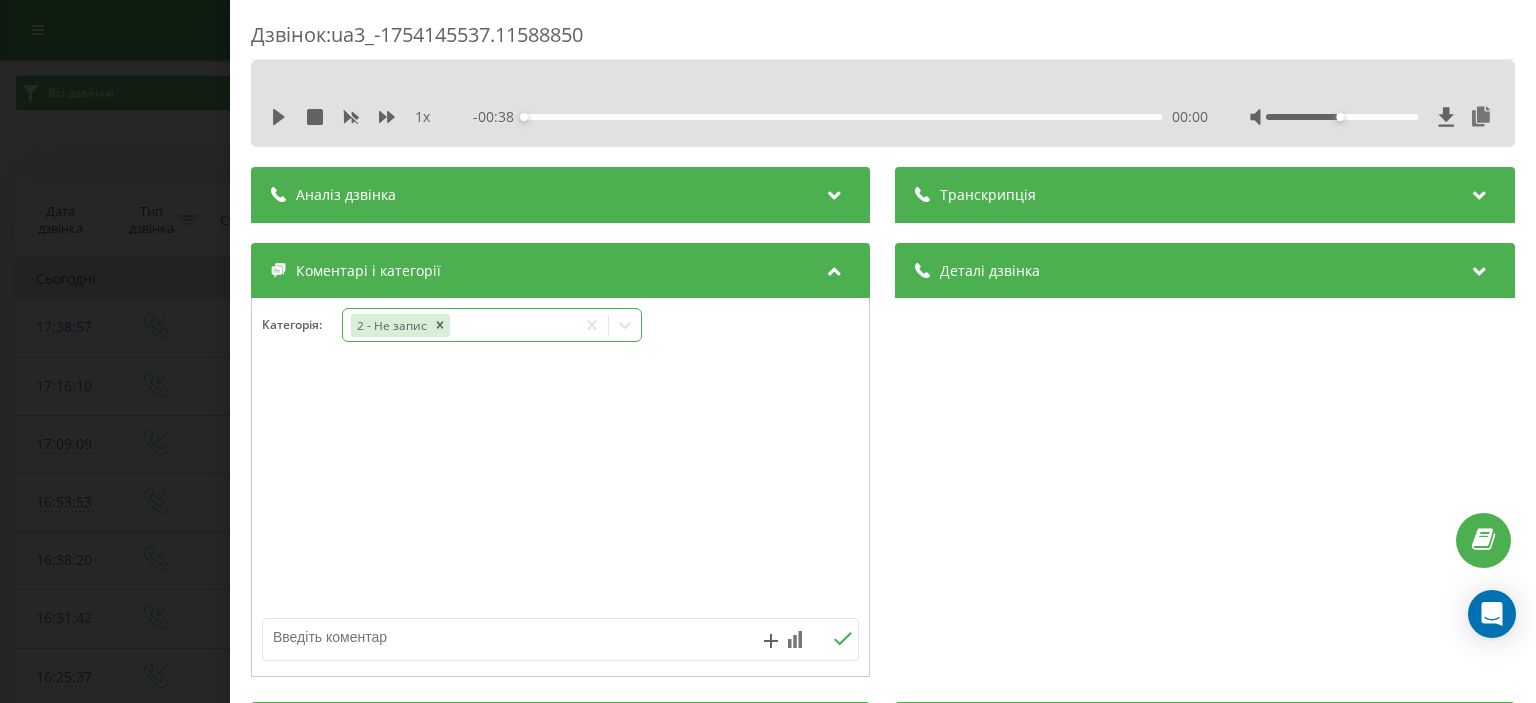 click on "2 - Не запис" at bounding box center [459, 325] 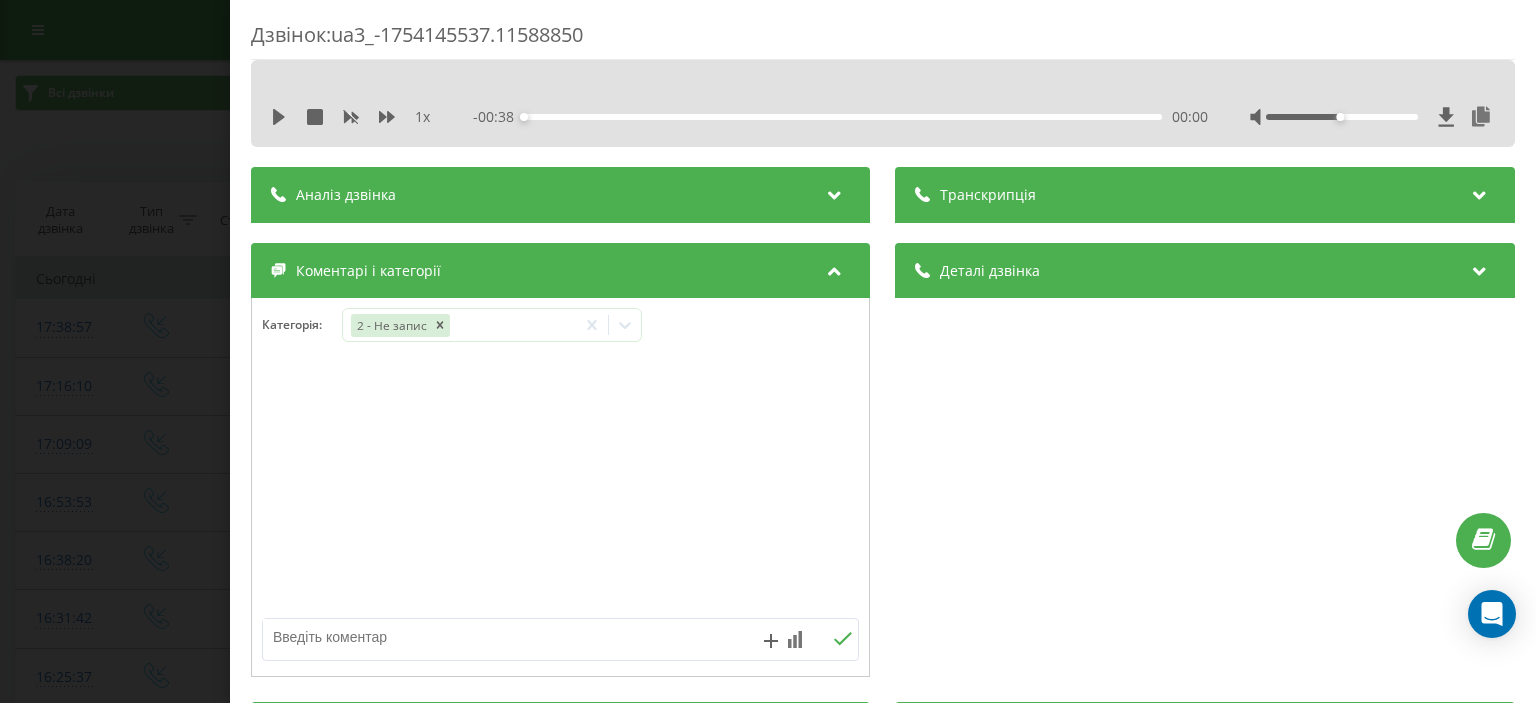click at bounding box center (501, 637) 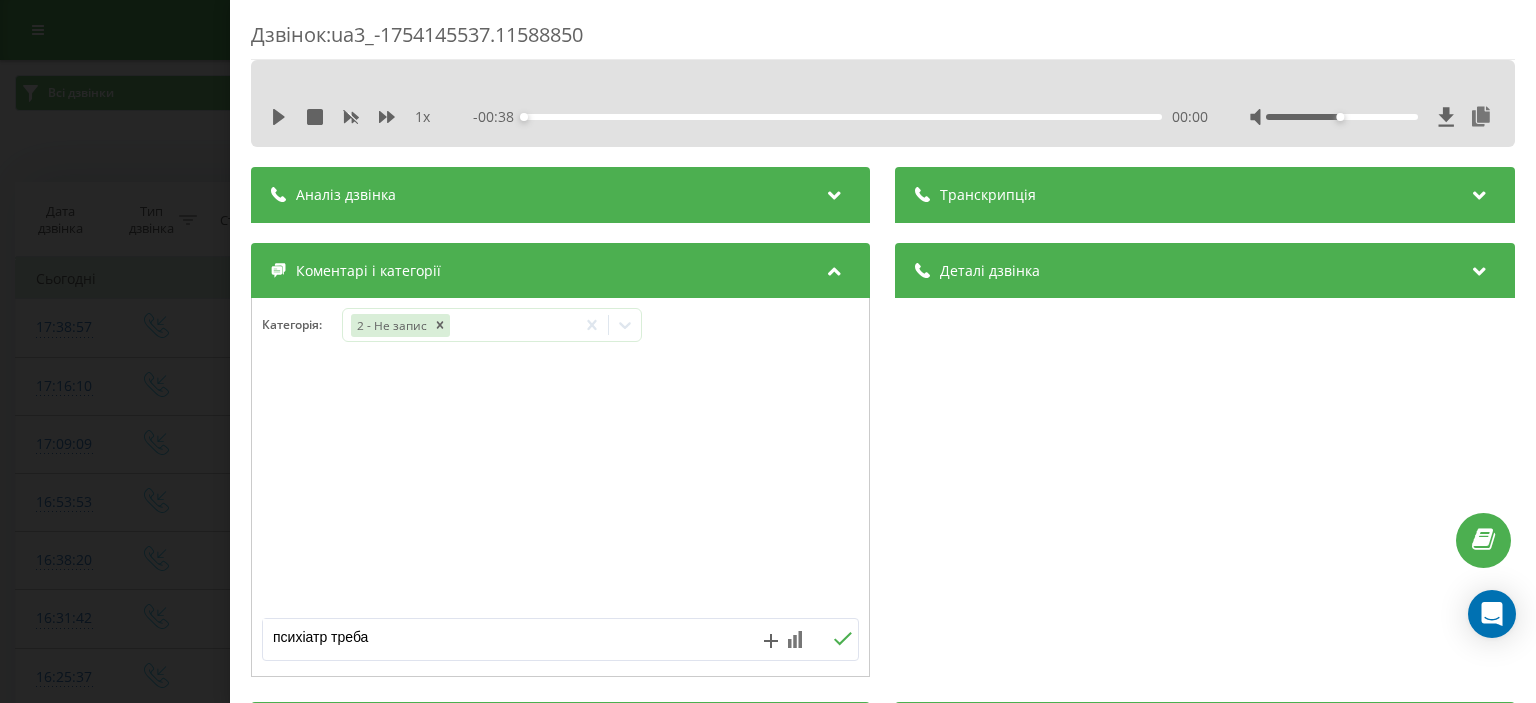 type on "психіатр треба" 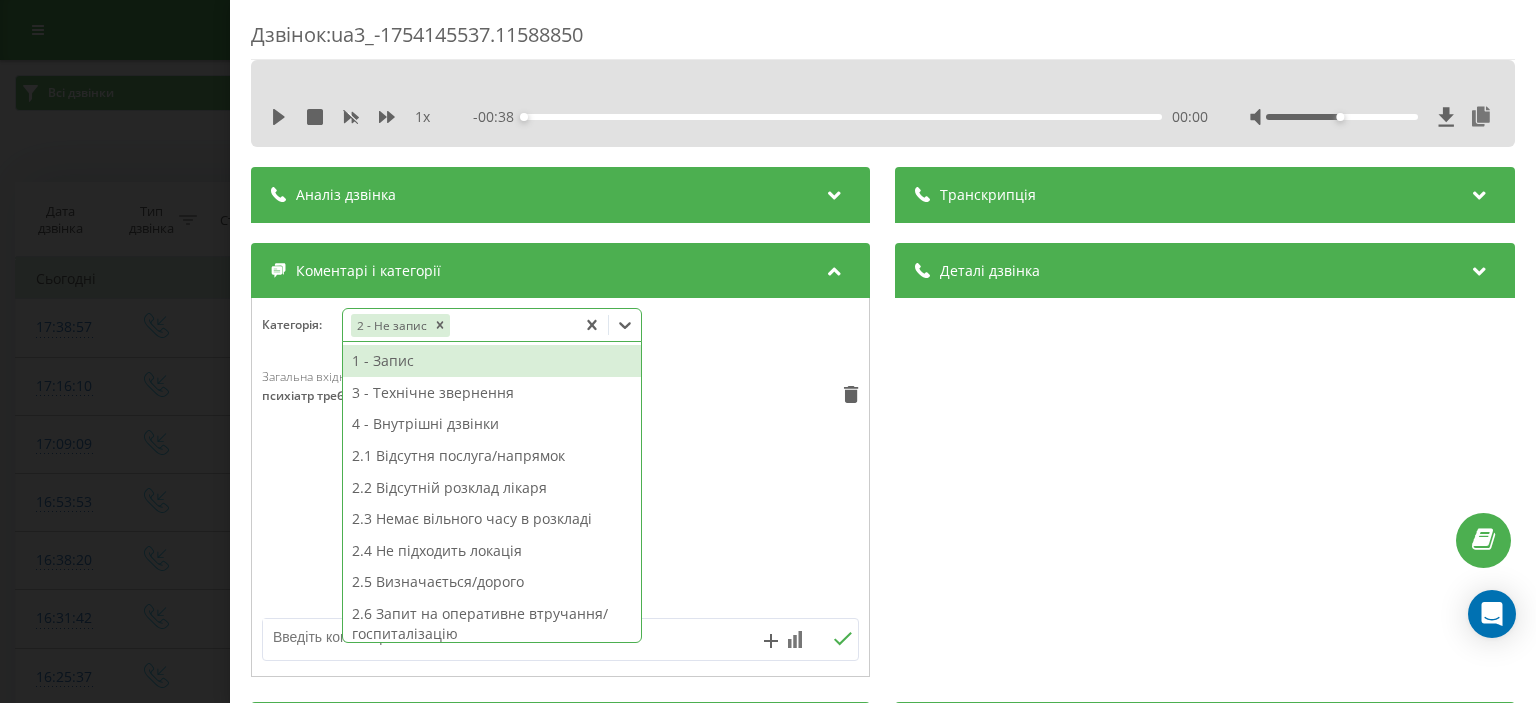 click on "2 - Не запис" at bounding box center [459, 325] 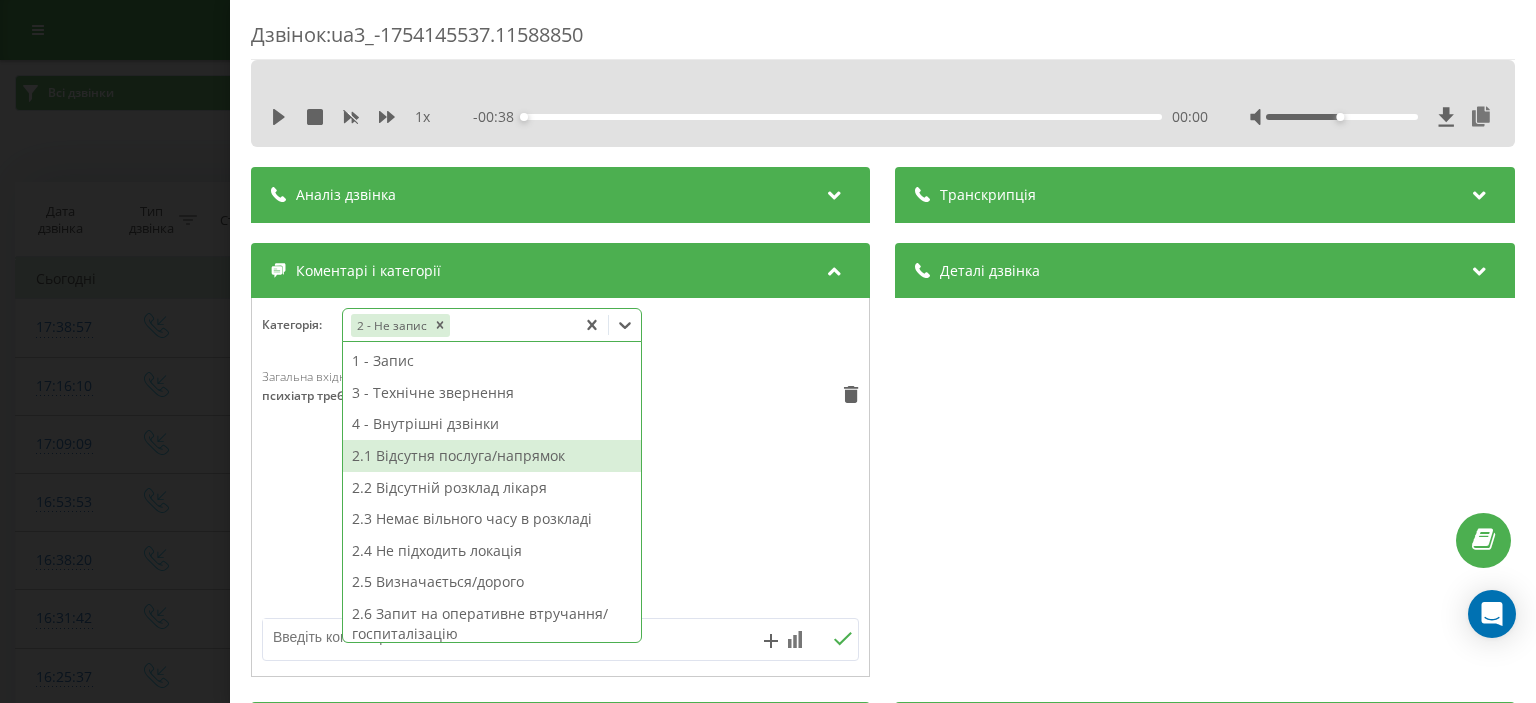 click on "2.1 Відсутня послуга/напрямок" at bounding box center [492, 456] 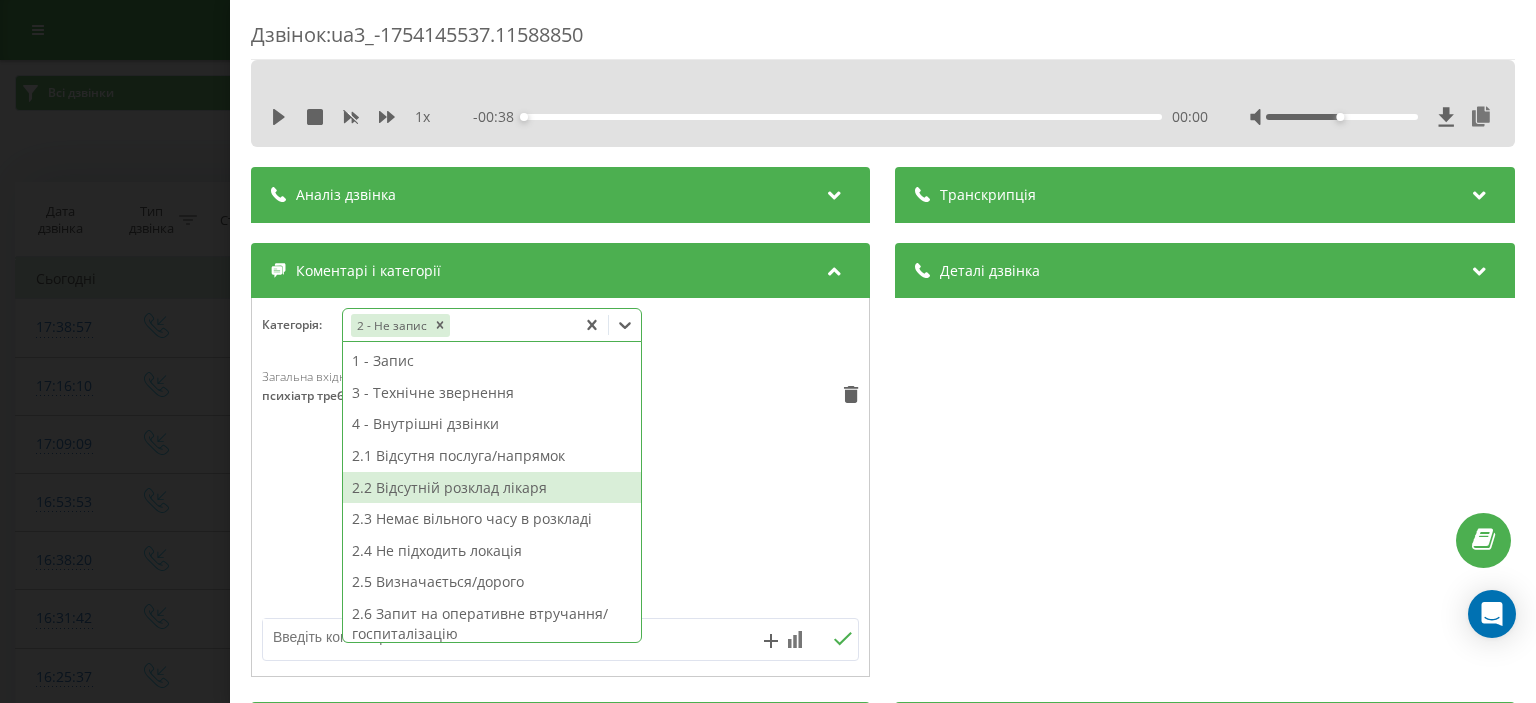 click on "Дзвінок :  ua3_-1754145537.11588850   1 x  - 00:38 00:00   00:00   Транскрипція Для AI-аналізу майбутніх дзвінків  налаштуйте та активуйте профіль на сторінці . Якщо профіль вже є і дзвінок відповідає його умовам, оновіть сторінку через 10 хвилин - AI аналізує поточний дзвінок. Аналіз дзвінка Для AI-аналізу майбутніх дзвінків  налаштуйте та активуйте профіль на сторінці . Якщо профіль вже є і дзвінок відповідає його умовам, оновіть сторінку через 10 хвилин - AI аналізує поточний дзвінок. Деталі дзвінка Загальне Дата дзвінка 2025-08-02 17:38:57 Тип дзвінка Вхідний Статус дзвінка Цільовий 380632298674 /" at bounding box center (768, 351) 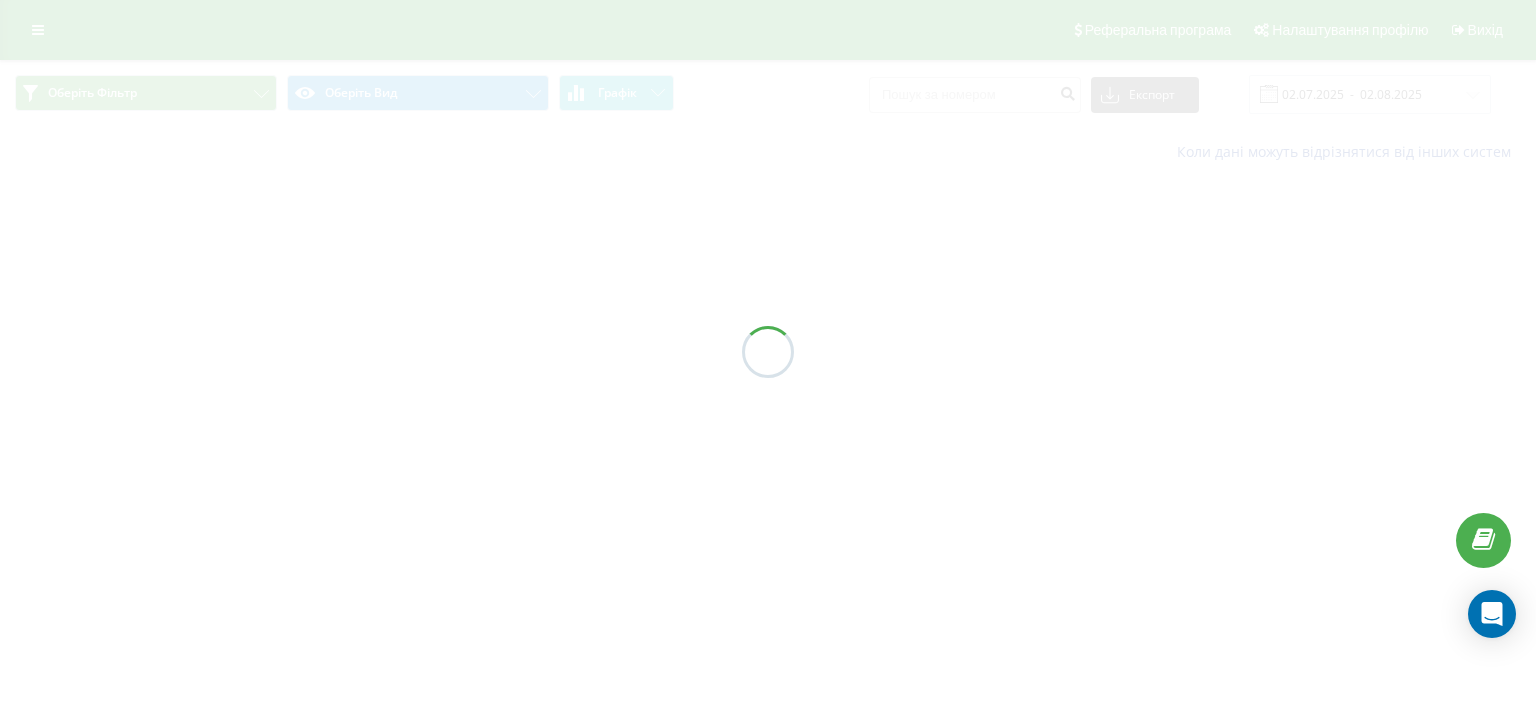 scroll, scrollTop: 0, scrollLeft: 0, axis: both 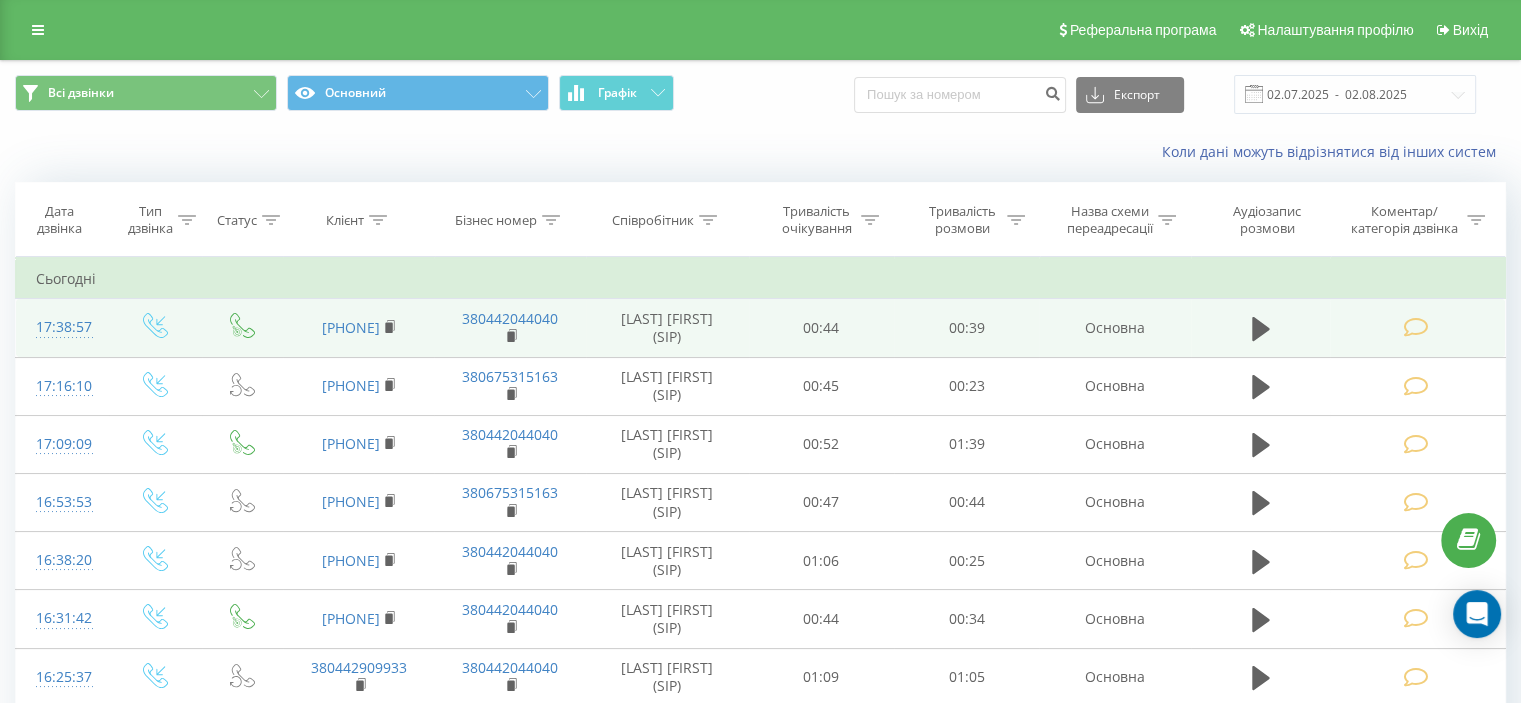 click at bounding box center (1415, 327) 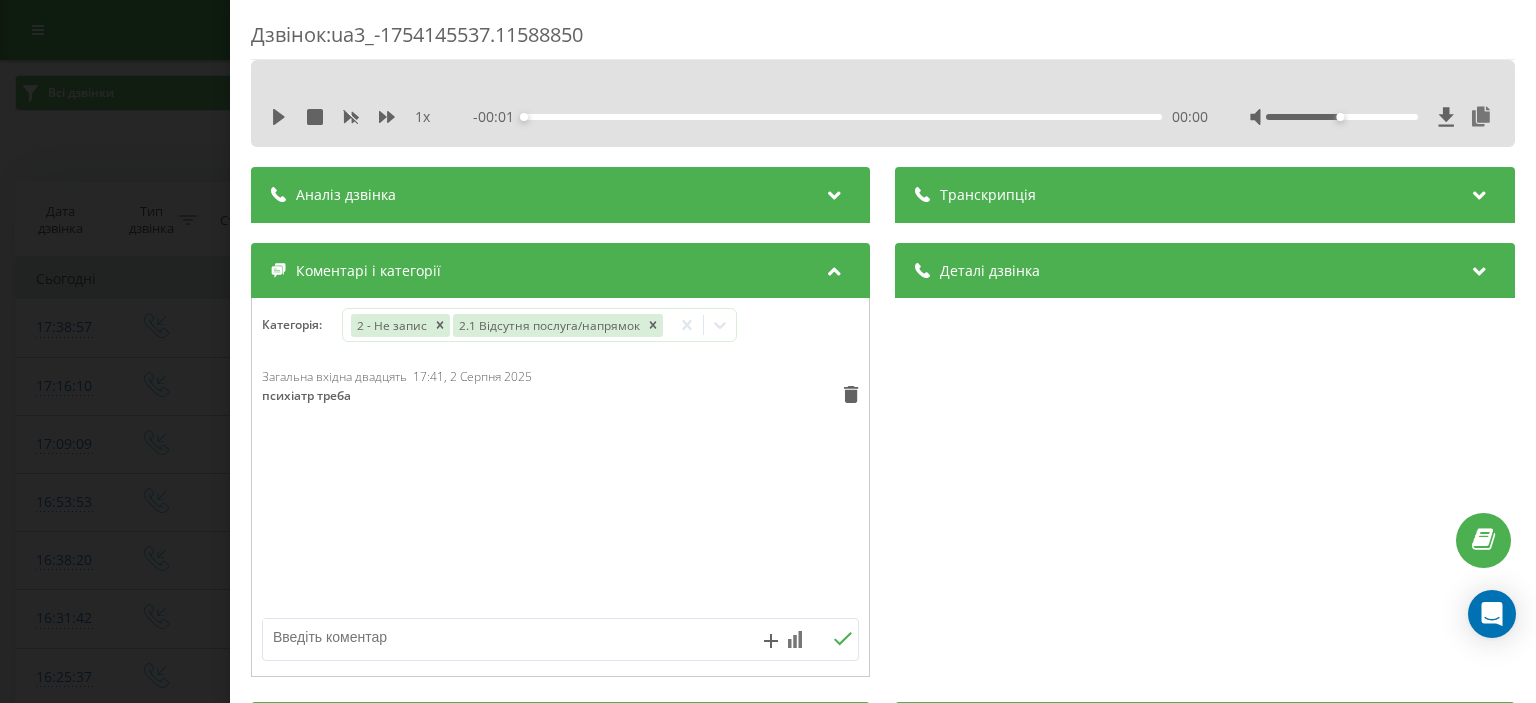 click on "Дзвінок : ua3_-1754145537.11588850 1 x - 00:01 00:00 00:00 Транскрипція Для AI-аналізу майбутніх дзвінків налаштуйте та активуйте профіль на сторінці . Якщо профіль вже є і дзвінок відповідає його умовам, оновіть сторінку через 10 хвилин - AI аналізує поточний дзвінок. Аналіз дзвінка Для AI-аналізу майбутніх дзвінків налаштуйте та активуйте профіль на сторінці . Якщо профіль вже є і дзвінок відповідає його умовам, оновіть сторінку через 10 хвилин - AI аналізує поточний дзвінок. Деталі дзвінка Загальне Дата дзвінка 2025-08-02 17:38:57 Тип дзвінка Вхідний Статус дзвінка Цільовий [PHONE] /" at bounding box center (768, 351) 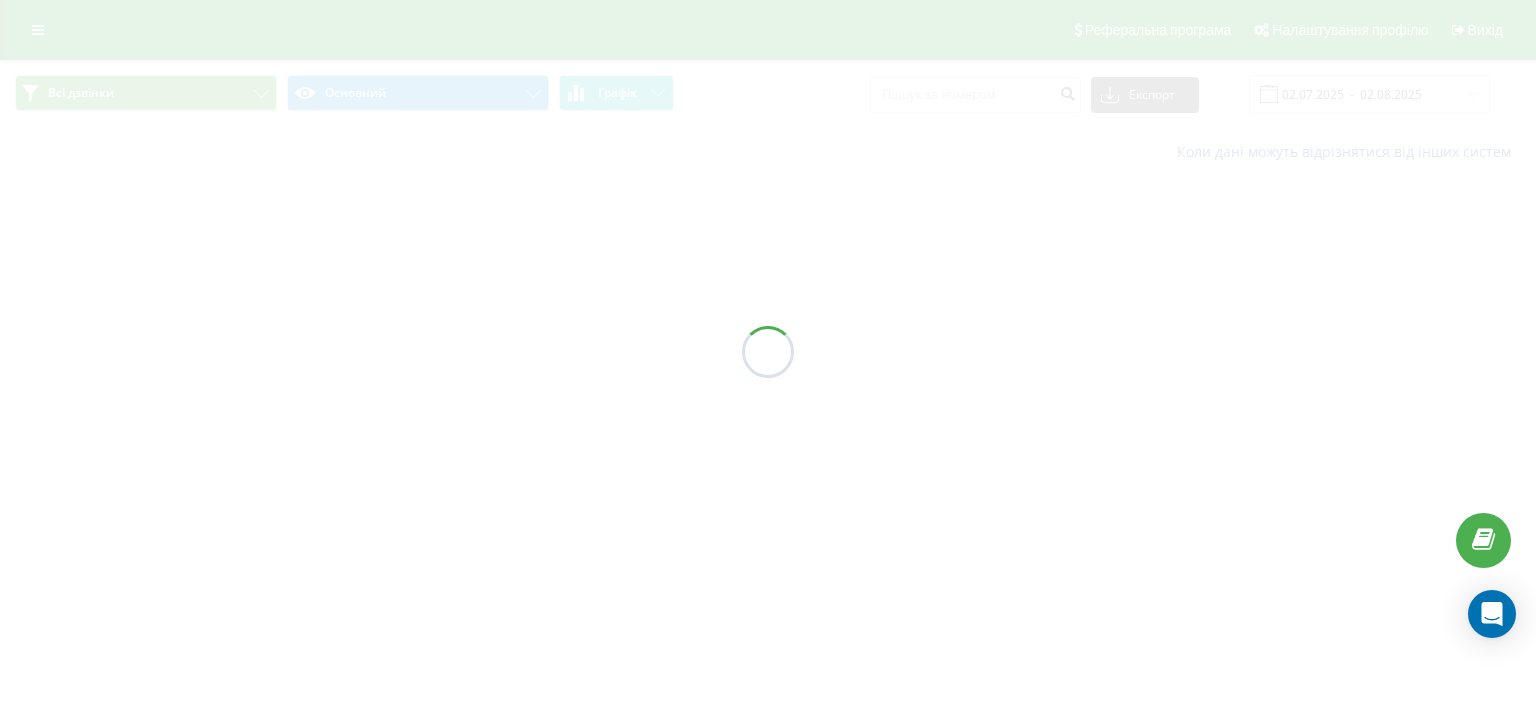 scroll, scrollTop: 0, scrollLeft: 0, axis: both 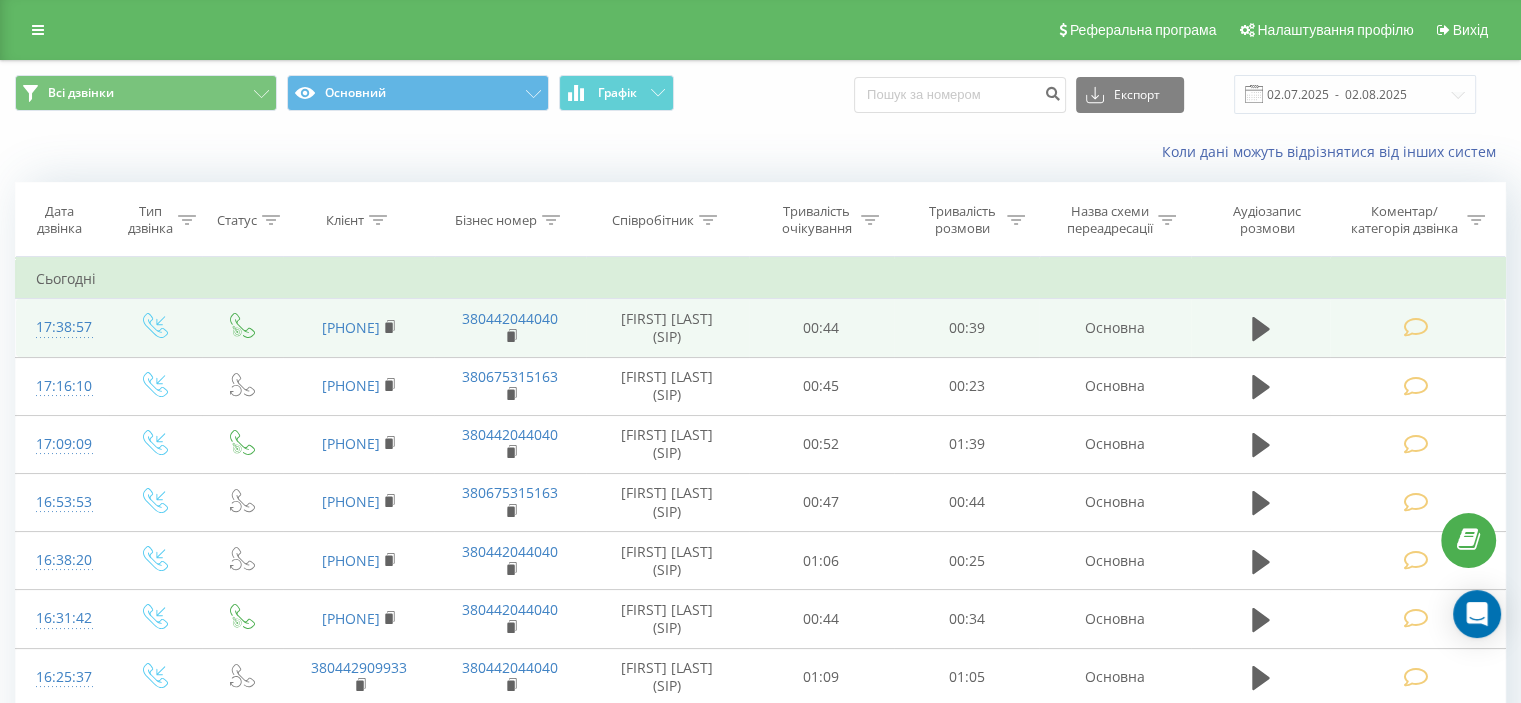 click at bounding box center [1415, 327] 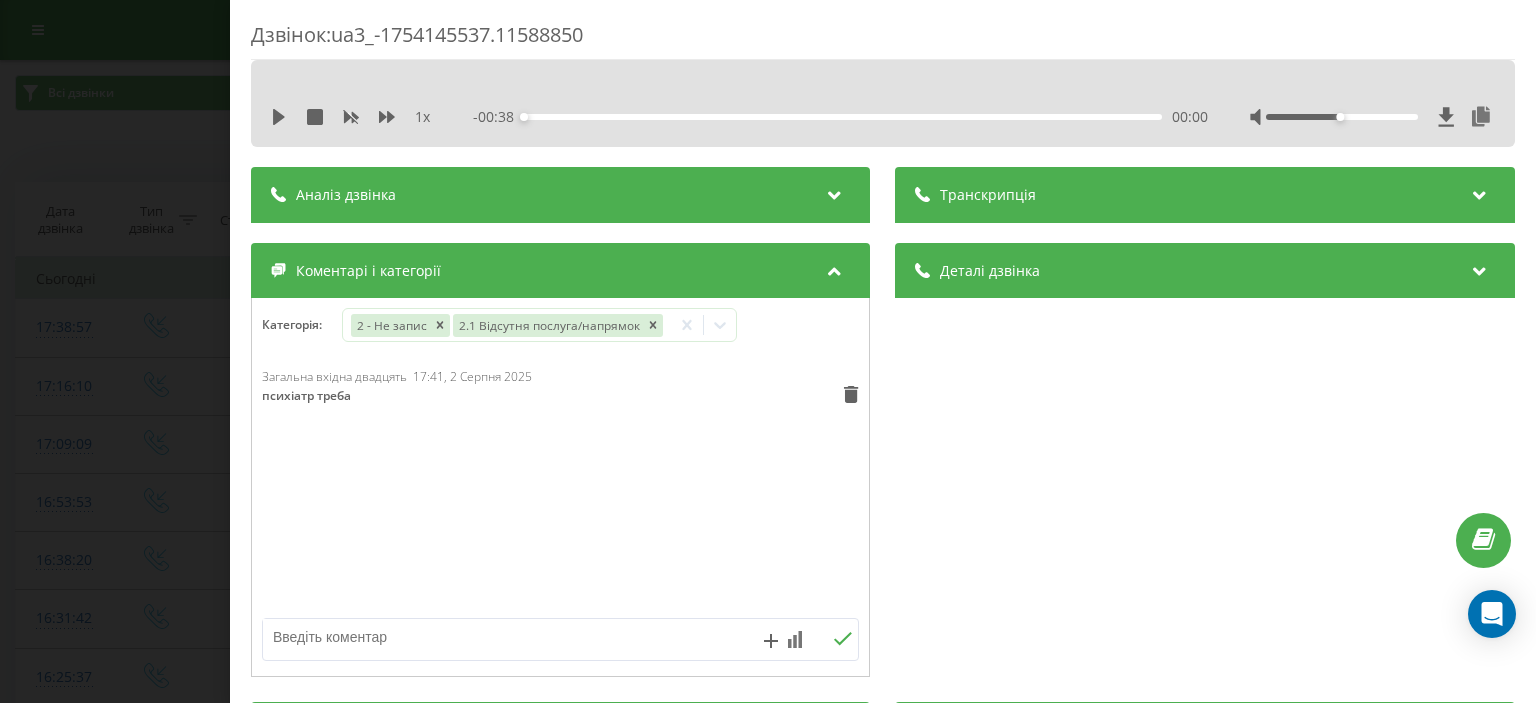 click on "Дзвінок :  ua3_-1754145537.11588850   1 x  - 00:38 00:00   00:00   Транскрипція Для AI-аналізу майбутніх дзвінків  налаштуйте та активуйте профіль на сторінці . Якщо профіль вже є і дзвінок відповідає його умовам, оновіть сторінку через 10 хвилин - AI аналізує поточний дзвінок. Аналіз дзвінка Для AI-аналізу майбутніх дзвінків  налаштуйте та активуйте профіль на сторінці . Якщо профіль вже є і дзвінок відповідає його умовам, оновіть сторінку через 10 хвилин - AI аналізує поточний дзвінок. Деталі дзвінка Загальне Дата дзвінка 2025-08-02 17:38:57 Тип дзвінка Вхідний Статус дзвінка Цільовий 380632298674 /" at bounding box center (768, 351) 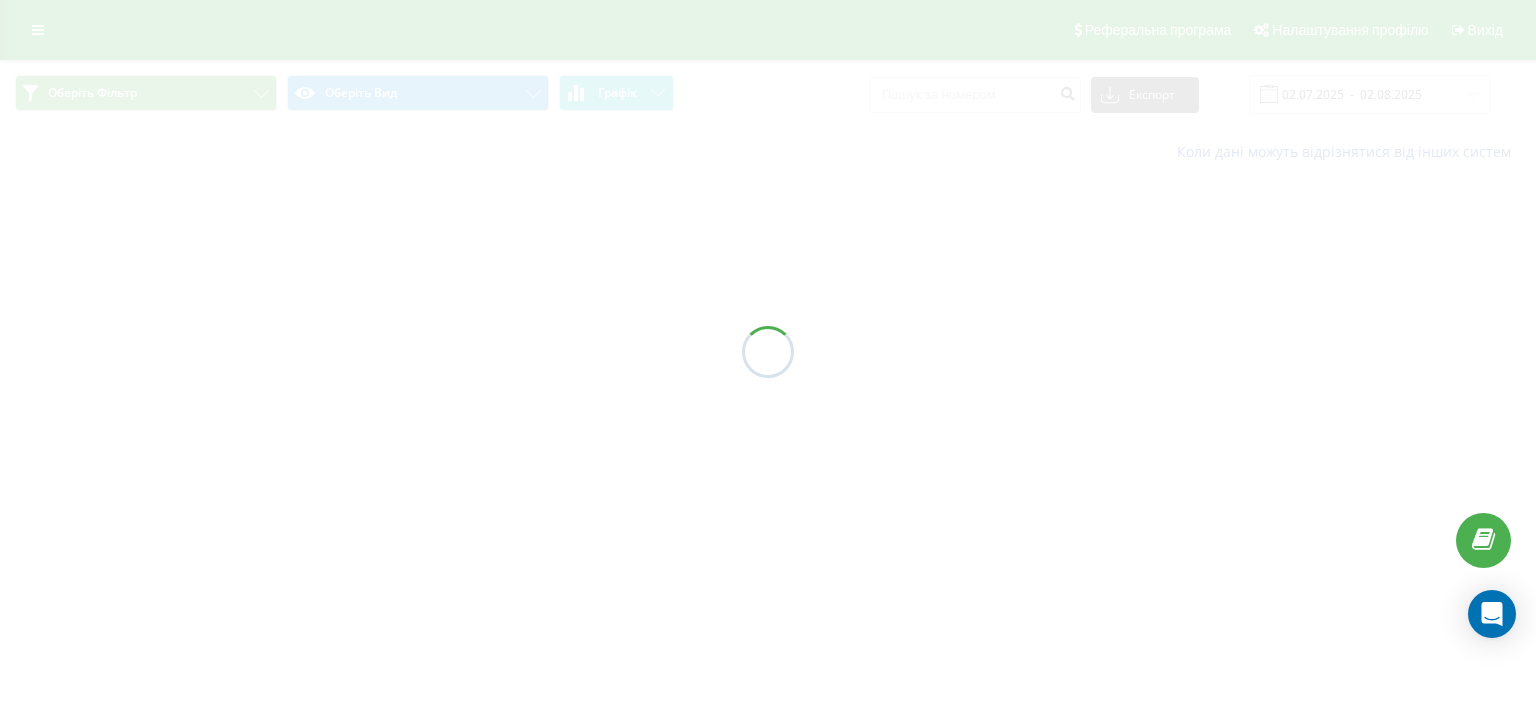 scroll, scrollTop: 0, scrollLeft: 0, axis: both 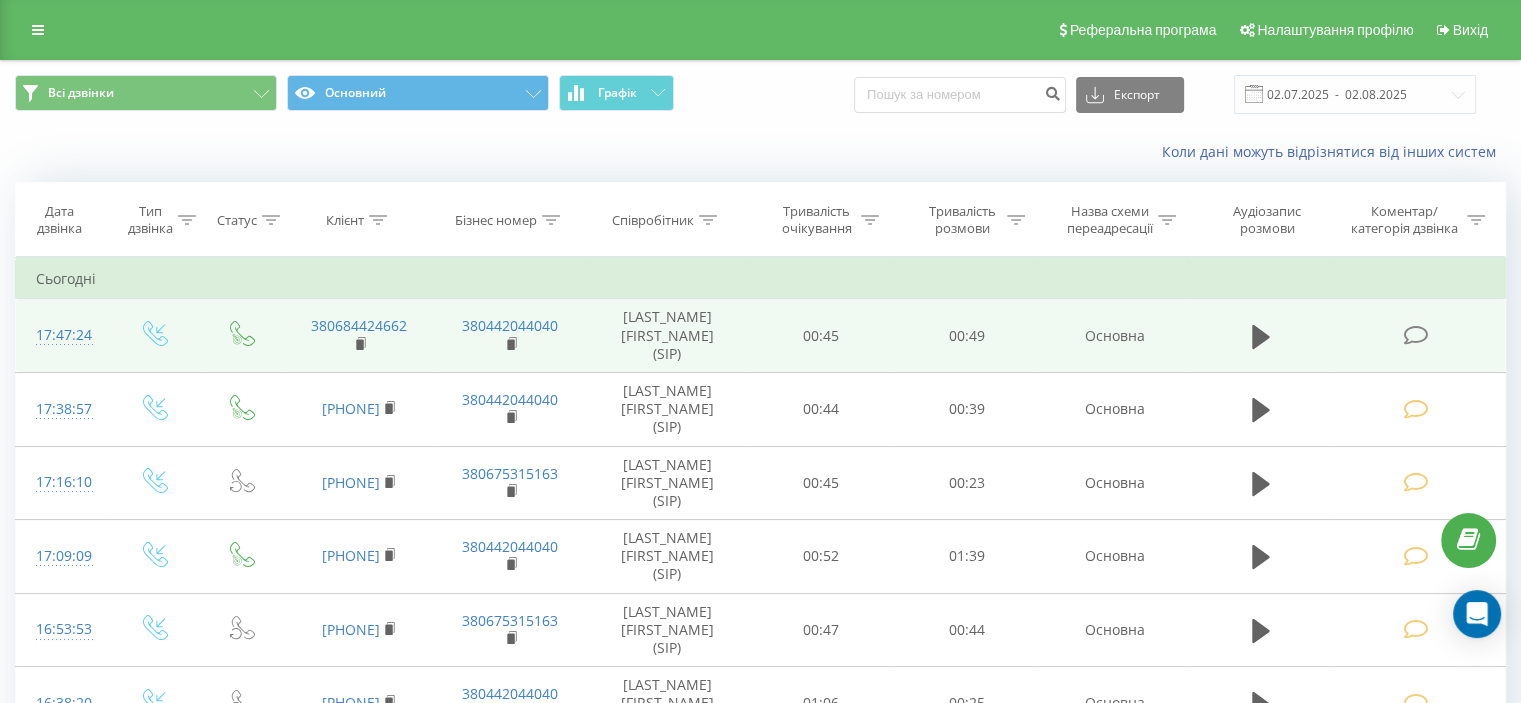 click at bounding box center [1417, 336] 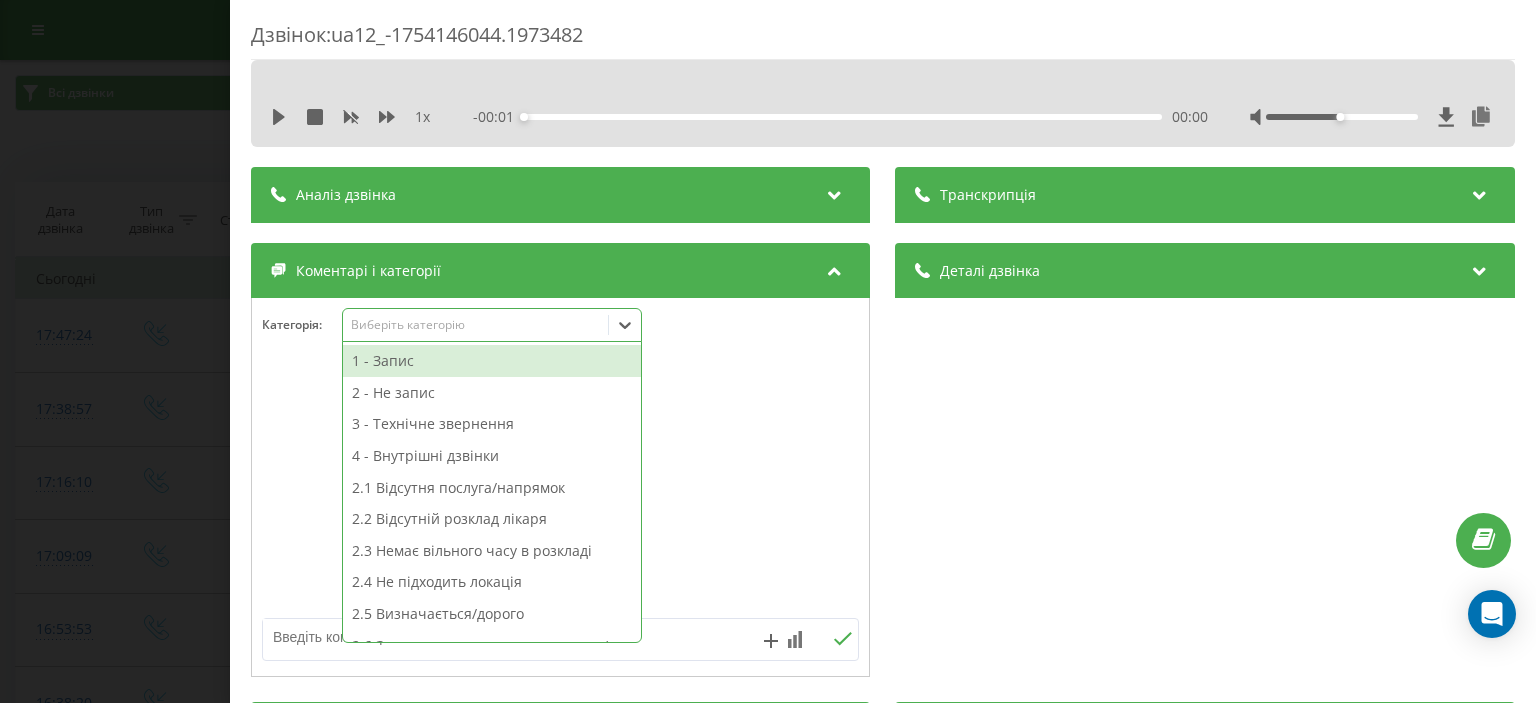 click on "Виберіть категорію" at bounding box center [476, 325] 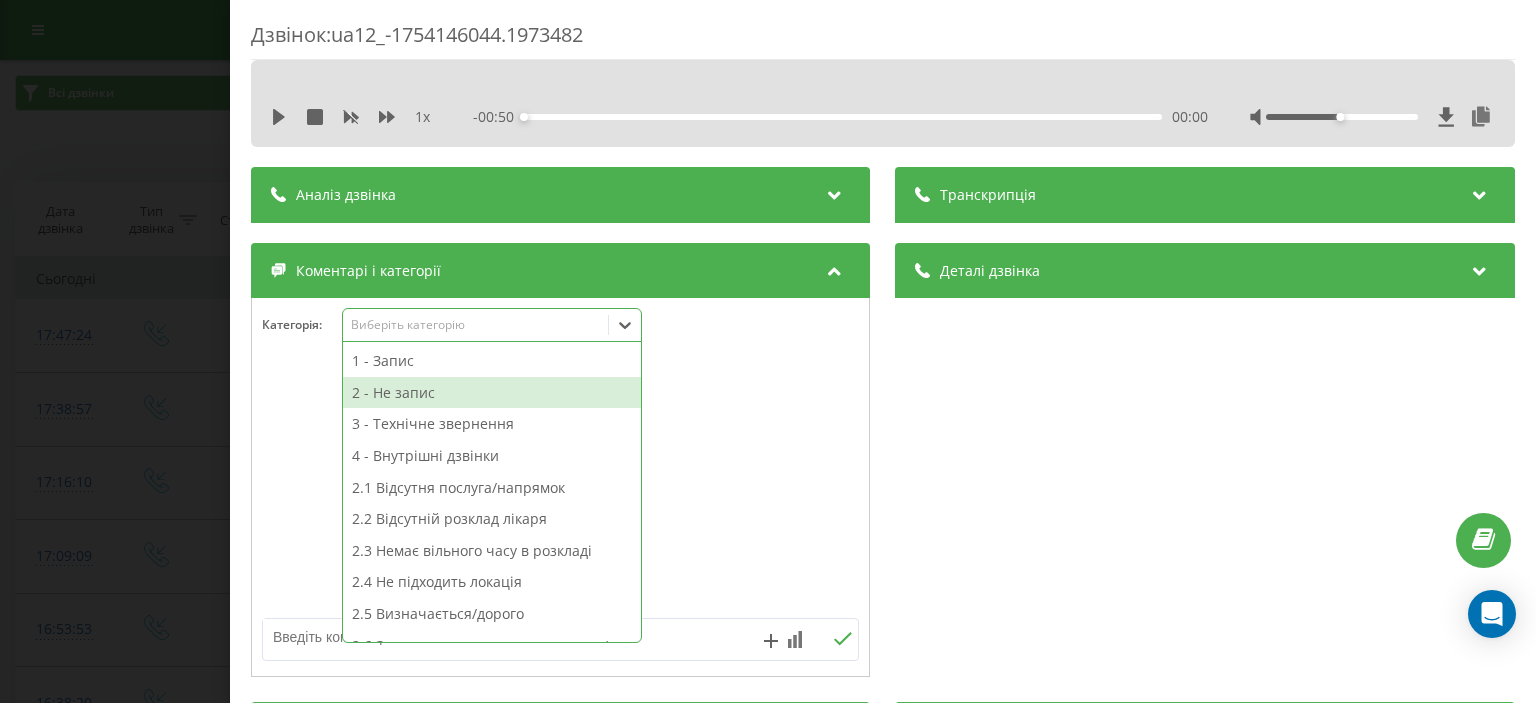 click on "2 - Не запис" at bounding box center [492, 393] 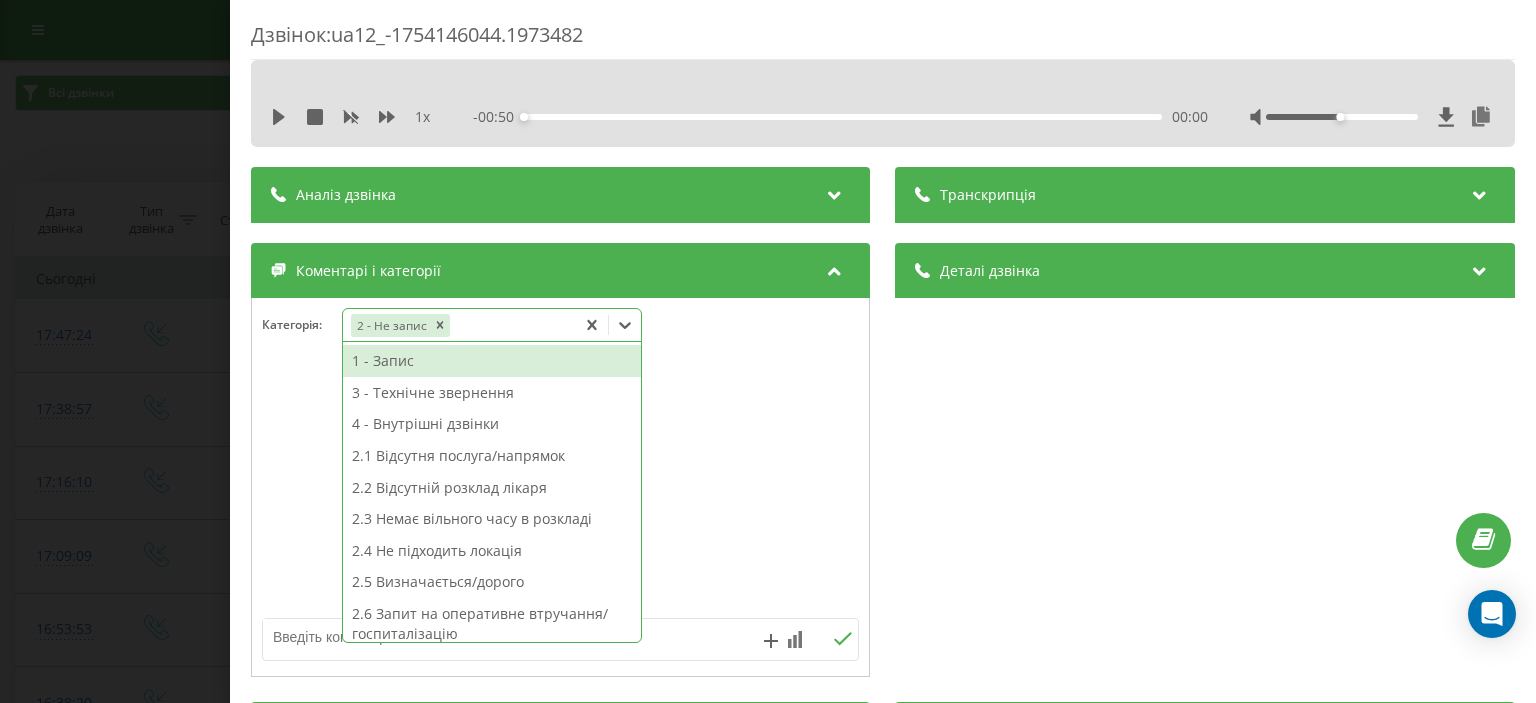 click at bounding box center (501, 637) 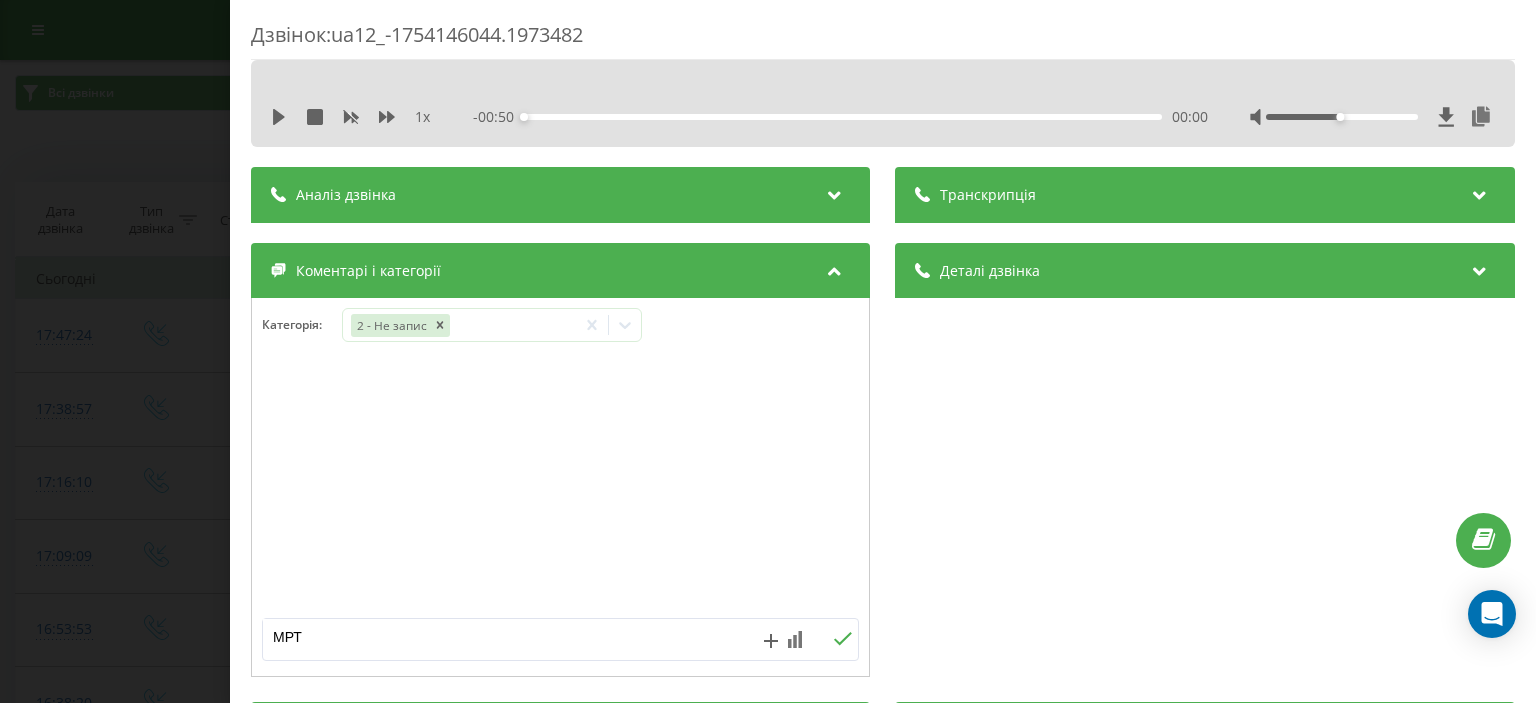type on "МРТ" 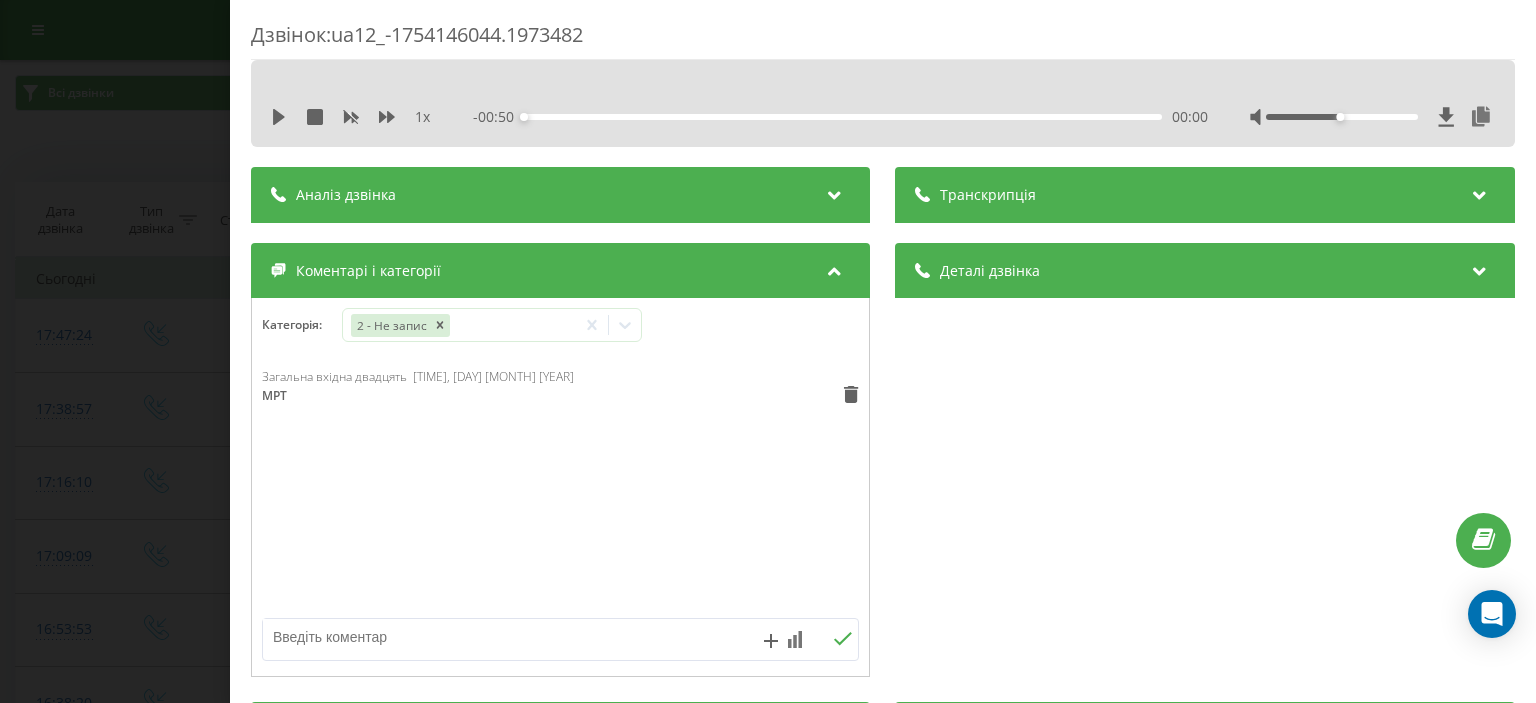 click on "Дзвінок :  ua12_-1754146044.1973482   1 x  - 00:50 00:00   00:00   Транскрипція Для AI-аналізу майбутніх дзвінків  налаштуйте та активуйте профіль на сторінці . Якщо профіль вже є і дзвінок відповідає його умовам, оновіть сторінку через 10 хвилин - AI аналізує поточний дзвінок. Аналіз дзвінка Для AI-аналізу майбутніх дзвінків  налаштуйте та активуйте профіль на сторінці . Якщо профіль вже є і дзвінок відповідає його умовам, оновіть сторінку через 10 хвилин - AI аналізує поточний дзвінок. Деталі дзвінка Загальне Дата дзвінка 2025-08-02 17:47:24 Тип дзвінка Вхідний Статус дзвінка Цільовий 380684424662 :" at bounding box center (768, 351) 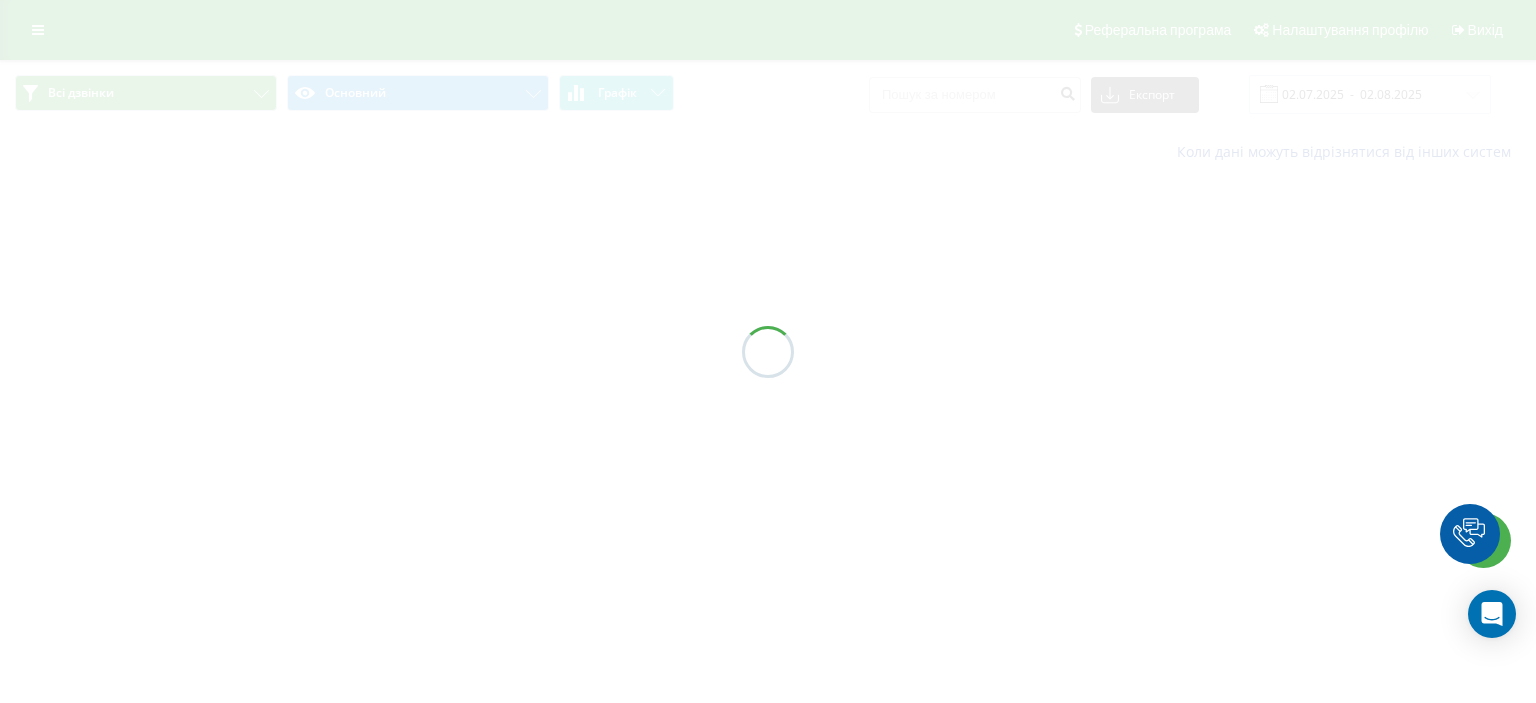 scroll, scrollTop: 0, scrollLeft: 0, axis: both 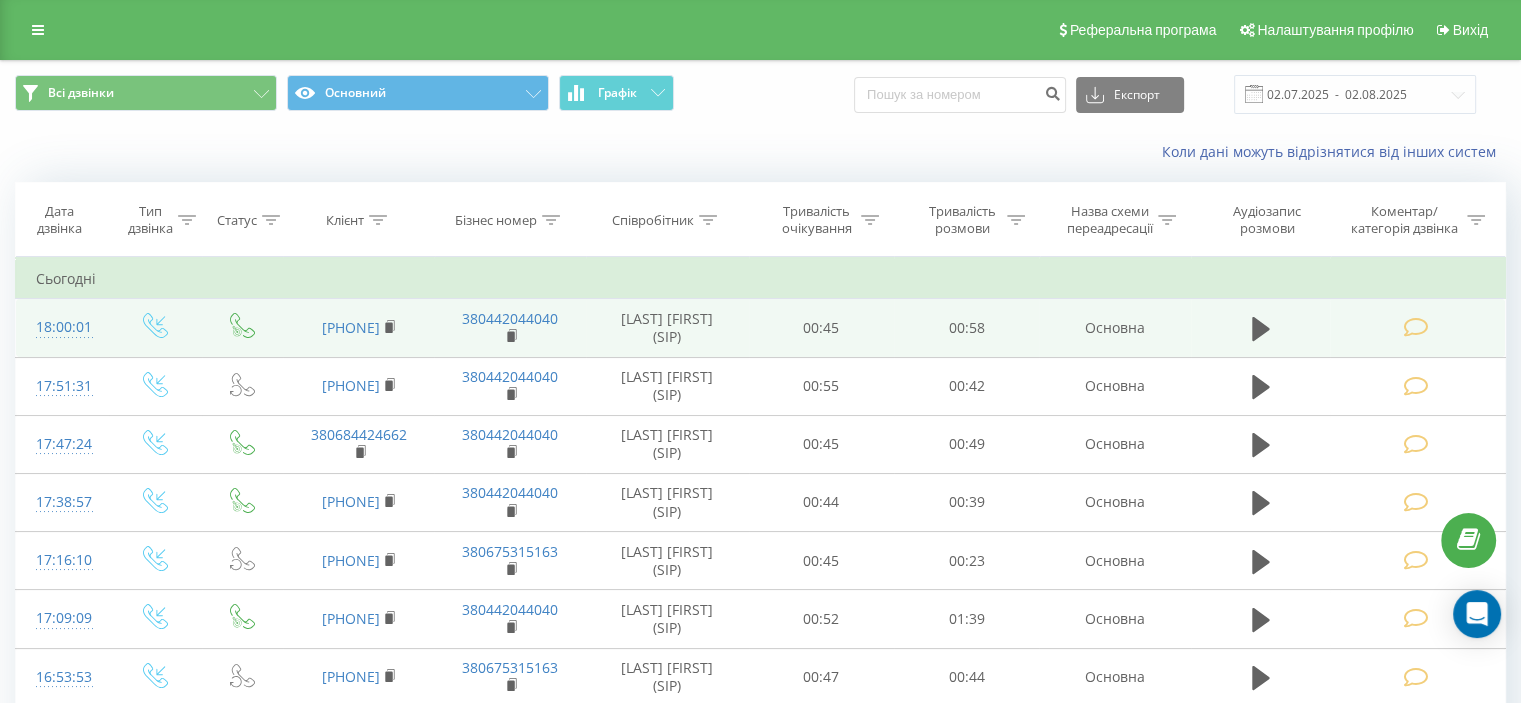 click at bounding box center (1415, 327) 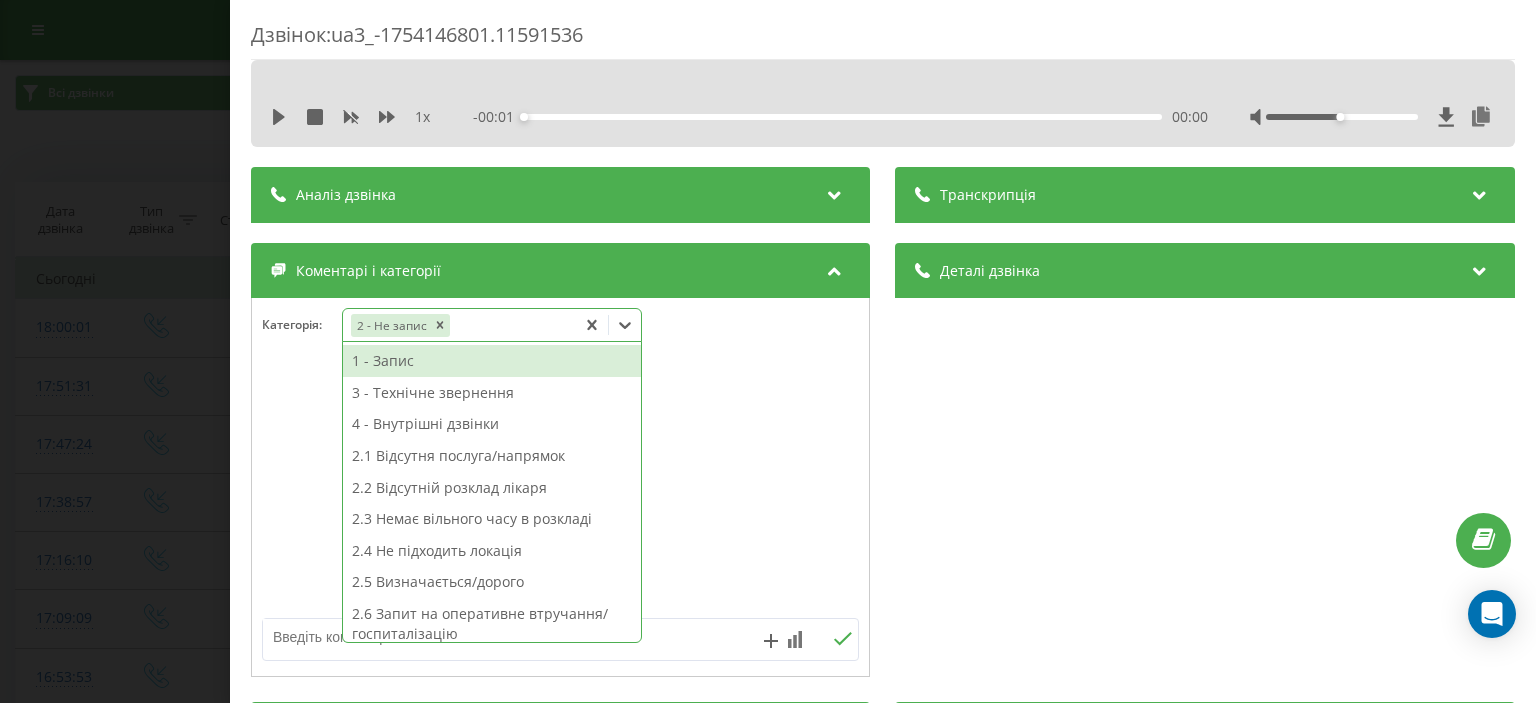 click on "2 - Не запис" at bounding box center (459, 325) 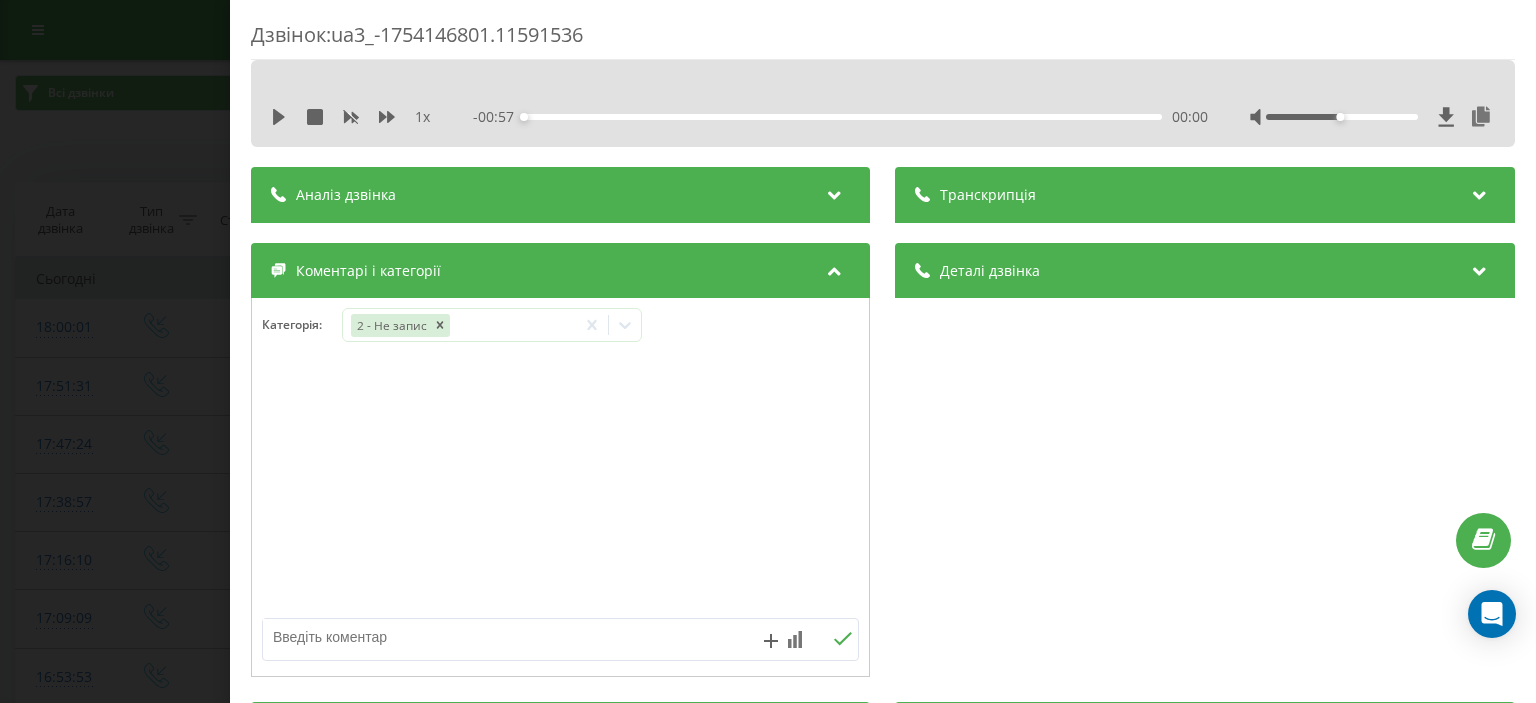 click at bounding box center (501, 637) 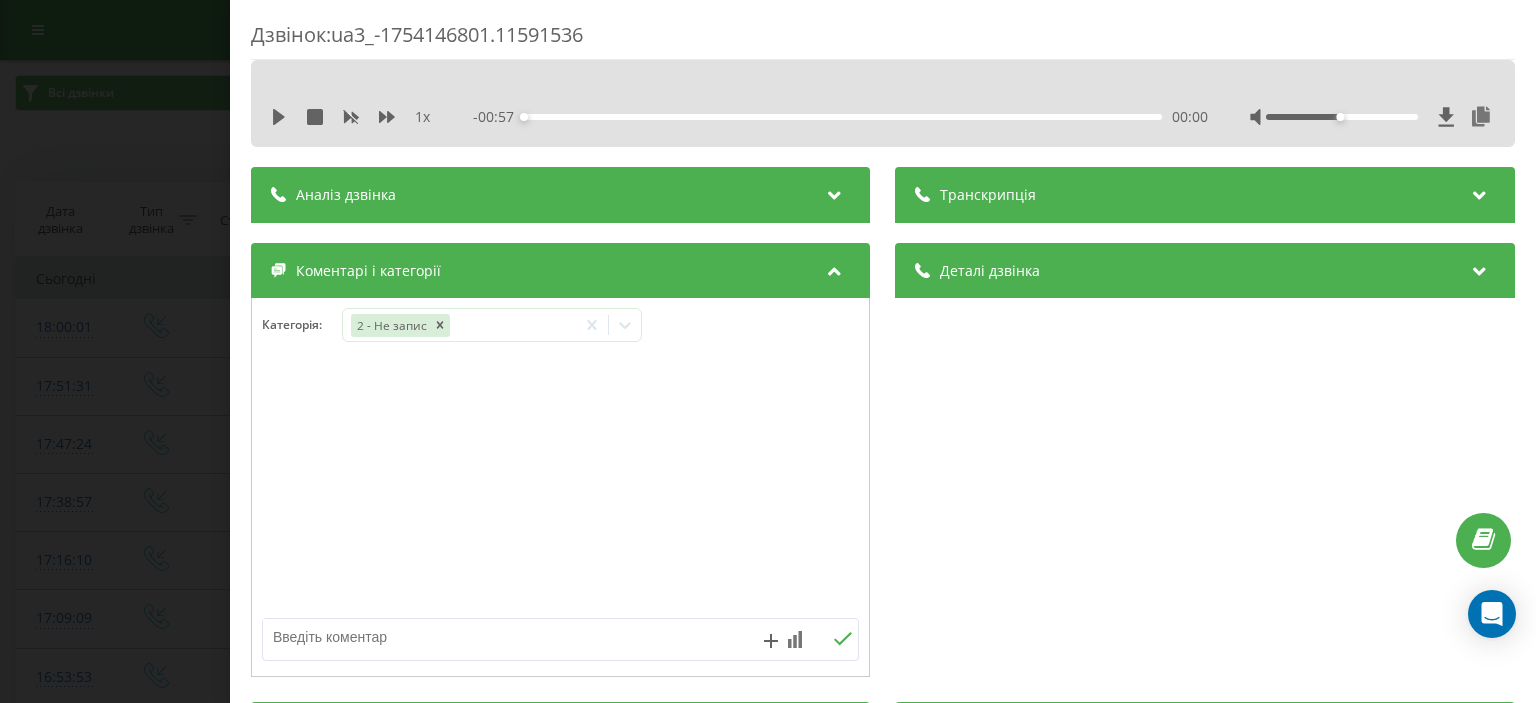 click on "Дзвінок : ua3_-1754146801.11591536 1 x - 00:57 00:00 00:00 Транскрипція Для AI-аналізу майбутніх дзвінків налаштуйте та активуйте профіль на сторінці . Якщо профіль вже є і дзвінок відповідає його умовам, оновіть сторінку через 10 хвилин - AI аналізує поточний дзвінок. Аналіз дзвінка Для AI-аналізу майбутніх дзвінків налаштуйте та активуйте профіль на сторінці . Якщо профіль вже є і дзвінок відповідає його умовам, оновіть сторінку через 10 хвилин - AI аналізує поточний дзвінок. Деталі дзвінка Загальне Дата дзвінка 2025-08-02 18:00:01 Тип дзвінка Вхідний Статус дзвінка Цільовий [PHONE] :" at bounding box center (768, 351) 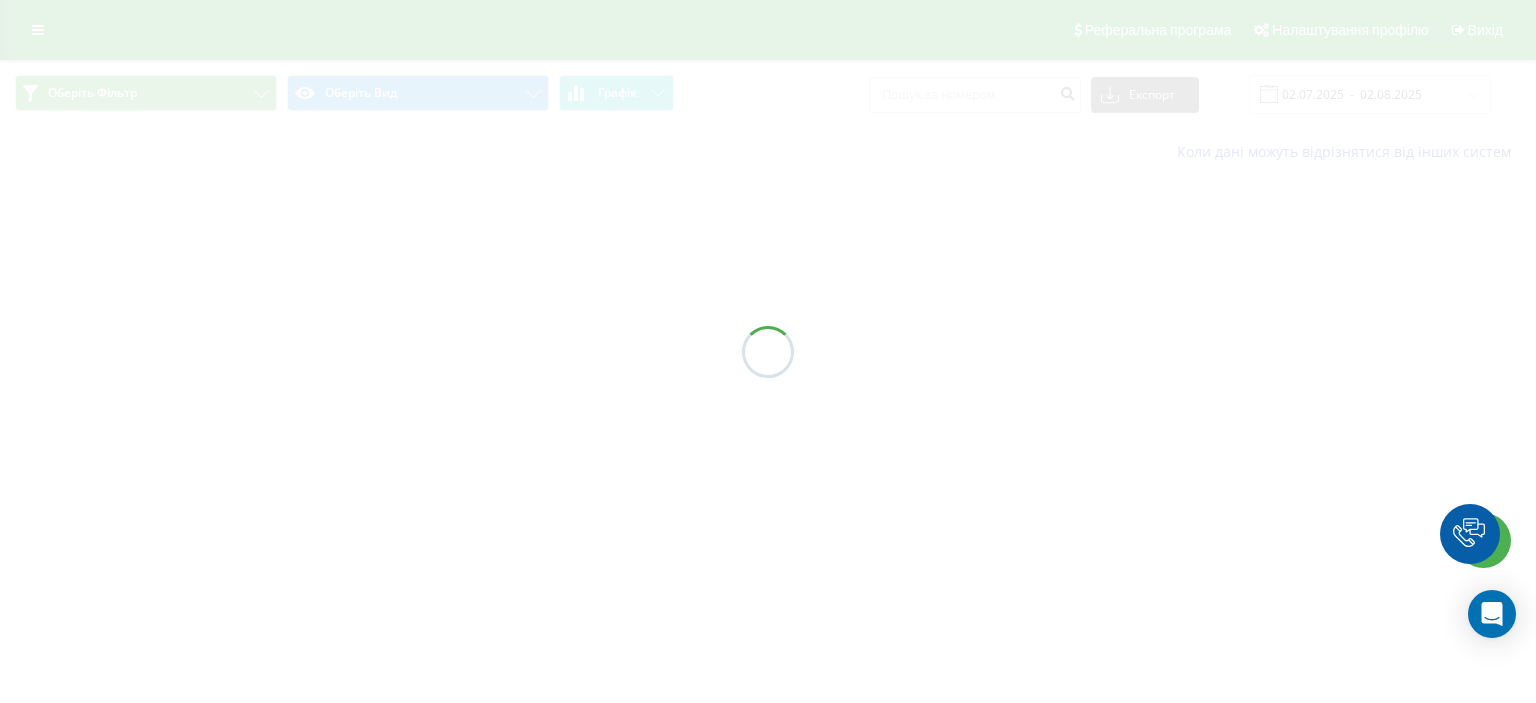scroll, scrollTop: 0, scrollLeft: 0, axis: both 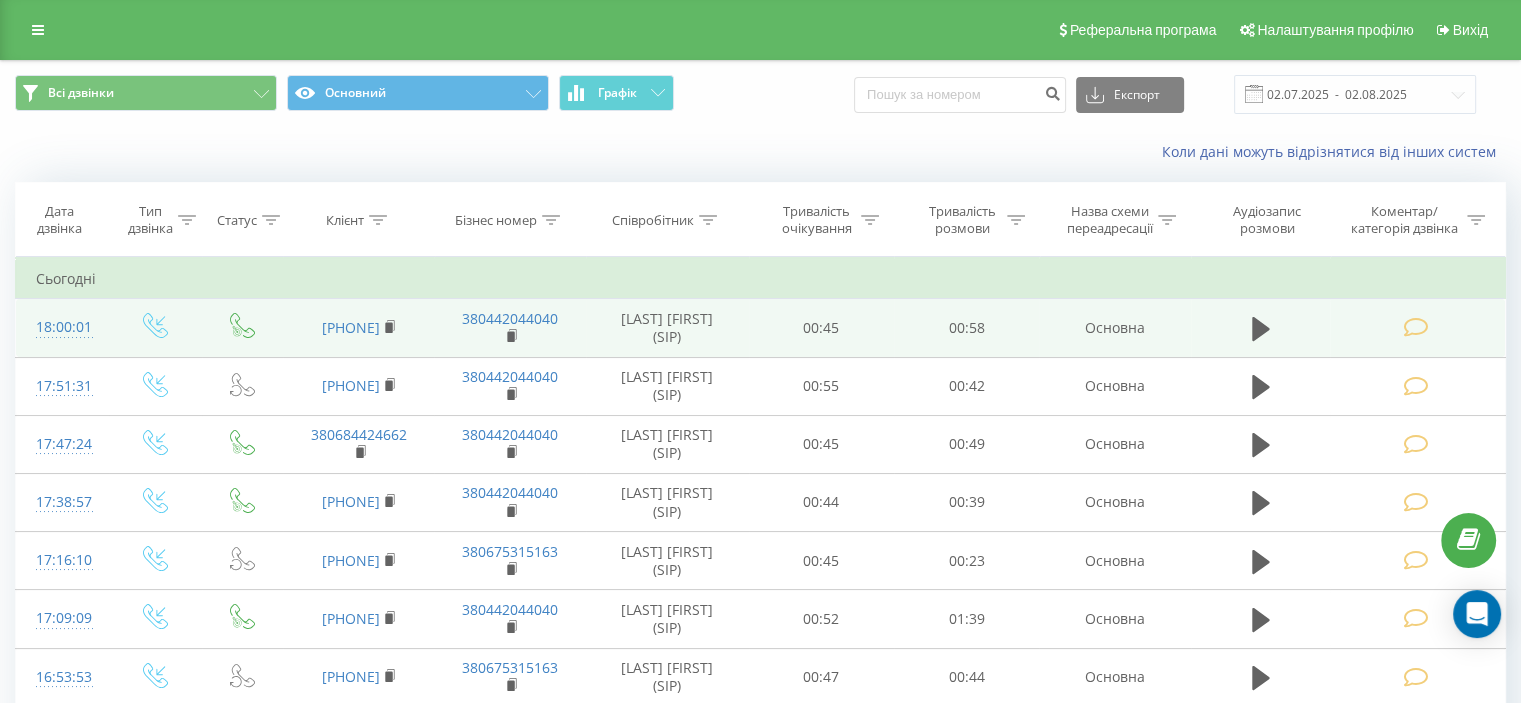 click at bounding box center [1417, 328] 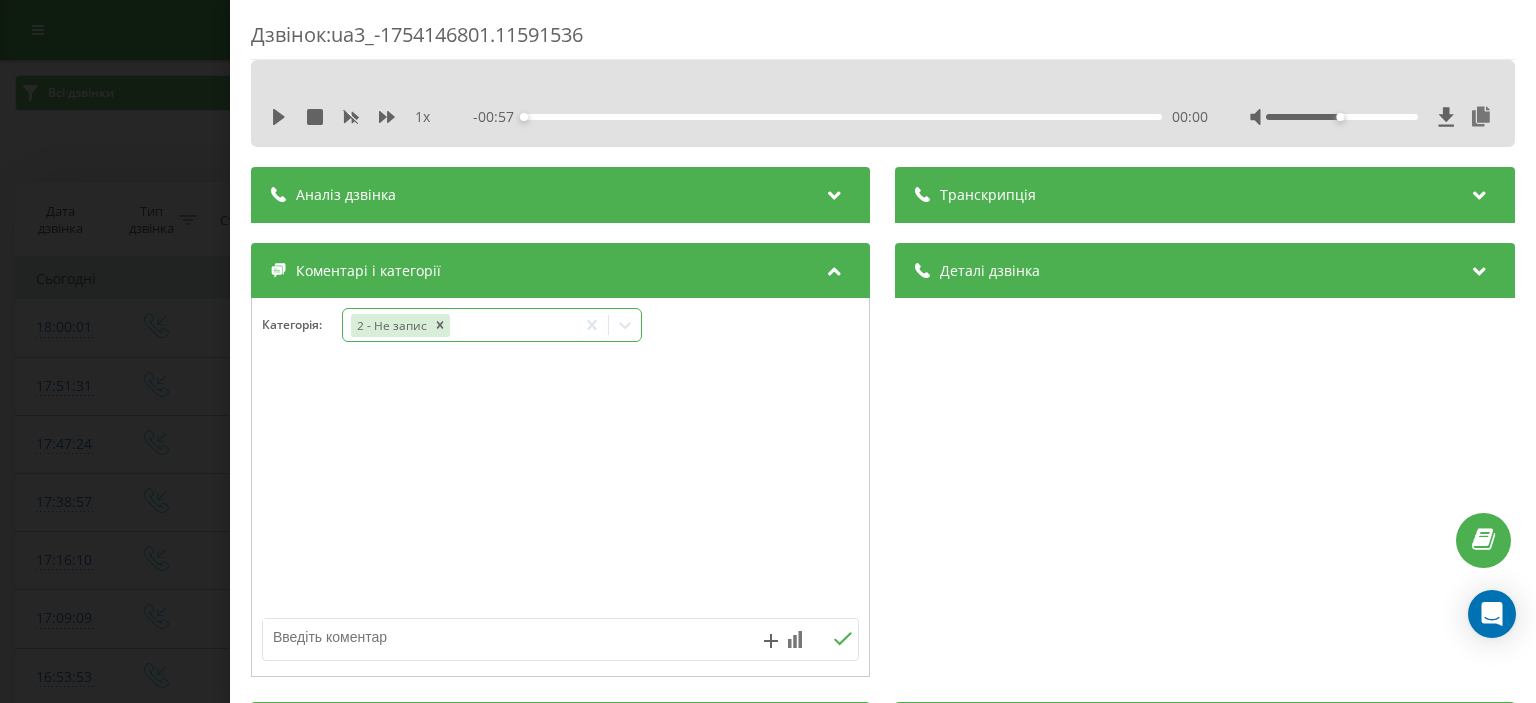 click on "2 - Не запис" at bounding box center [459, 325] 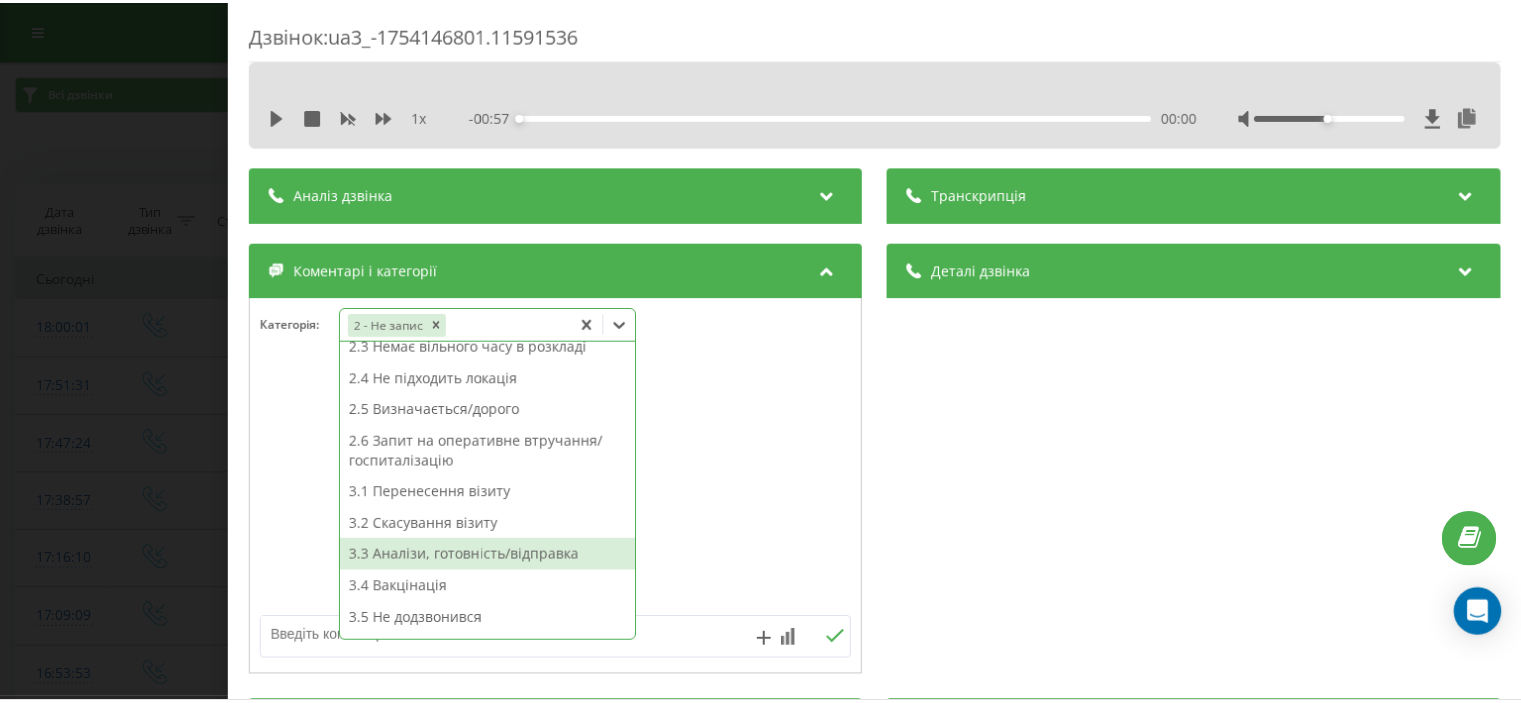 scroll, scrollTop: 0, scrollLeft: 0, axis: both 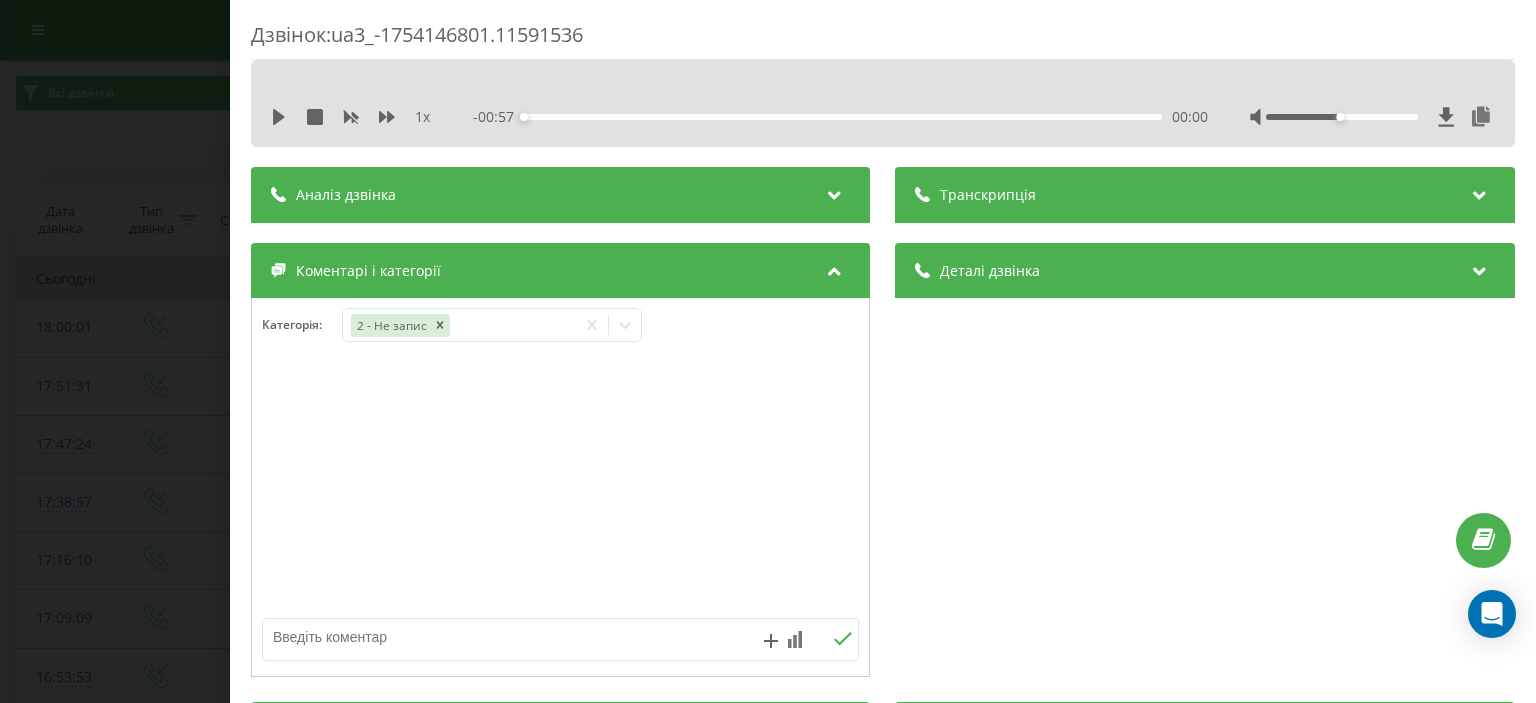 click at bounding box center [560, 488] 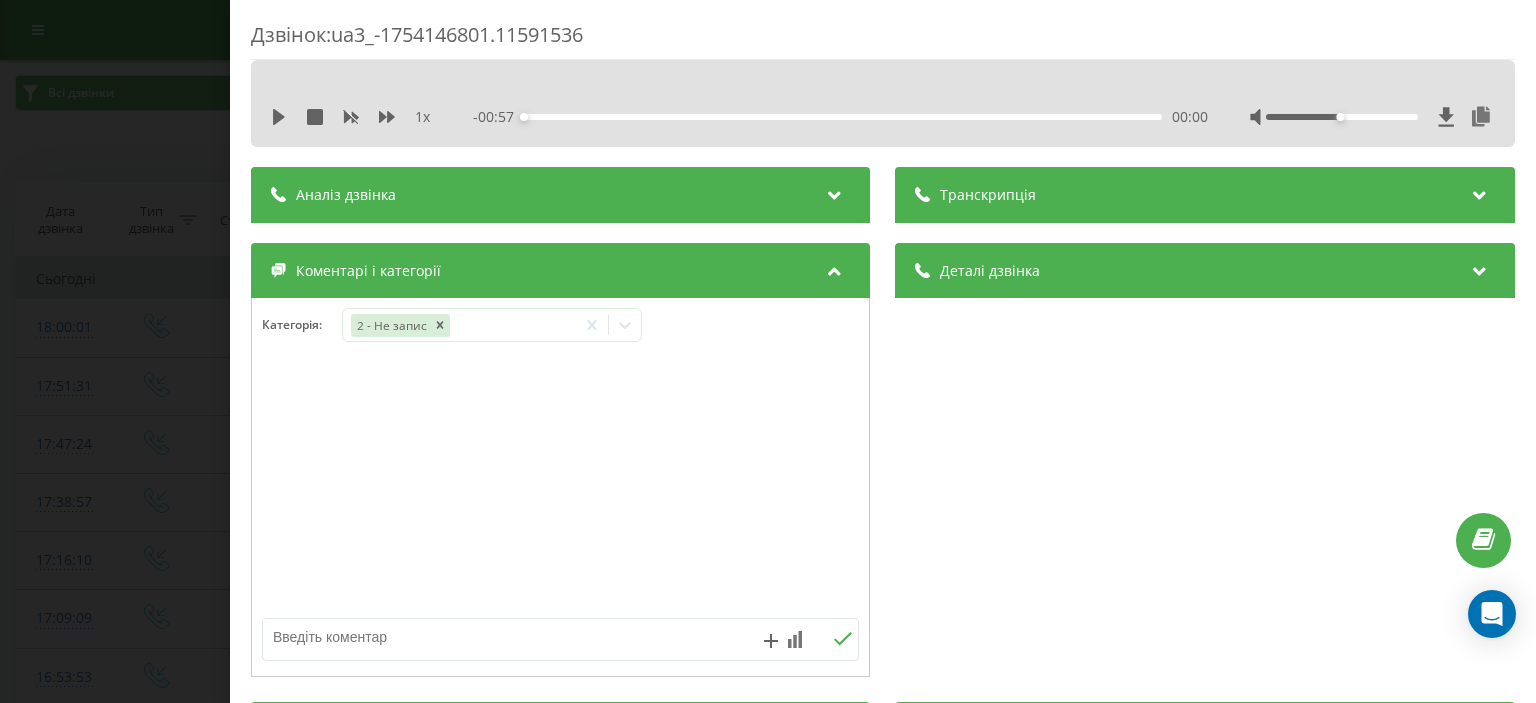 click at bounding box center [501, 637] 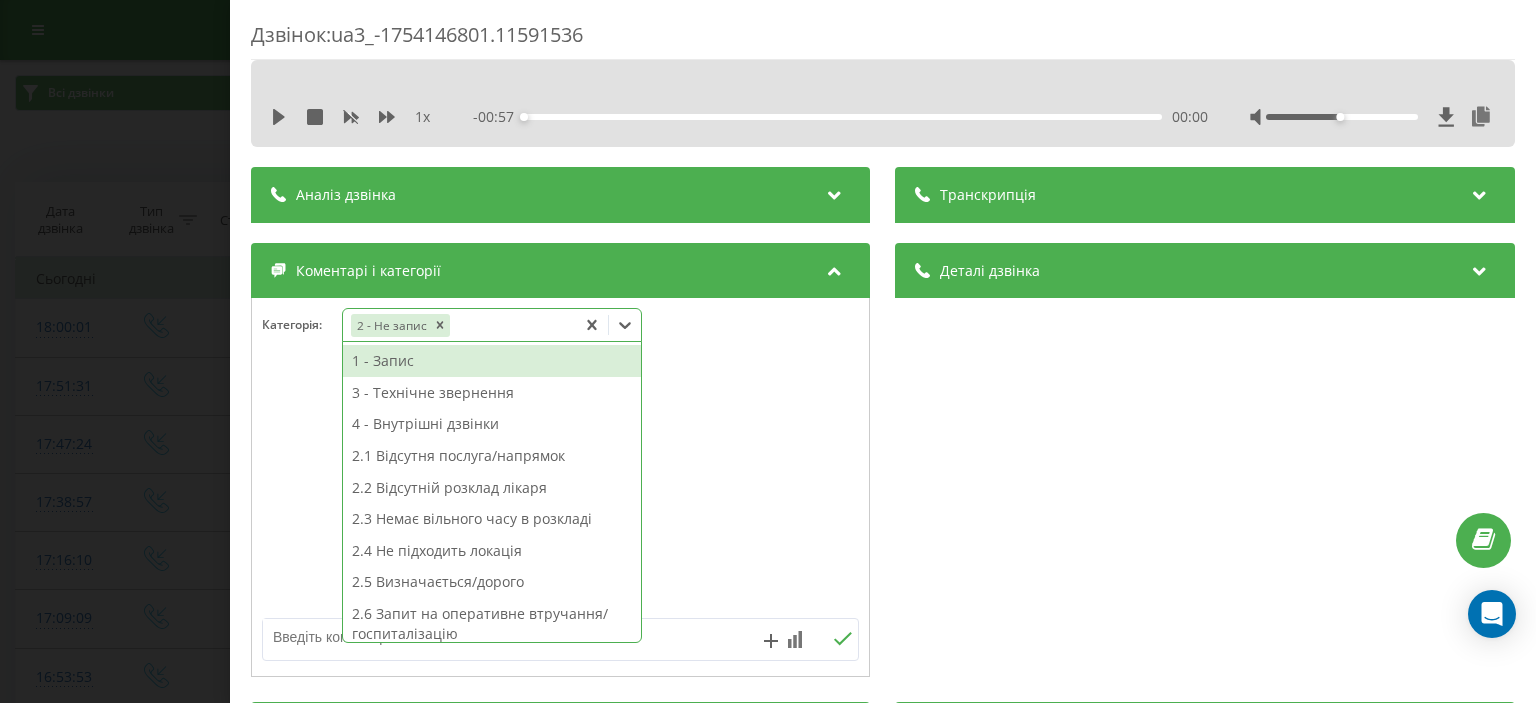 click on "2 - Не запис" at bounding box center [459, 325] 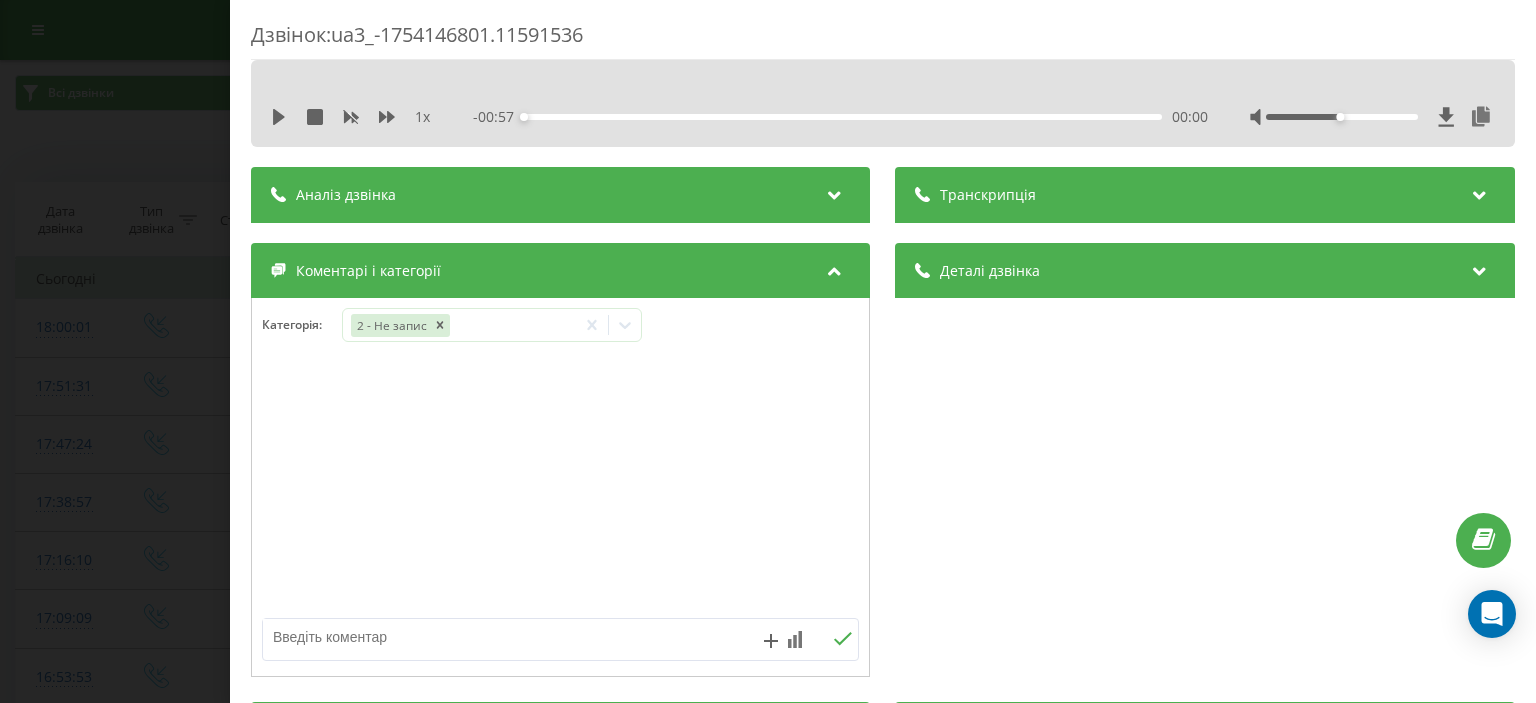 click at bounding box center (560, 488) 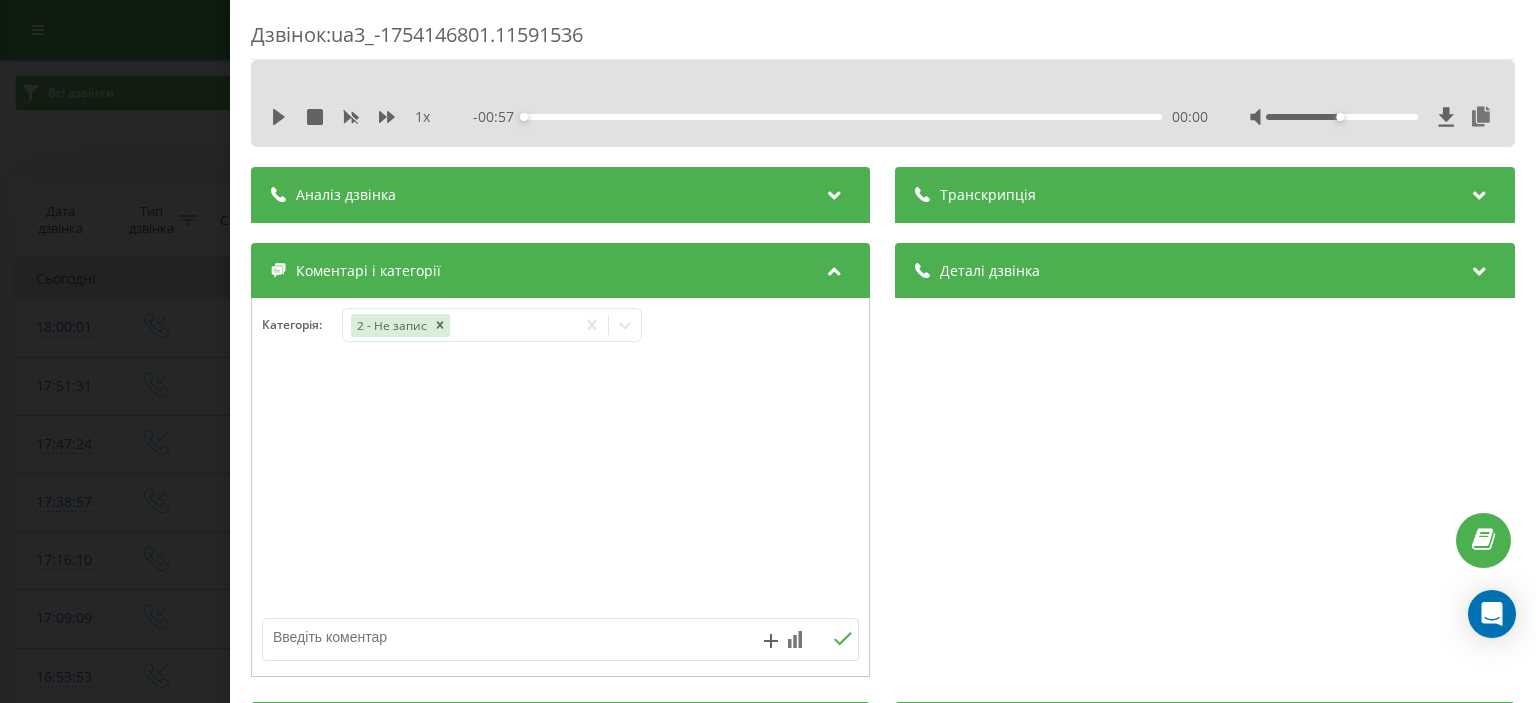 click on "Дзвінок :  ua3_-1754146801.11591536   1 x  - 00:57 00:00   00:00   Транскрипція Для AI-аналізу майбутніх дзвінків  налаштуйте та активуйте профіль на сторінці . Якщо профіль вже є і дзвінок відповідає його умовам, оновіть сторінку через 10 хвилин - AI аналізує поточний дзвінок. Аналіз дзвінка Для AI-аналізу майбутніх дзвінків  налаштуйте та активуйте профіль на сторінці . Якщо профіль вже є і дзвінок відповідає його умовам, оновіть сторінку через 10 хвилин - AI аналізує поточний дзвінок. Деталі дзвінка Загальне Дата дзвінка 2025-08-02 18:00:01 Тип дзвінка Вхідний Статус дзвінка Цільовий 380997915627 :" at bounding box center [768, 351] 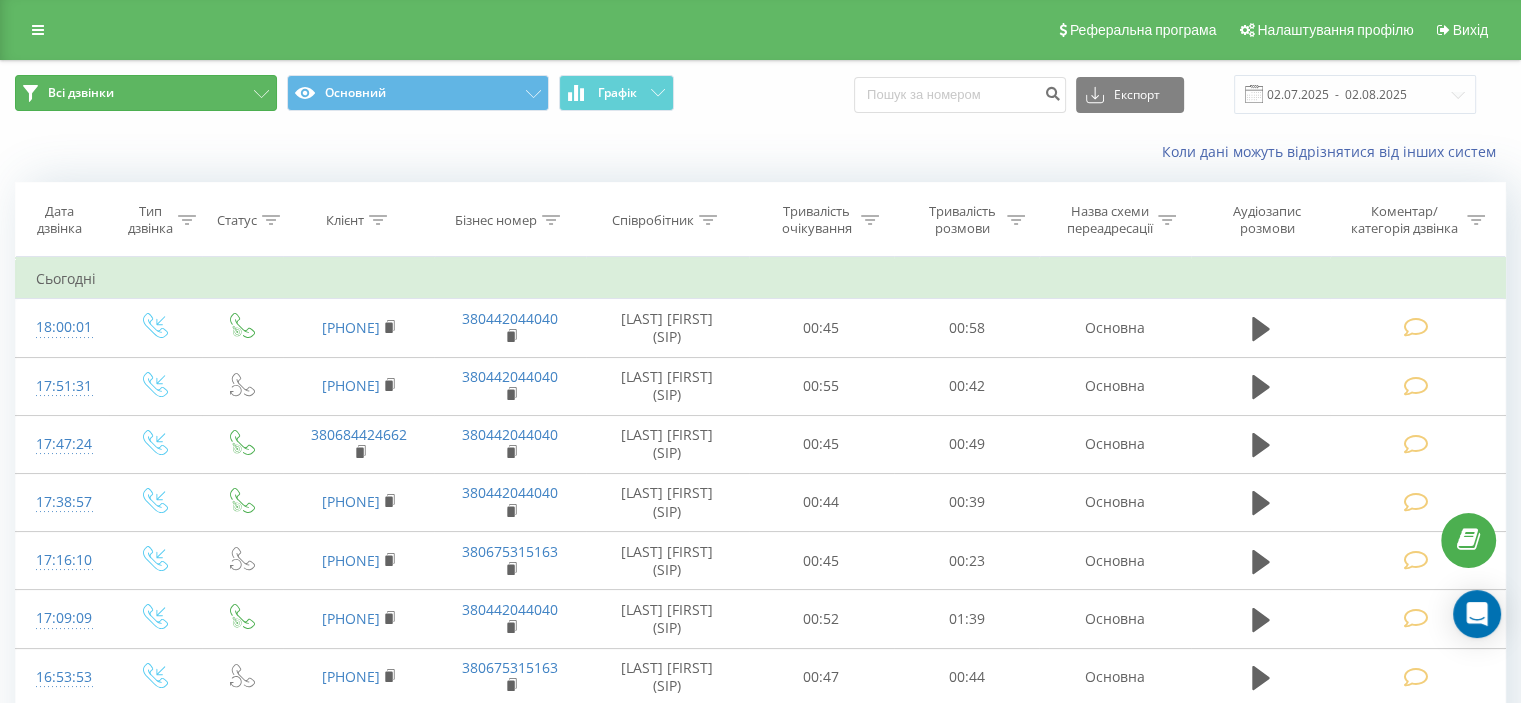 click on "Всі дзвінки" at bounding box center (146, 93) 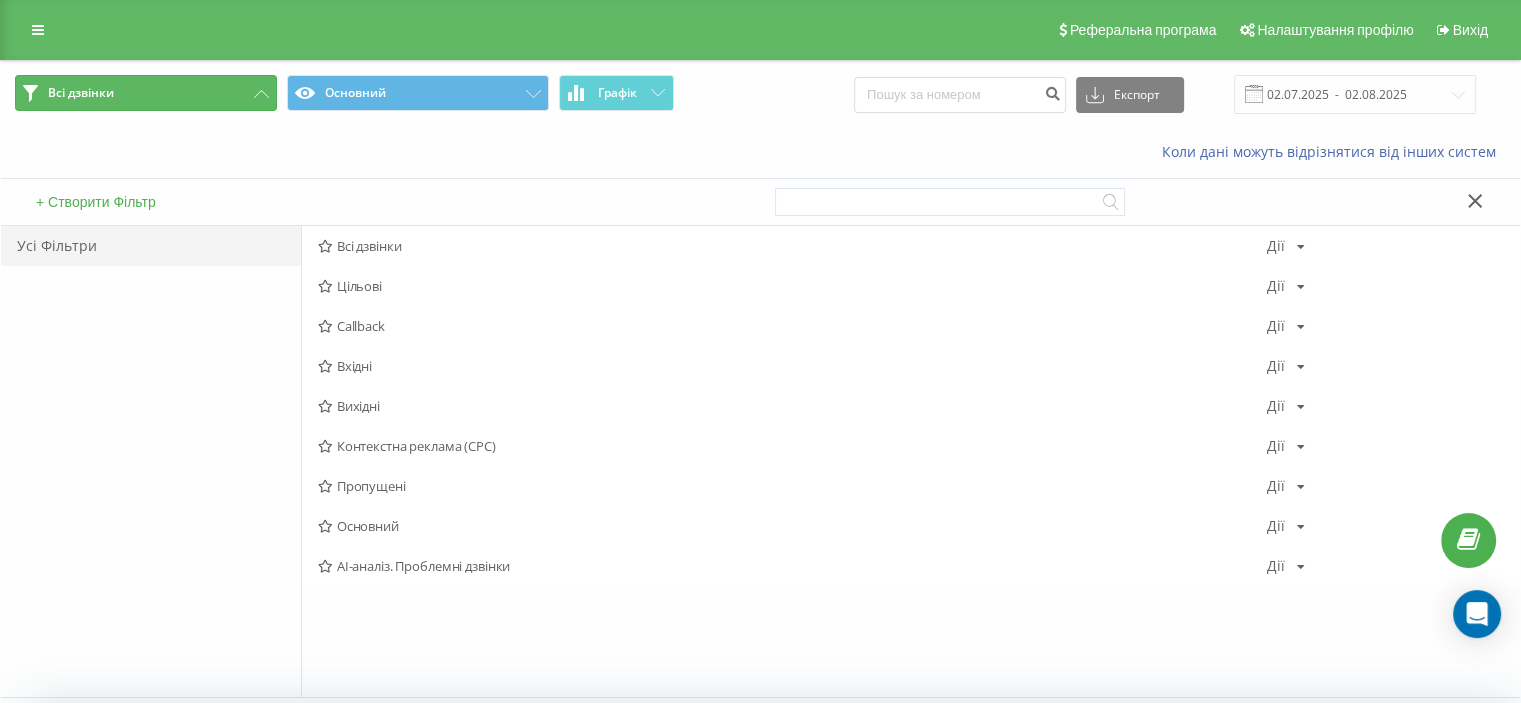 click on "Всі дзвінки" at bounding box center (146, 93) 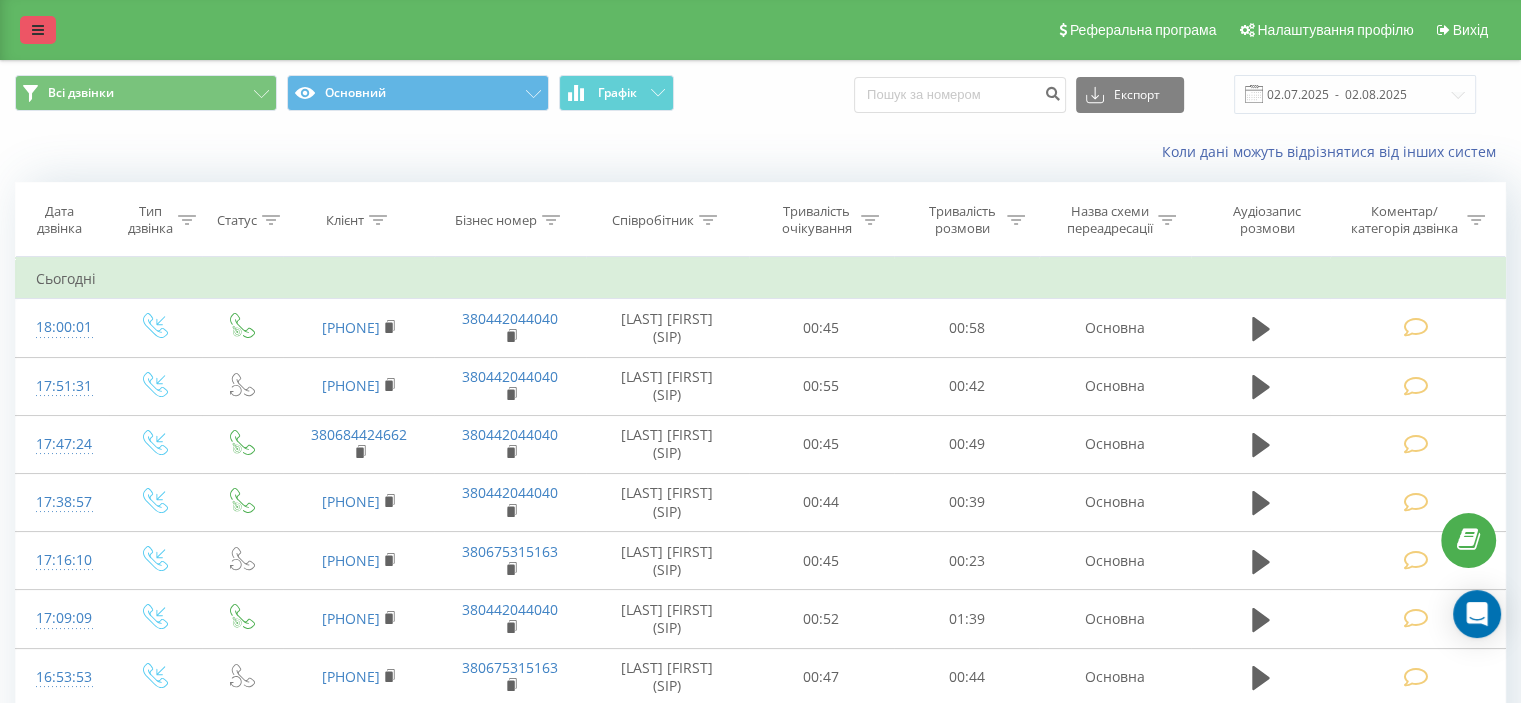 click at bounding box center [38, 30] 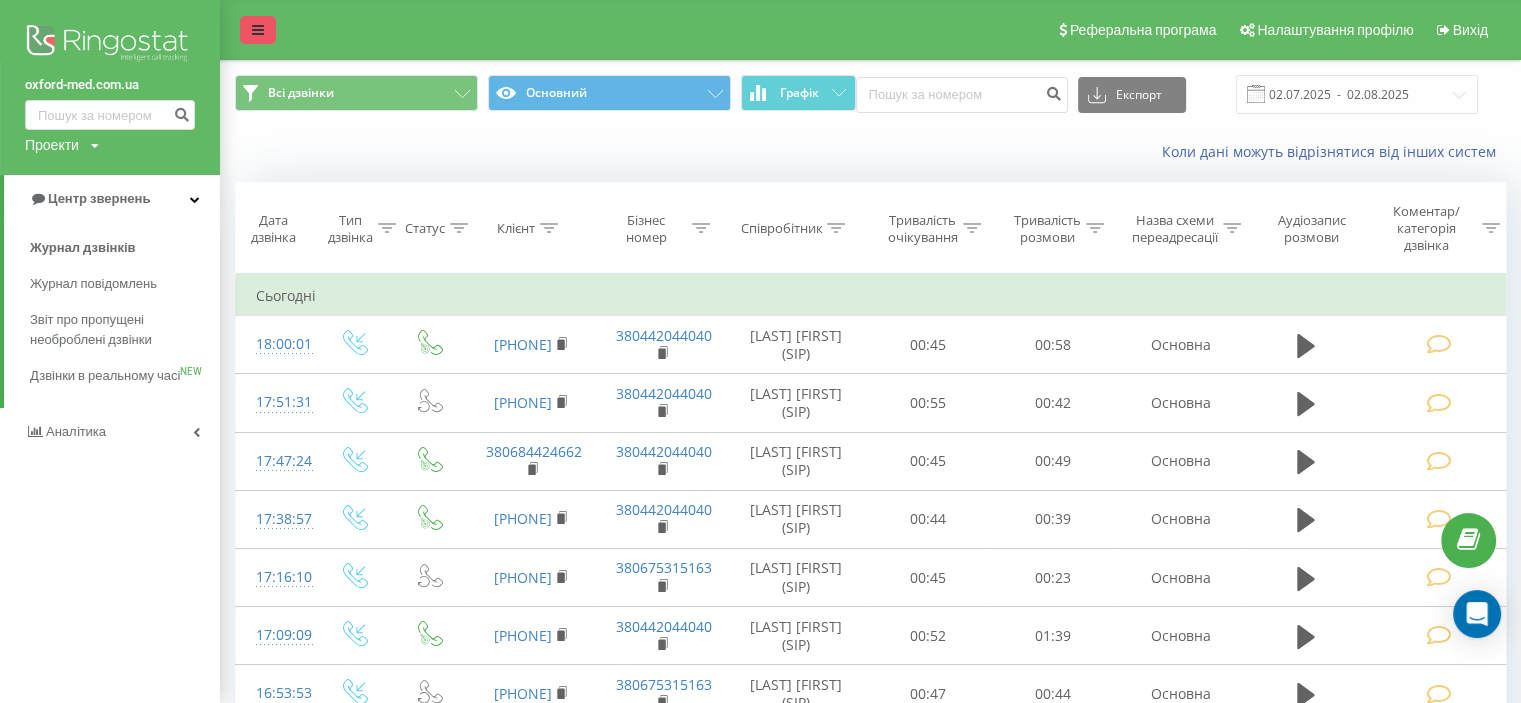 click at bounding box center [258, 30] 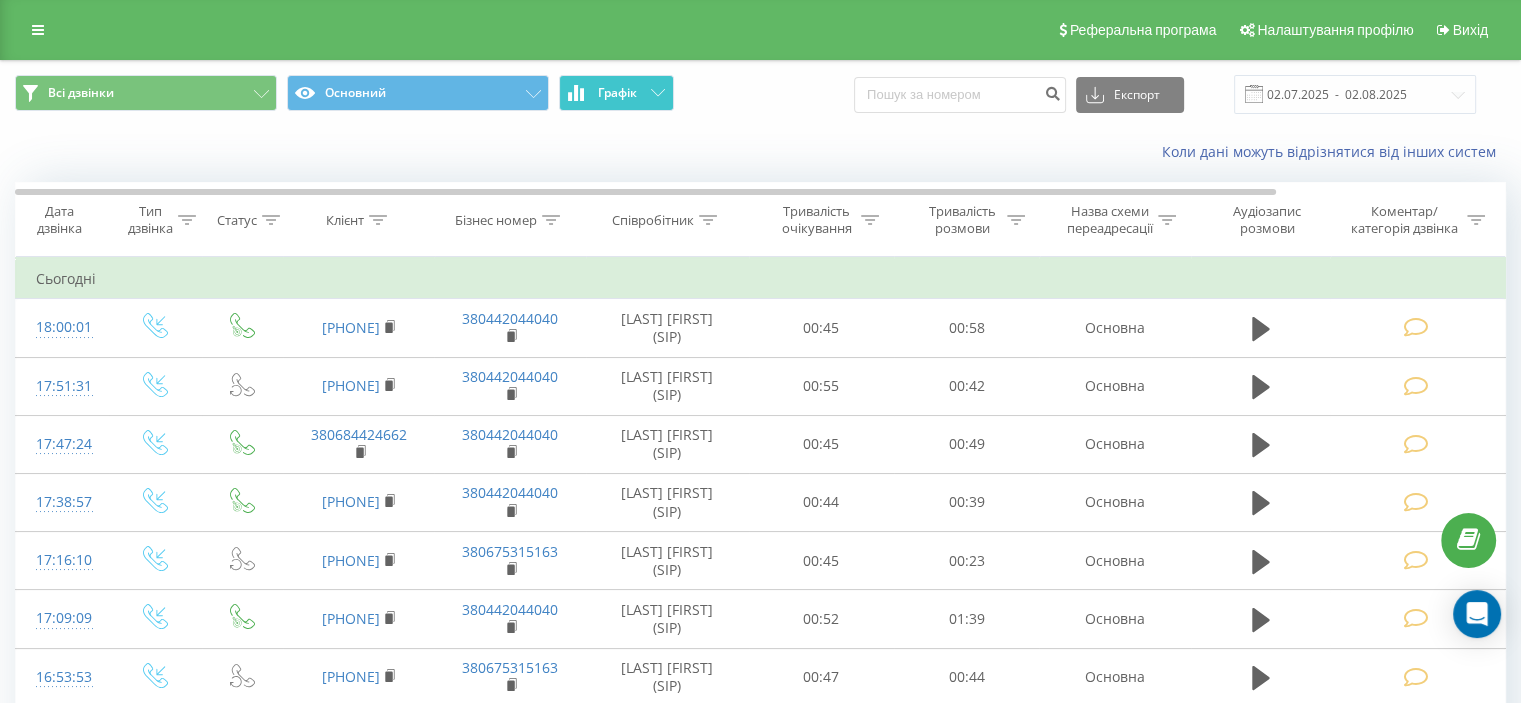 click 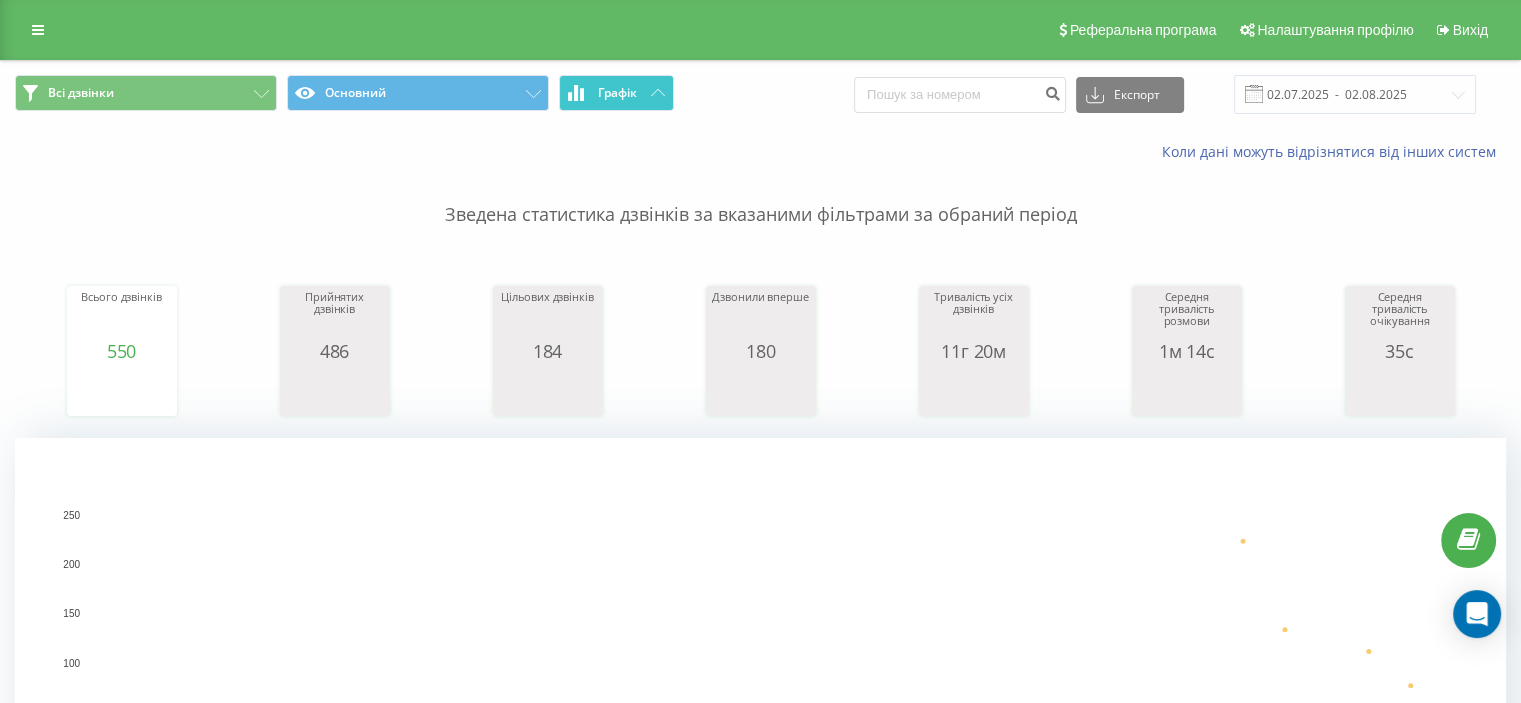 click 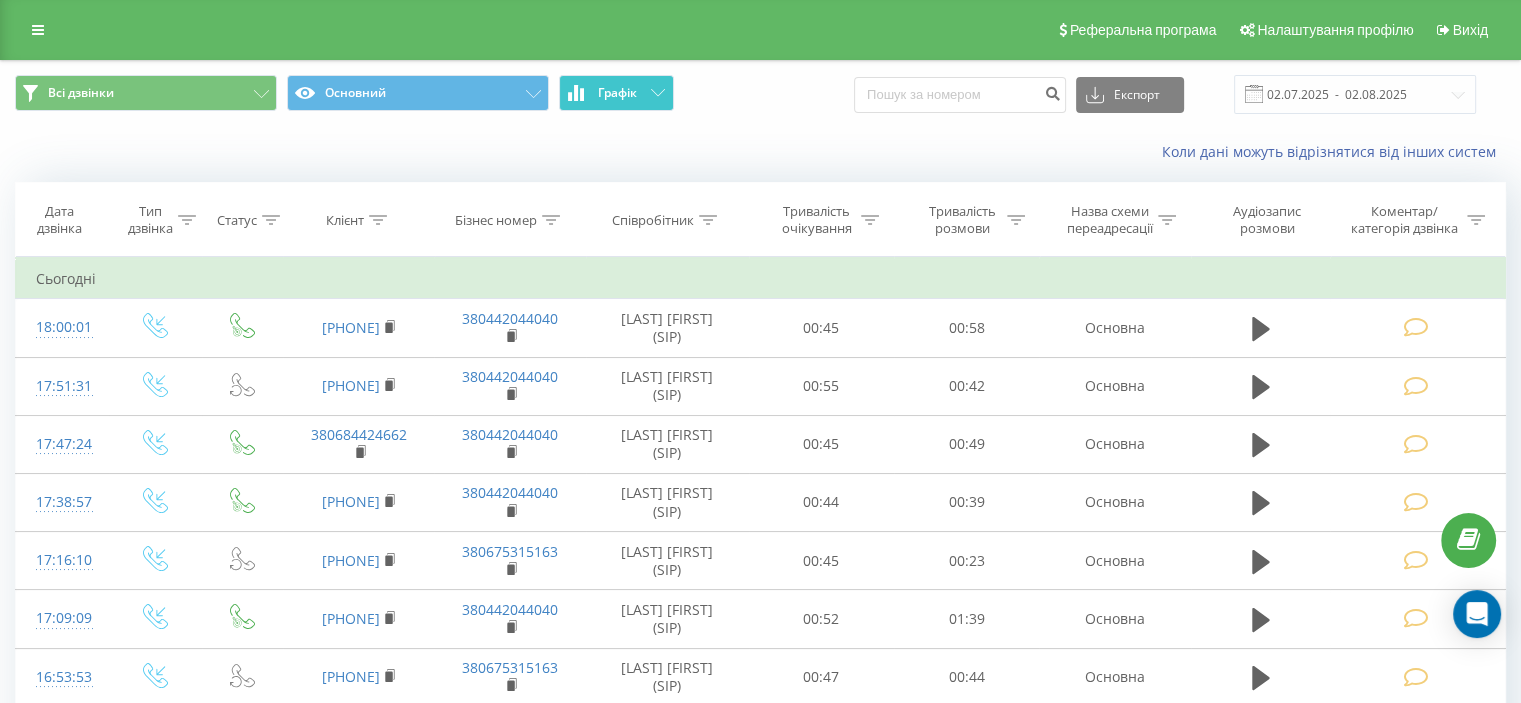 click 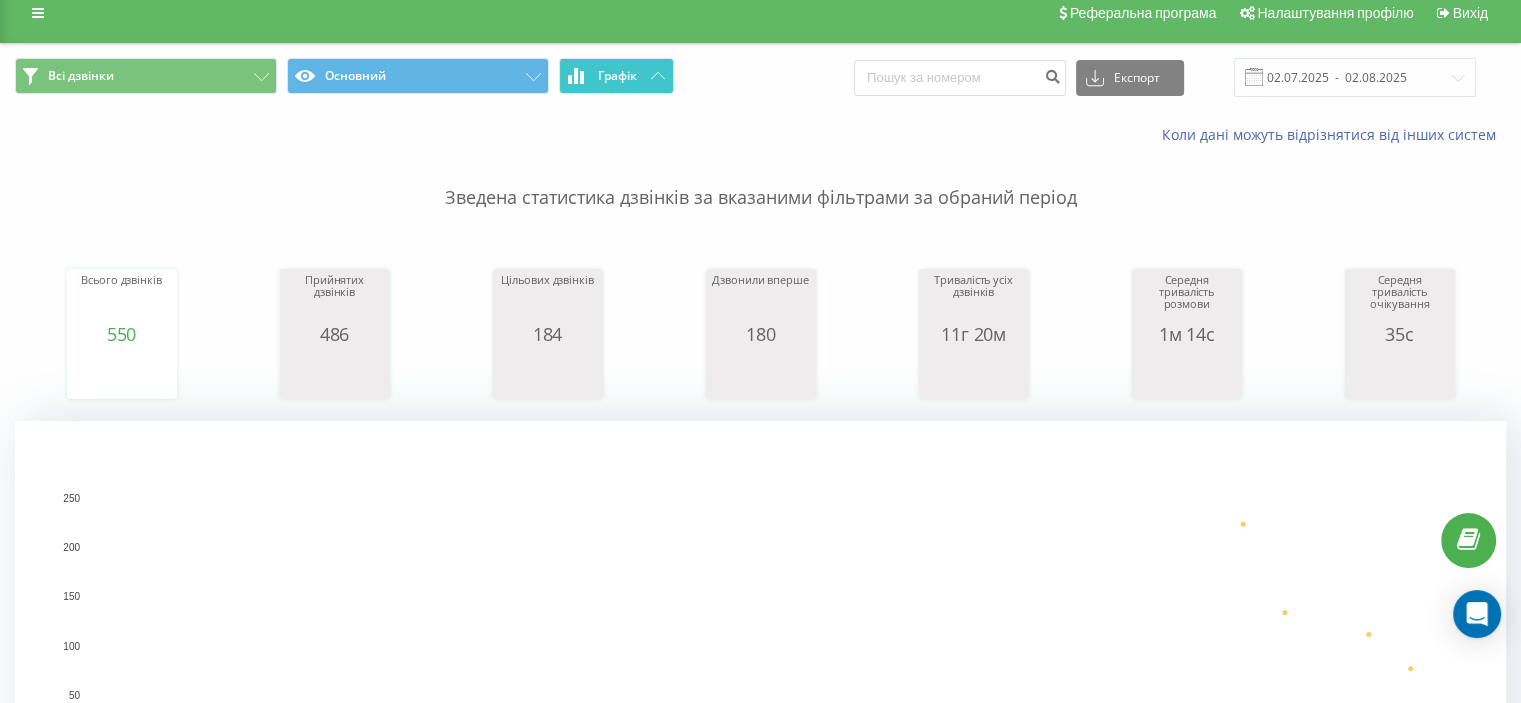 scroll, scrollTop: 0, scrollLeft: 0, axis: both 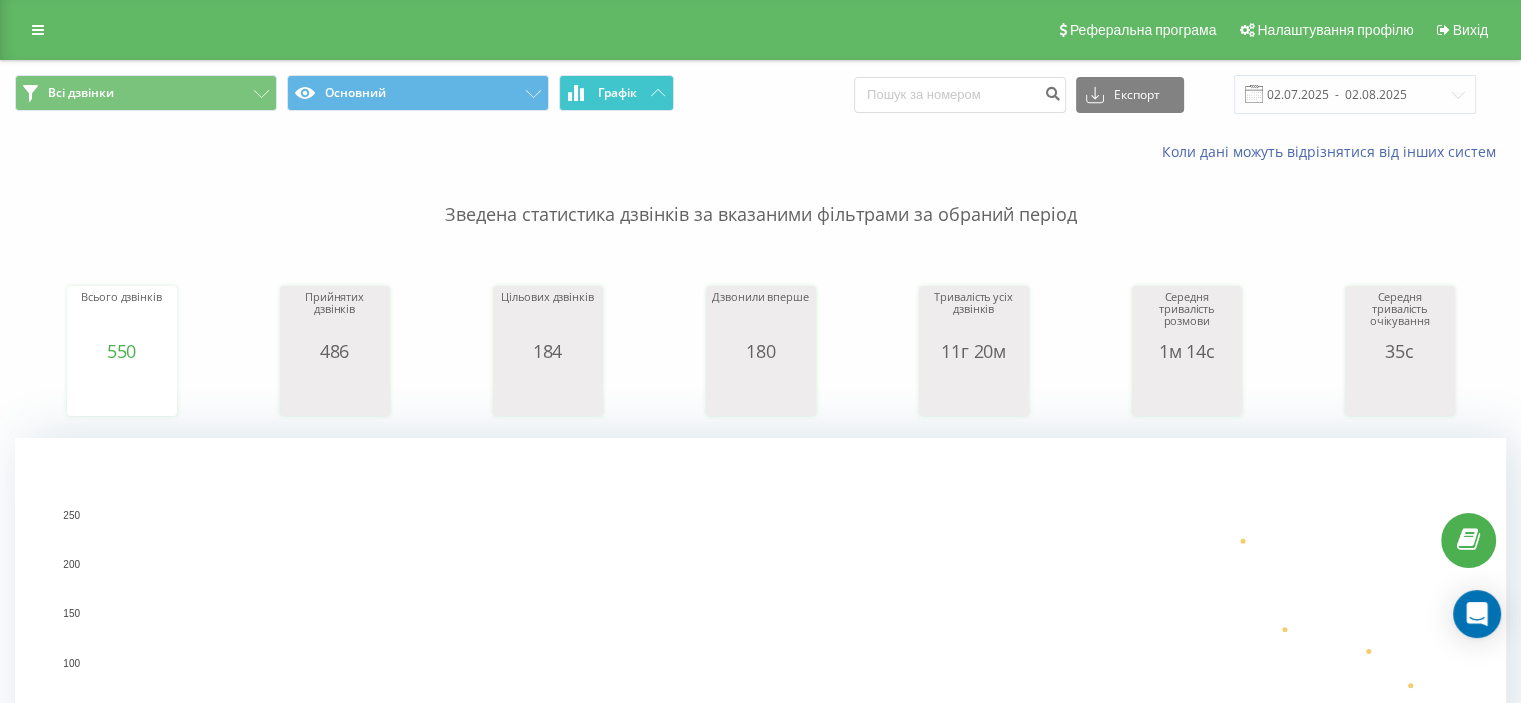 click on "Графік" at bounding box center (616, 93) 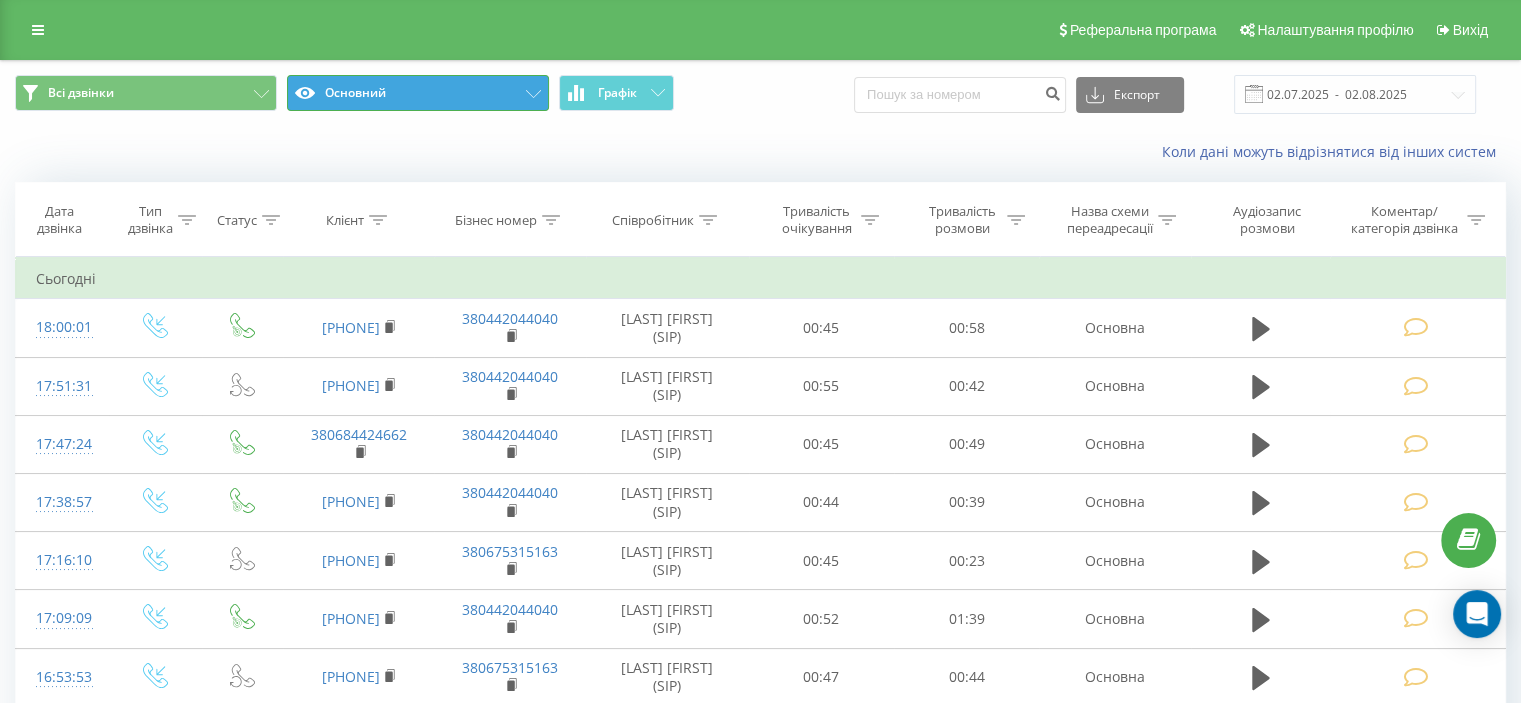 click on "Основний" at bounding box center (418, 93) 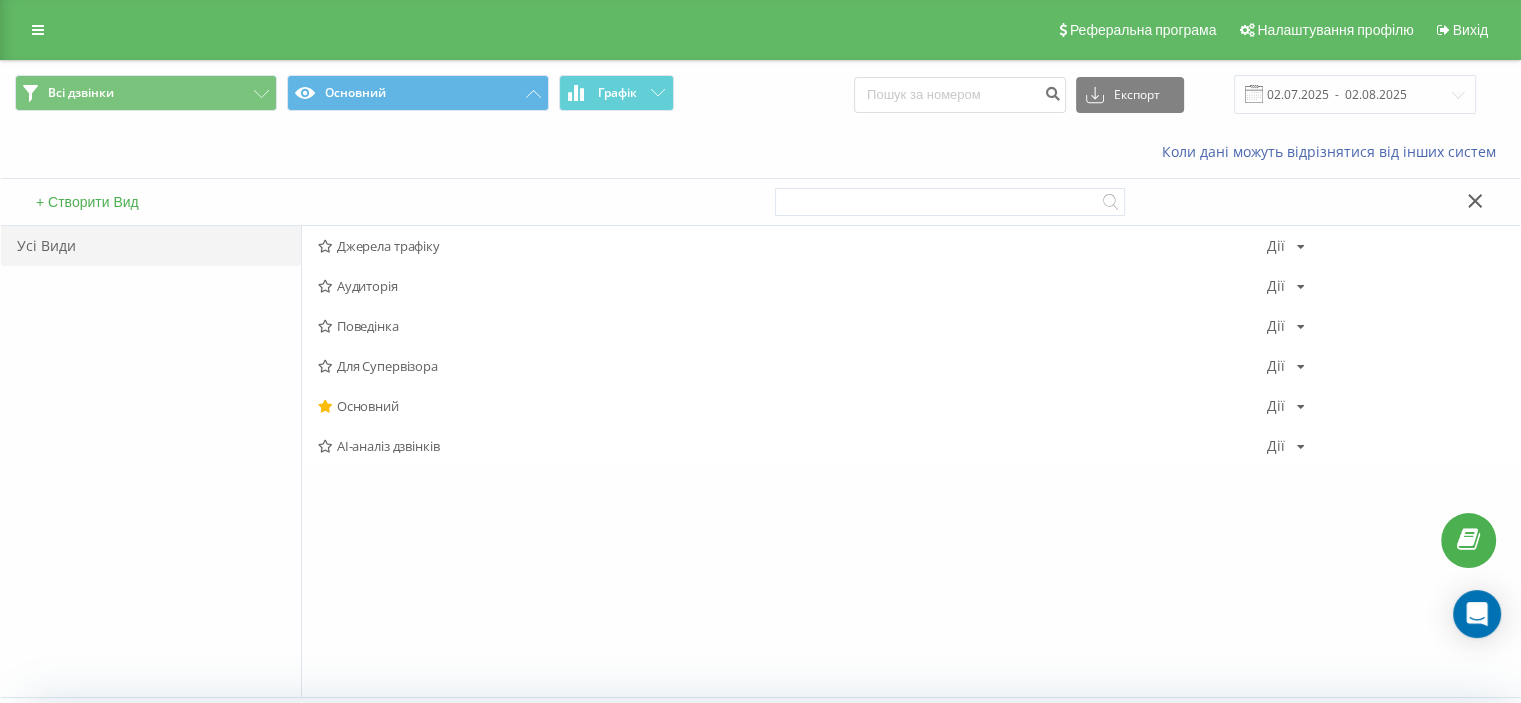 click on "Усі Види" at bounding box center (151, 461) 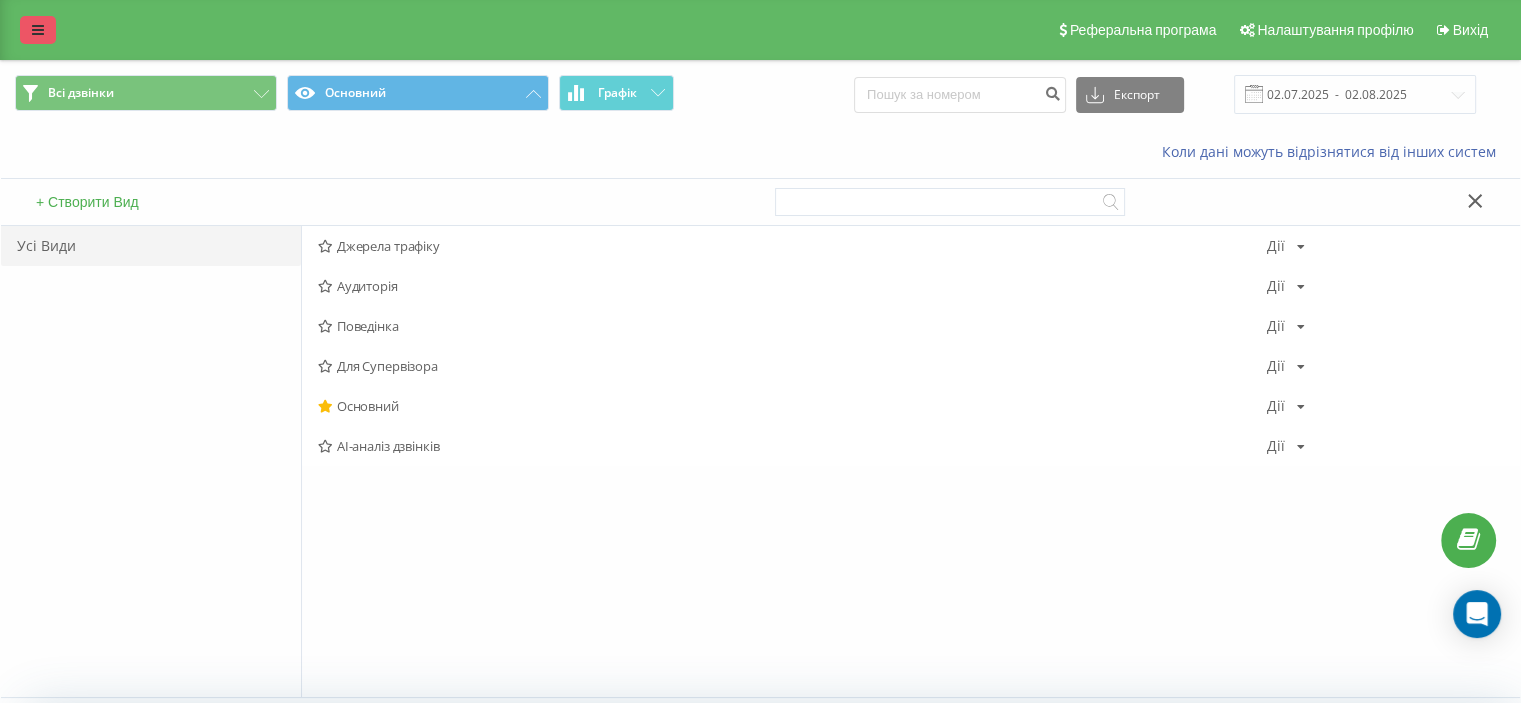 click at bounding box center [38, 30] 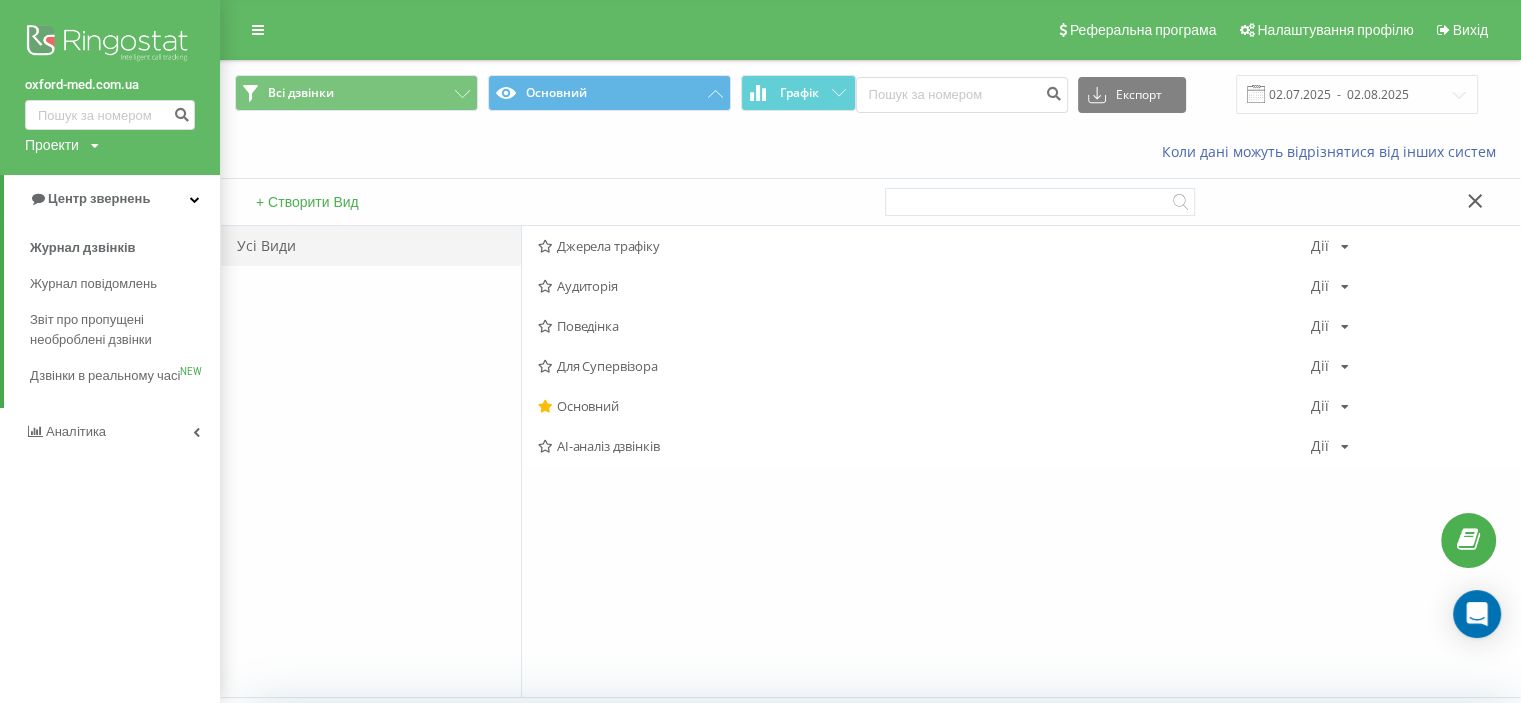 click on "Проекти oxford-med.com.ua" at bounding box center (62, 145) 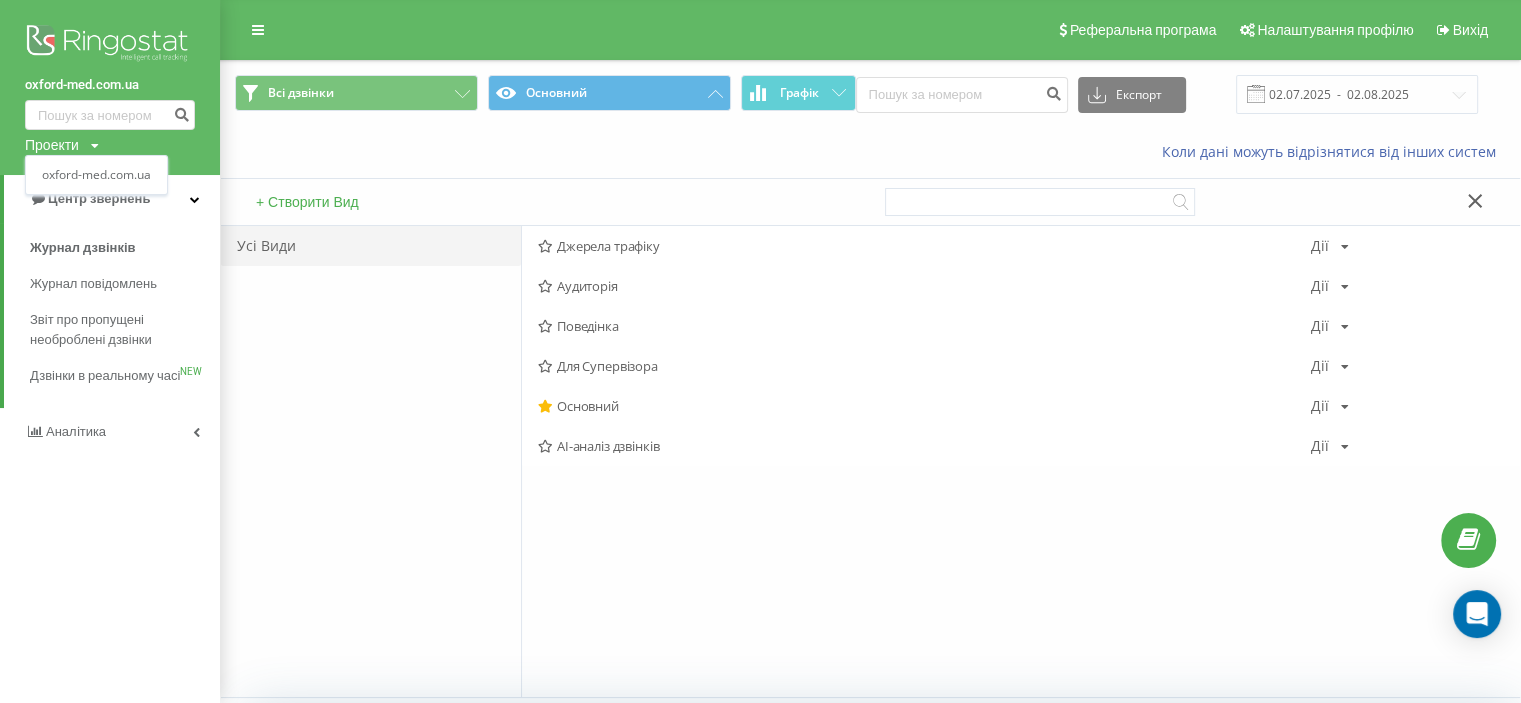 click on "Проекти oxford-med.com.ua" at bounding box center (62, 145) 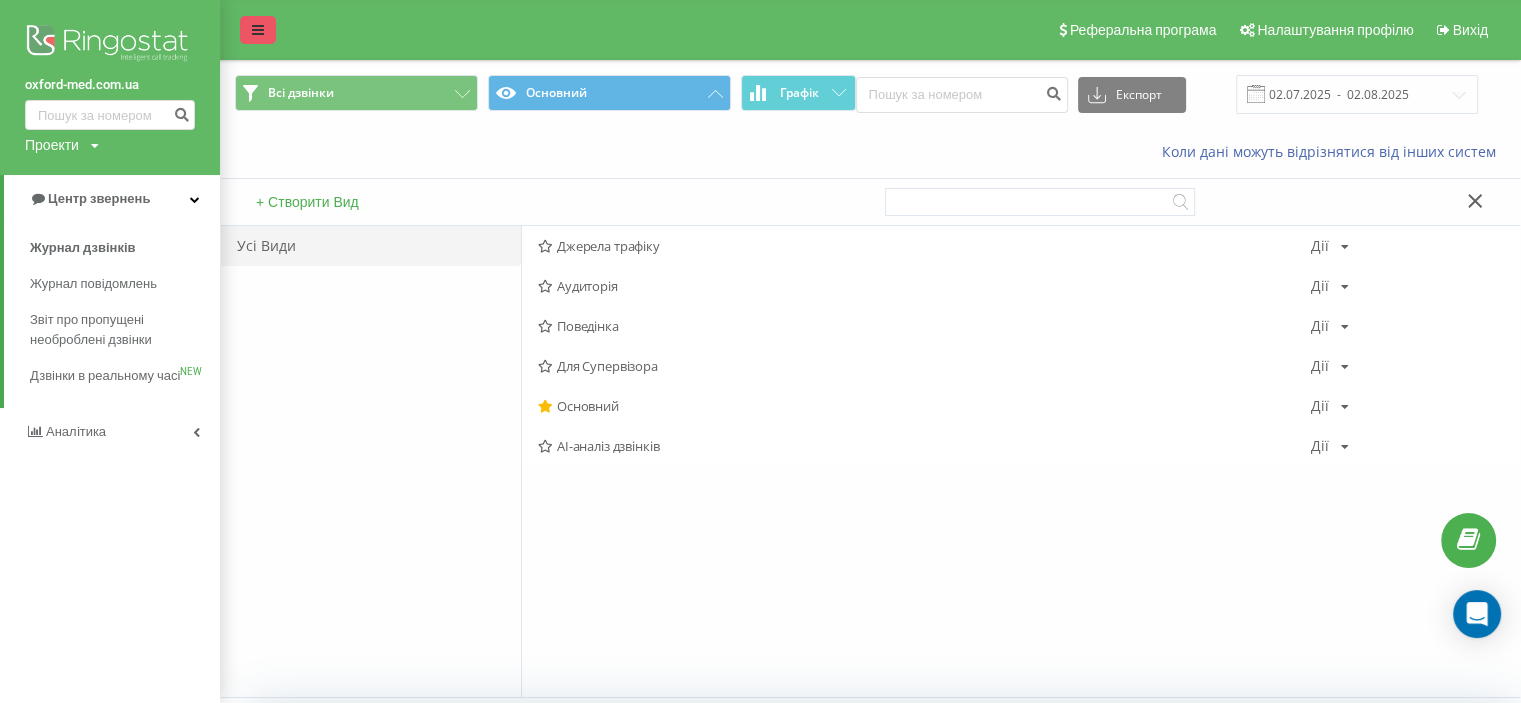 click at bounding box center (258, 30) 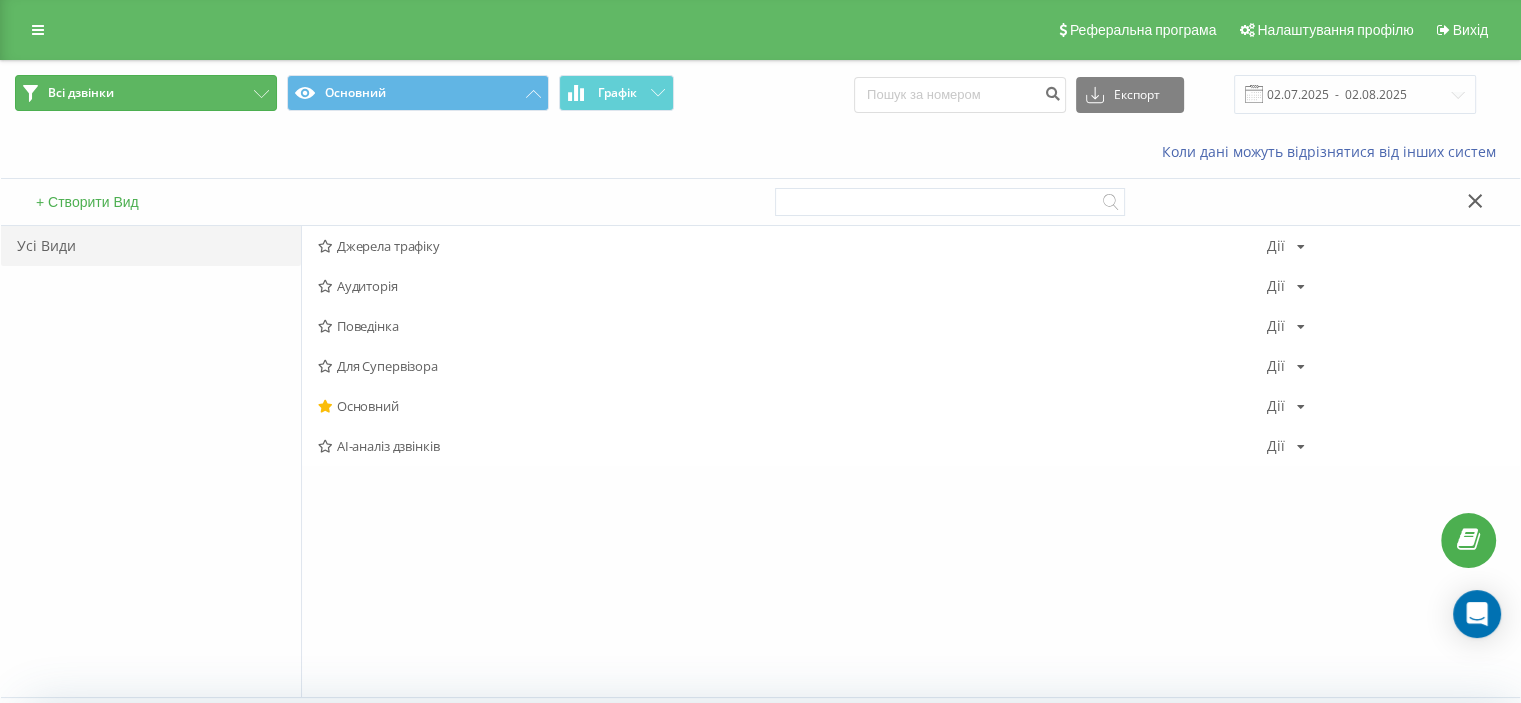 click on "Всі дзвінки" at bounding box center (146, 93) 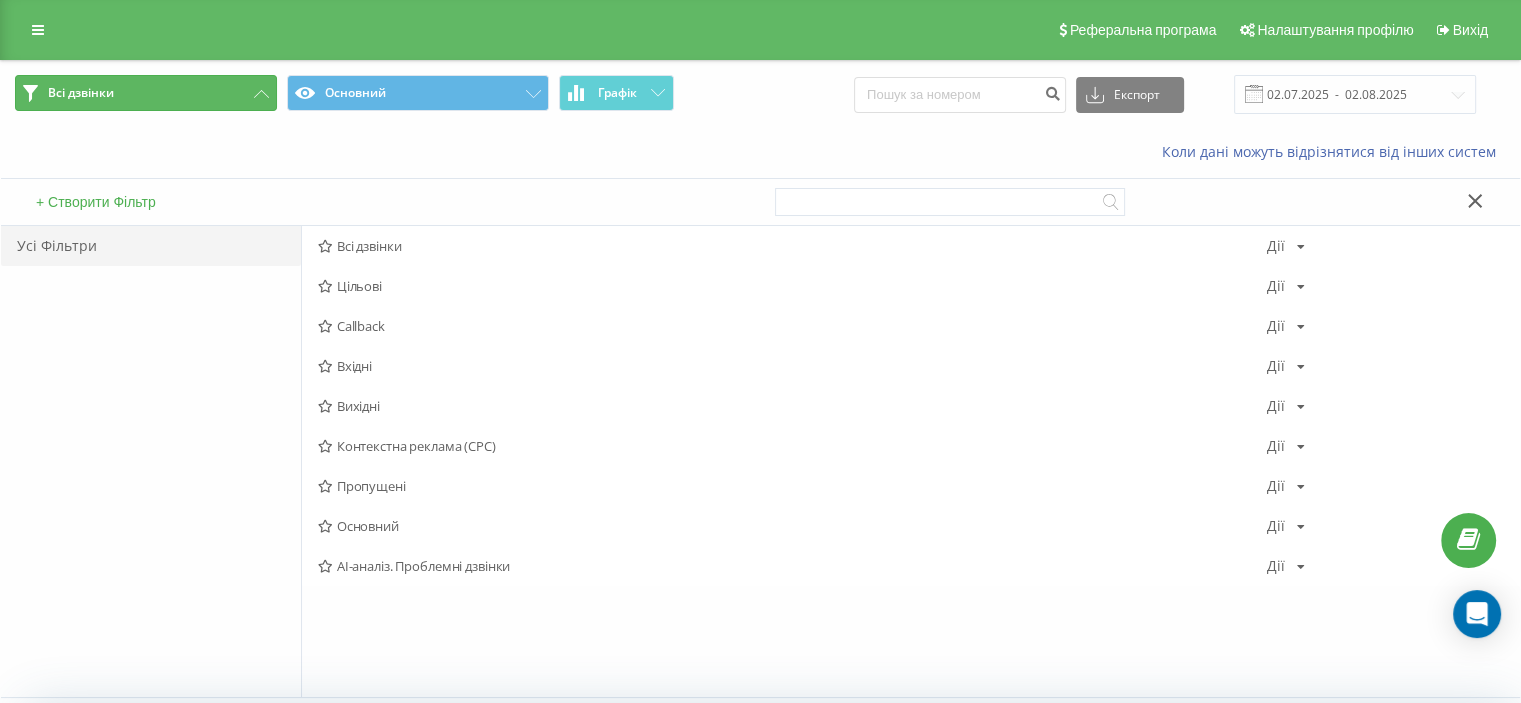 click on "Всі дзвінки" at bounding box center [146, 93] 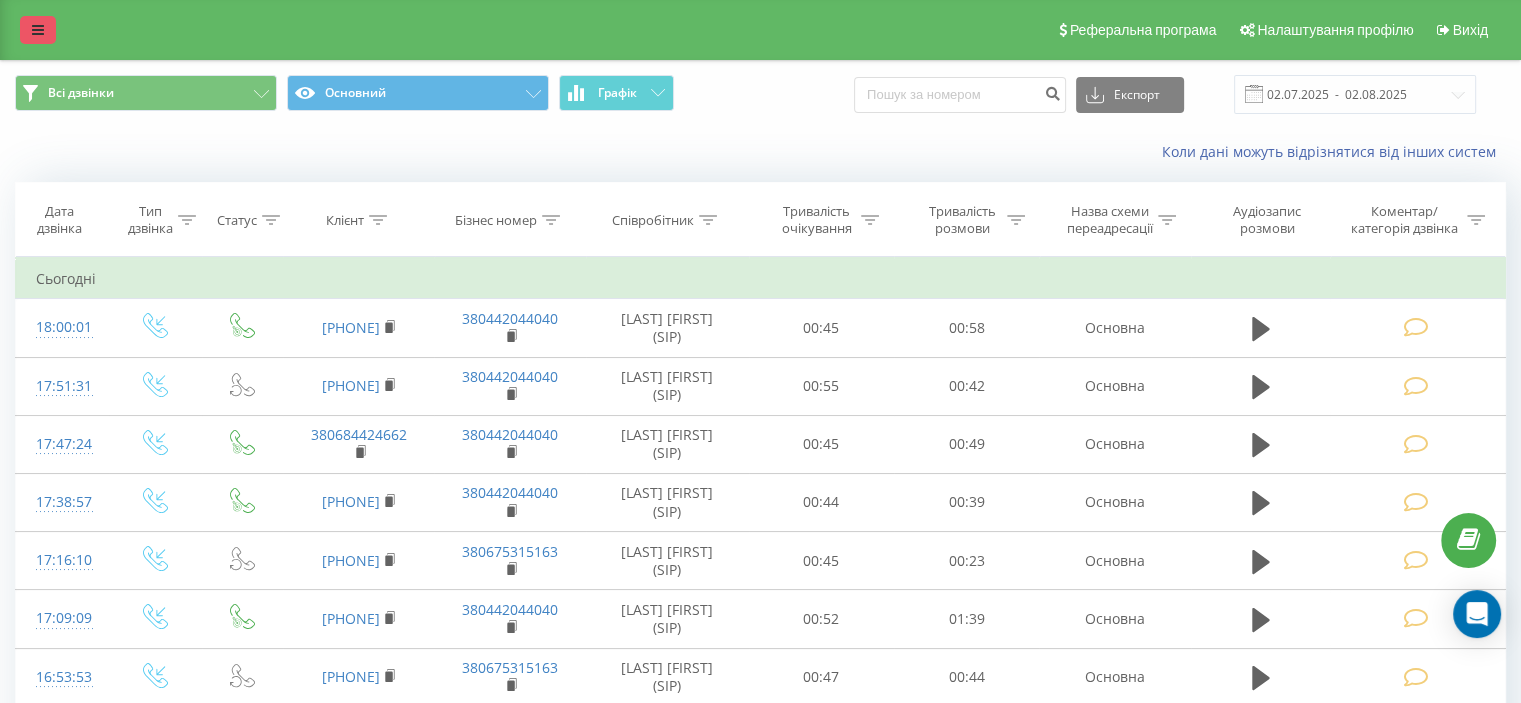 click at bounding box center [38, 30] 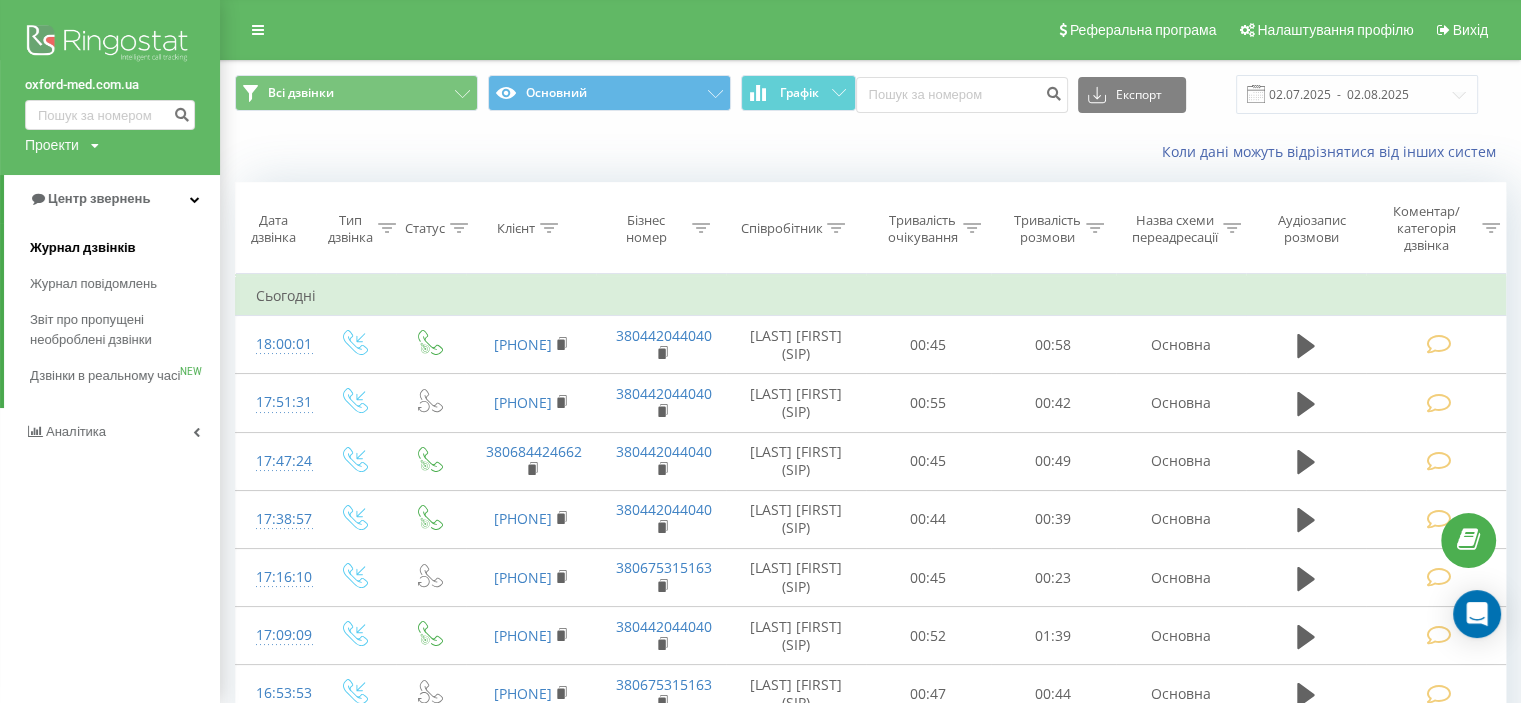 click on "Журнал дзвінків" at bounding box center (83, 248) 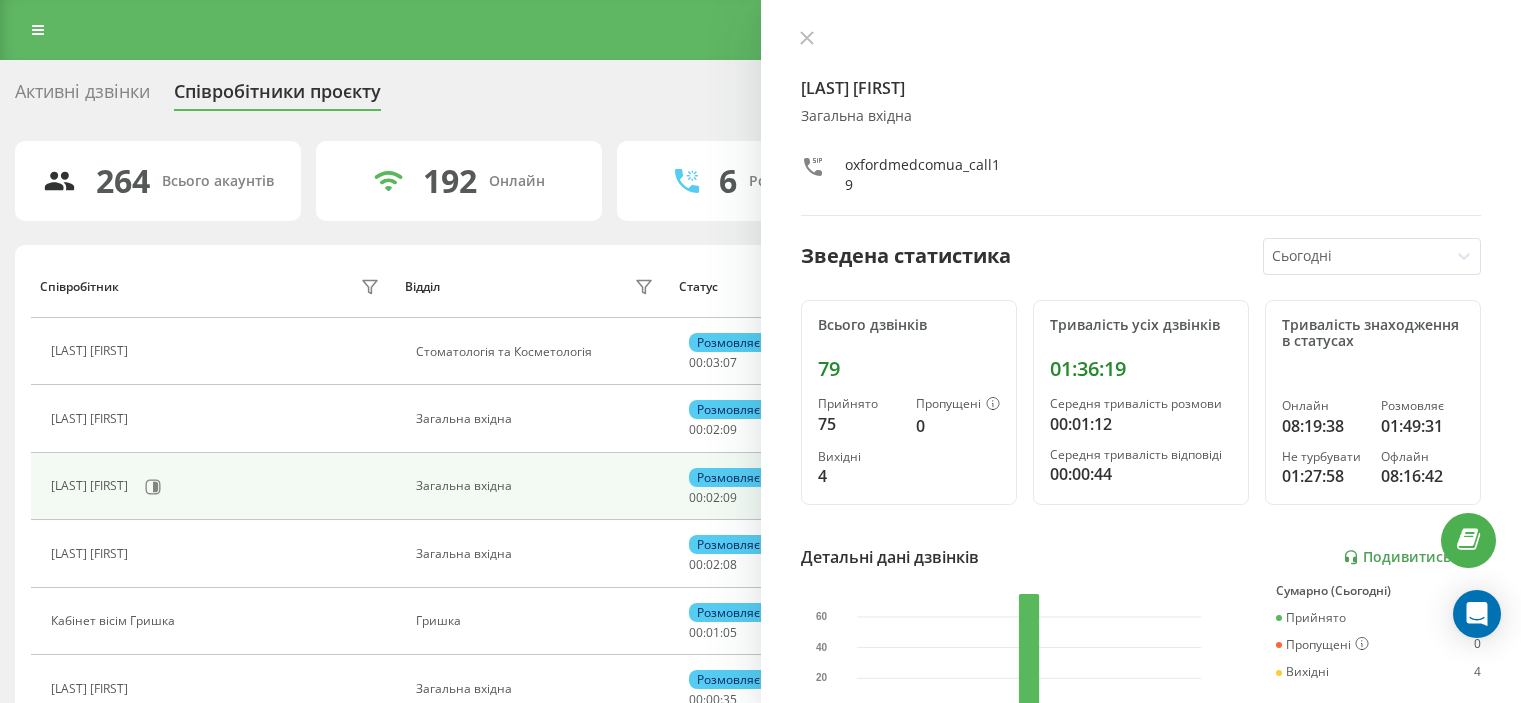 scroll, scrollTop: 43, scrollLeft: 0, axis: vertical 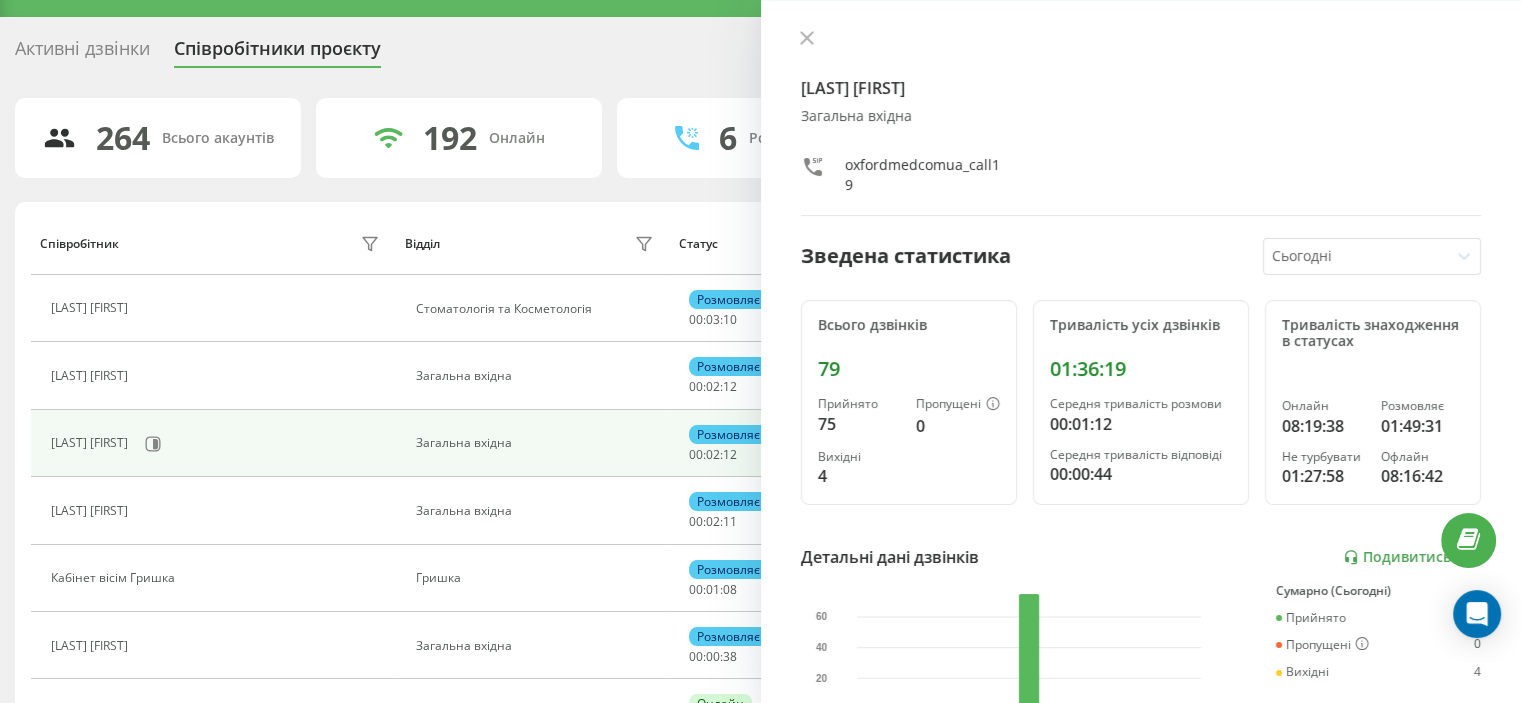 click on "Активні дзвінки" at bounding box center (82, 53) 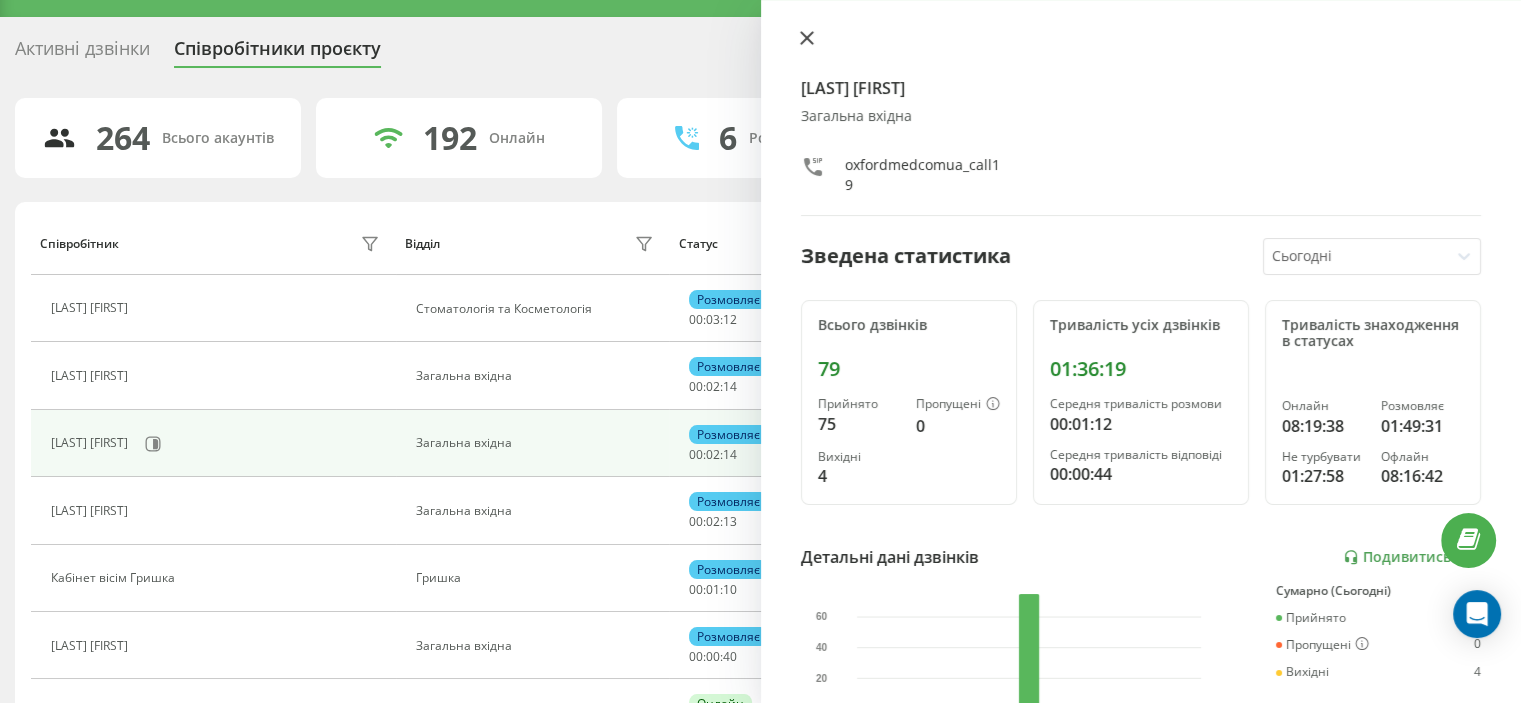 click 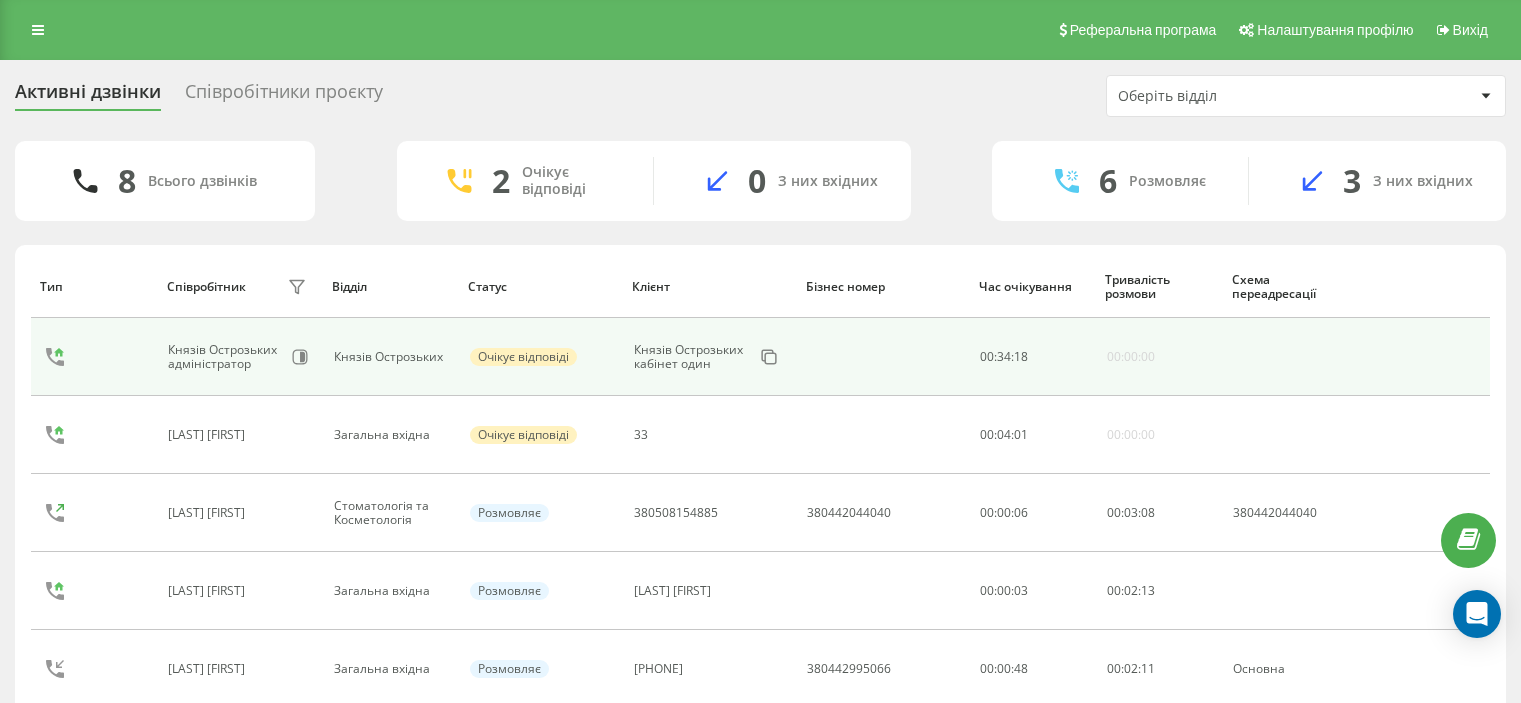scroll, scrollTop: 0, scrollLeft: 0, axis: both 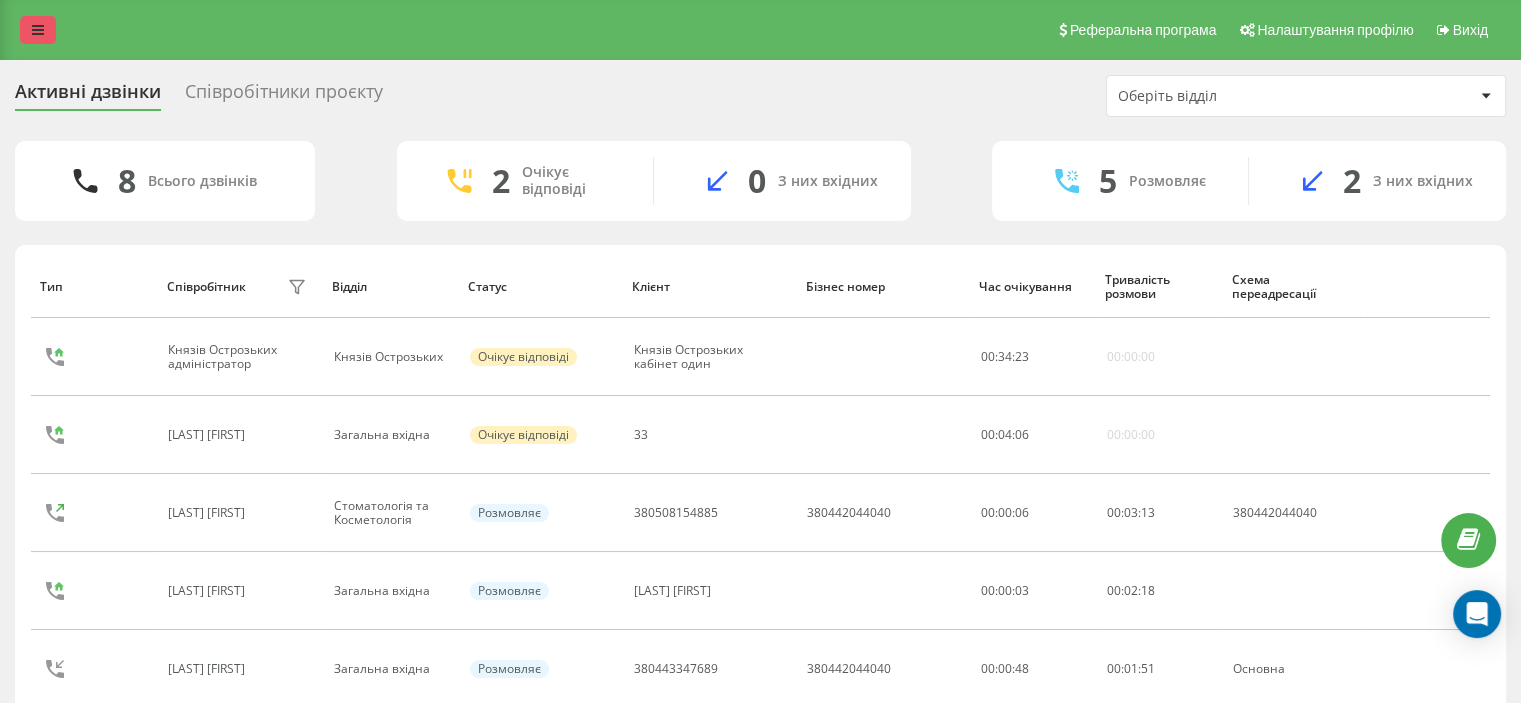 click at bounding box center [38, 30] 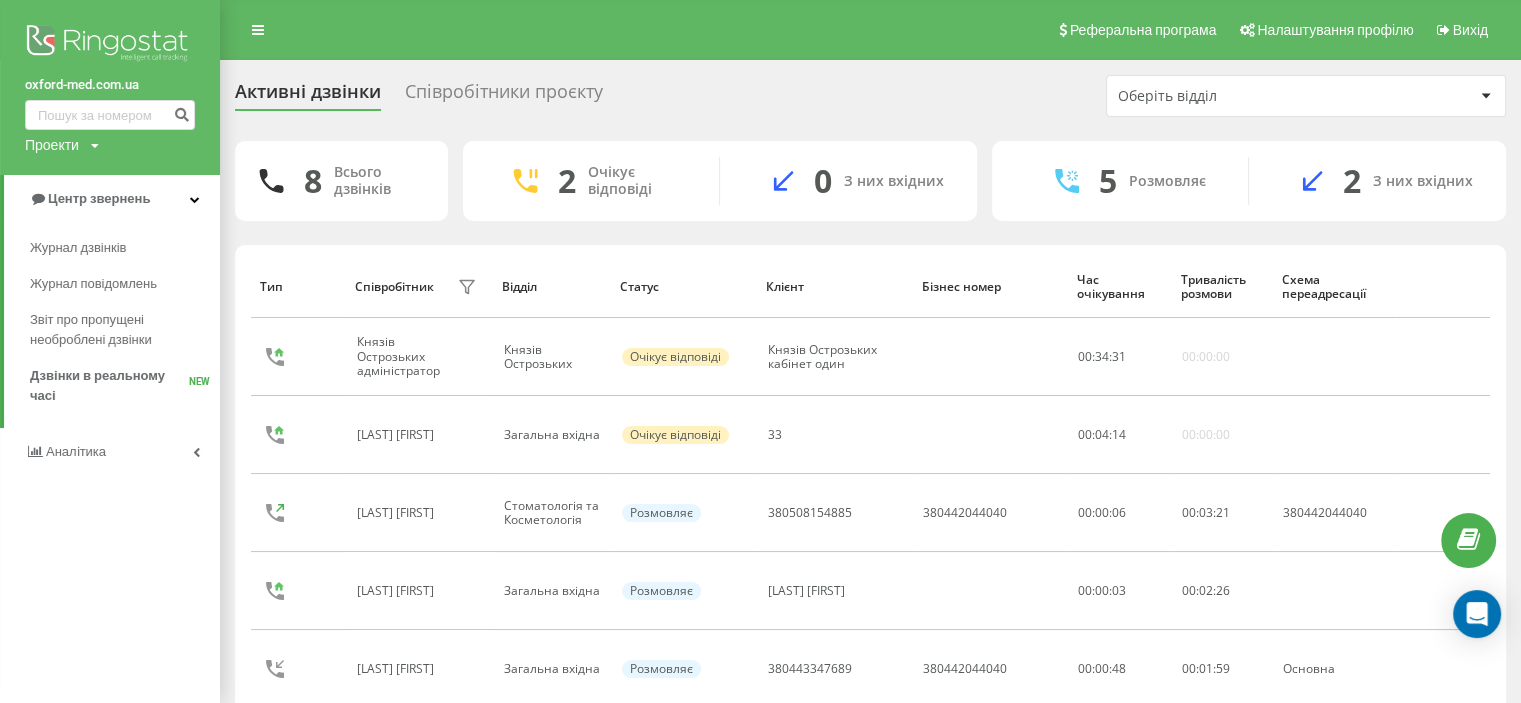 click on "Аналiтика" at bounding box center (110, 452) 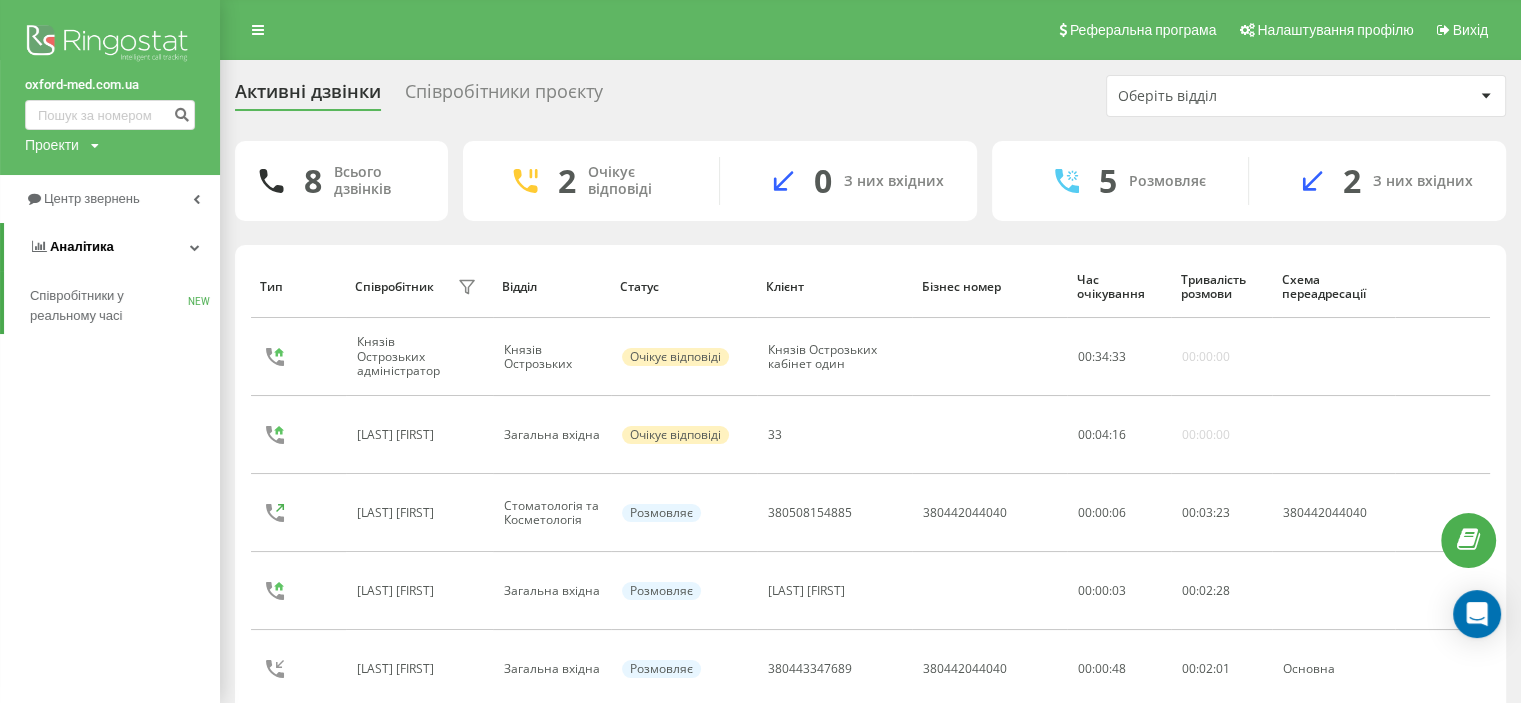 click on "Аналiтика" at bounding box center [112, 247] 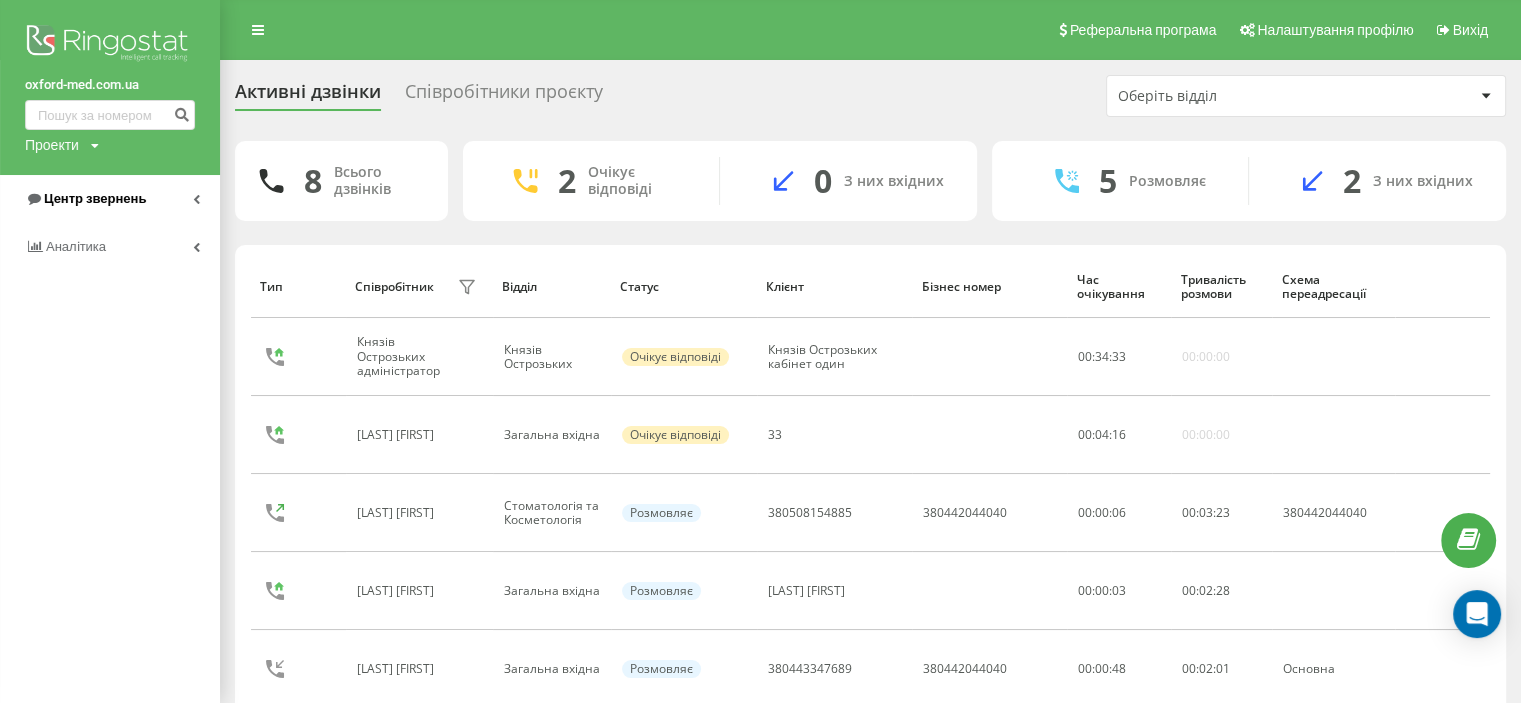click on "Центр звернень" at bounding box center [110, 199] 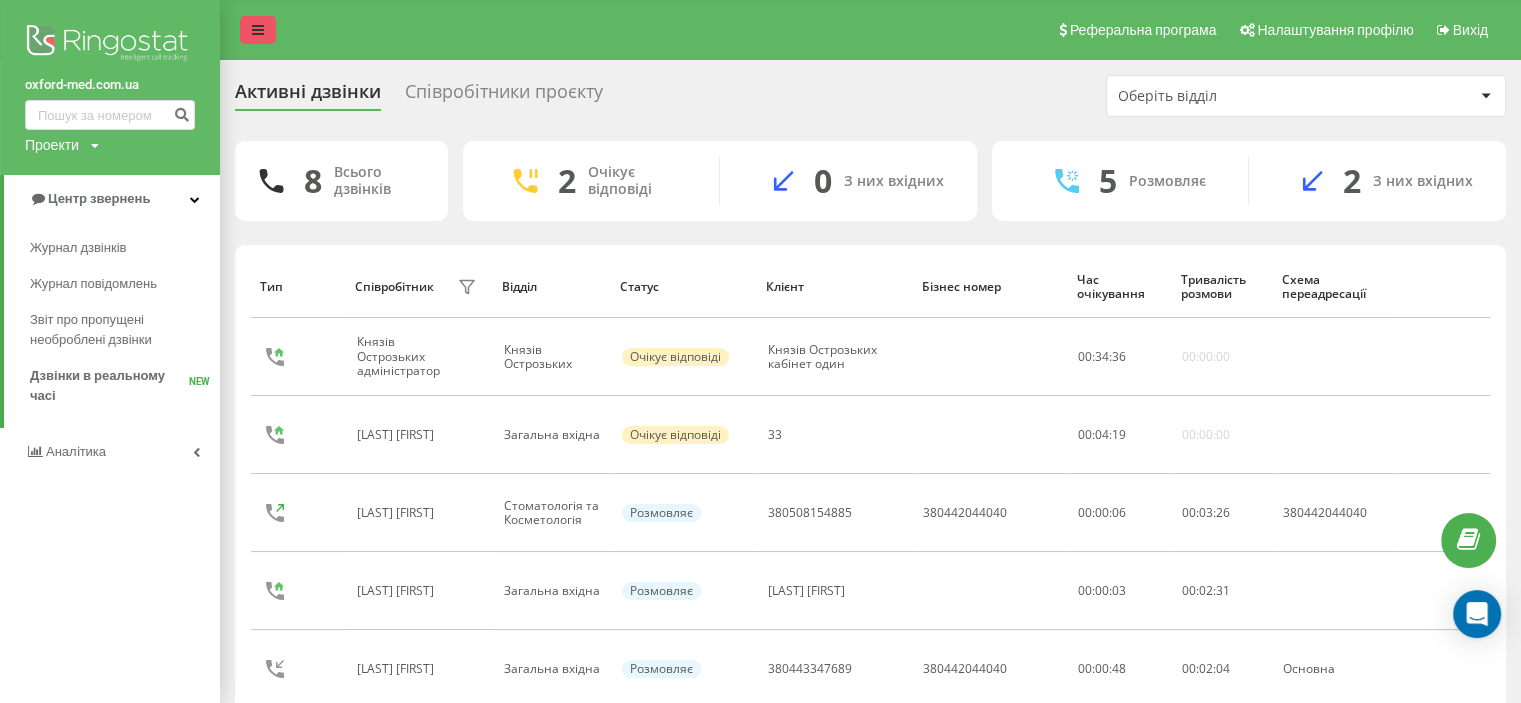 click at bounding box center (258, 30) 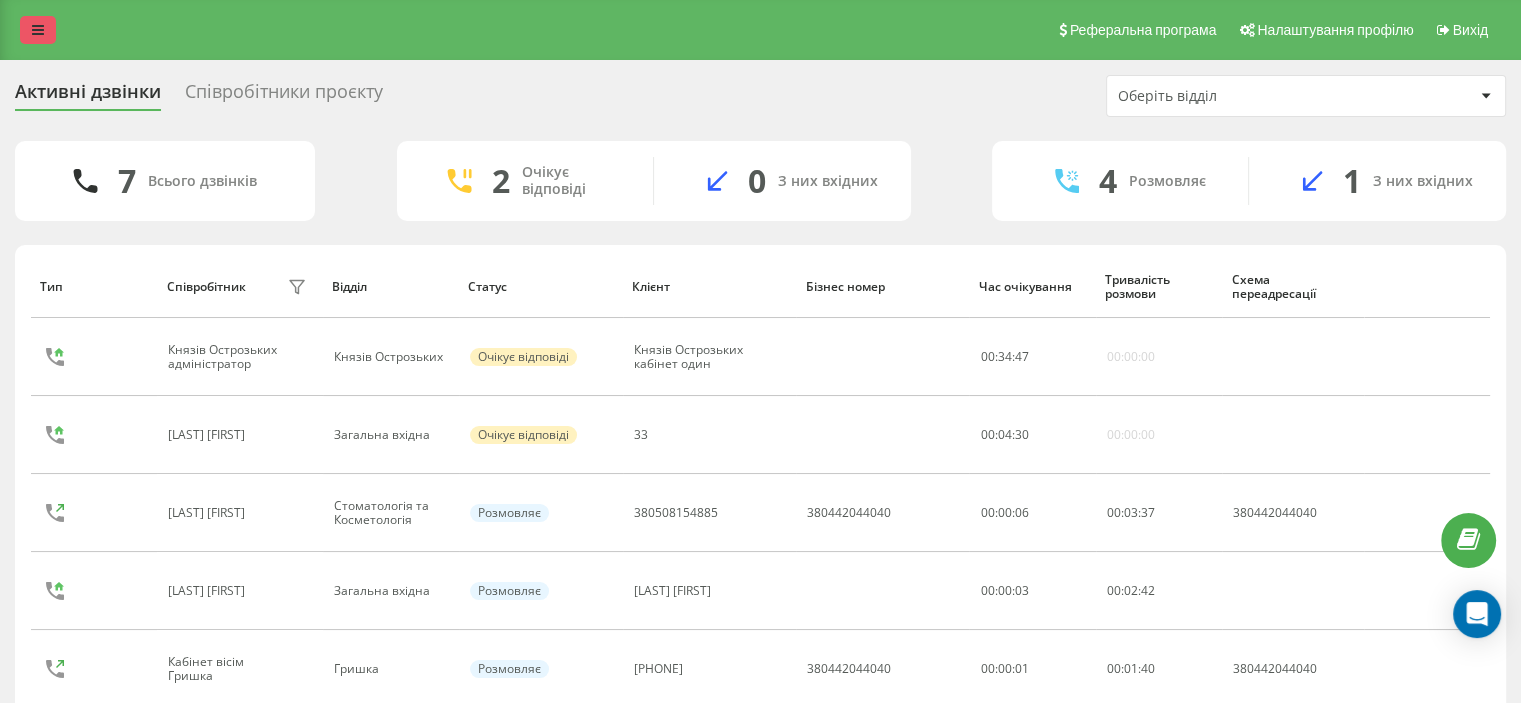 click at bounding box center [38, 30] 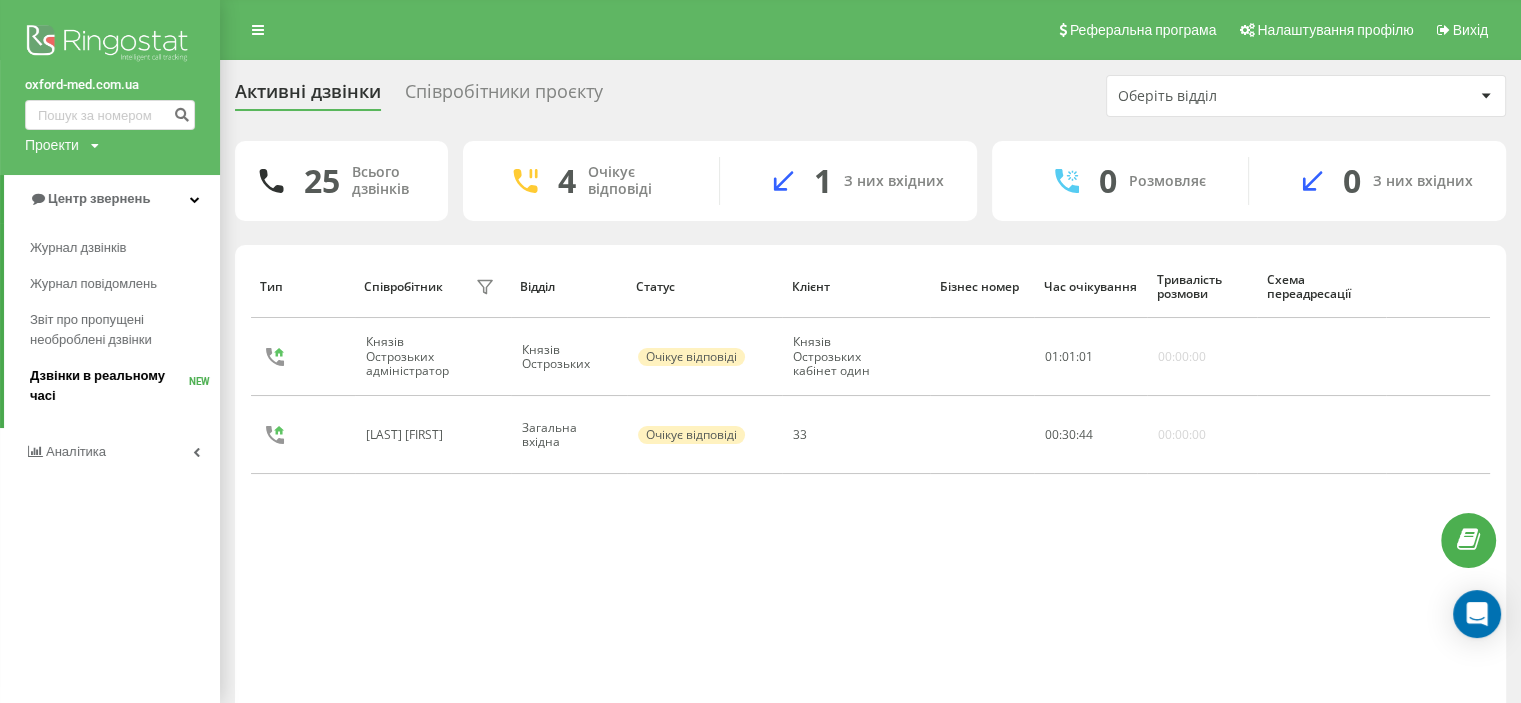 click on "Дзвінки в реальному часі" at bounding box center (109, 386) 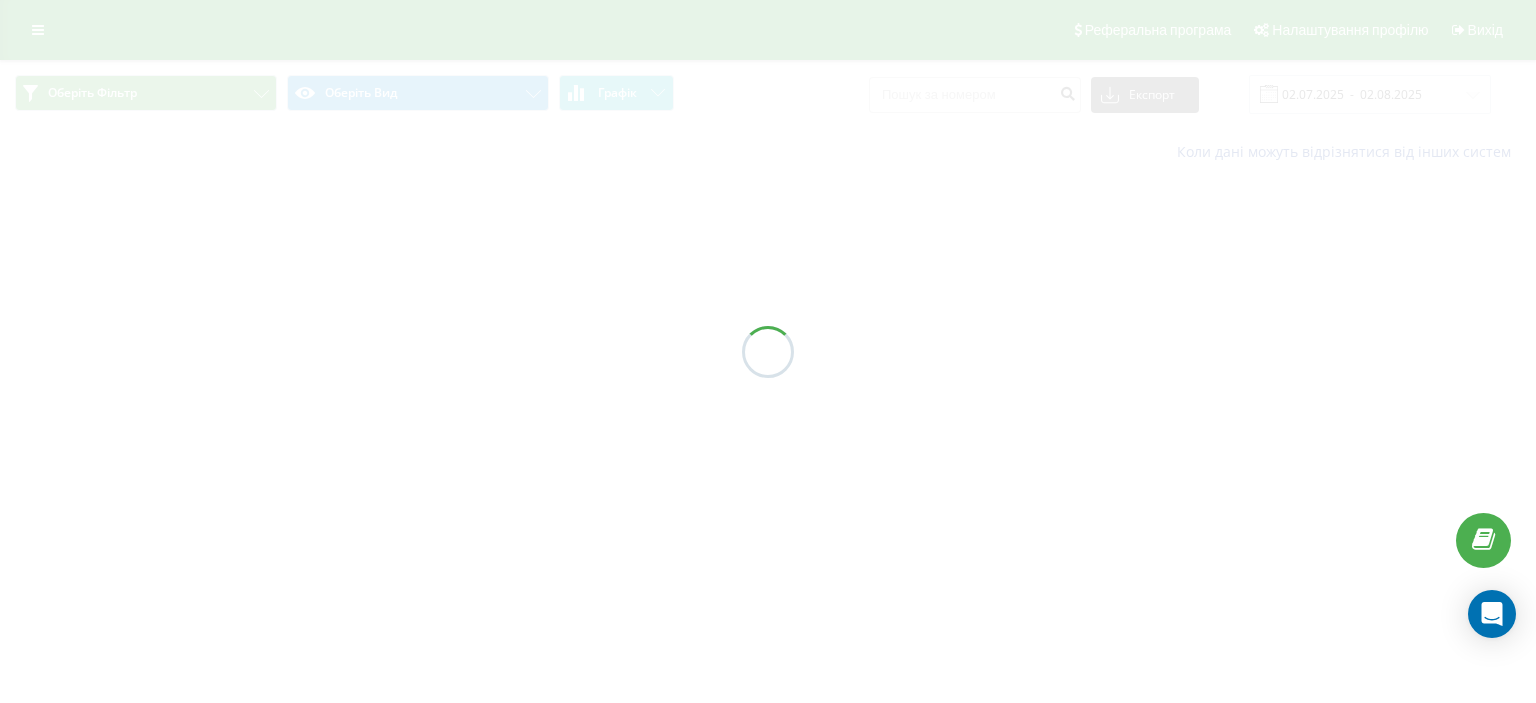 scroll, scrollTop: 0, scrollLeft: 0, axis: both 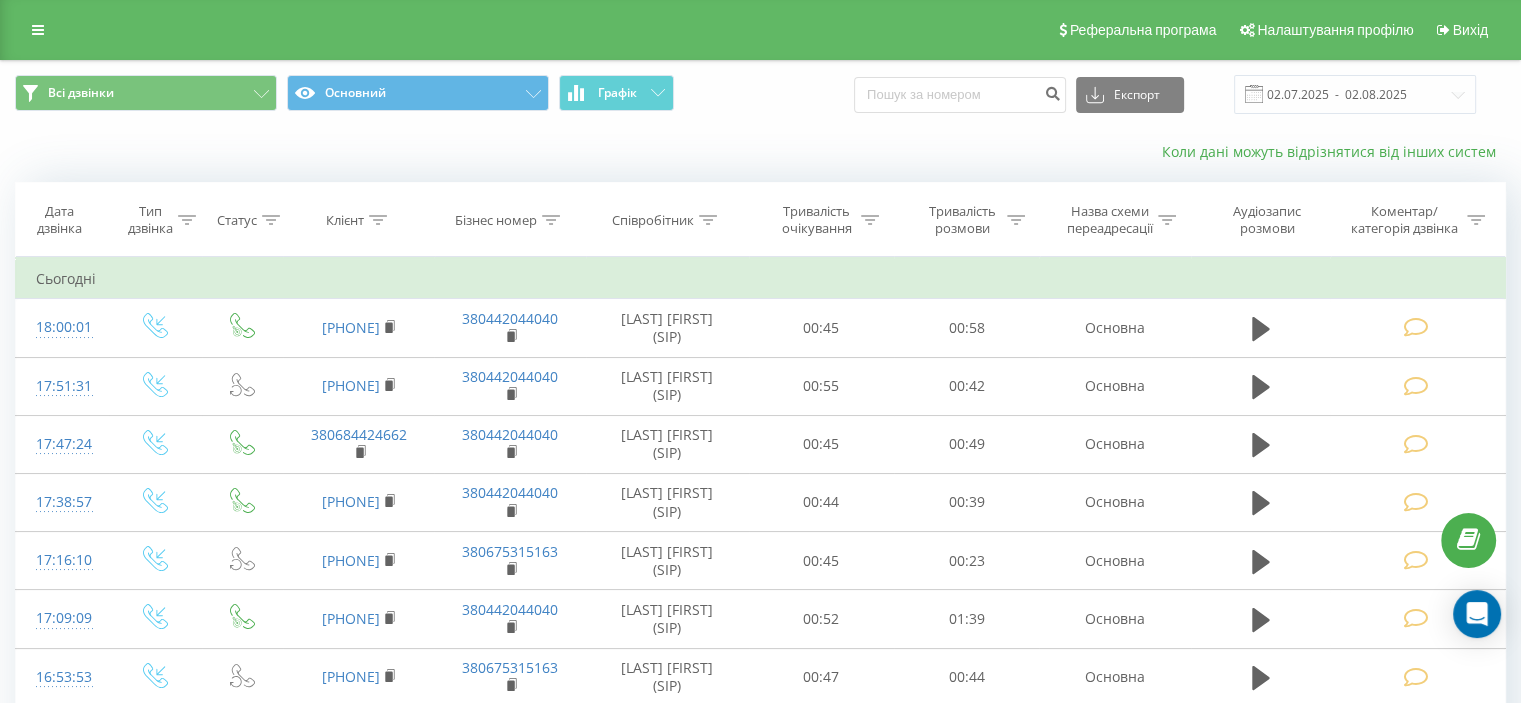 click on "Коли дані можуть відрізнятися вiд інших систем" at bounding box center (1334, 151) 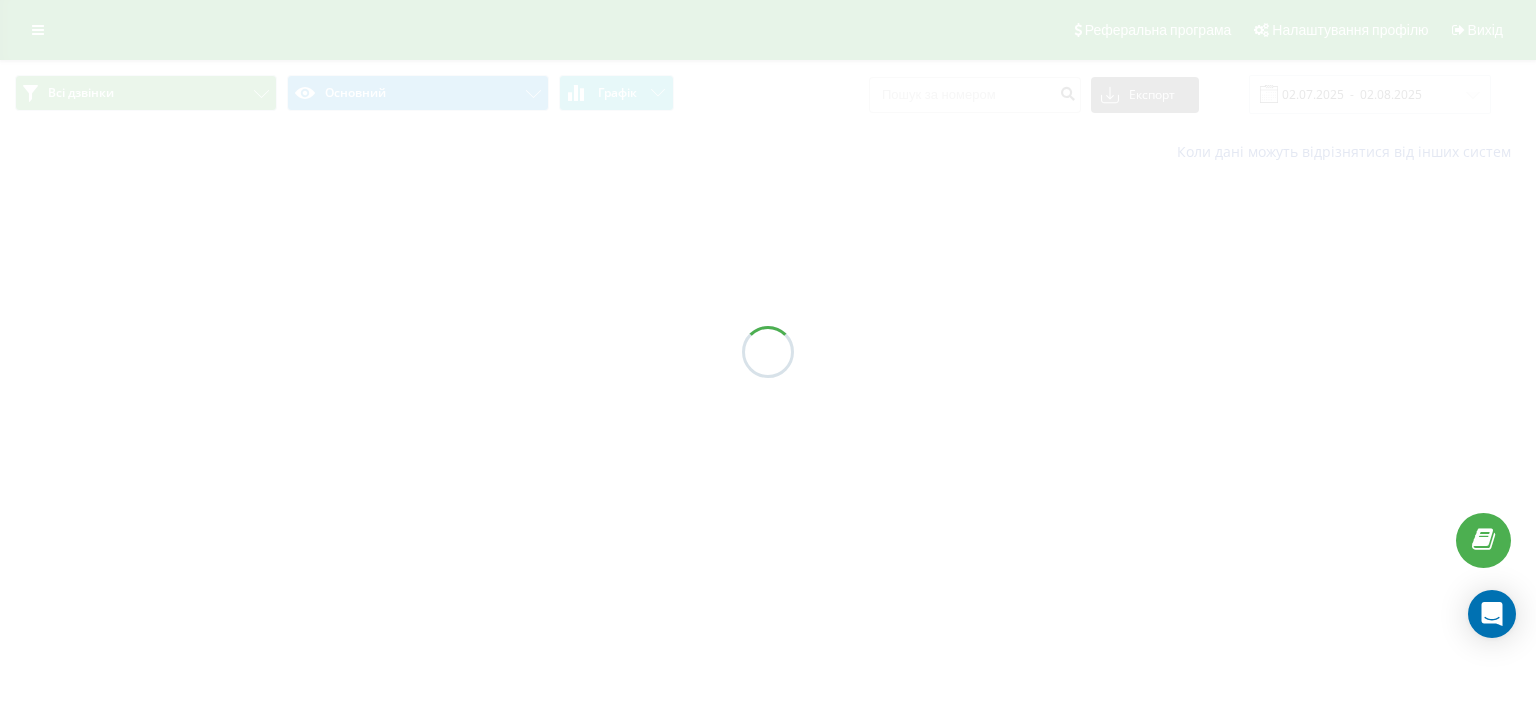 scroll, scrollTop: 0, scrollLeft: 0, axis: both 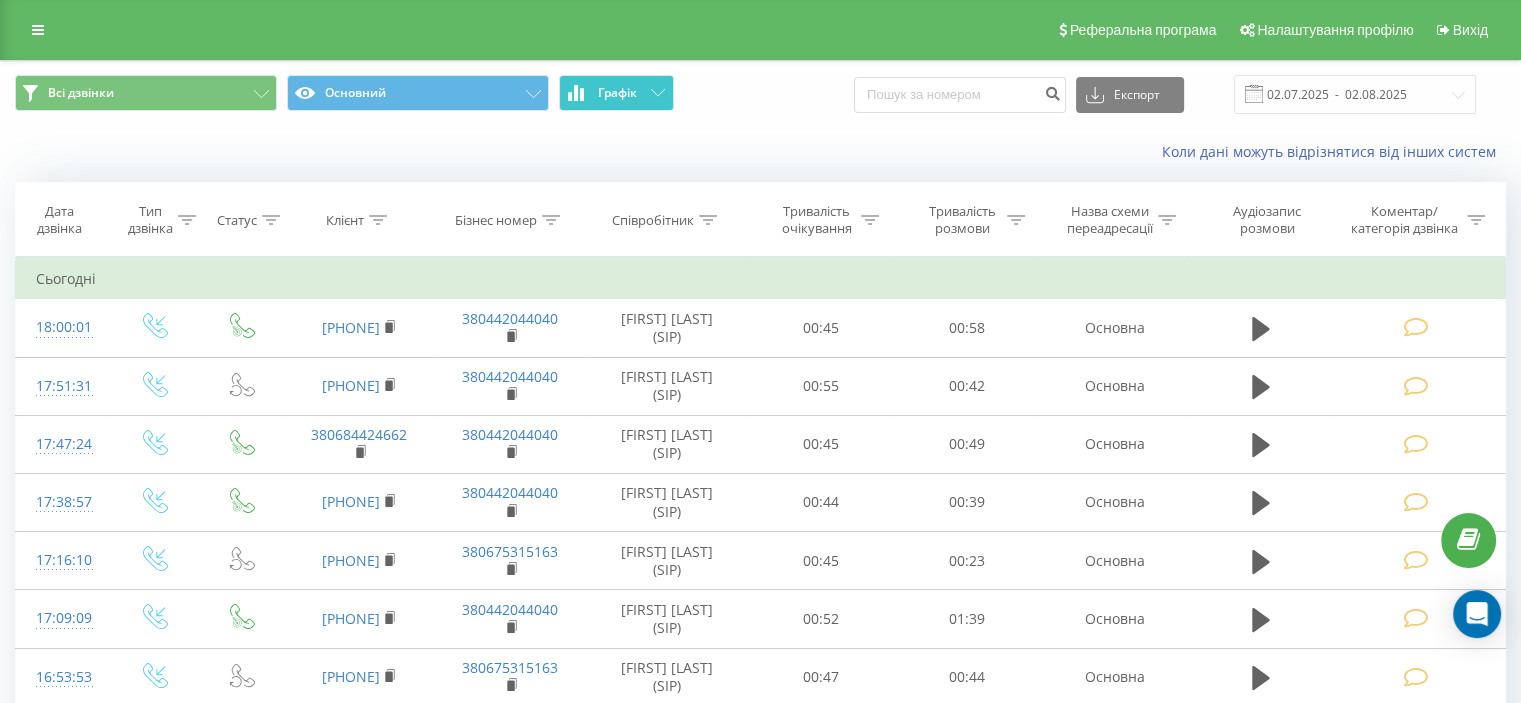 click 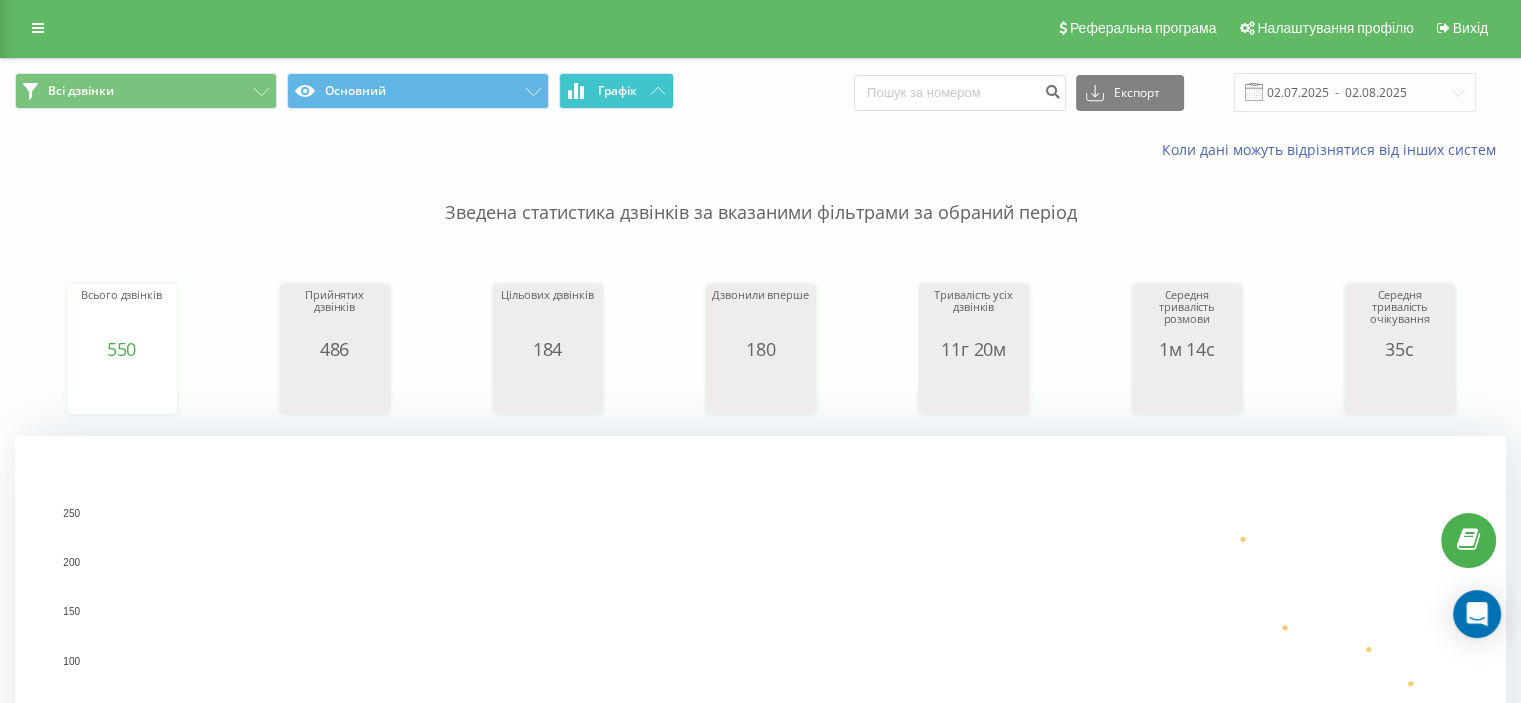 scroll, scrollTop: 0, scrollLeft: 0, axis: both 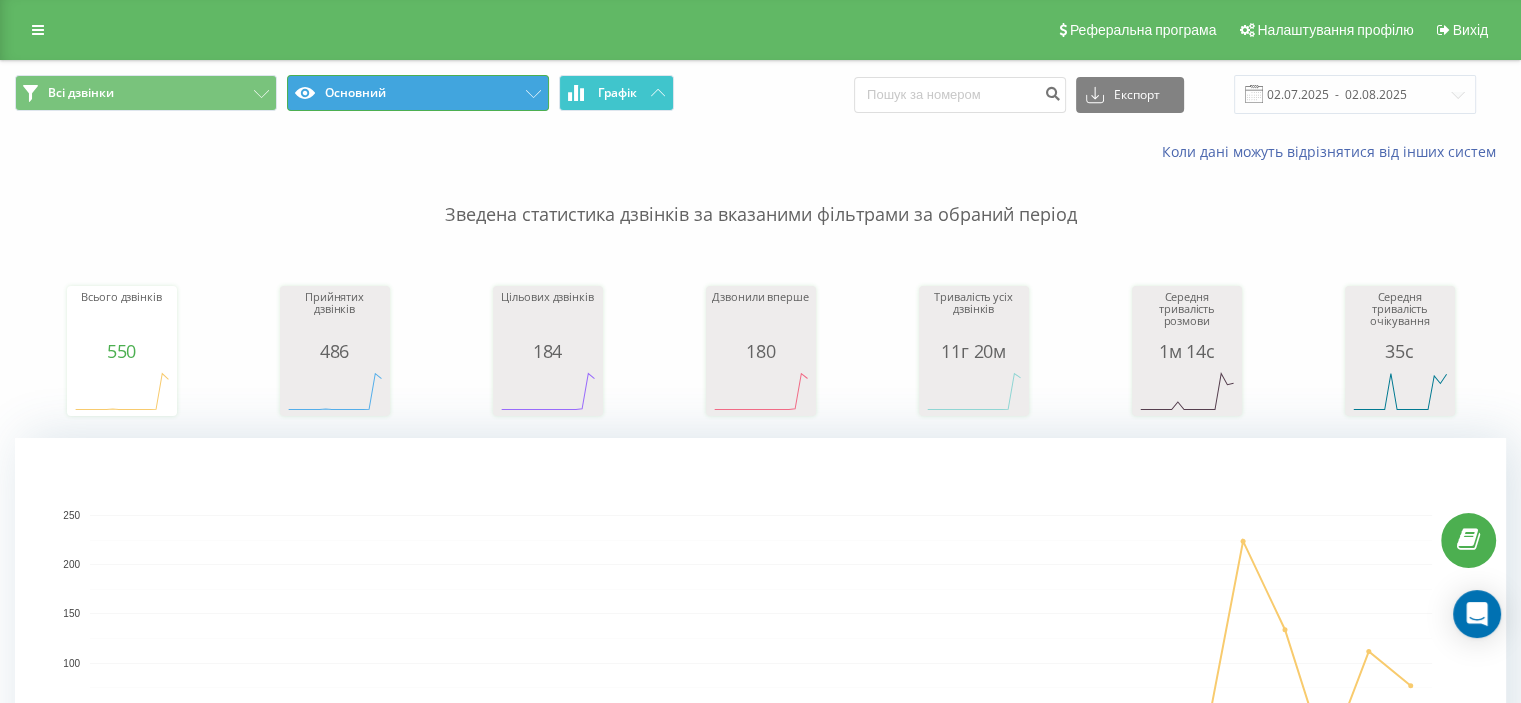 click on "Основний" at bounding box center (418, 93) 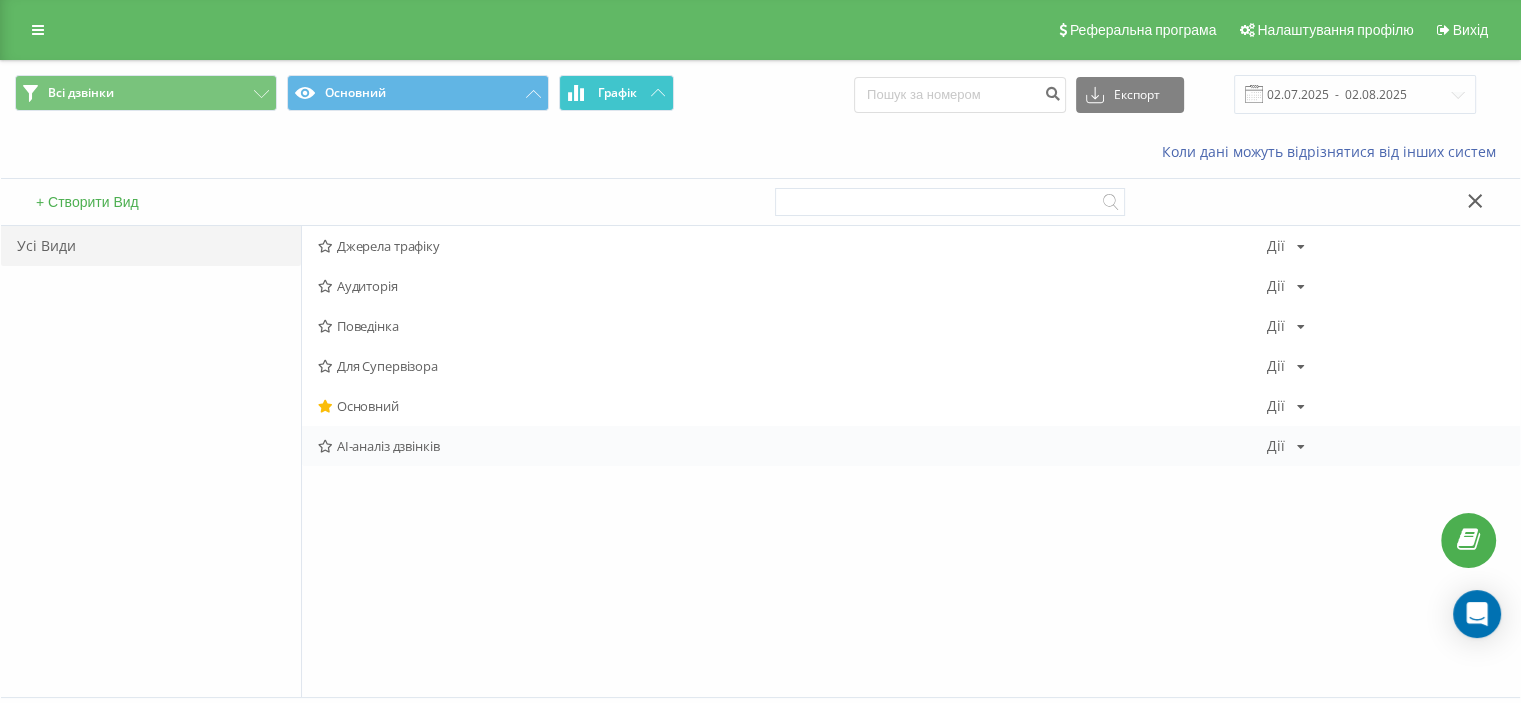 click on "AI-аналіз дзвінків" at bounding box center [792, 446] 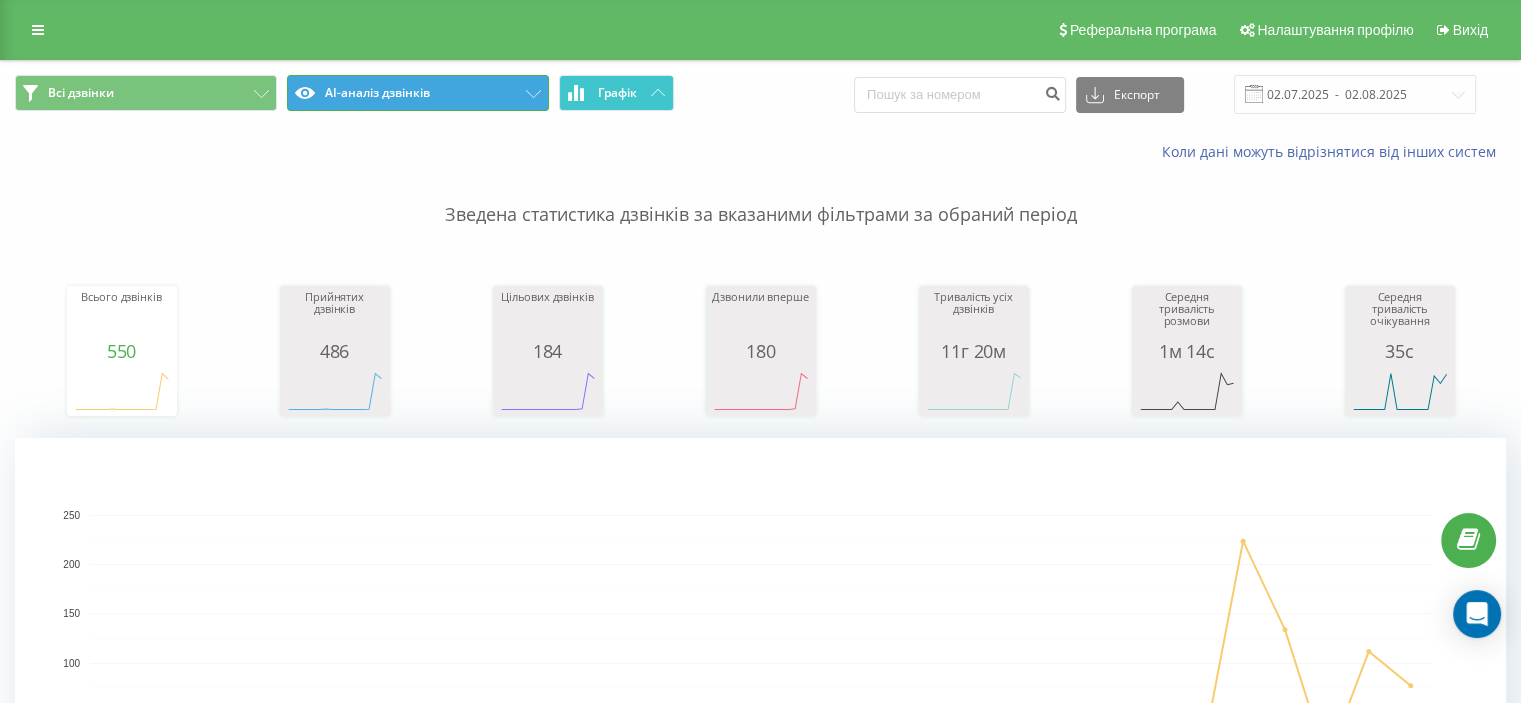 click 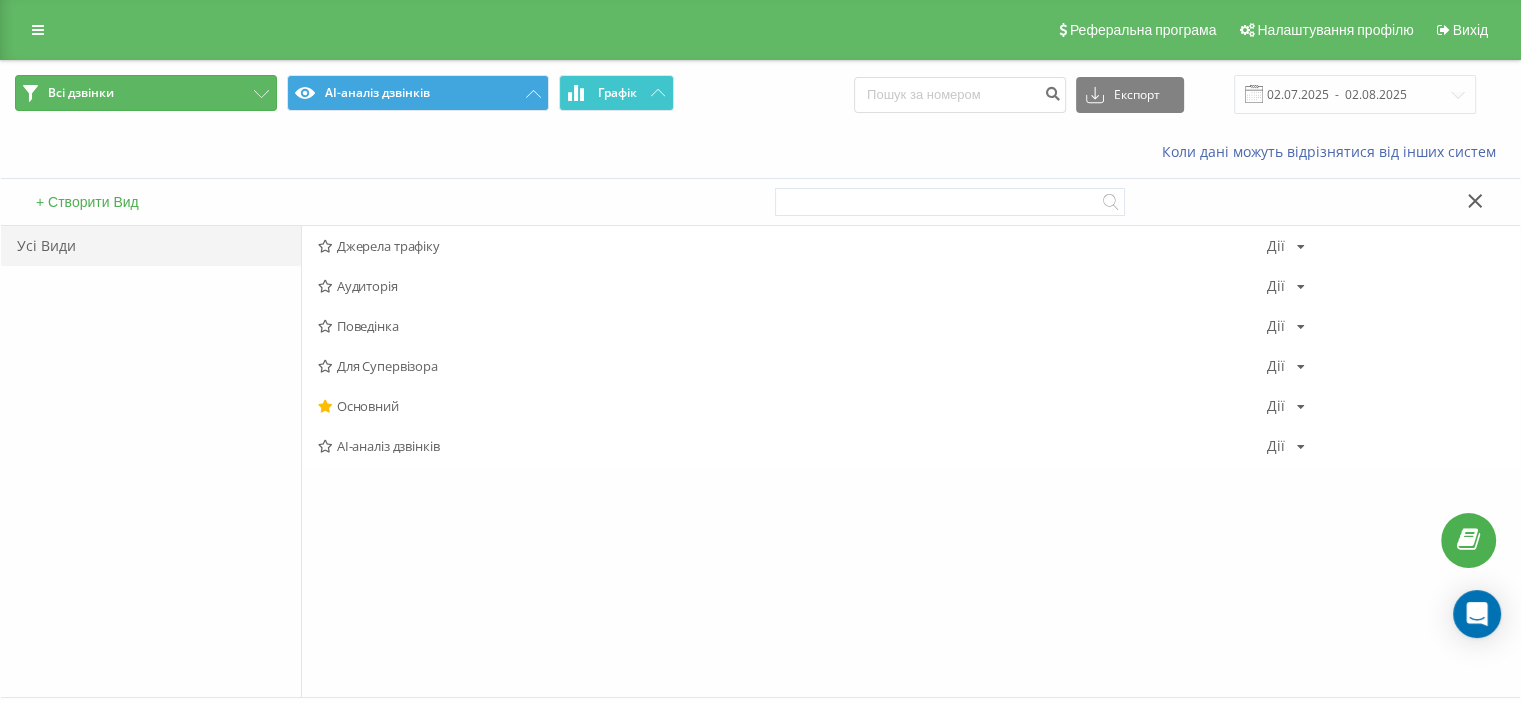 click on "Всі дзвінки" at bounding box center [146, 93] 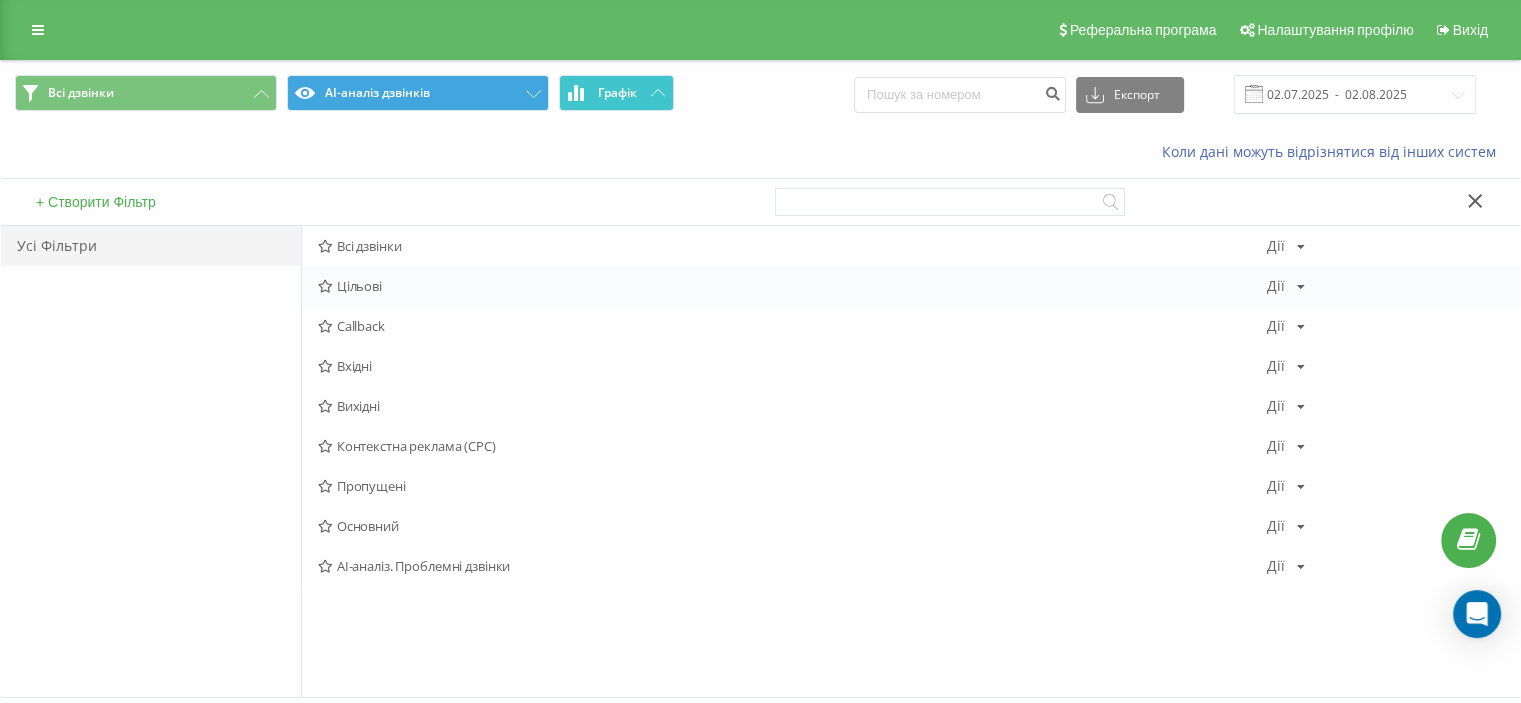 click at bounding box center [325, 286] 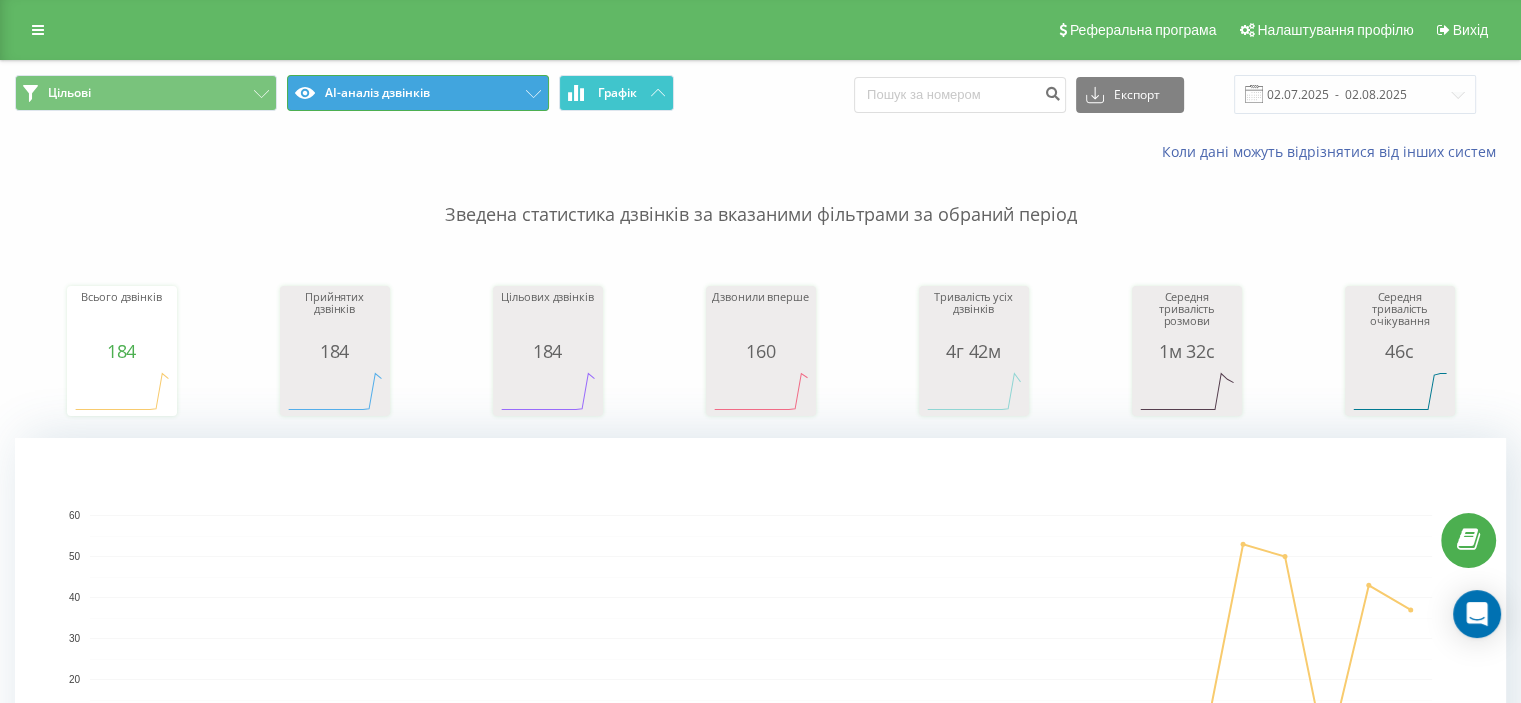 click 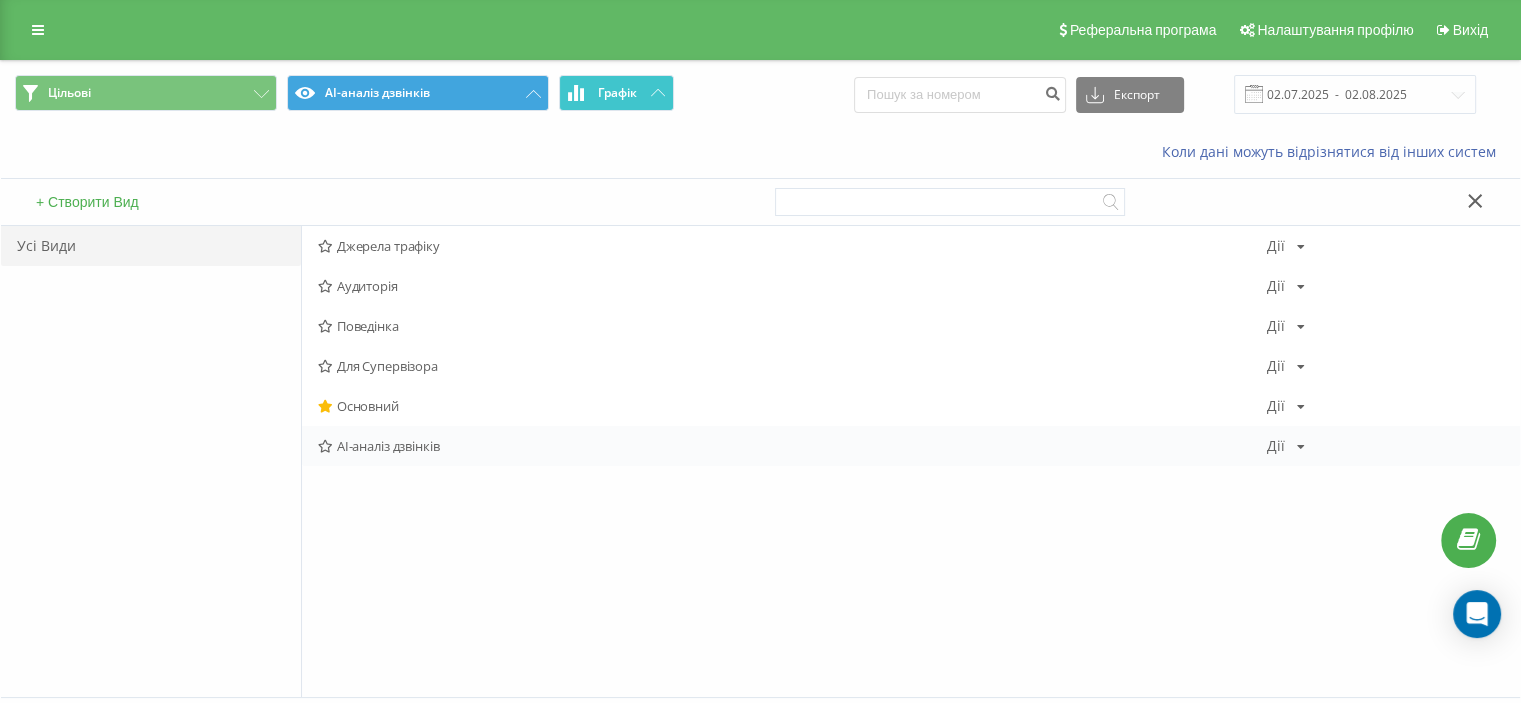 click on "AI-аналіз дзвінків Дії Редагувати Копіювати Видалити За замовчуванням Поділитися" at bounding box center (911, 446) 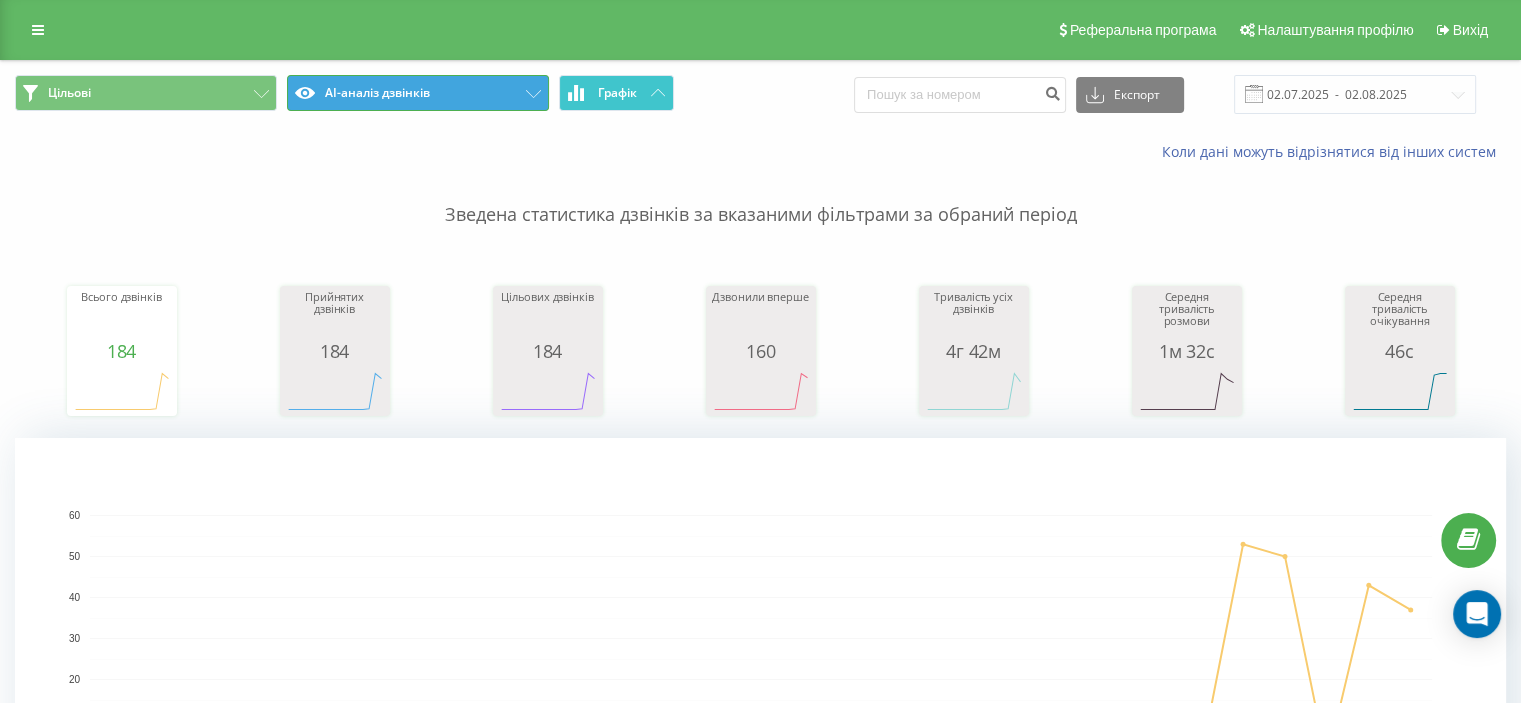 click 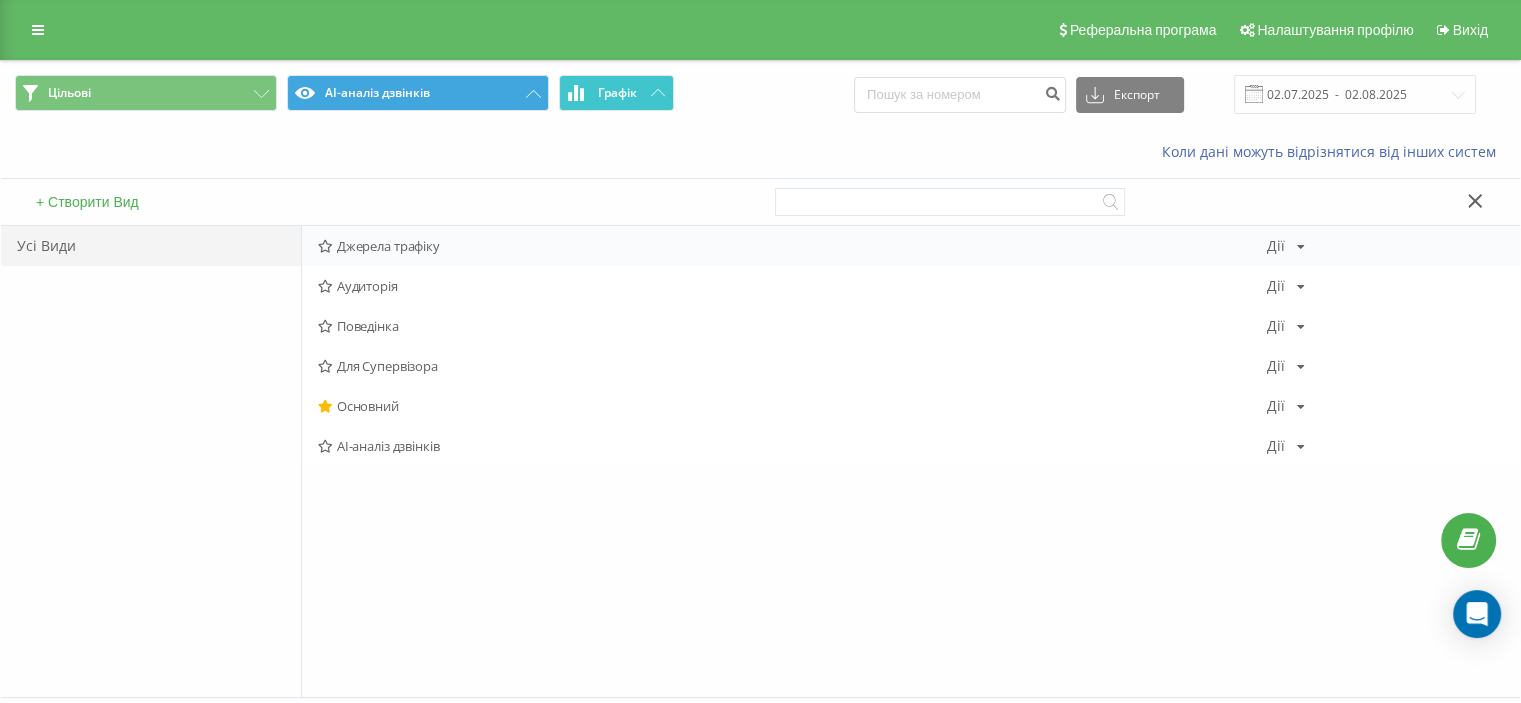 click at bounding box center [325, 246] 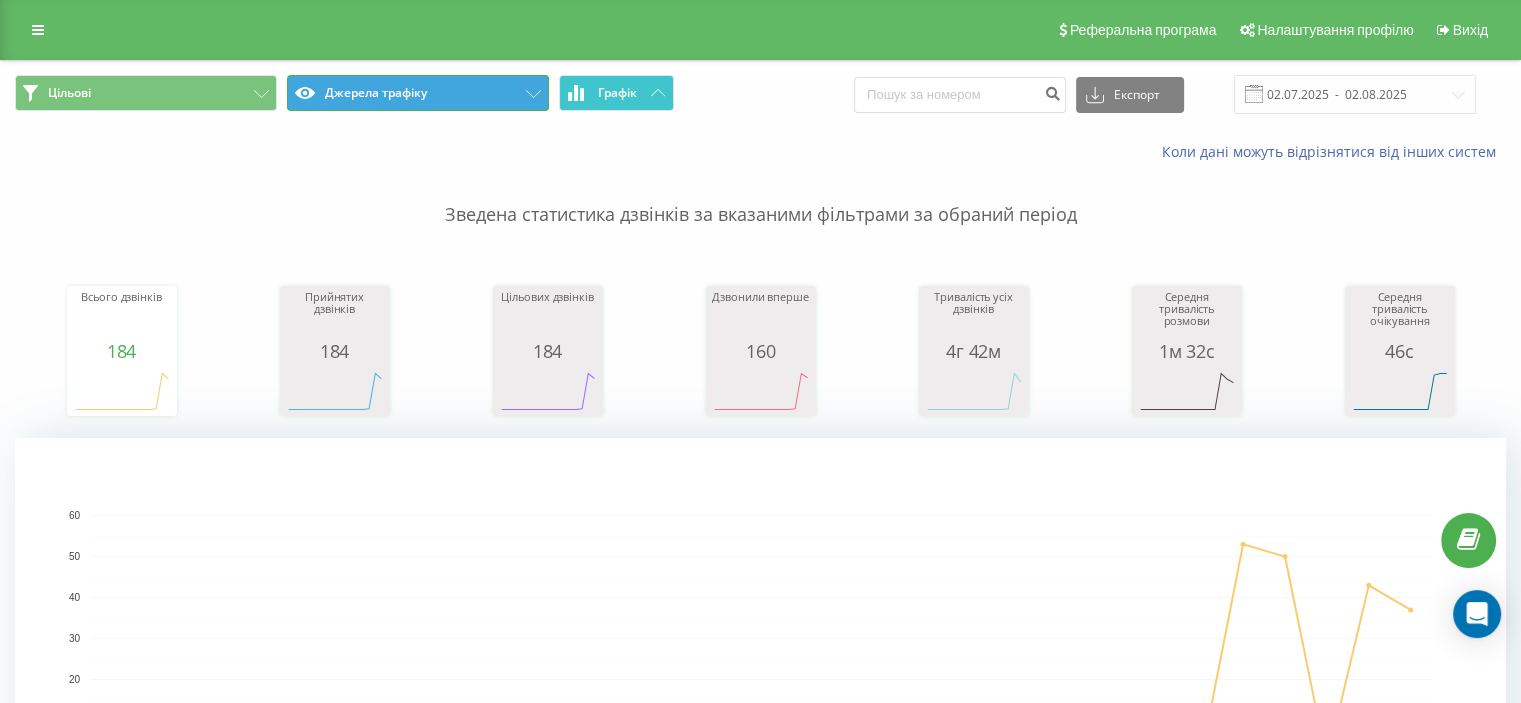 click on "Джерела трафіку" at bounding box center (418, 93) 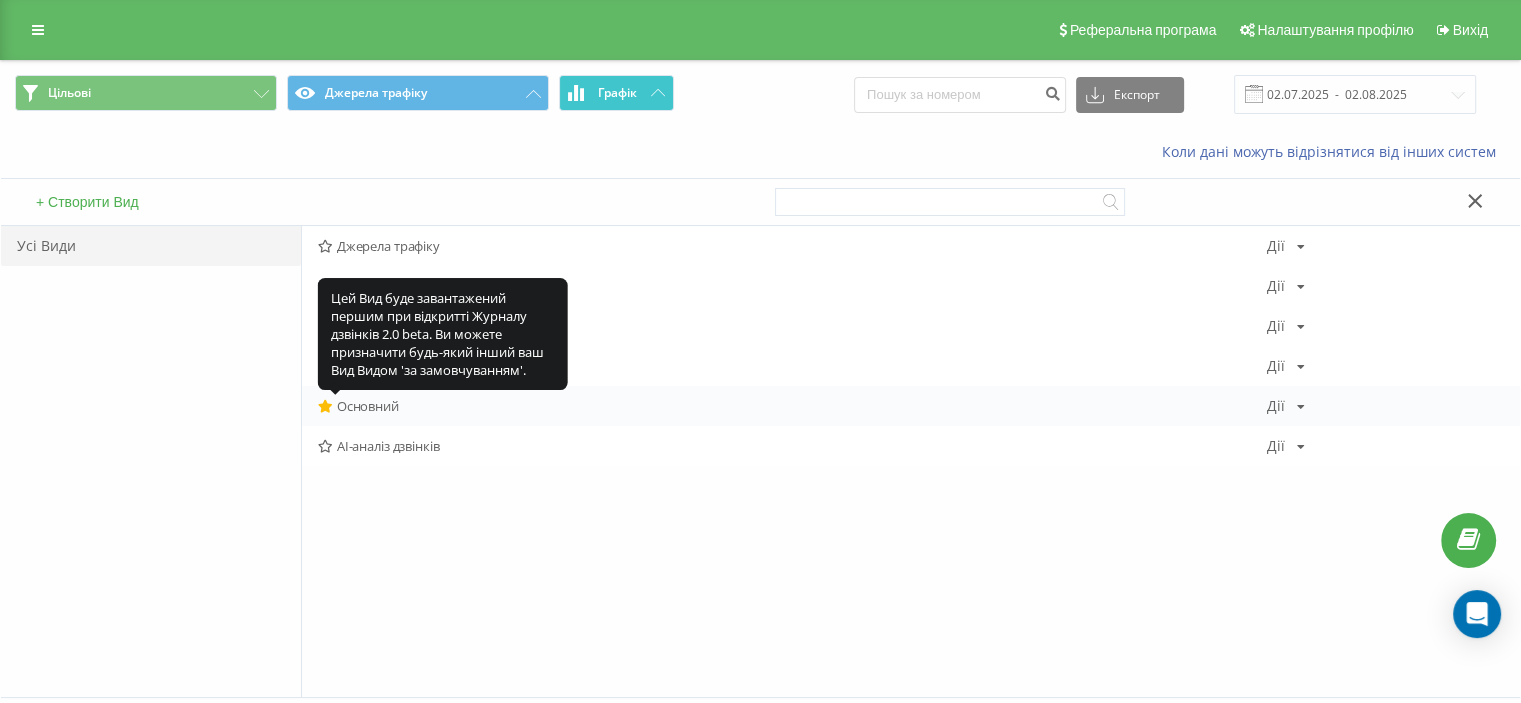 click at bounding box center [325, 406] 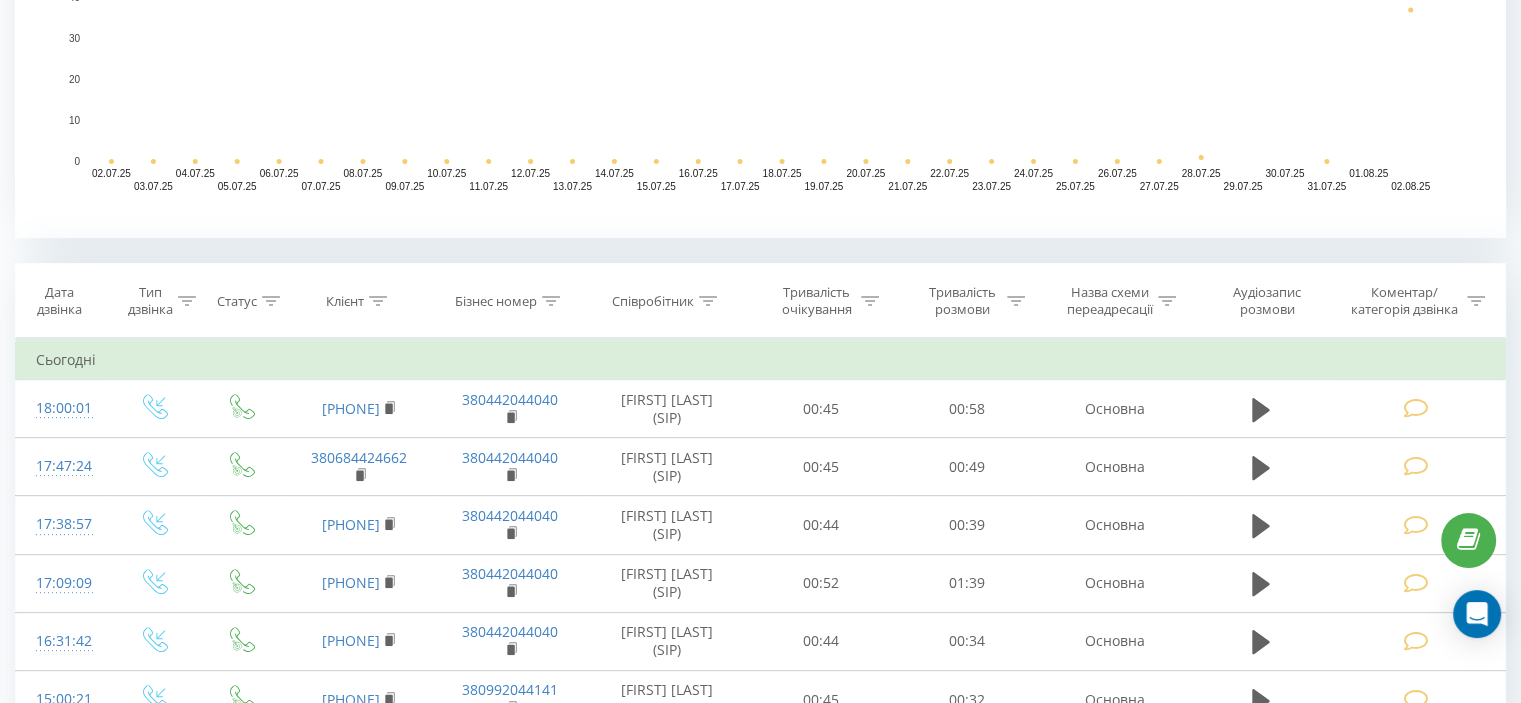 scroll, scrollTop: 0, scrollLeft: 0, axis: both 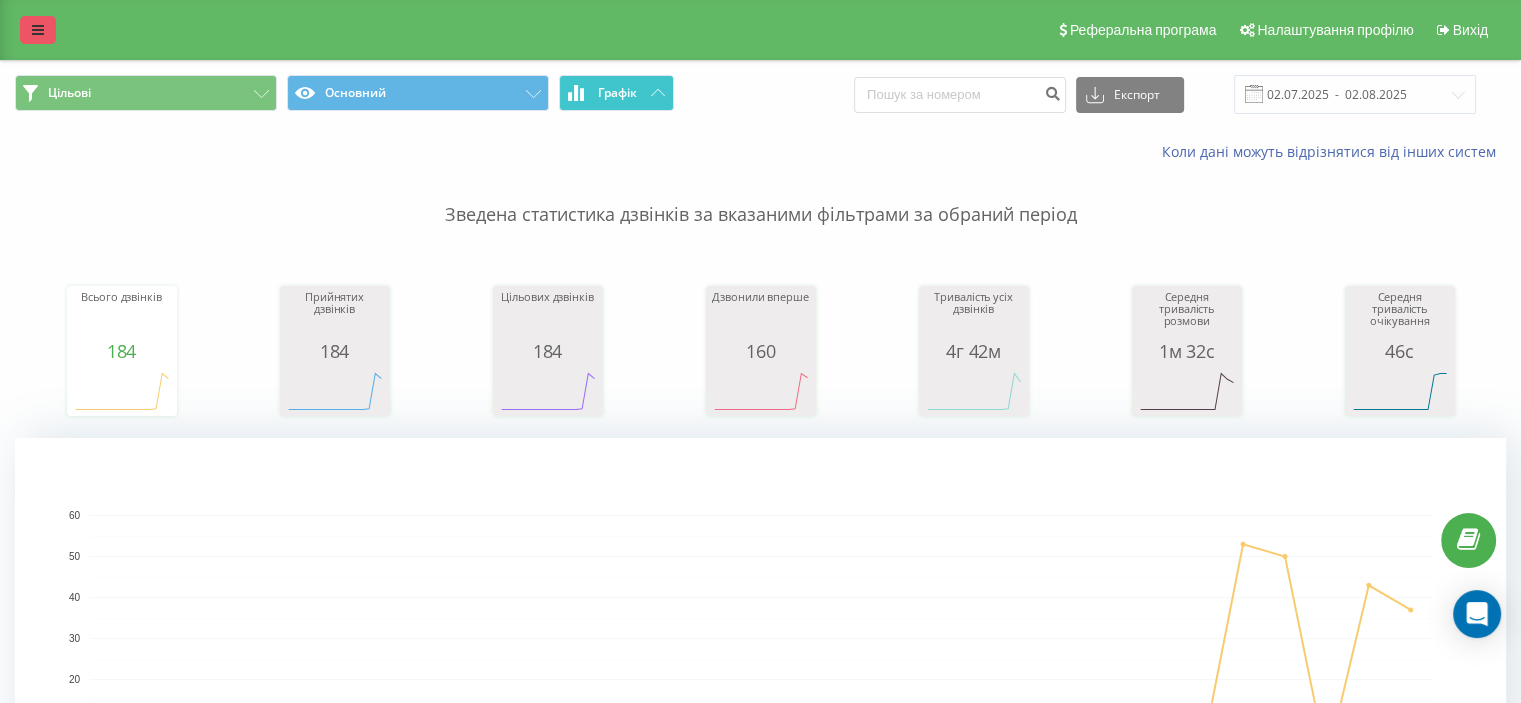 click at bounding box center (38, 30) 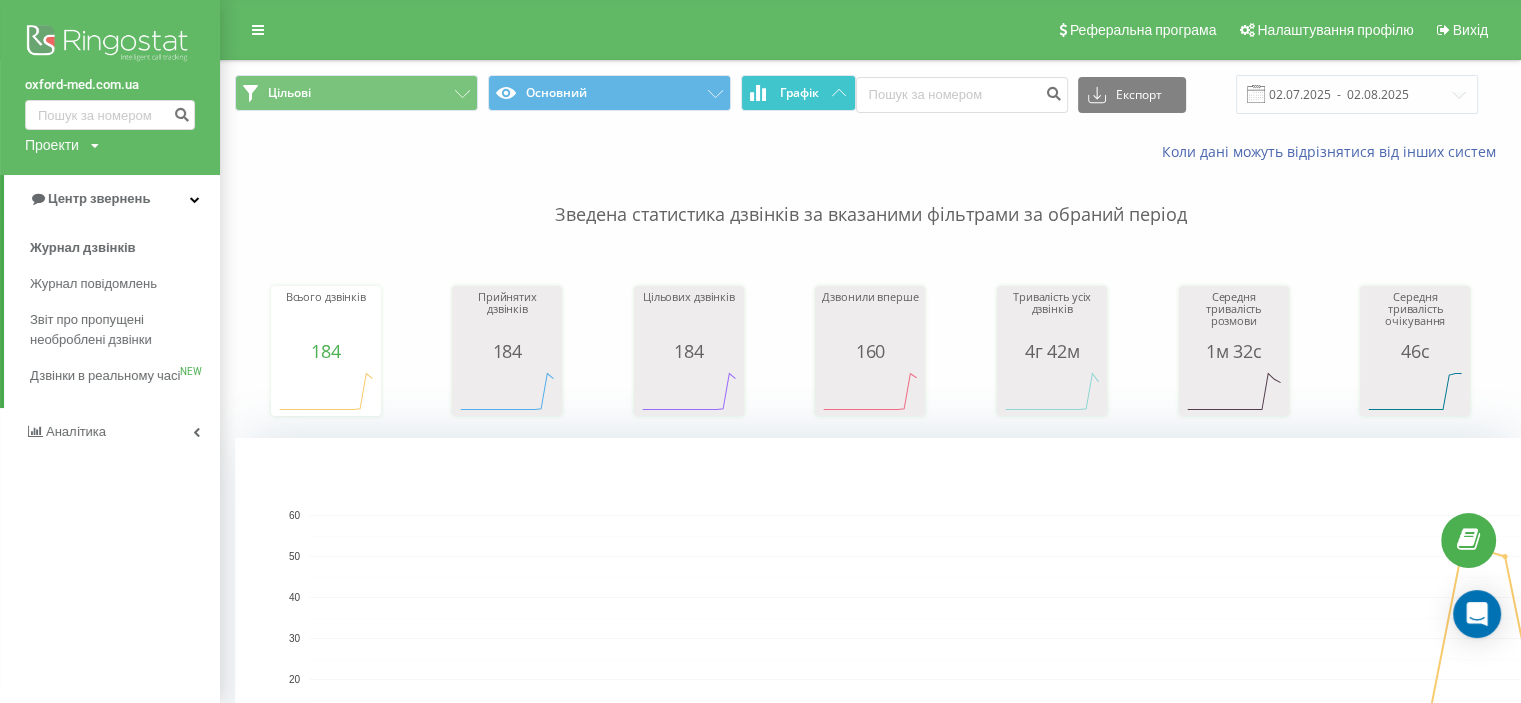 click on "Зведена статистика дзвінків за вказаними фільтрами за обраний період" at bounding box center (870, 195) 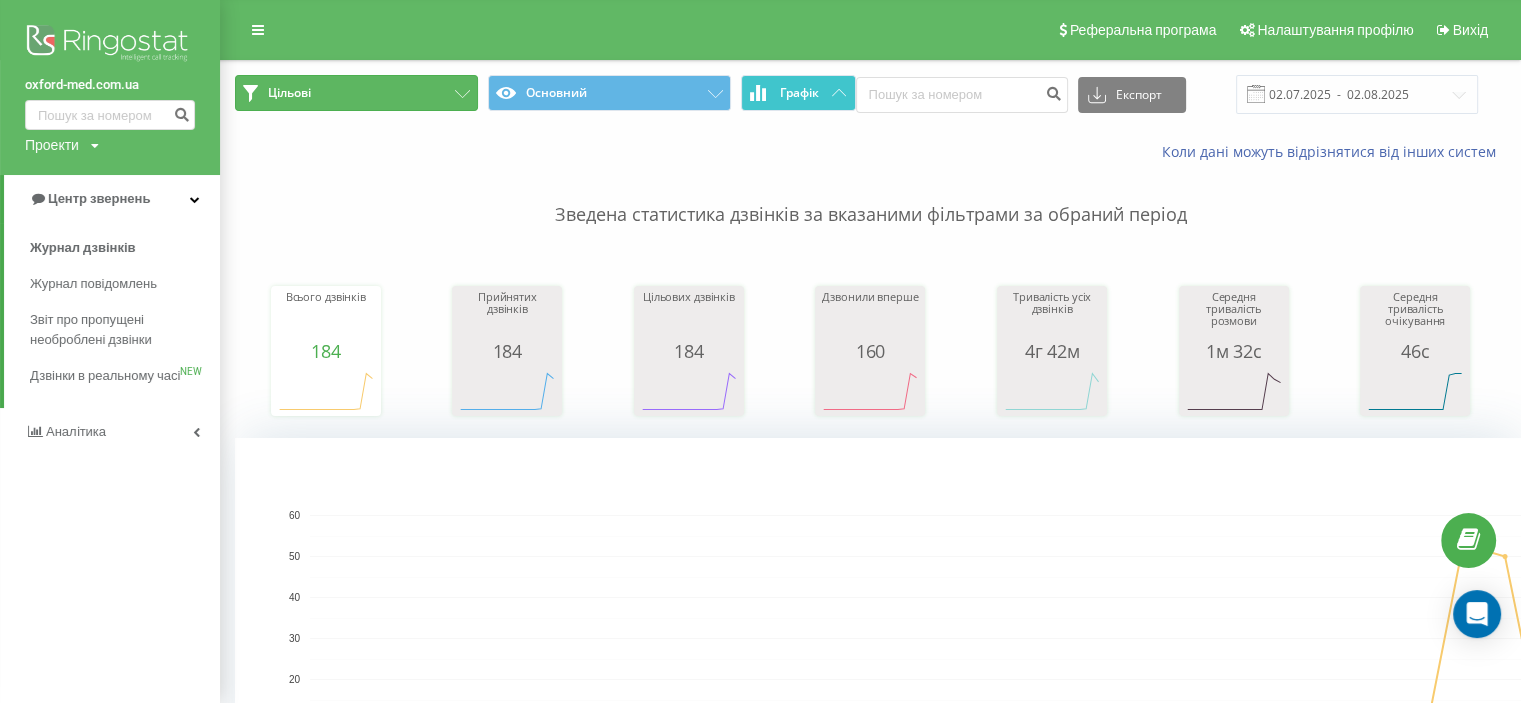 click 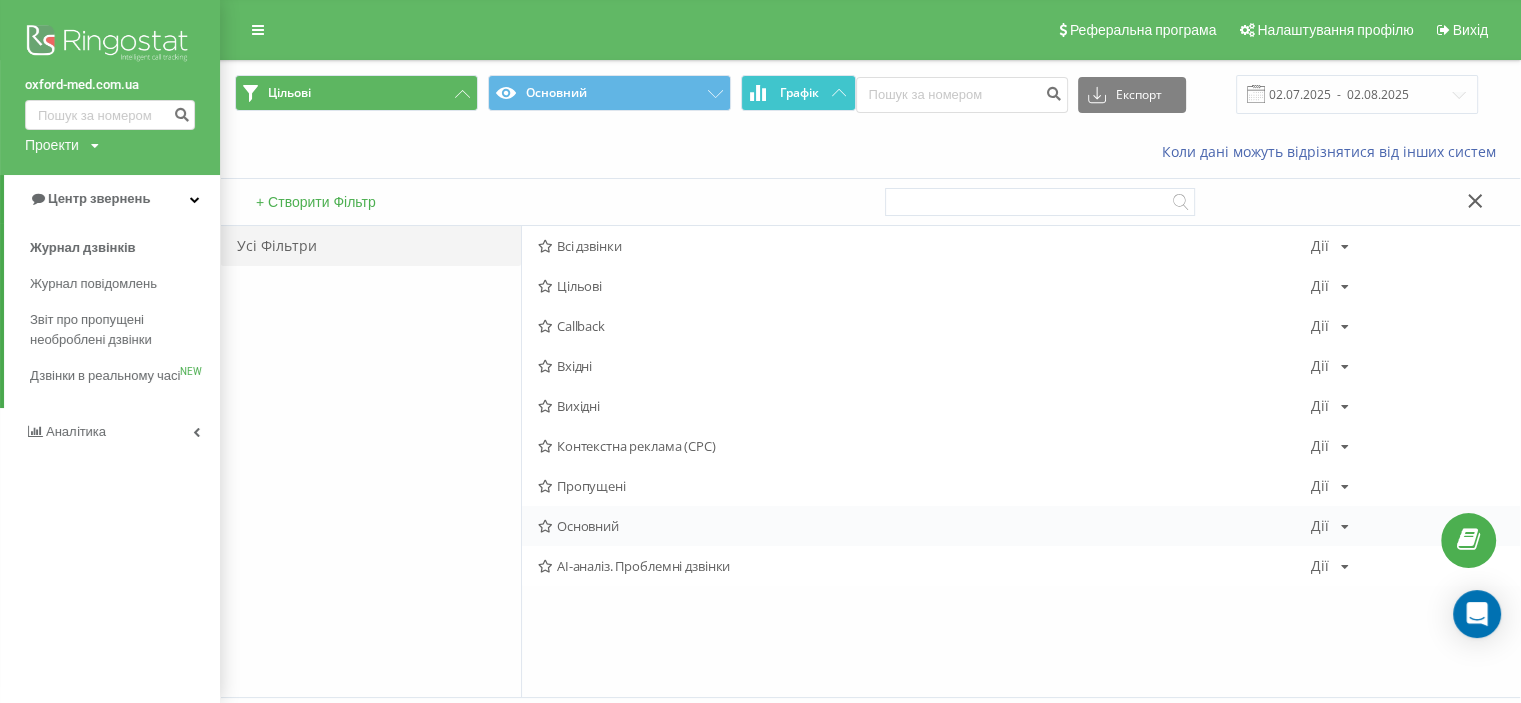 click at bounding box center (545, 526) 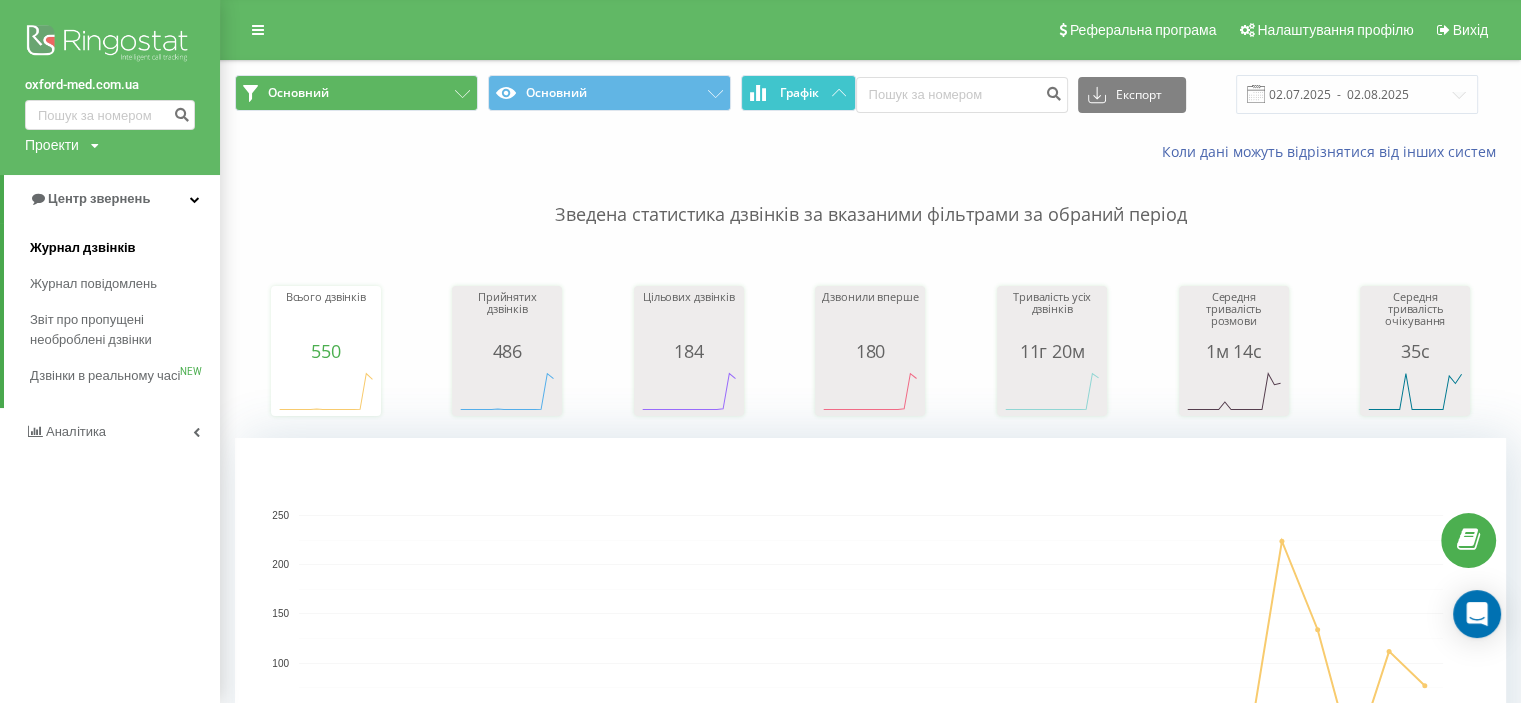 click on "Журнал дзвінків" at bounding box center (83, 248) 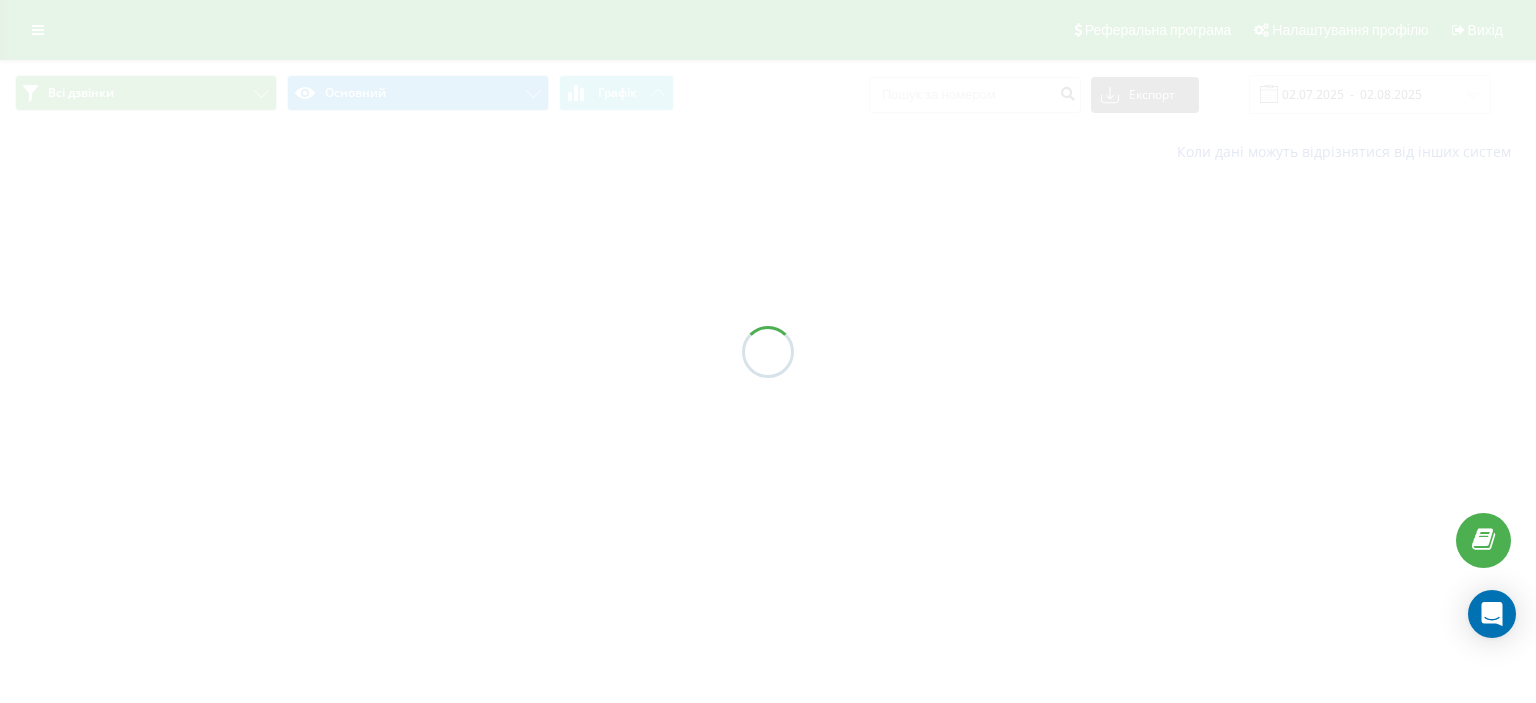 scroll, scrollTop: 0, scrollLeft: 0, axis: both 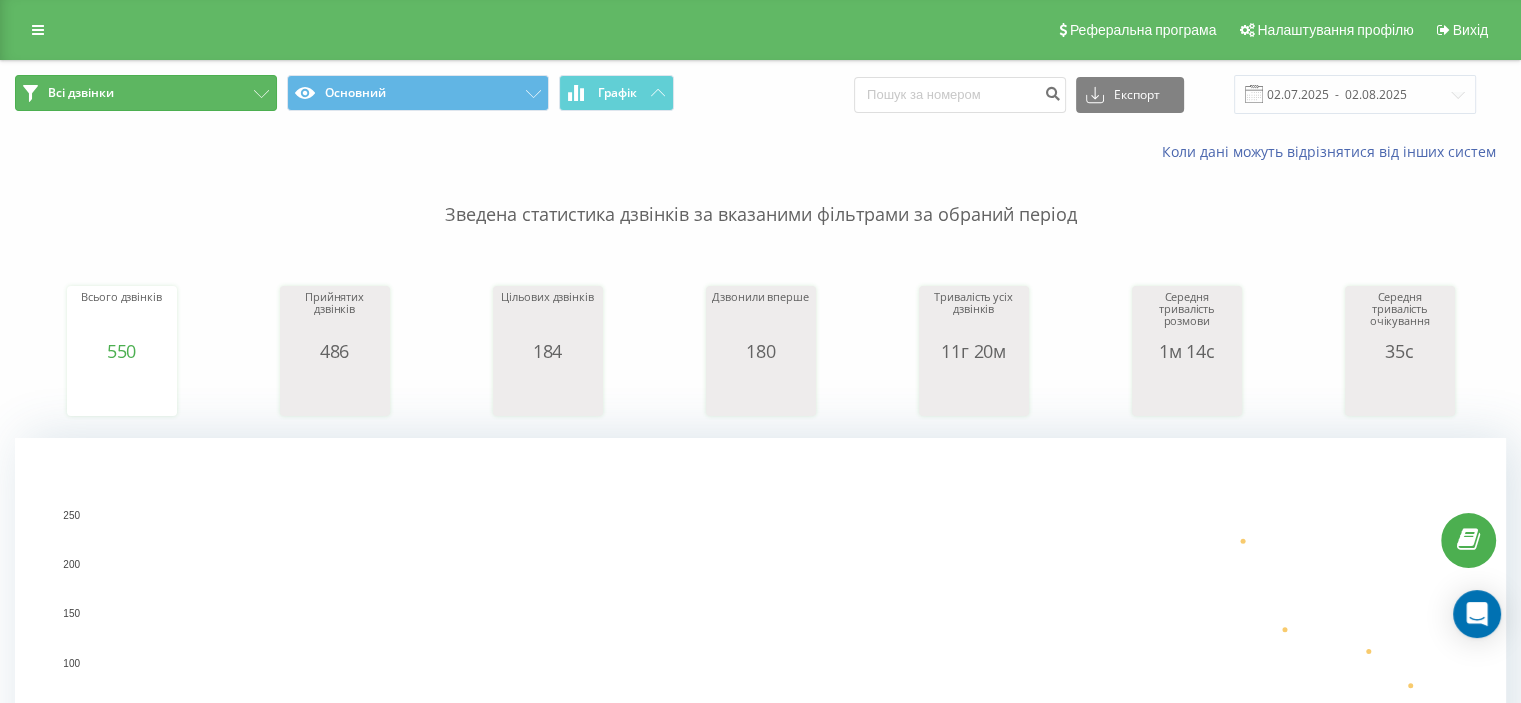 click 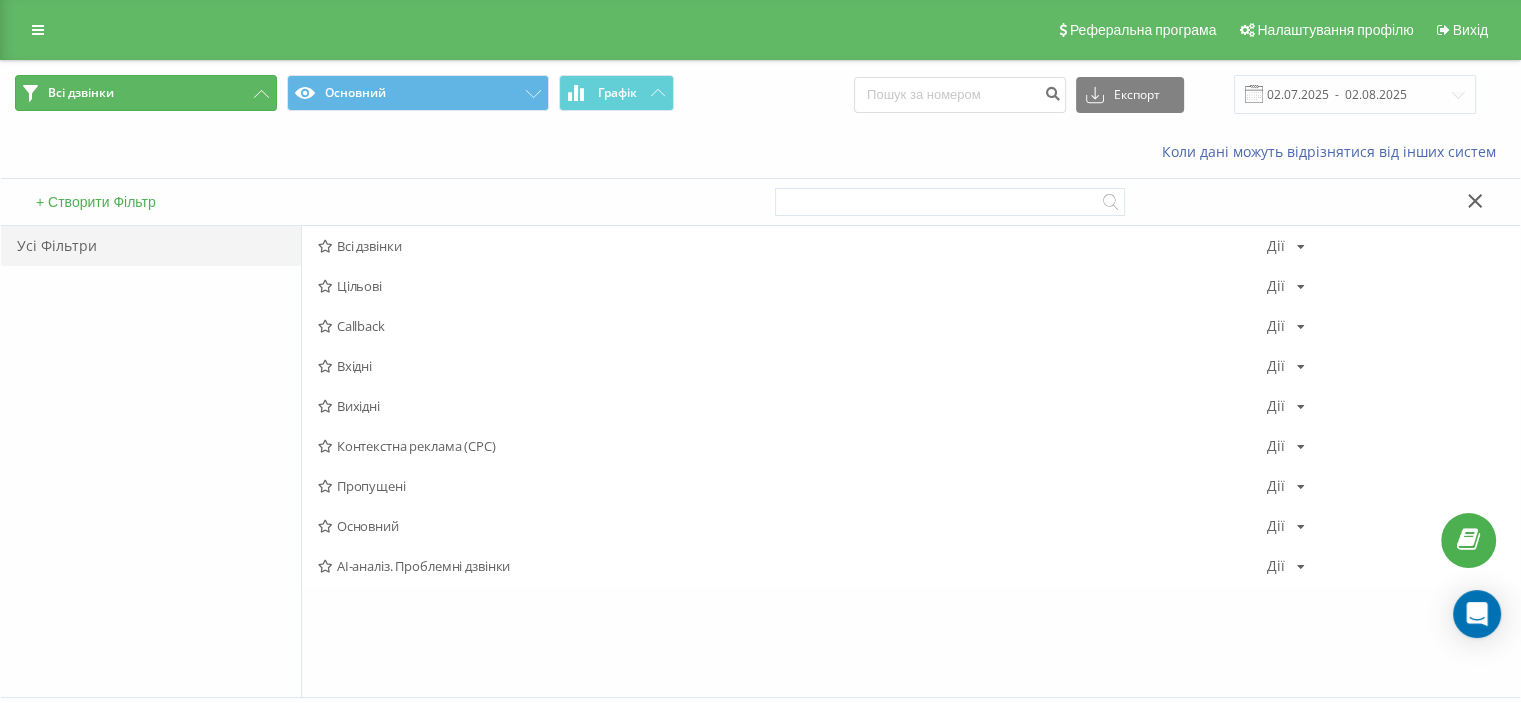 click 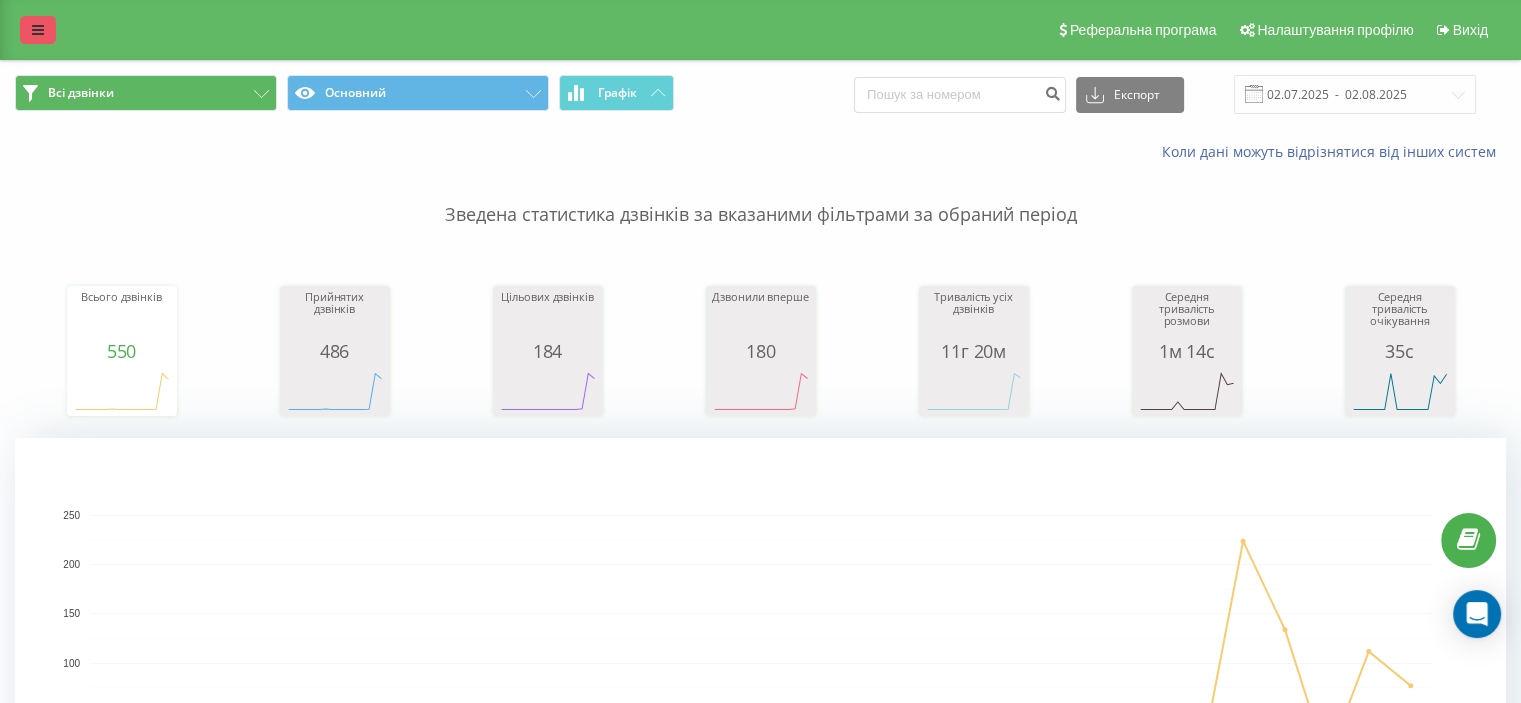 click at bounding box center [38, 30] 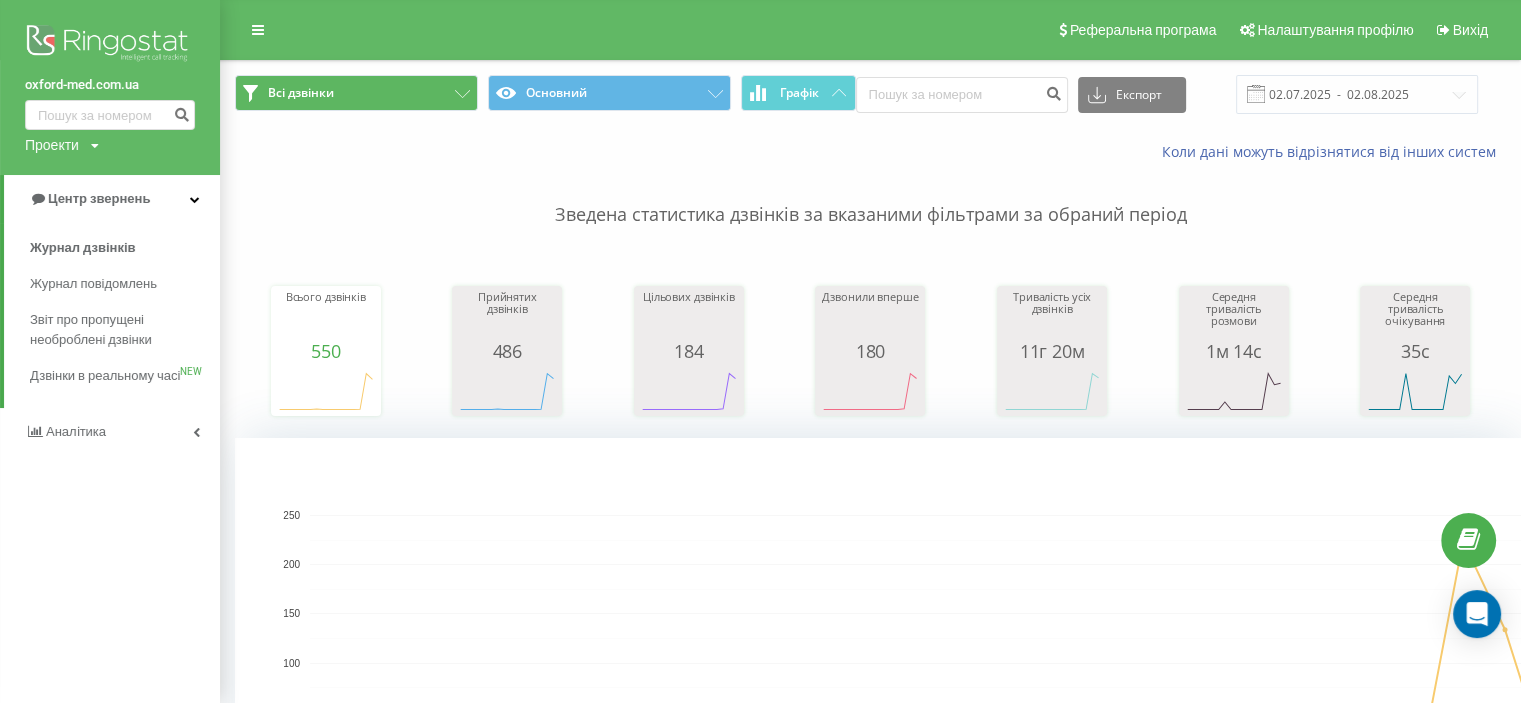 drag, startPoint x: 332, startPoint y: 192, endPoint x: 320, endPoint y: 191, distance: 12.0415945 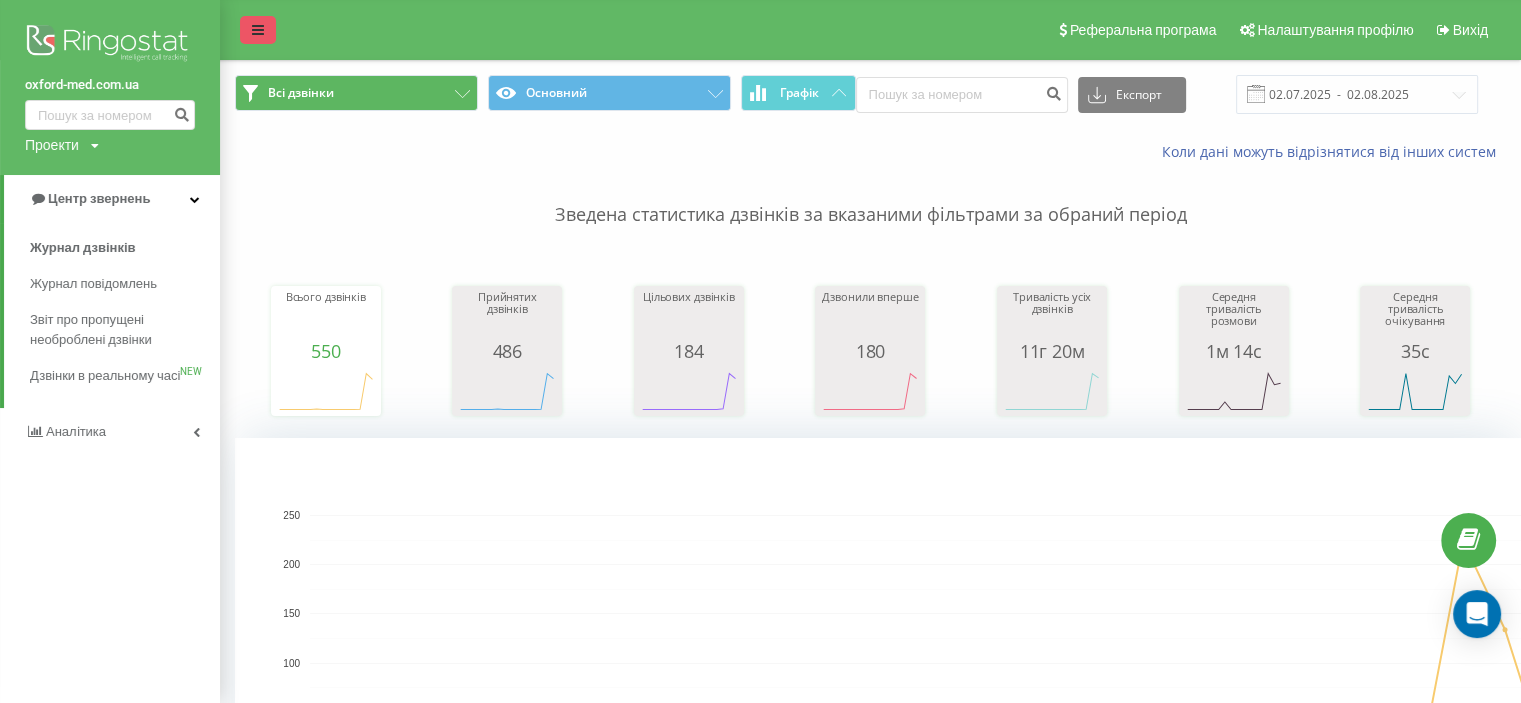 click at bounding box center [258, 30] 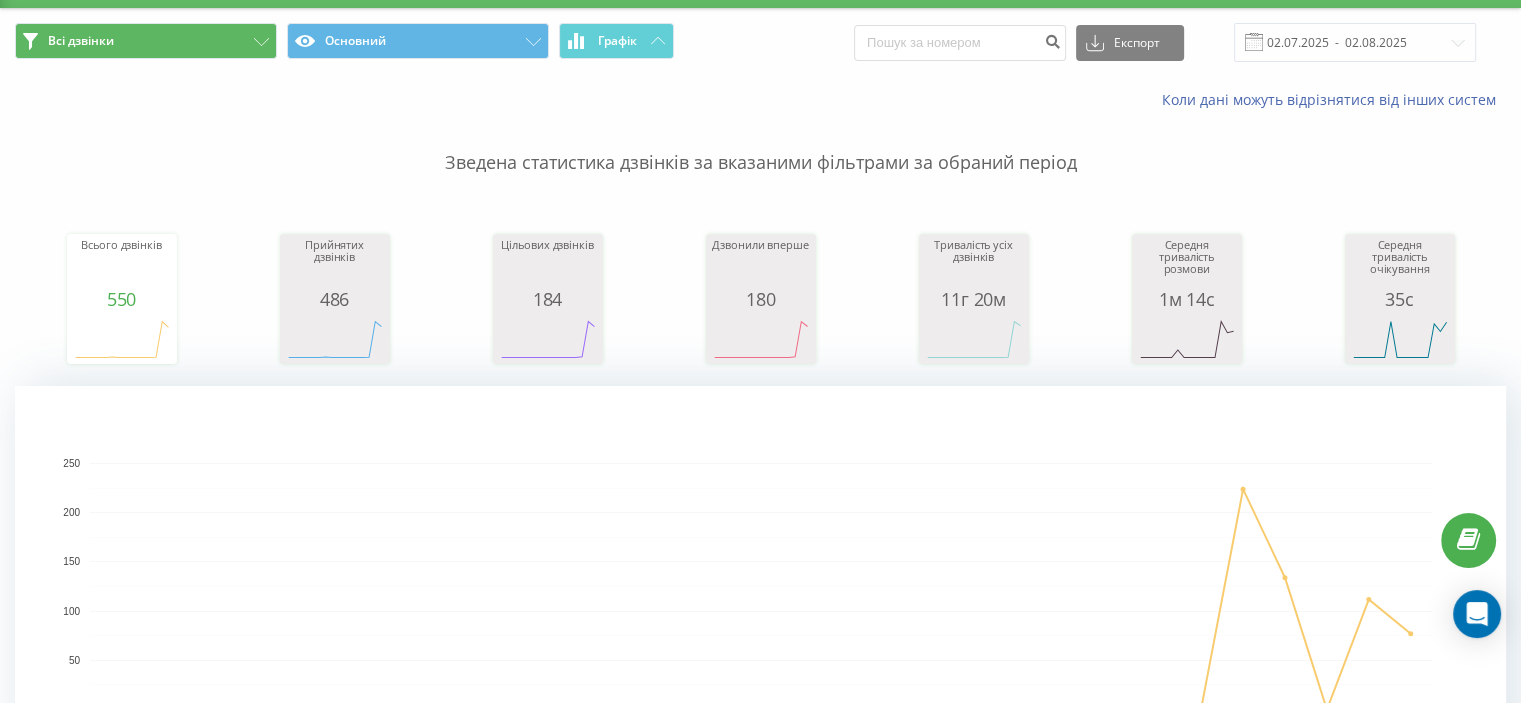 scroll, scrollTop: 0, scrollLeft: 0, axis: both 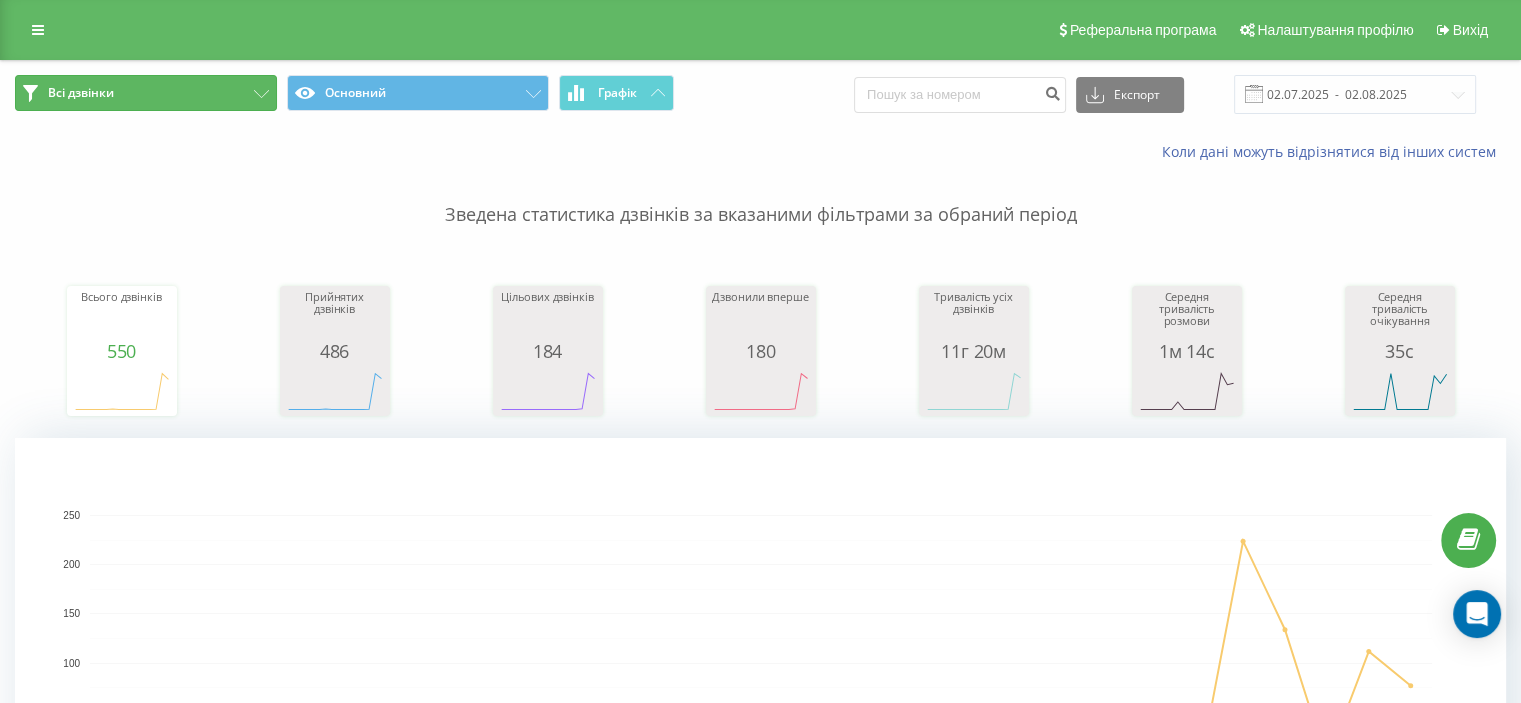 click on "Всі дзвінки" at bounding box center (146, 93) 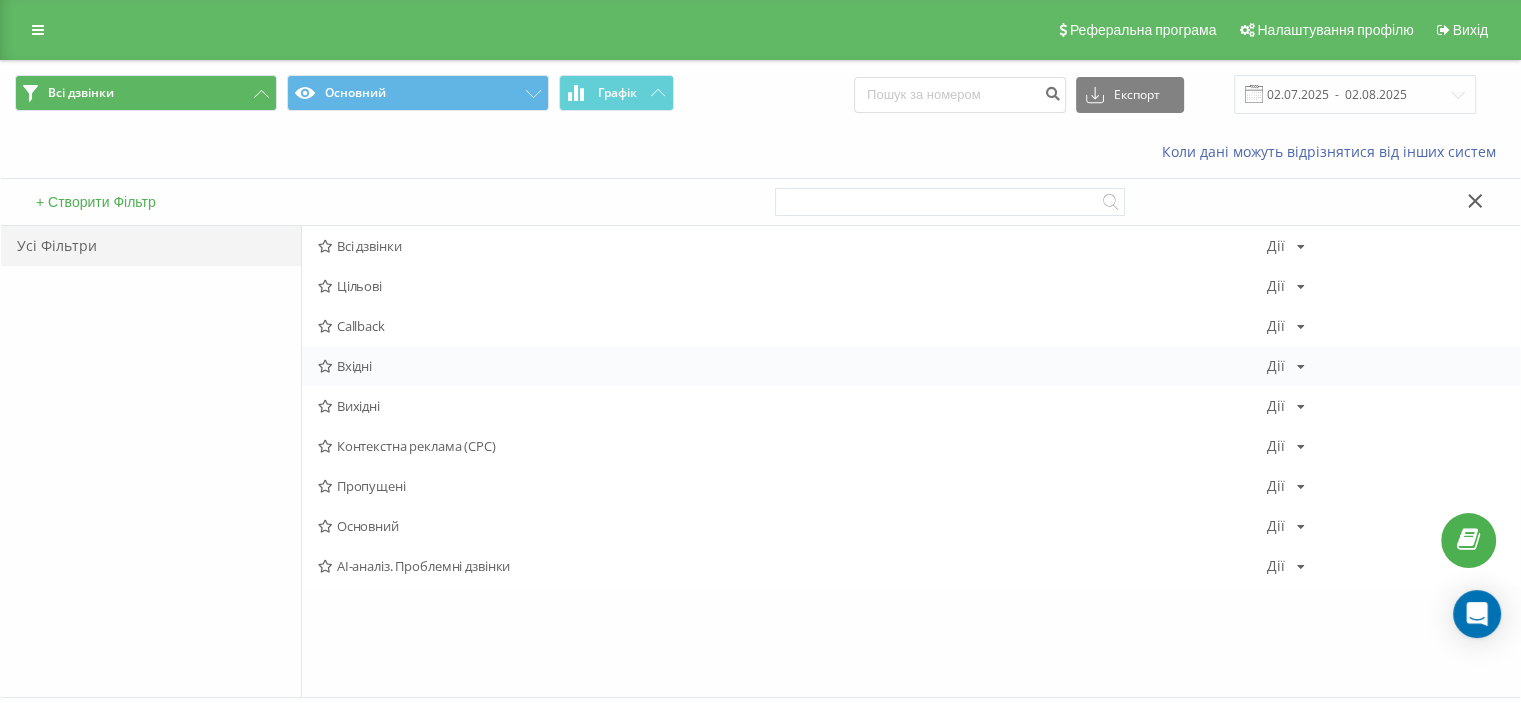click at bounding box center [325, 366] 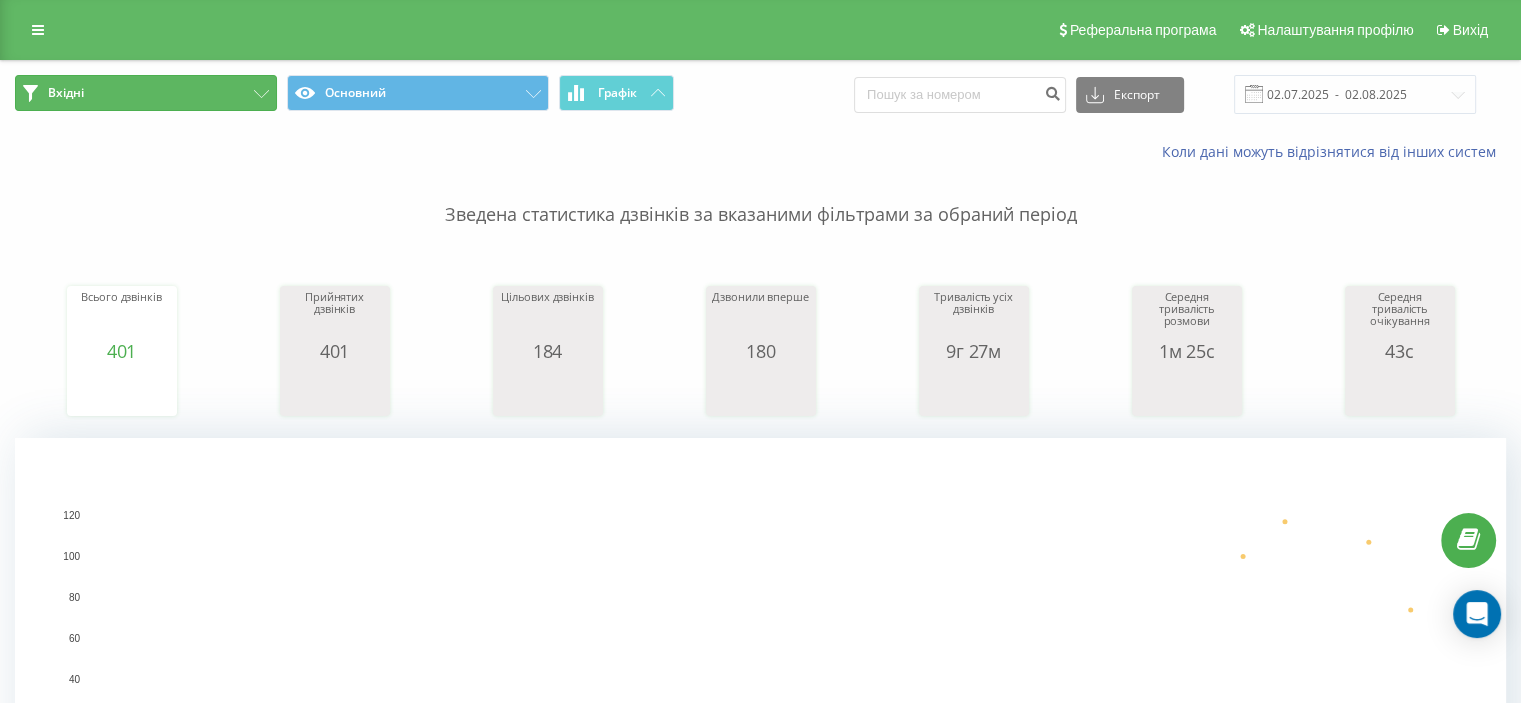 click 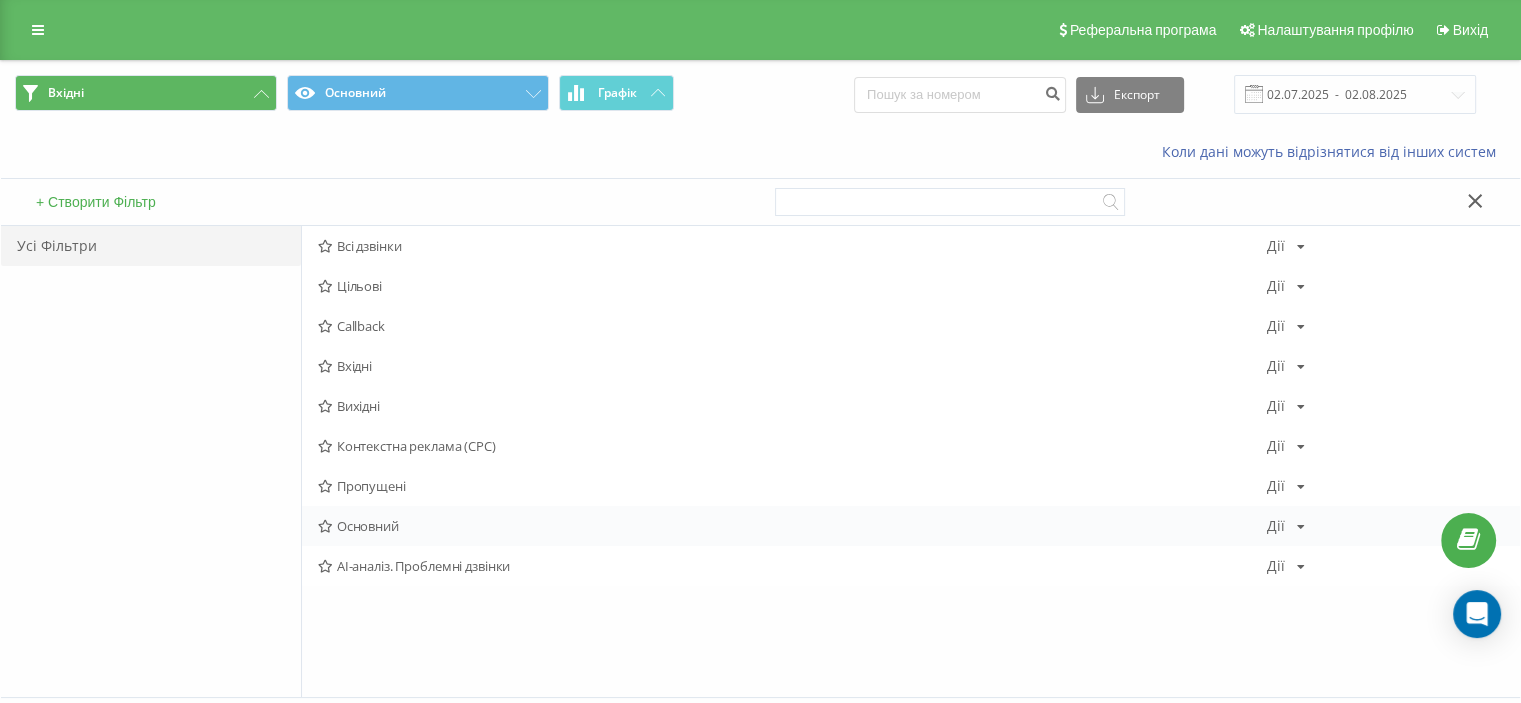 click at bounding box center [325, 526] 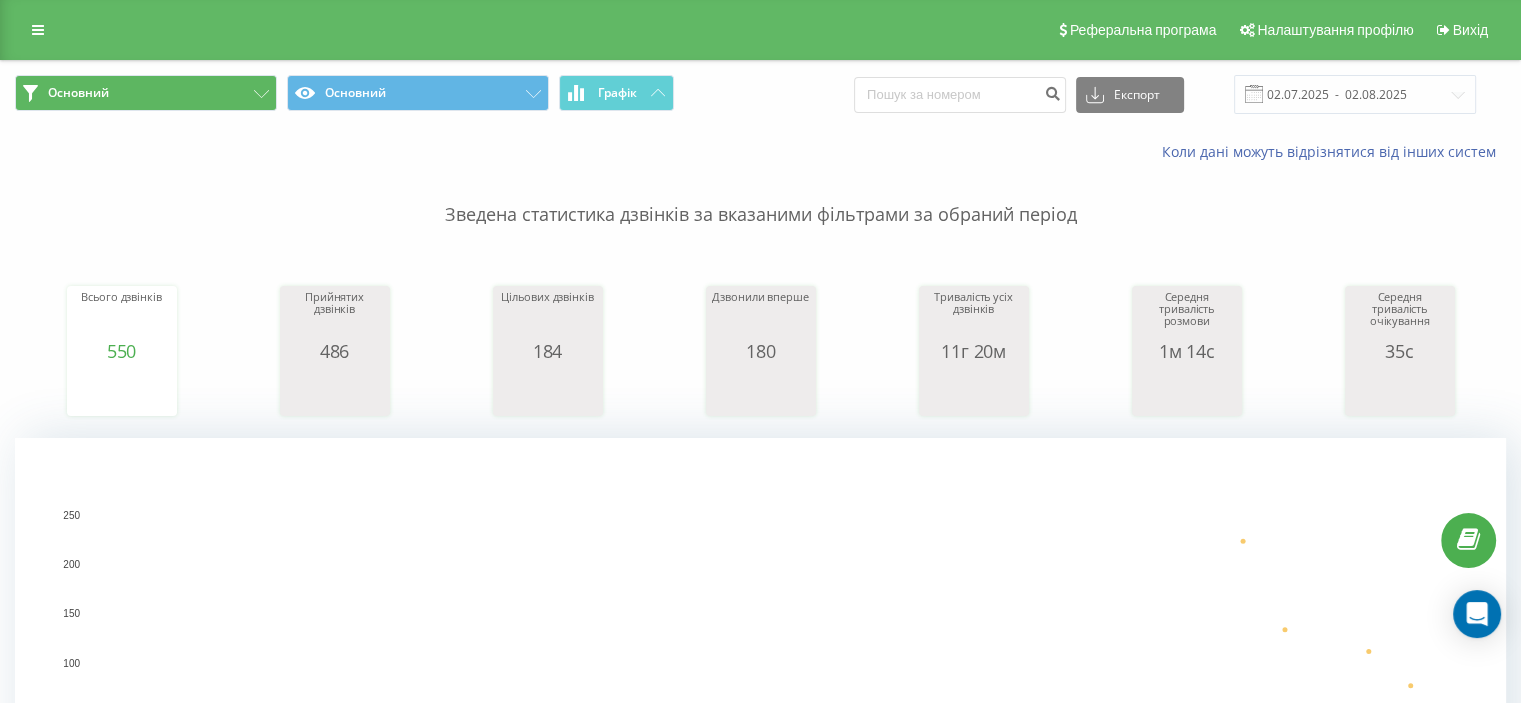click 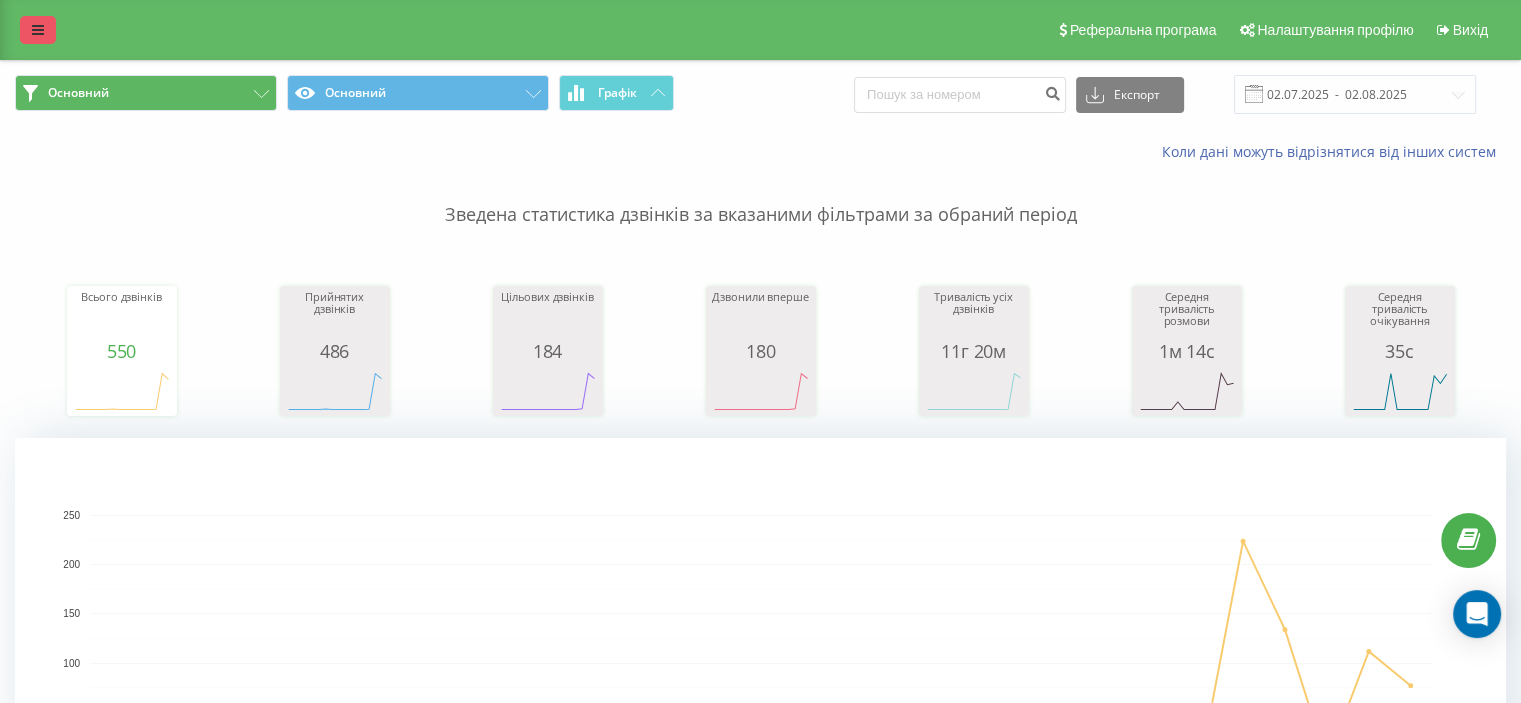 click at bounding box center (38, 30) 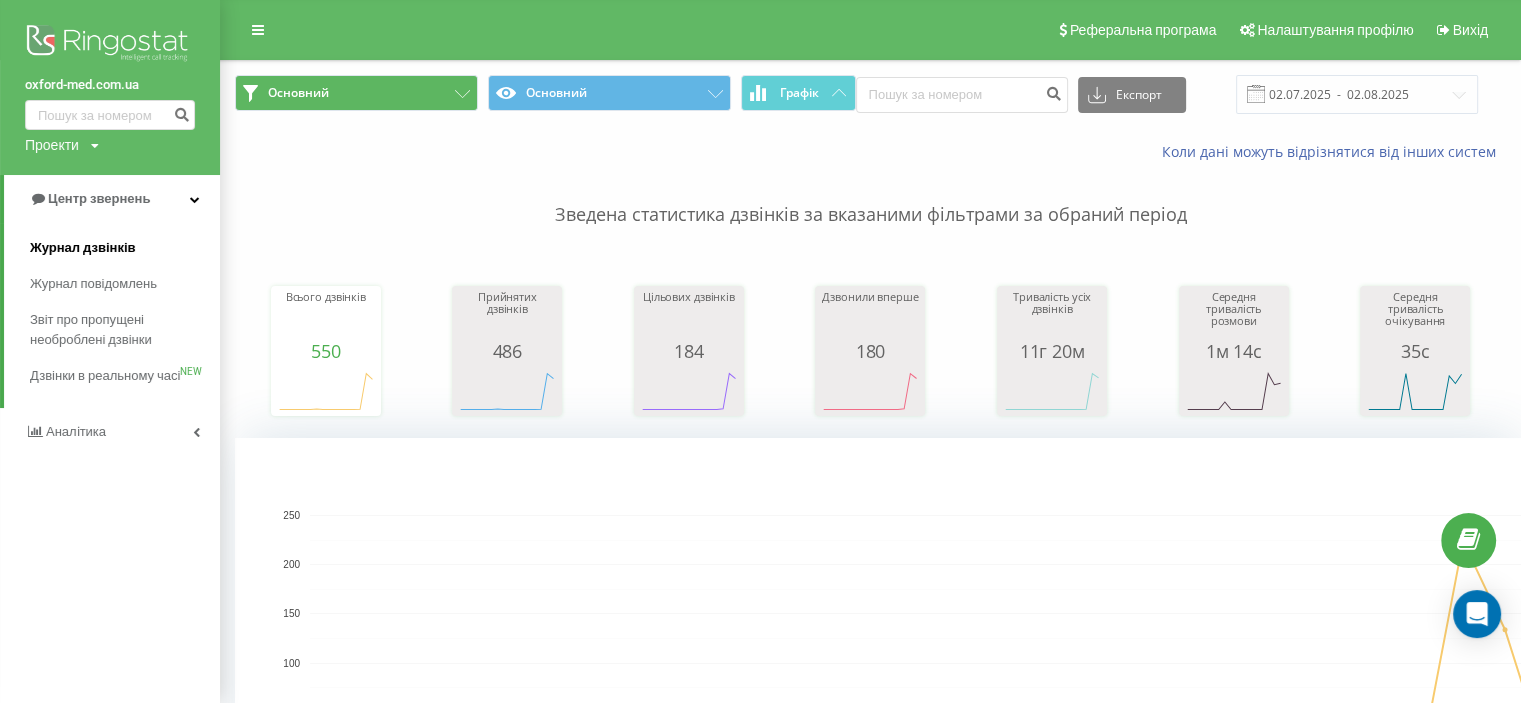 click on "Журнал дзвінків" at bounding box center [83, 248] 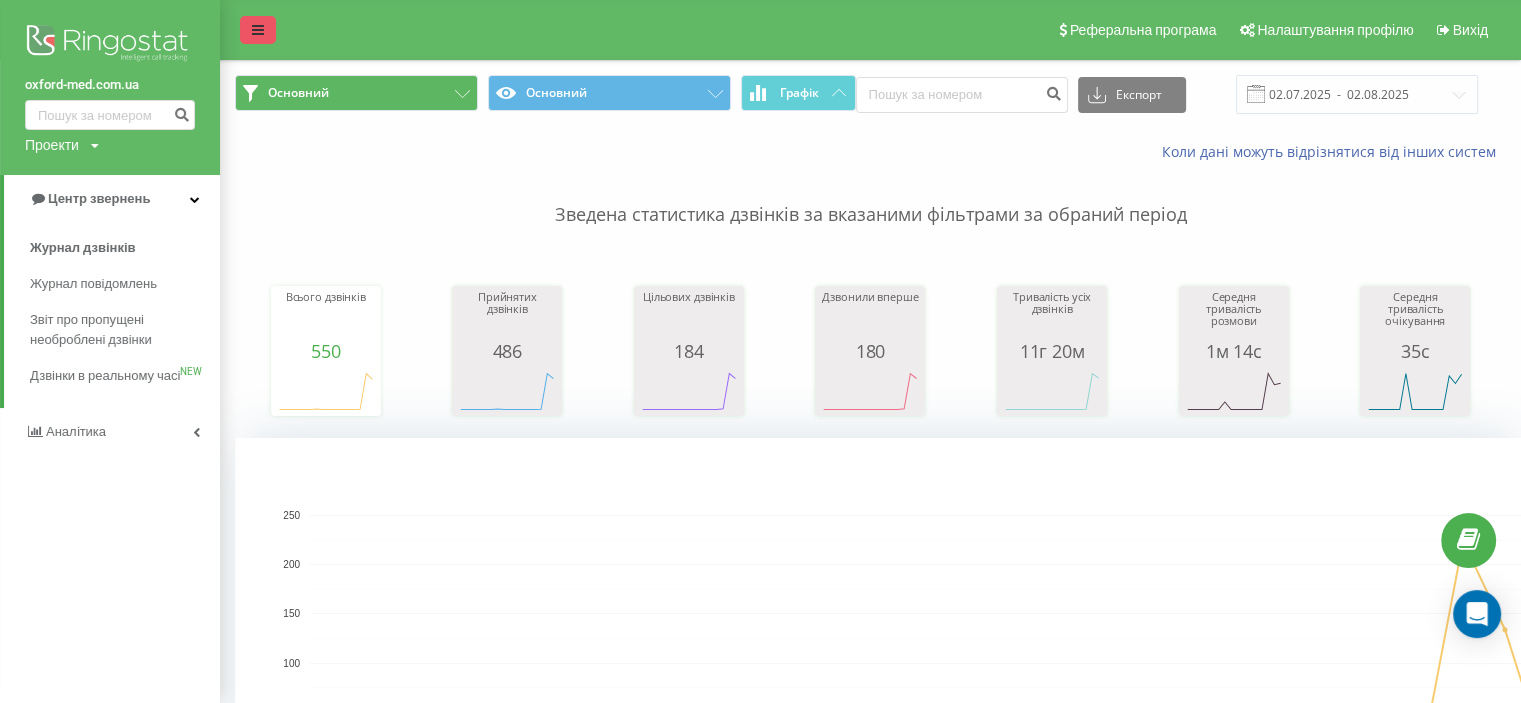click at bounding box center [258, 30] 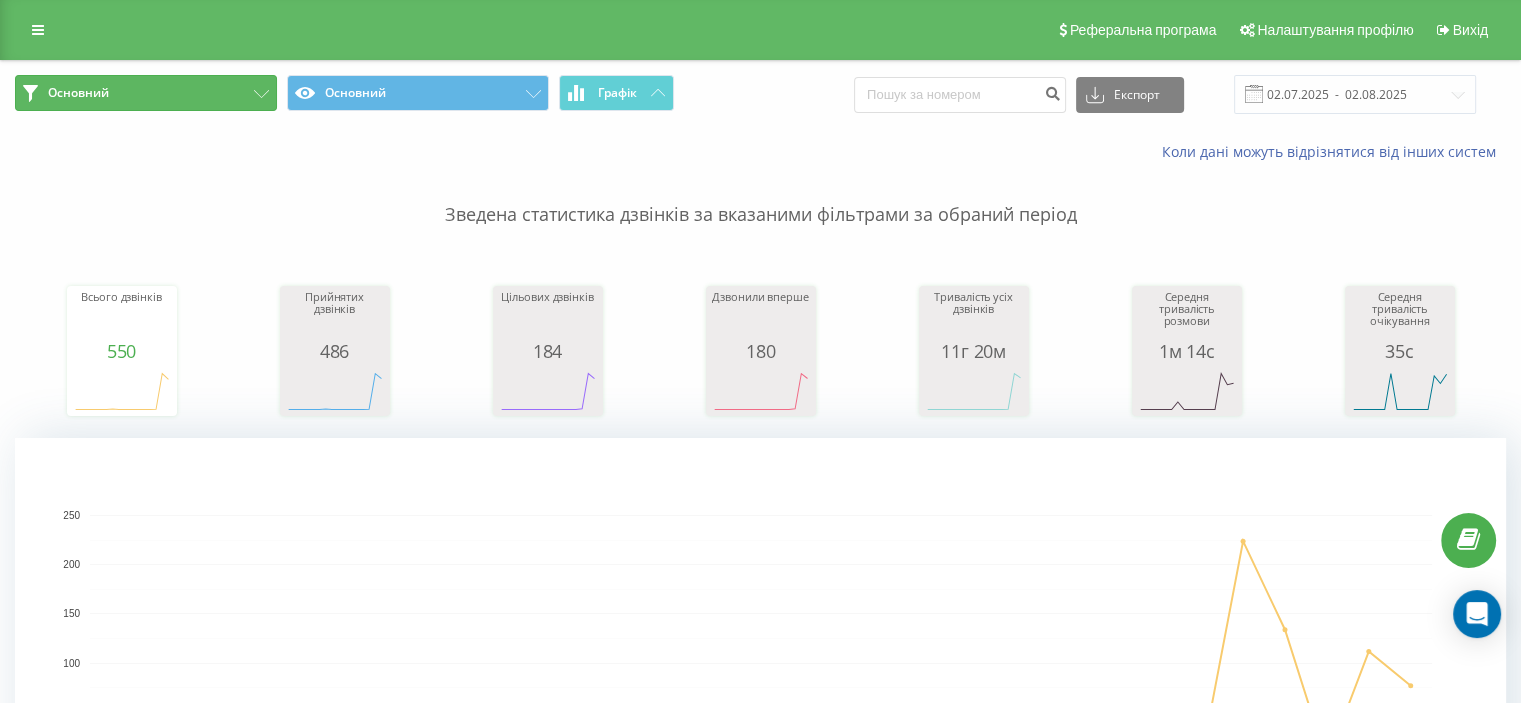 click on "Основний" at bounding box center [146, 93] 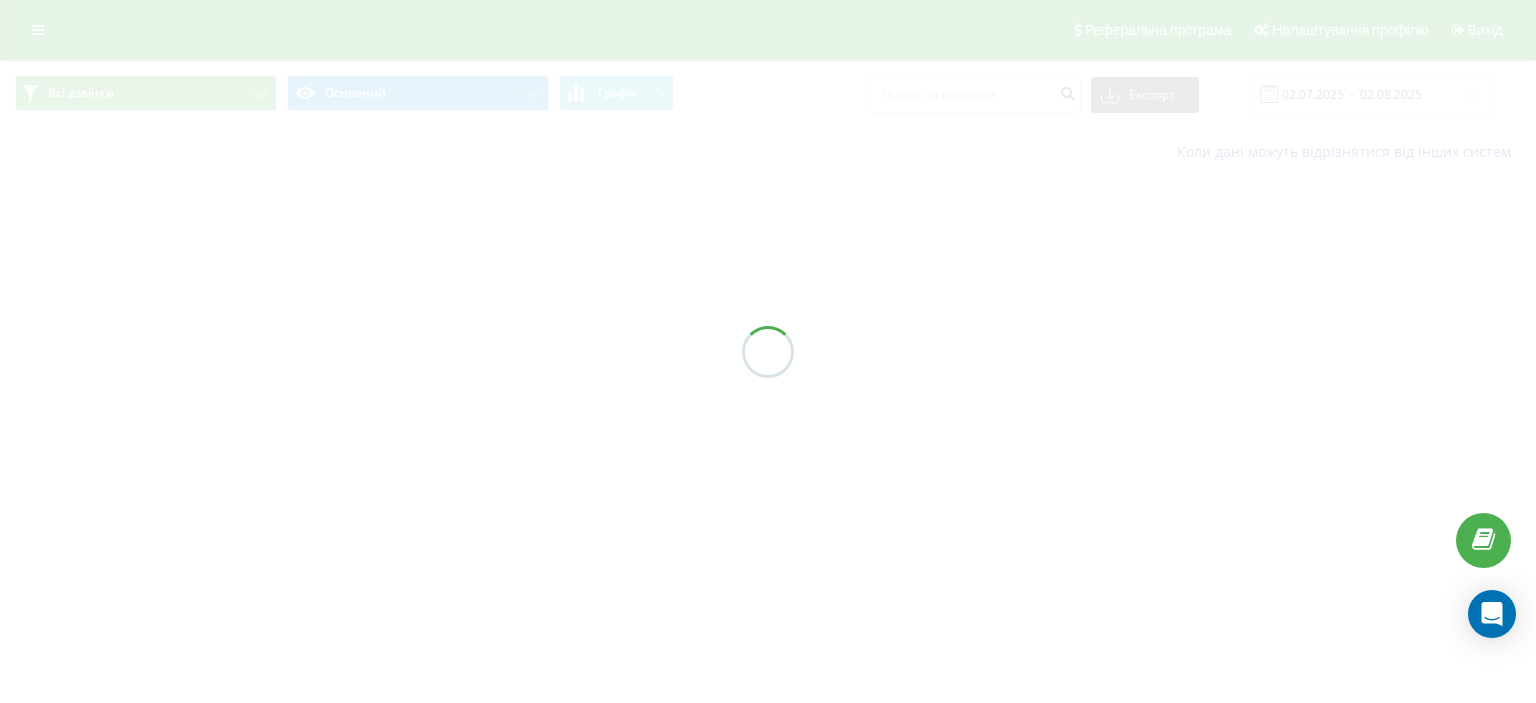 scroll, scrollTop: 0, scrollLeft: 0, axis: both 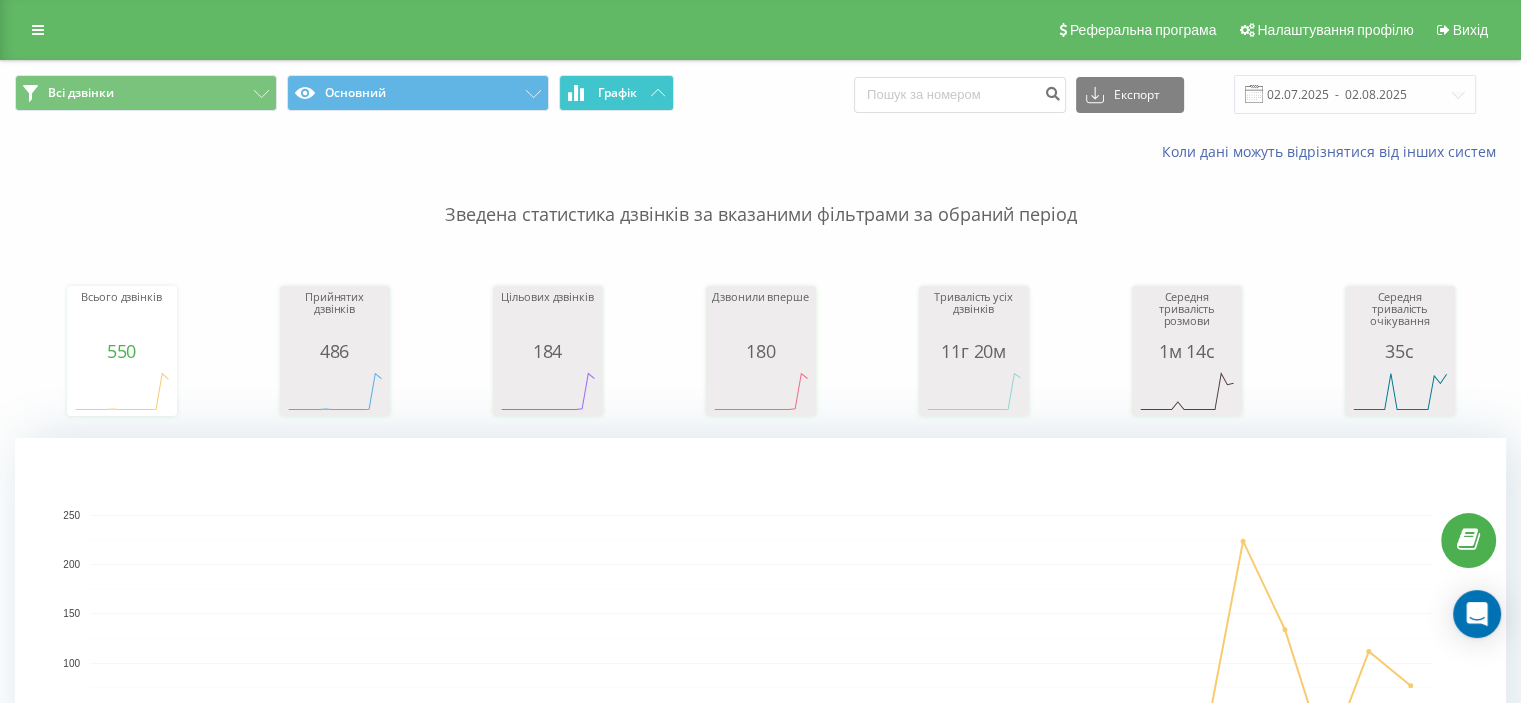 click 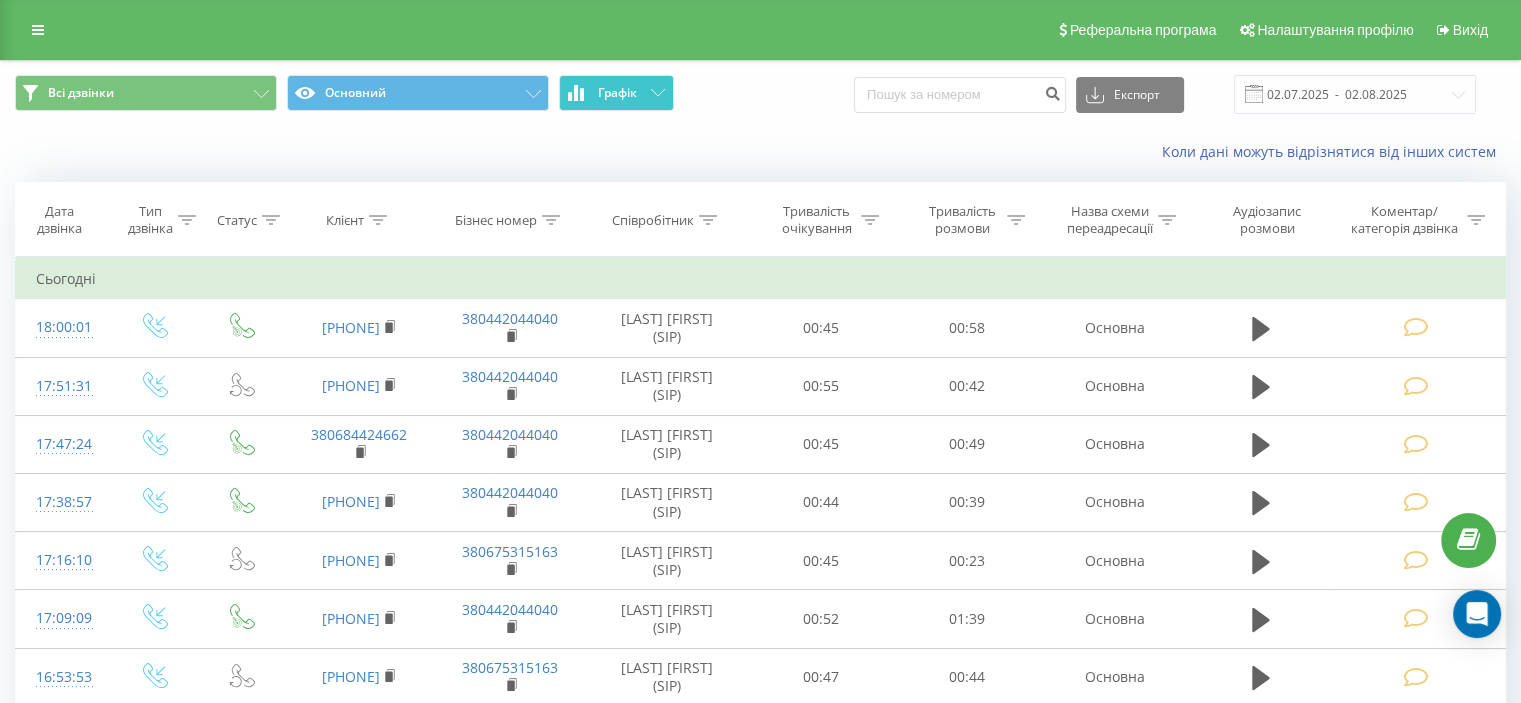 click 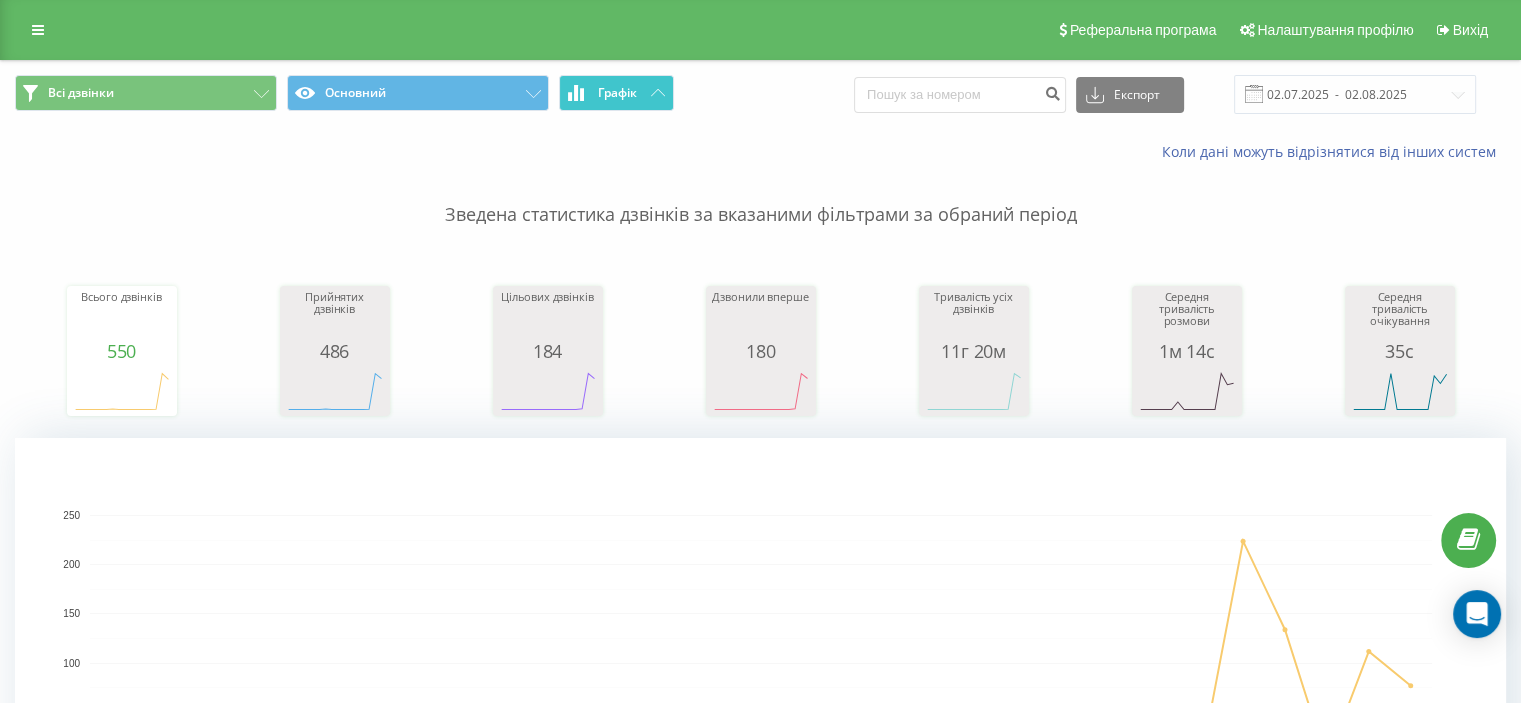 click 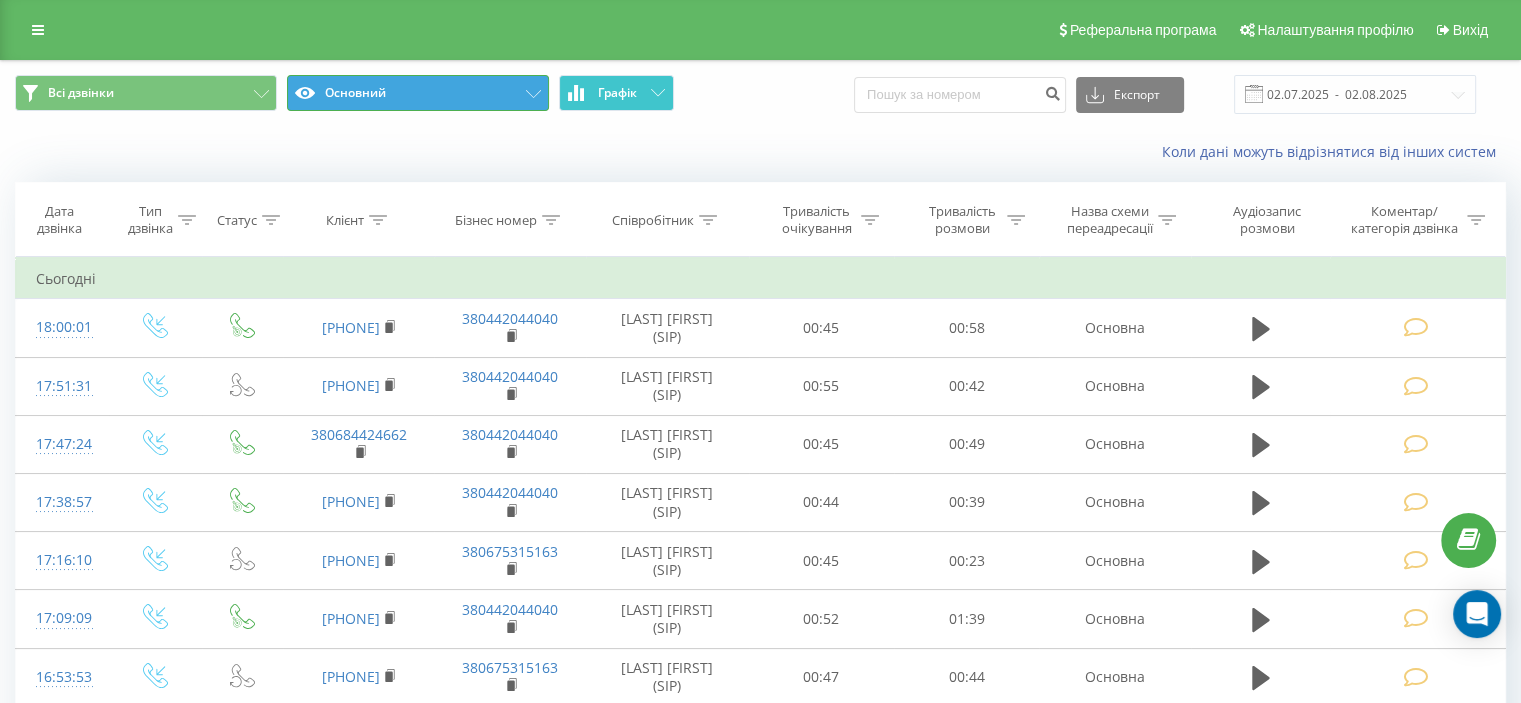 click 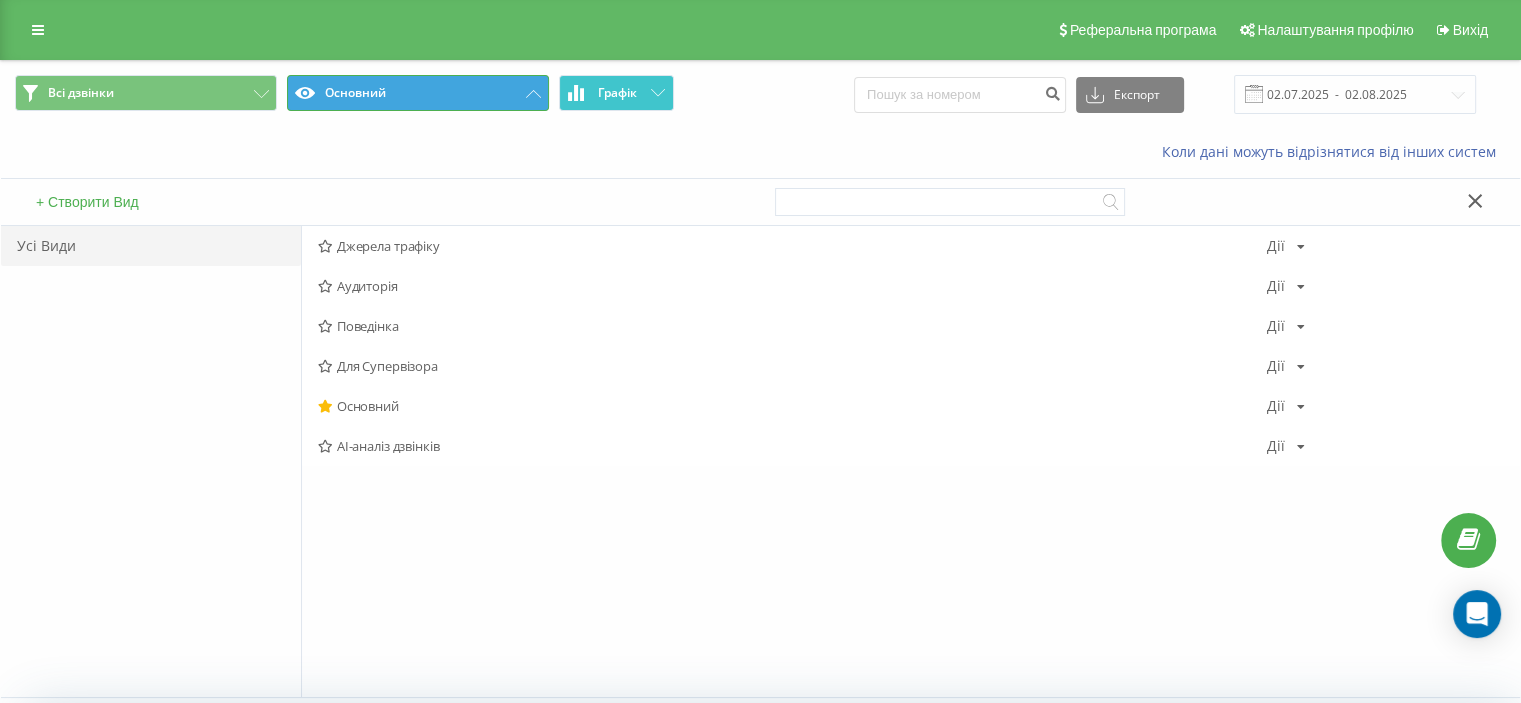 click 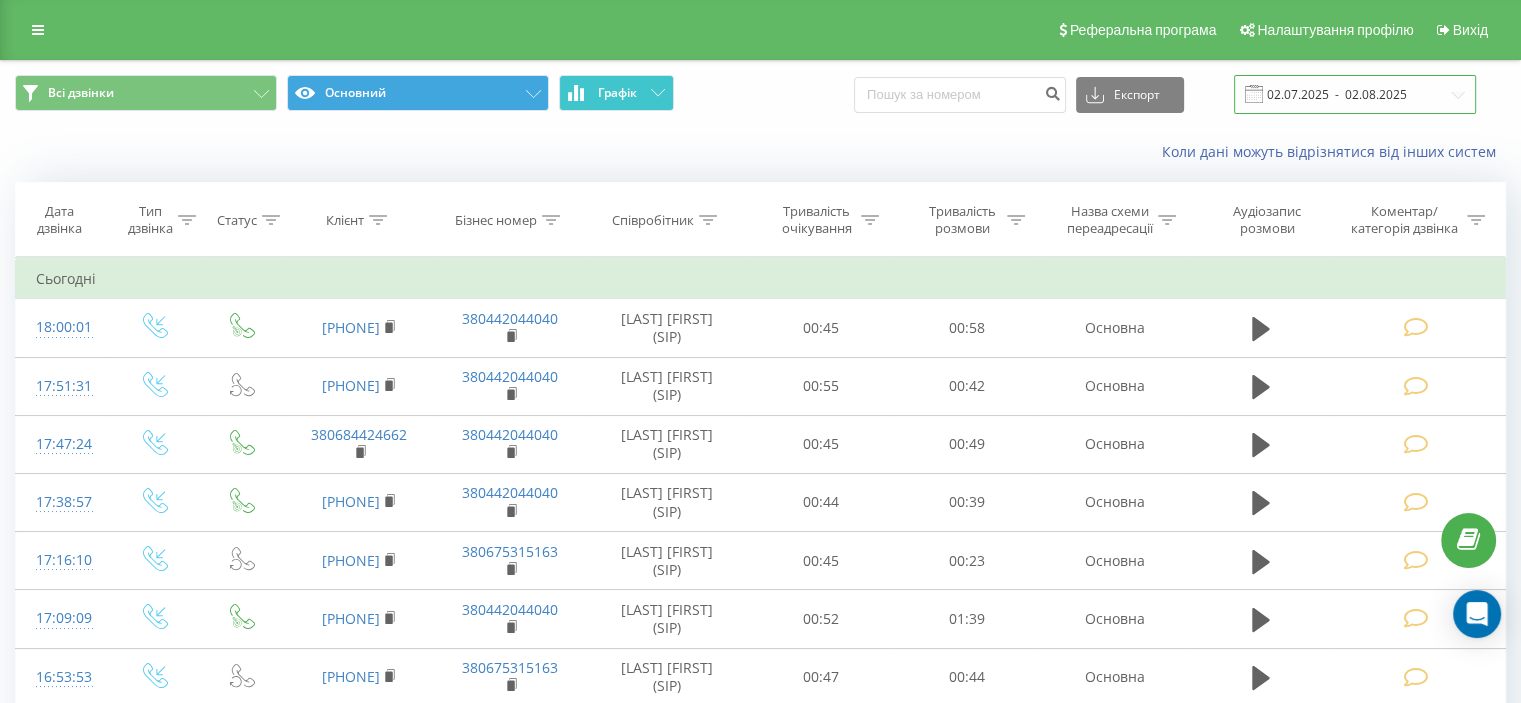 click on "02.07.2025  -  02.08.2025" at bounding box center (1355, 94) 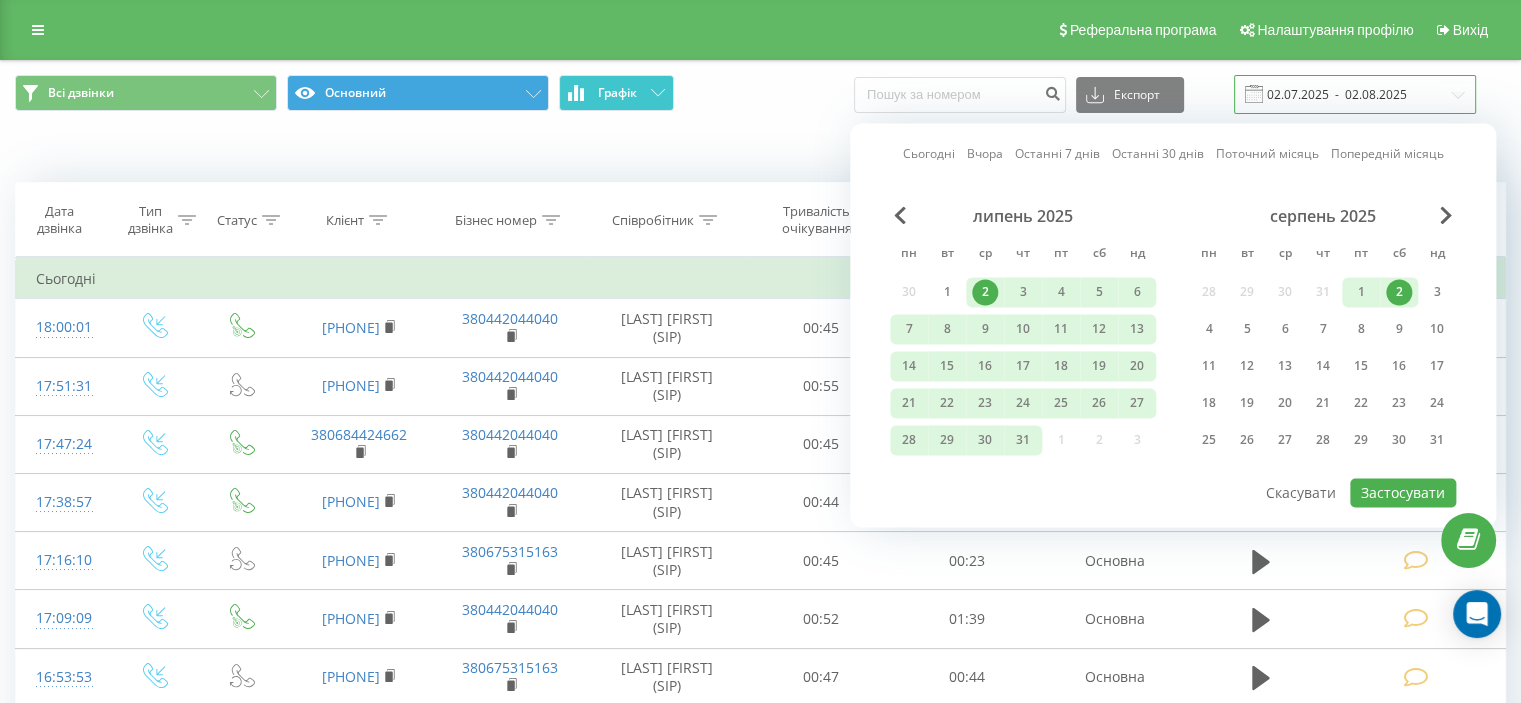 click on "02.07.2025  -  02.08.2025" at bounding box center [1355, 94] 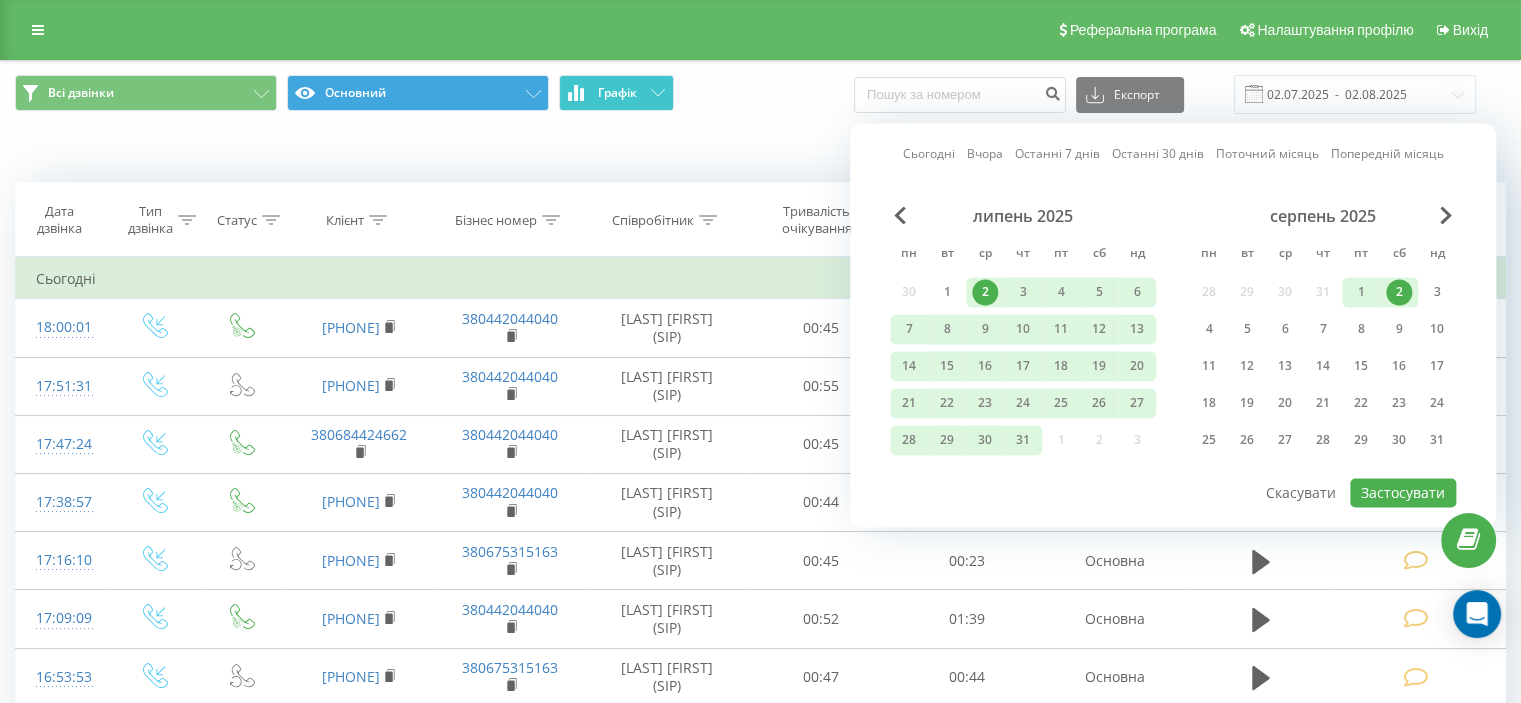 click on "Коли дані можуть відрізнятися вiд інших систем" at bounding box center (760, 152) 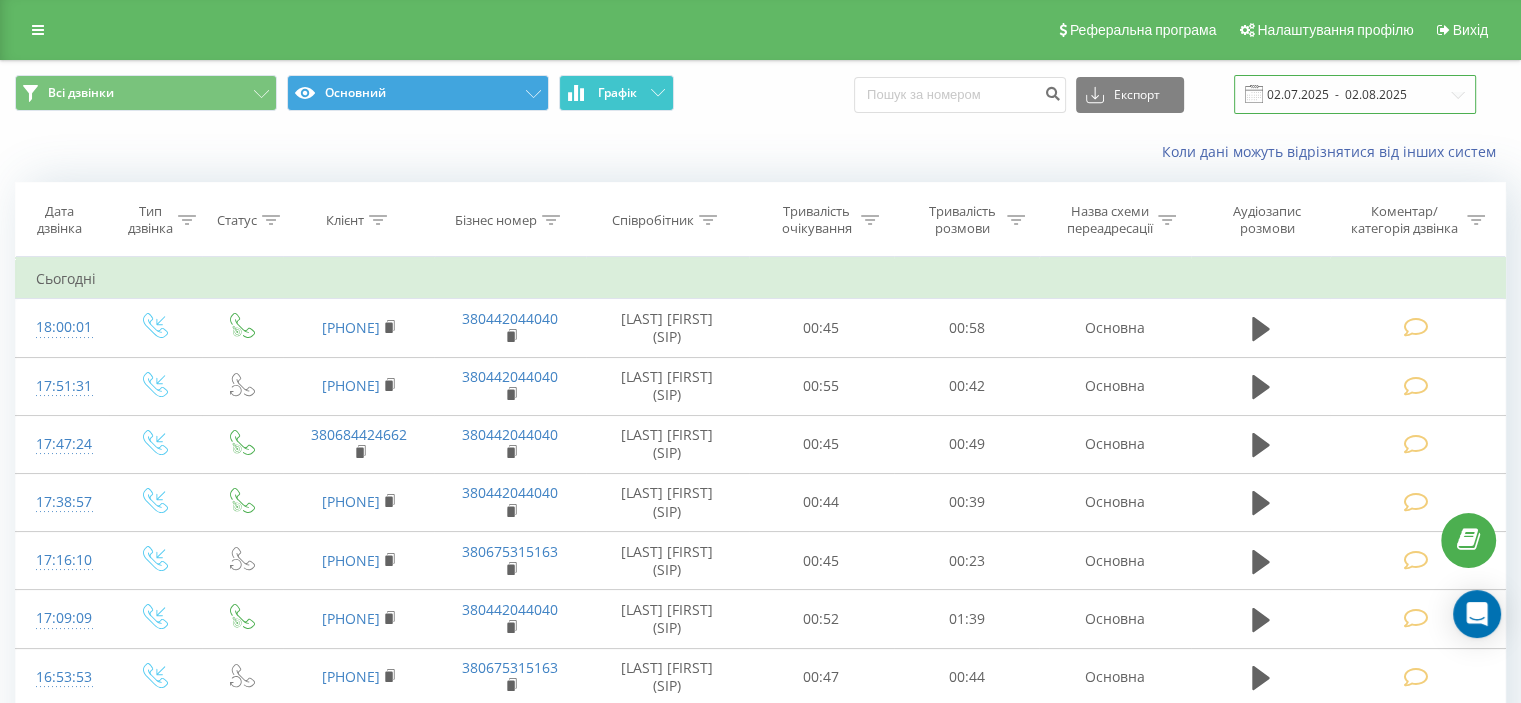 click on "02.07.2025  -  02.08.2025" at bounding box center (1355, 94) 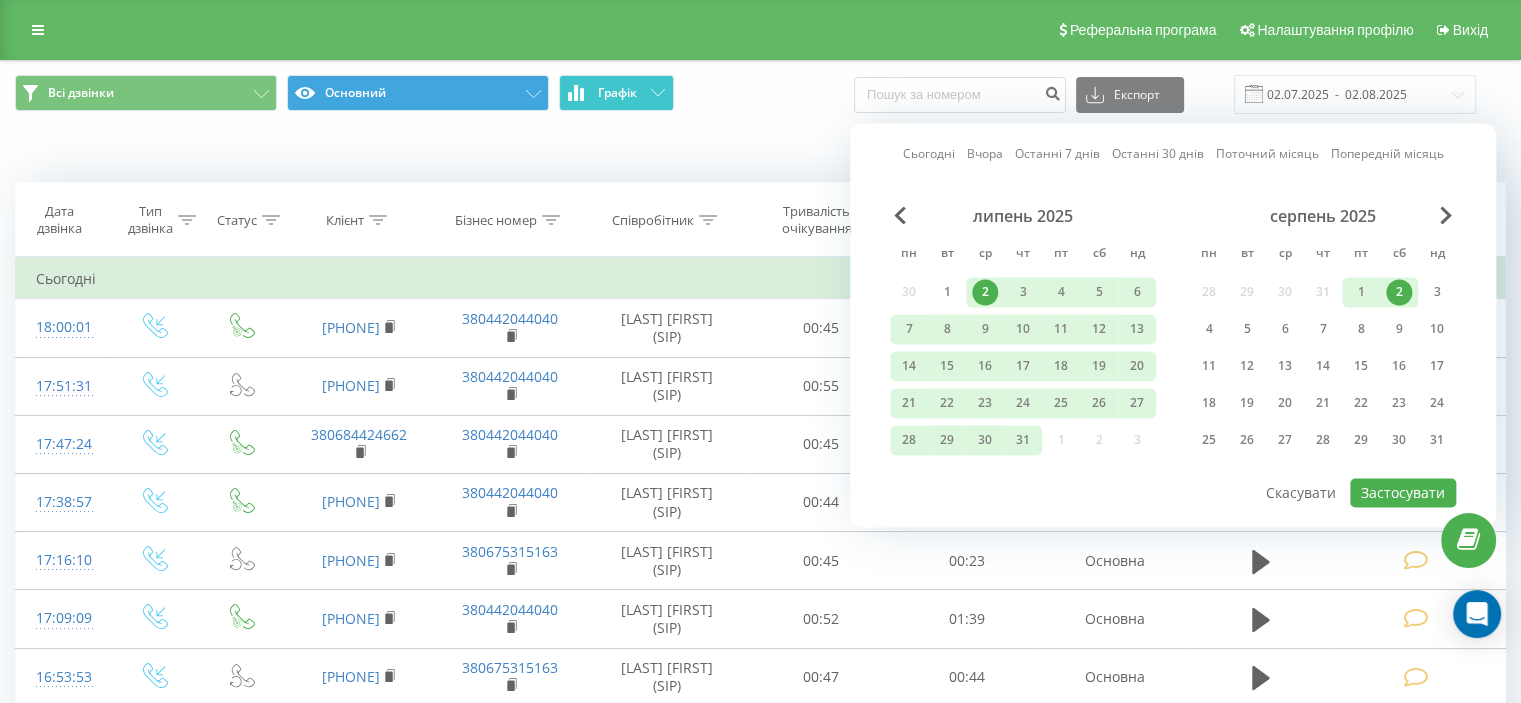 click on "2" at bounding box center (1399, 292) 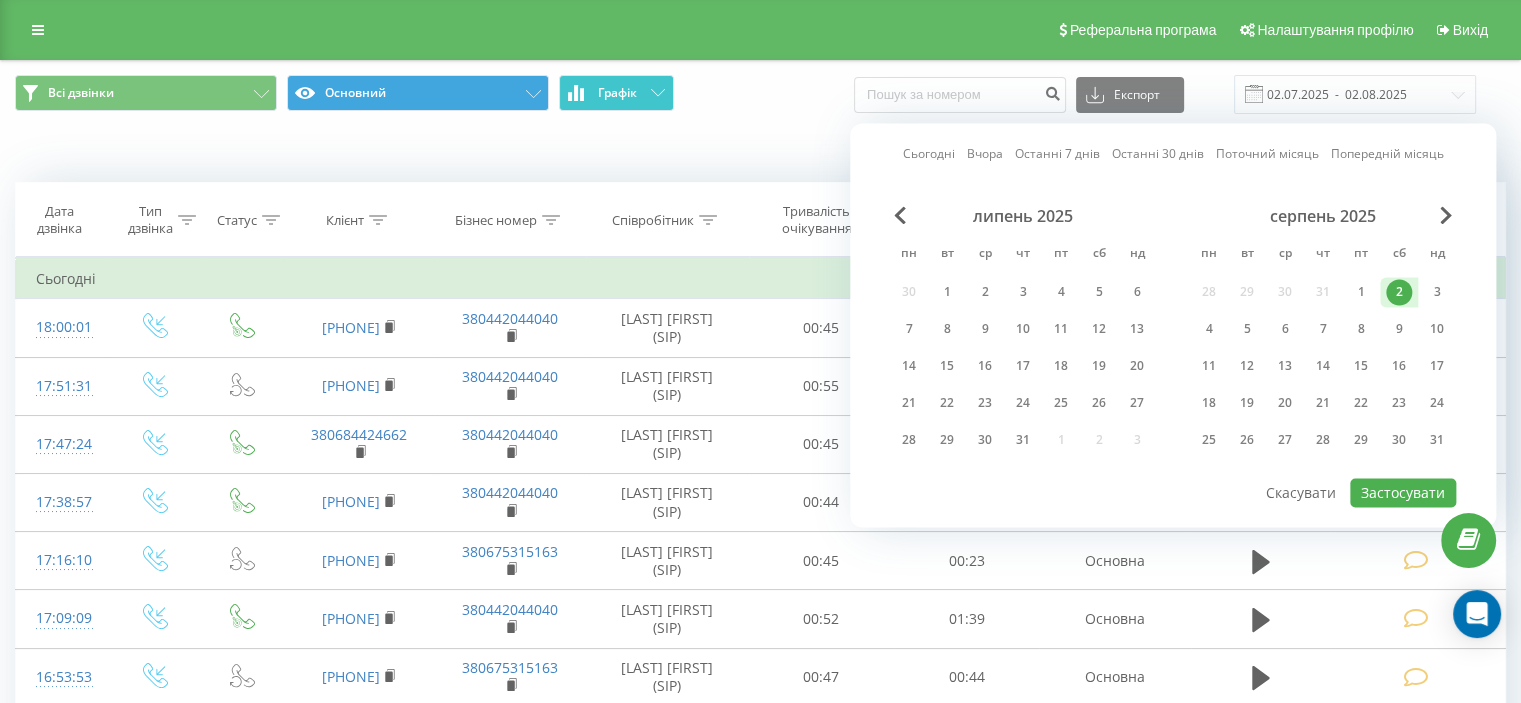 click on "2" at bounding box center (1399, 292) 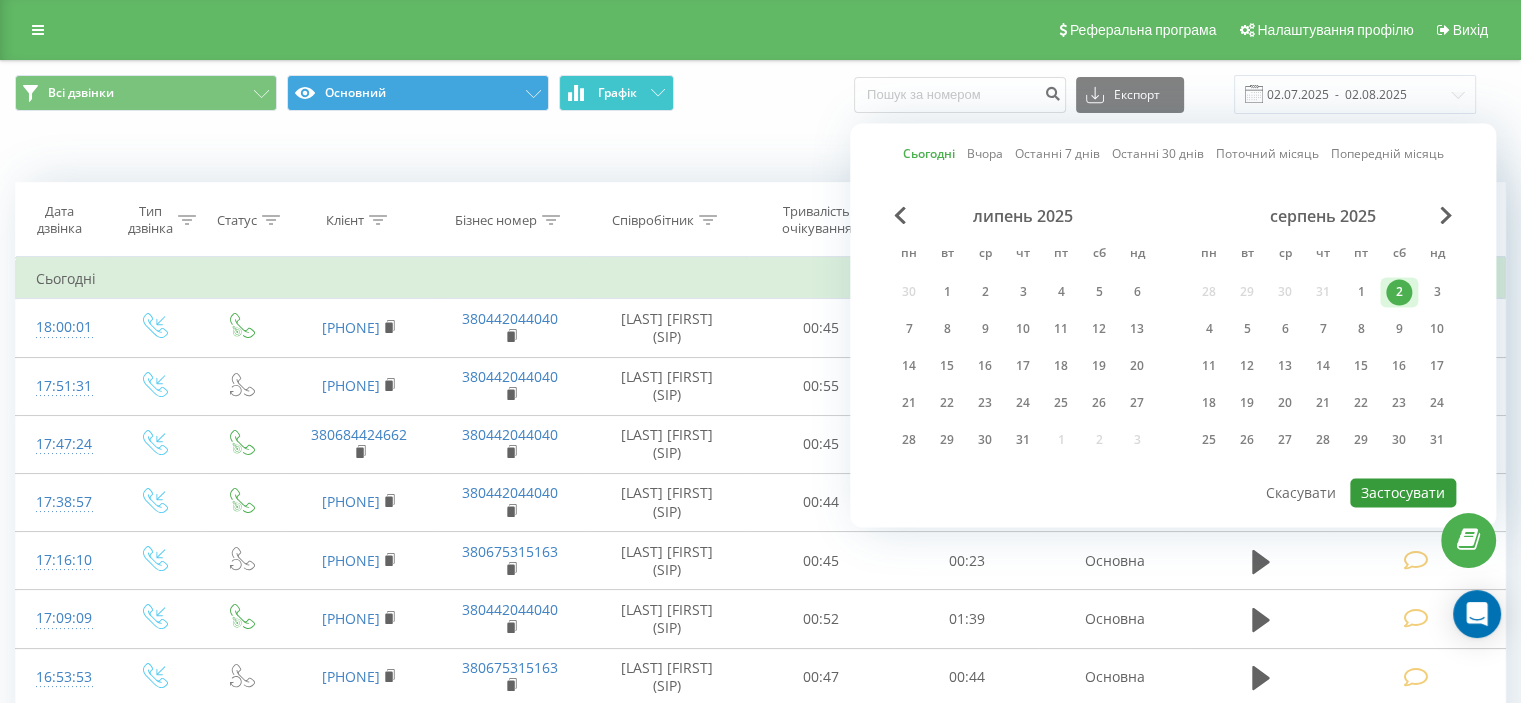 click on "Застосувати" at bounding box center (1403, 492) 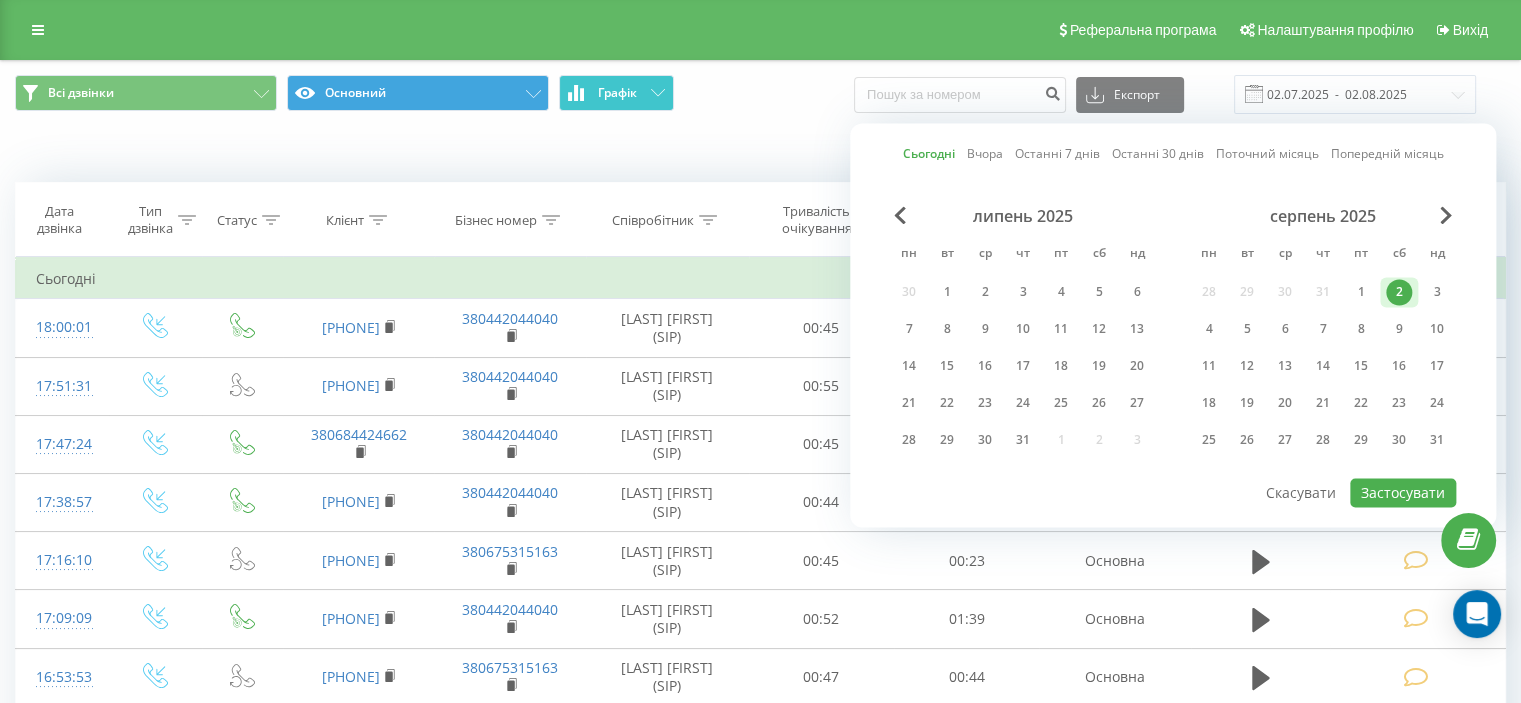 type on "02.08.2025  -  02.08.2025" 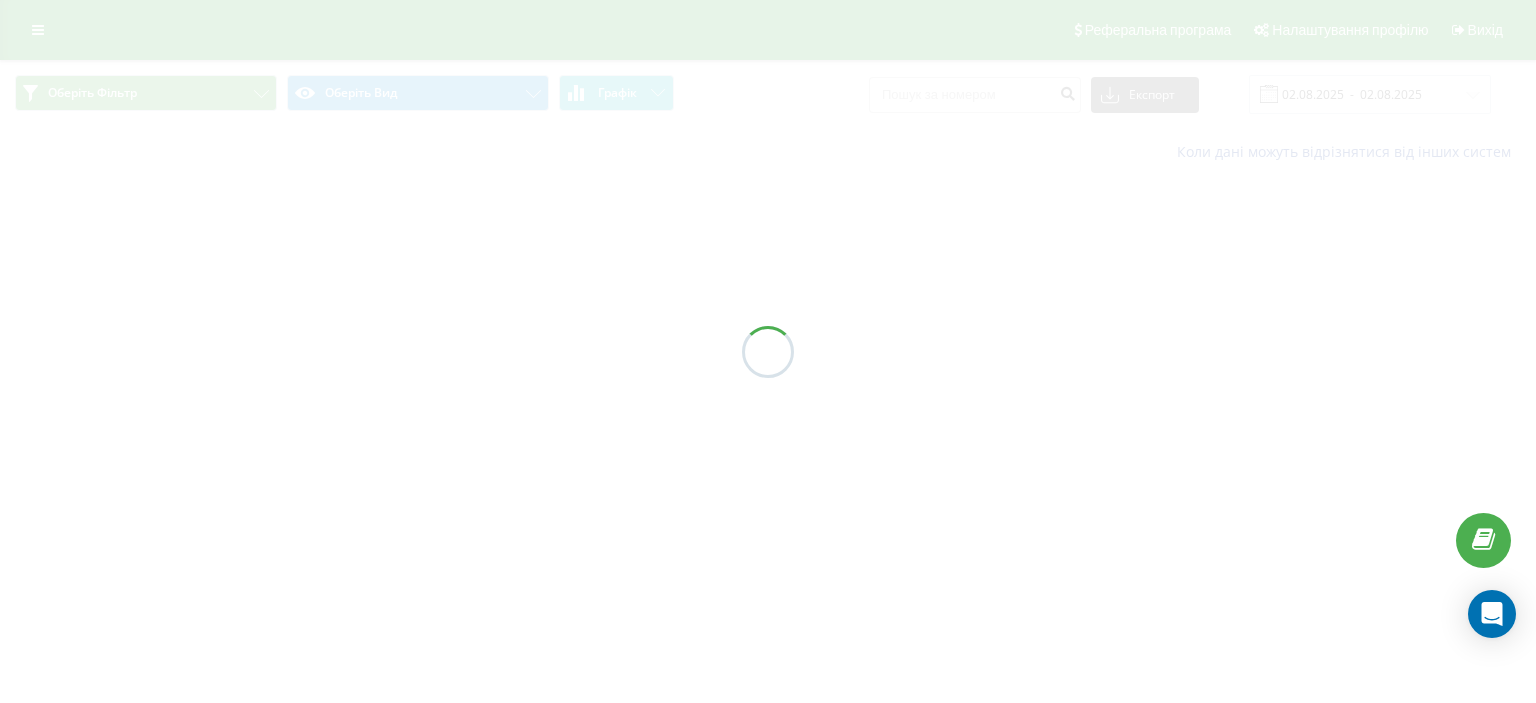 scroll, scrollTop: 0, scrollLeft: 0, axis: both 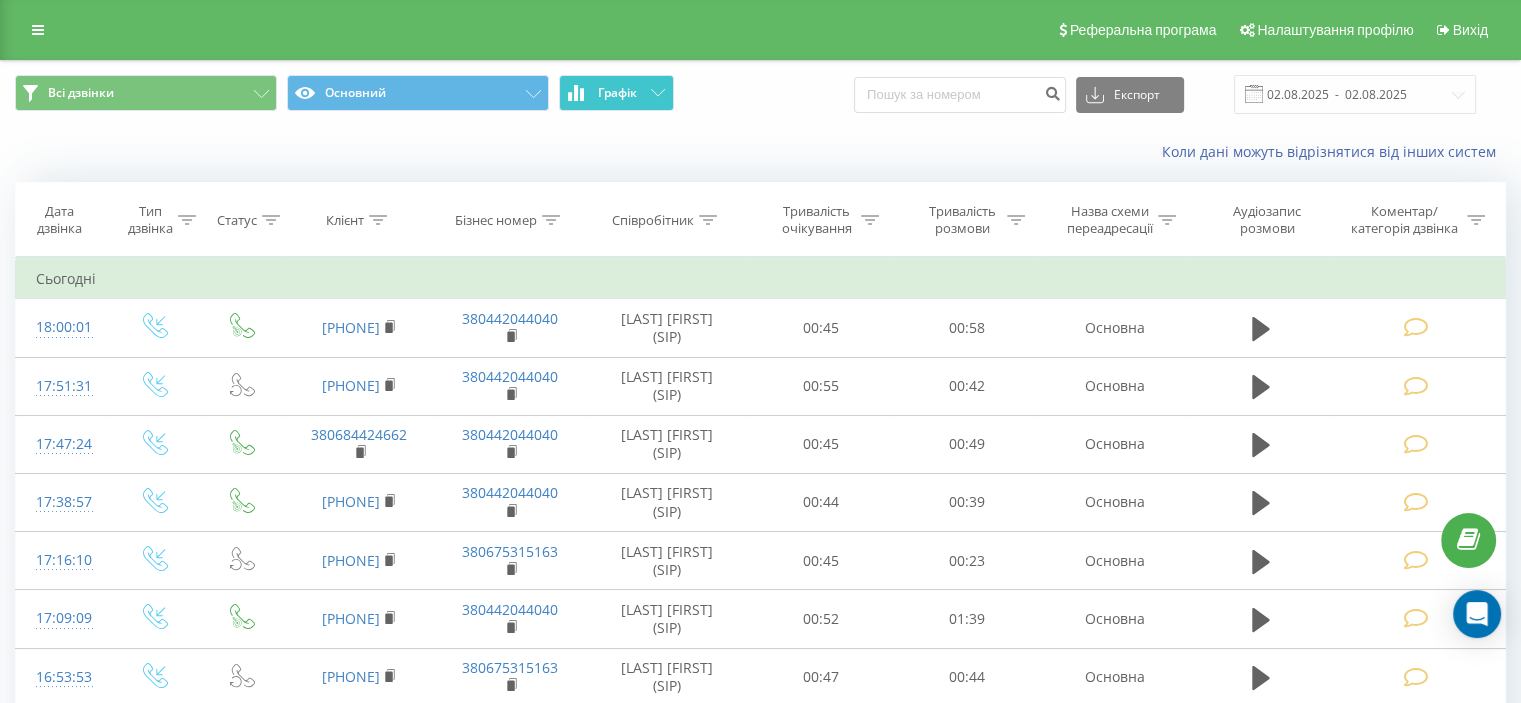 click 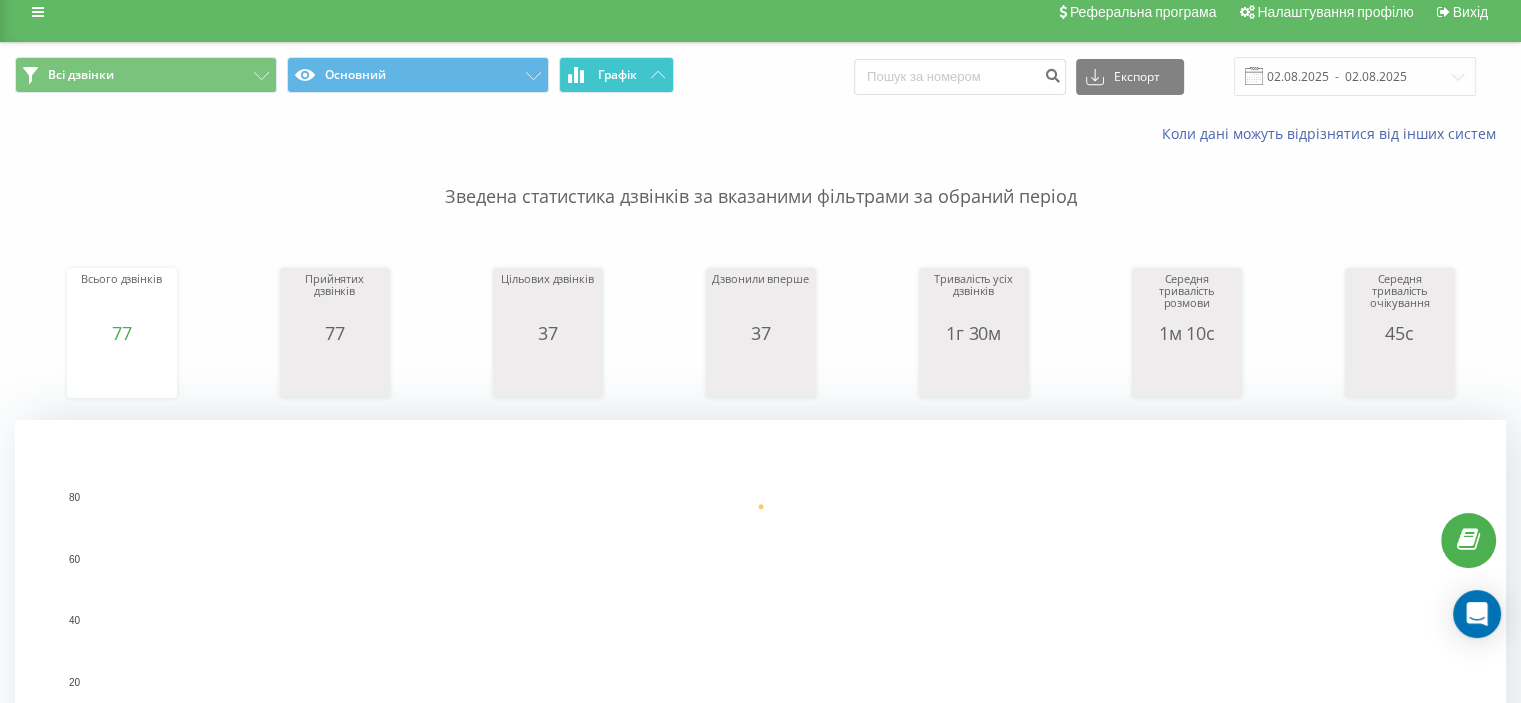 scroll, scrollTop: 0, scrollLeft: 0, axis: both 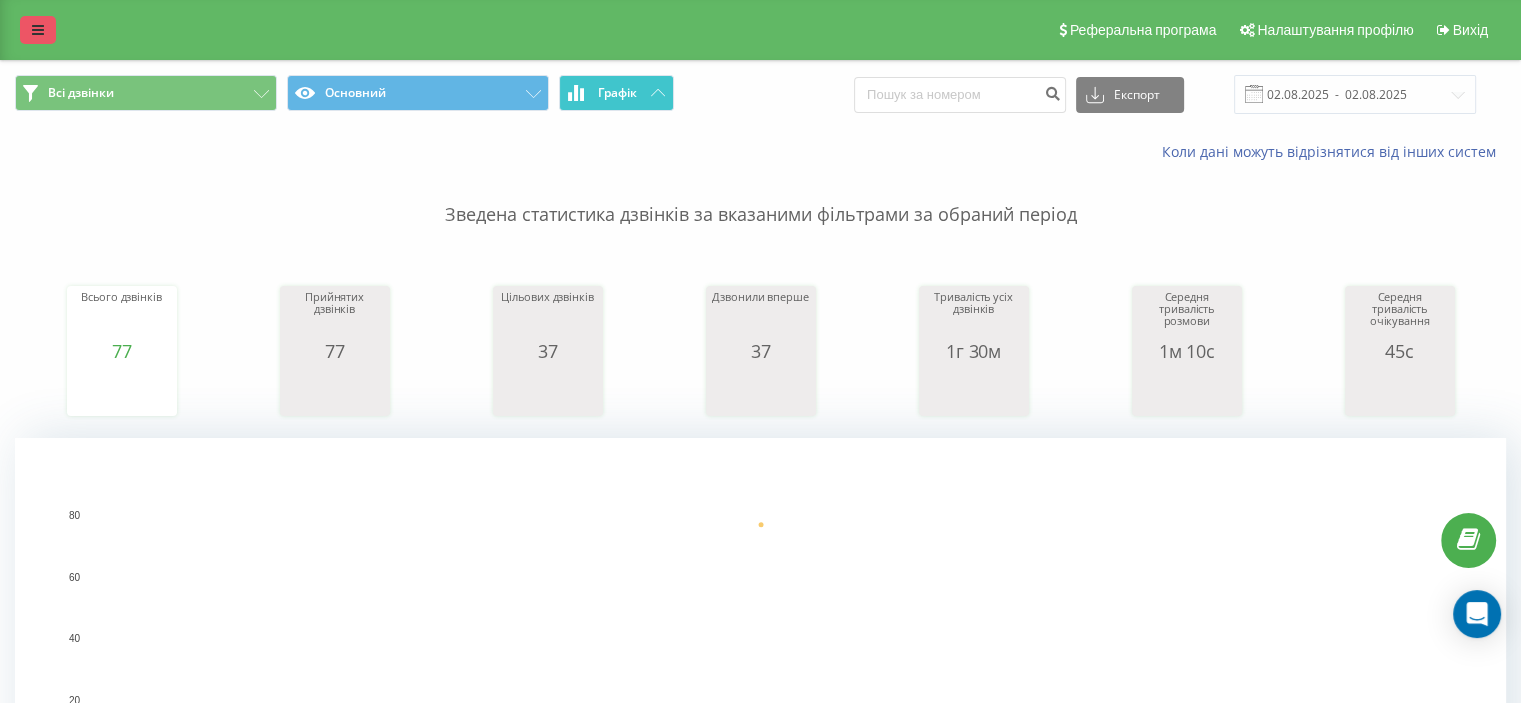 click at bounding box center (38, 30) 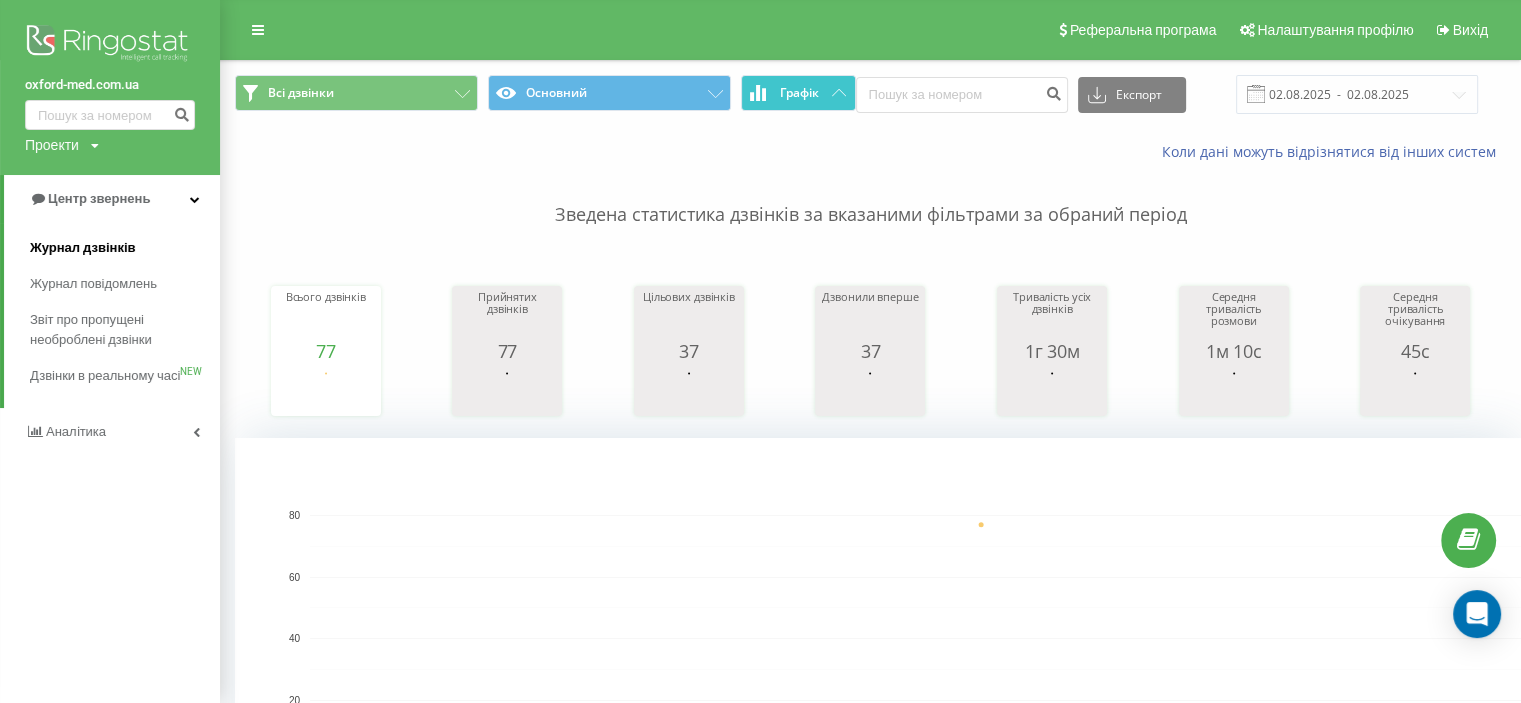 click on "Журнал дзвінків" at bounding box center (83, 248) 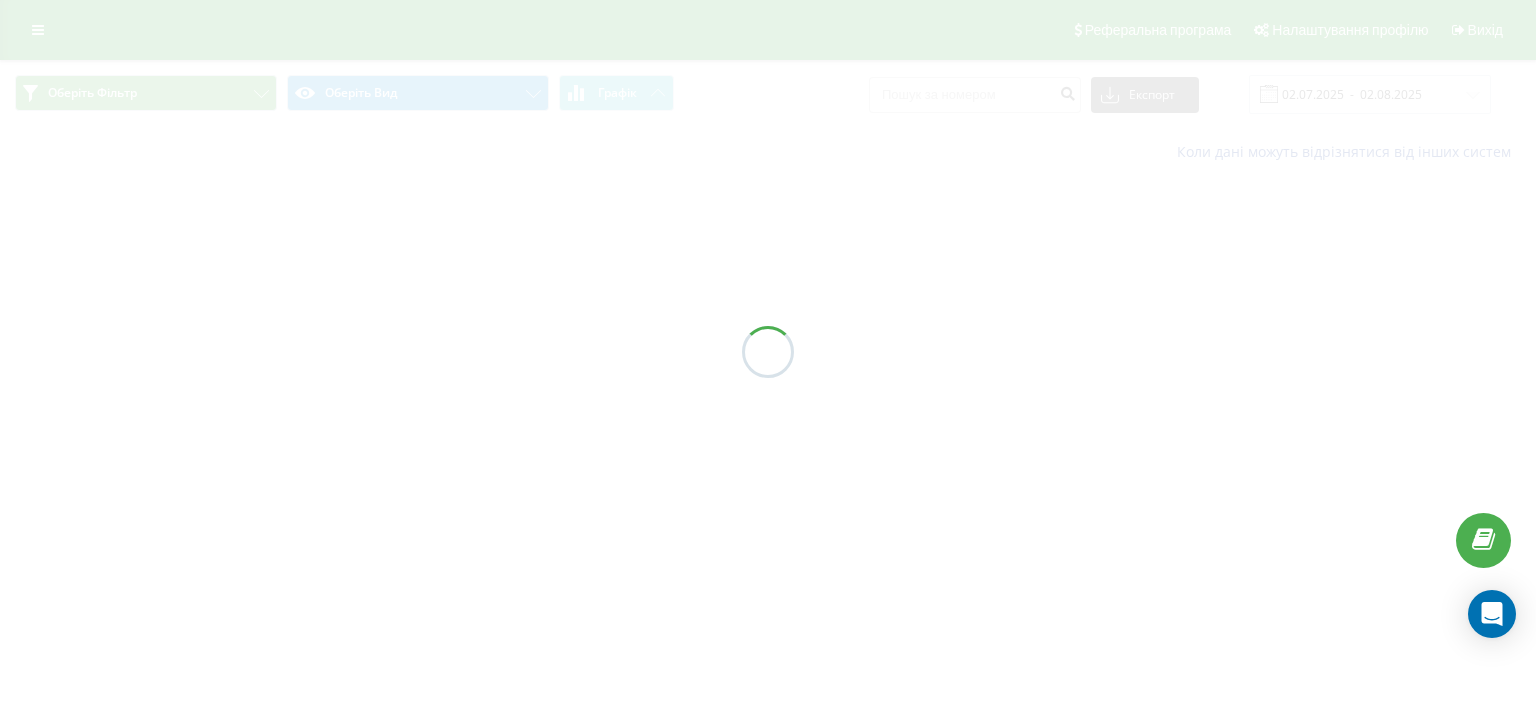 scroll, scrollTop: 0, scrollLeft: 0, axis: both 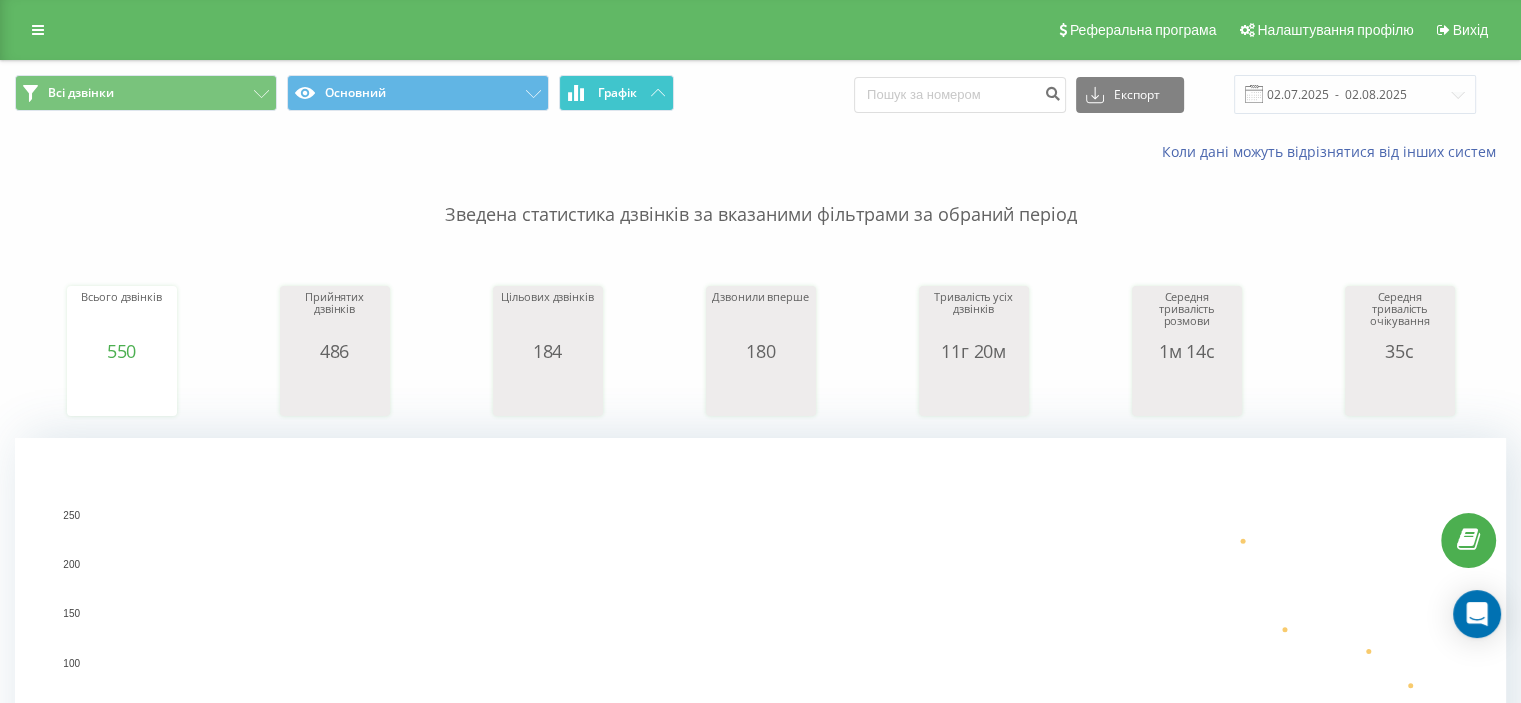 click 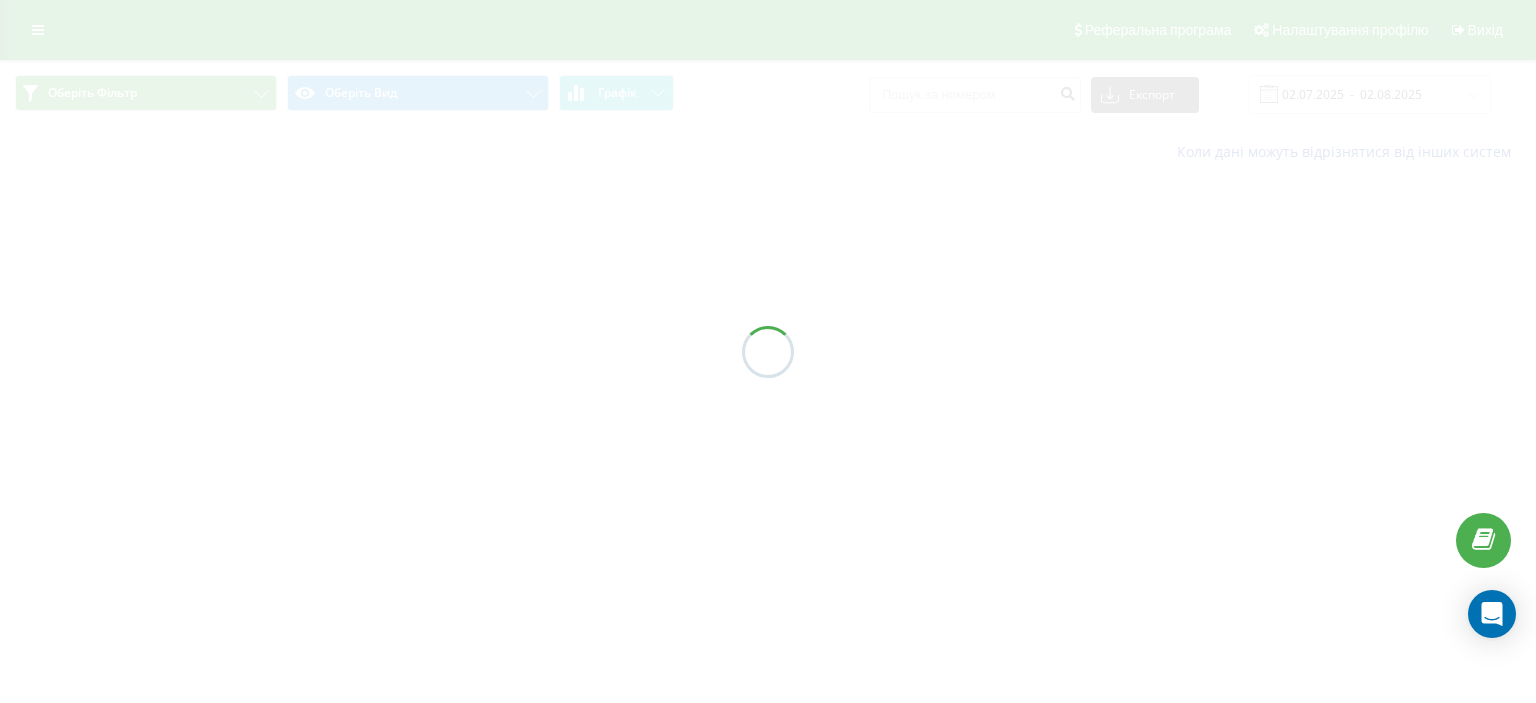 scroll, scrollTop: 0, scrollLeft: 0, axis: both 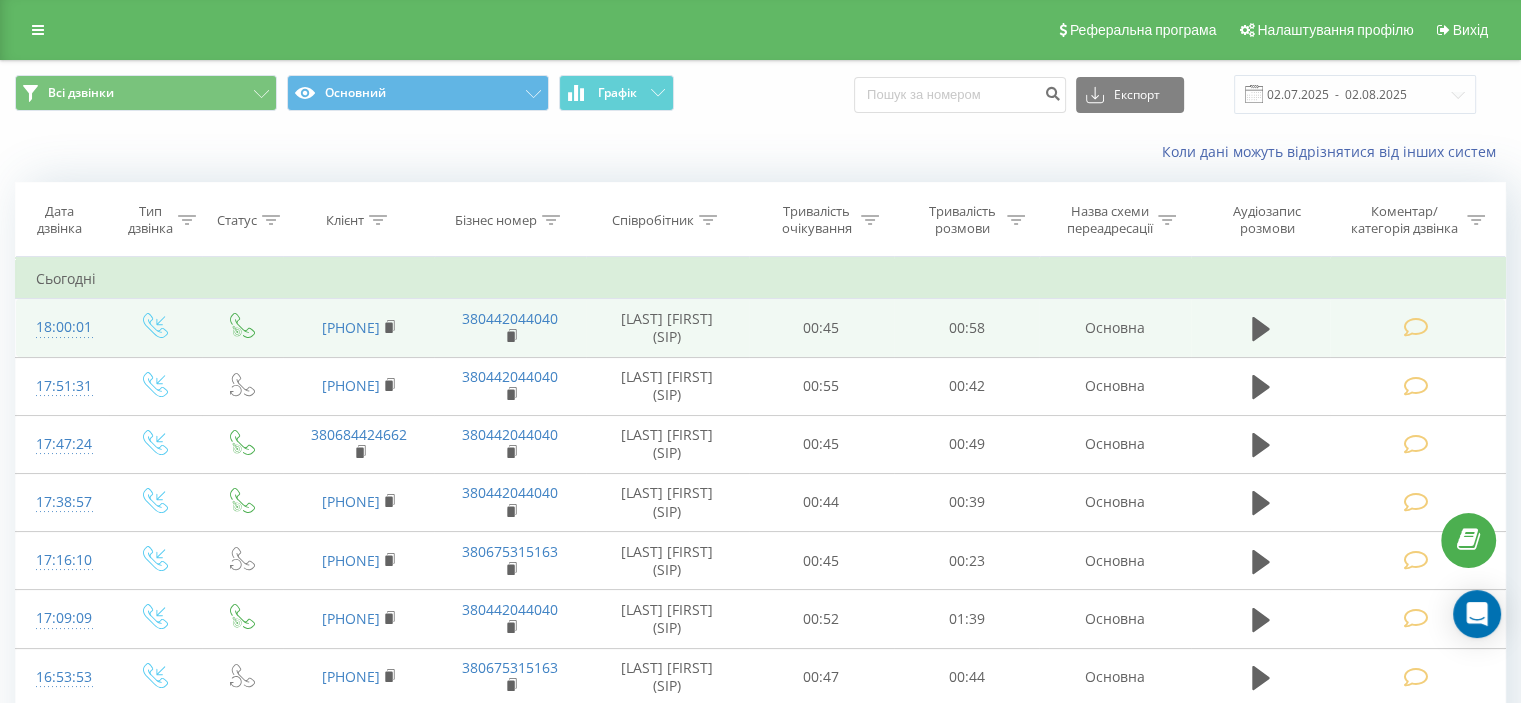 click at bounding box center (1415, 327) 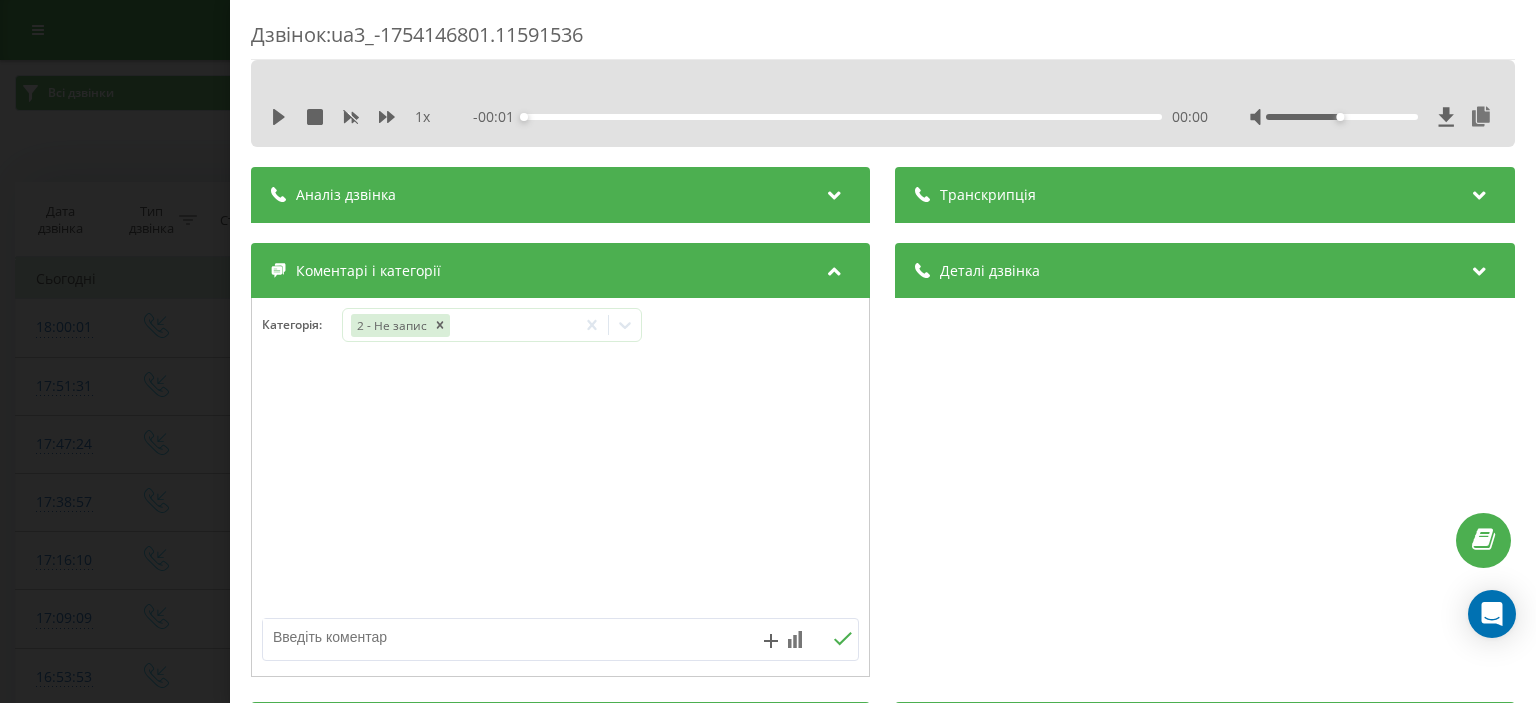 click on "Дзвінок :  ua3_-1754146801.11591536   1 x  - 00:01 00:00   00:00   Транскрипція Для AI-аналізу майбутніх дзвінків  налаштуйте та активуйте профіль на сторінці . Якщо профіль вже є і дзвінок відповідає його умовам, оновіть сторінку через 10 хвилин - AI аналізує поточний дзвінок. Аналіз дзвінка Для AI-аналізу майбутніх дзвінків  налаштуйте та активуйте профіль на сторінці . Якщо профіль вже є і дзвінок відповідає його умовам, оновіть сторінку через 10 хвилин - AI аналізує поточний дзвінок. Деталі дзвінка Загальне Дата дзвінка 2025-08-02 18:00:01 Тип дзвінка Вхідний Статус дзвінка Цільовий 380997915627 :" at bounding box center [768, 351] 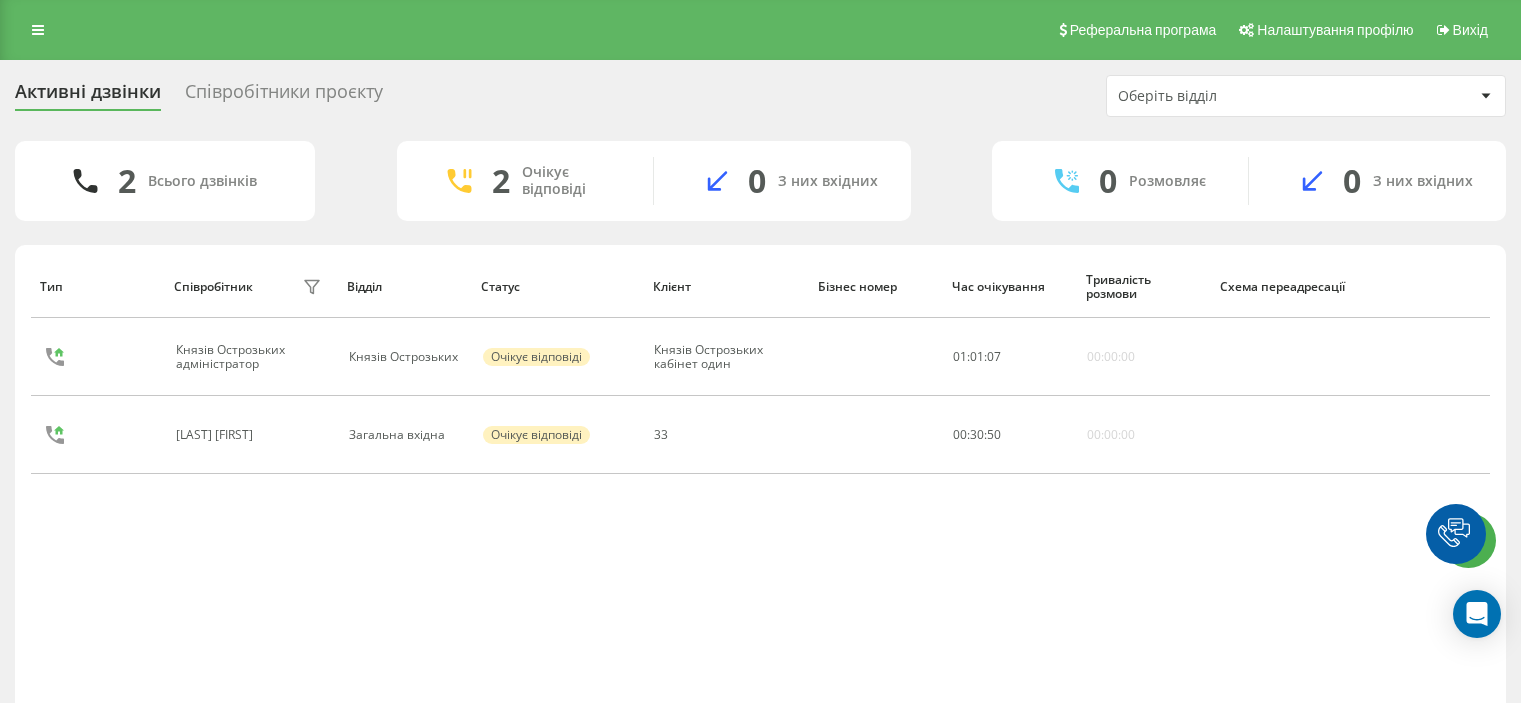 scroll, scrollTop: 0, scrollLeft: 0, axis: both 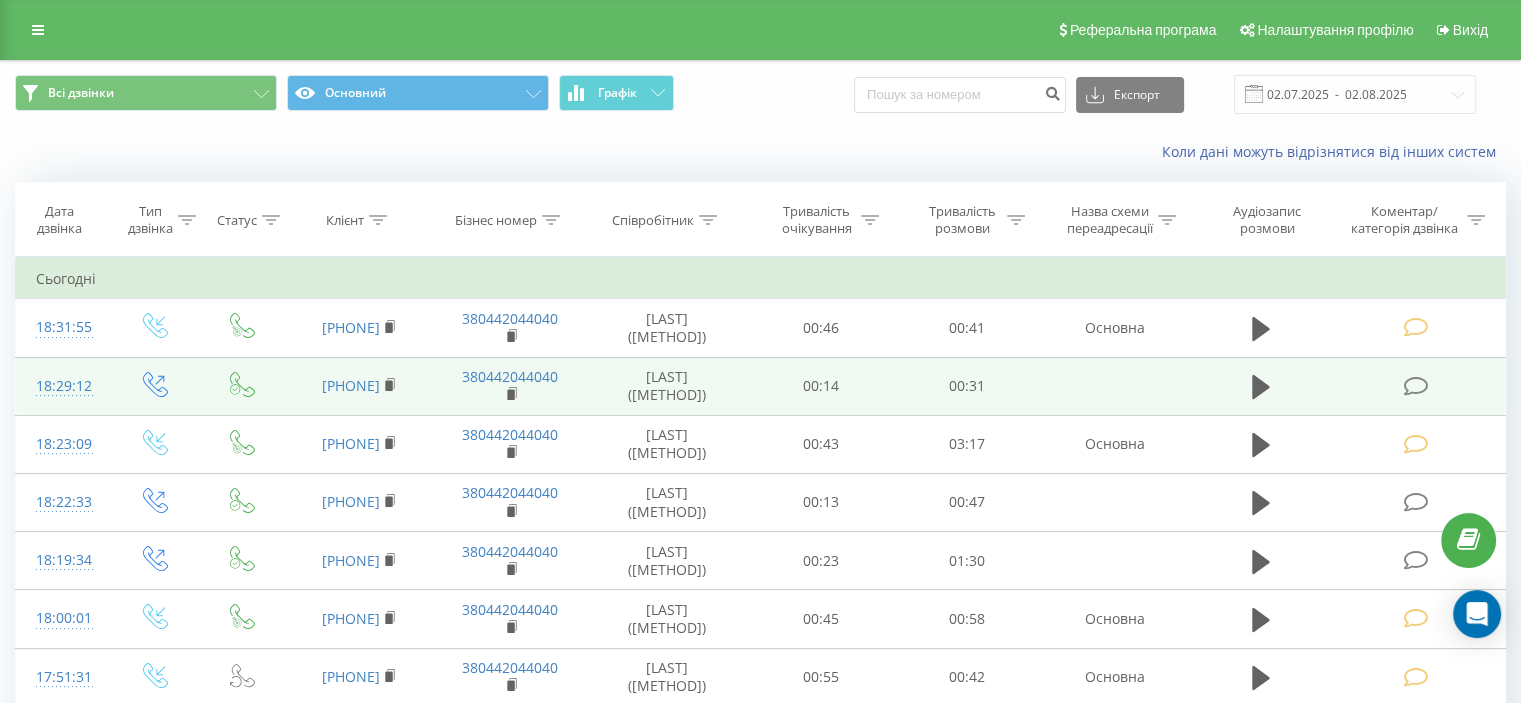 click at bounding box center (1415, 386) 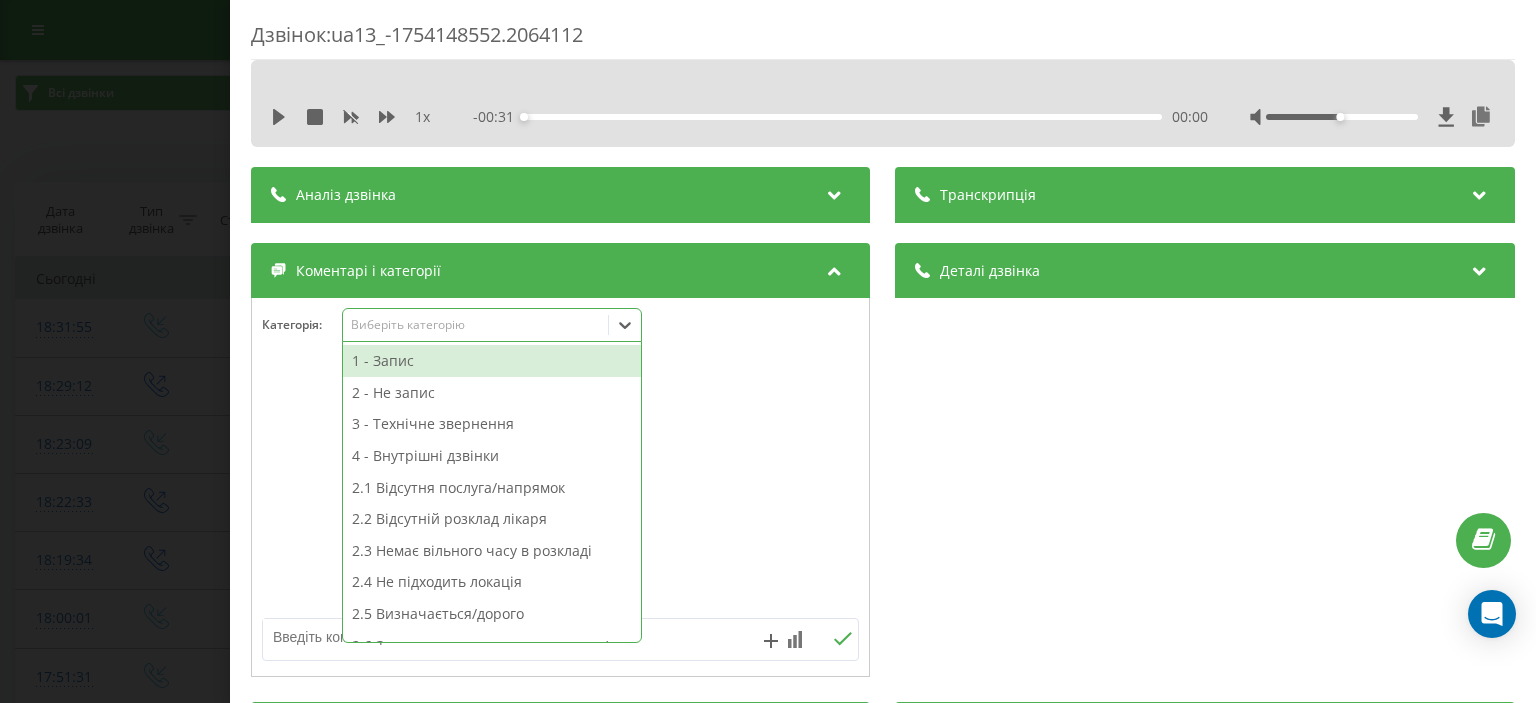 click on "Виберіть категорію" at bounding box center [476, 325] 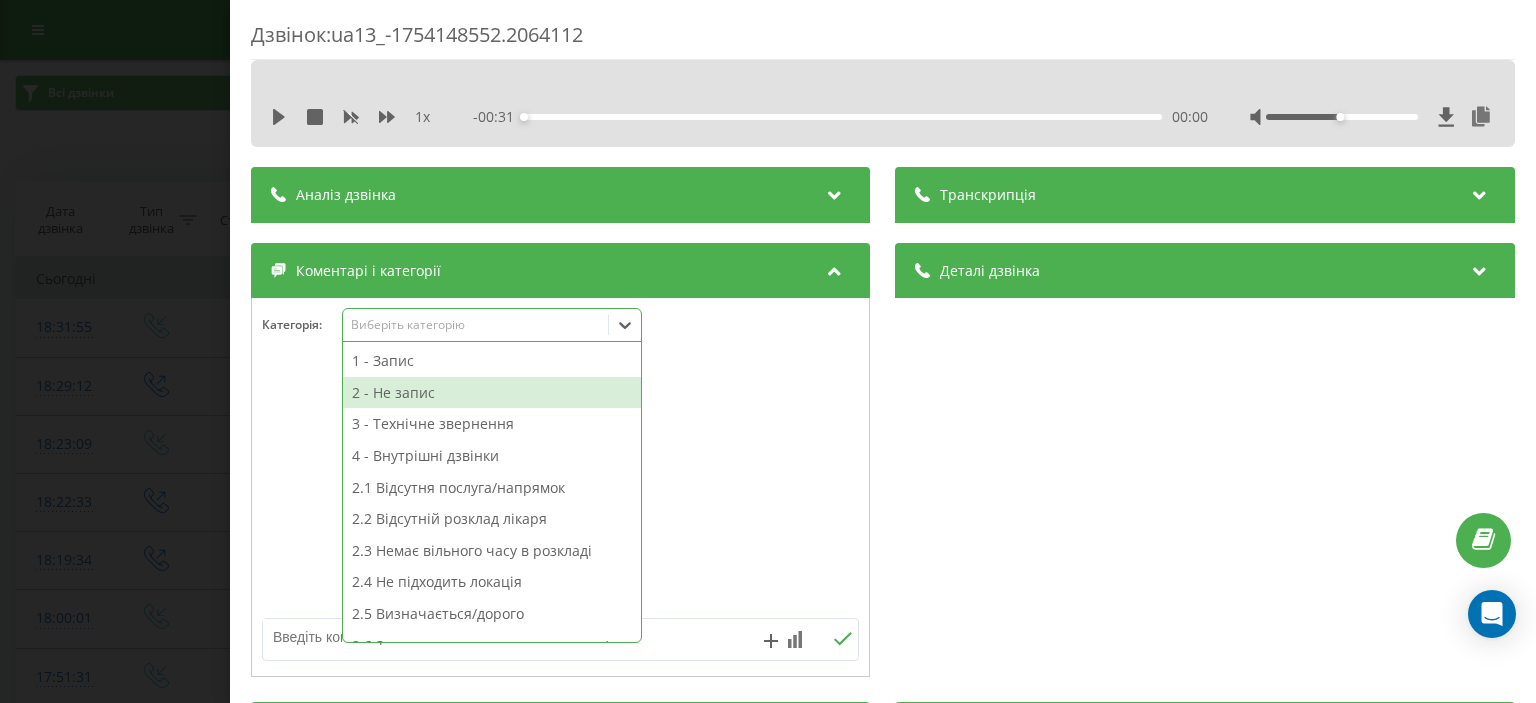 click on "2 - Не запис" at bounding box center (492, 393) 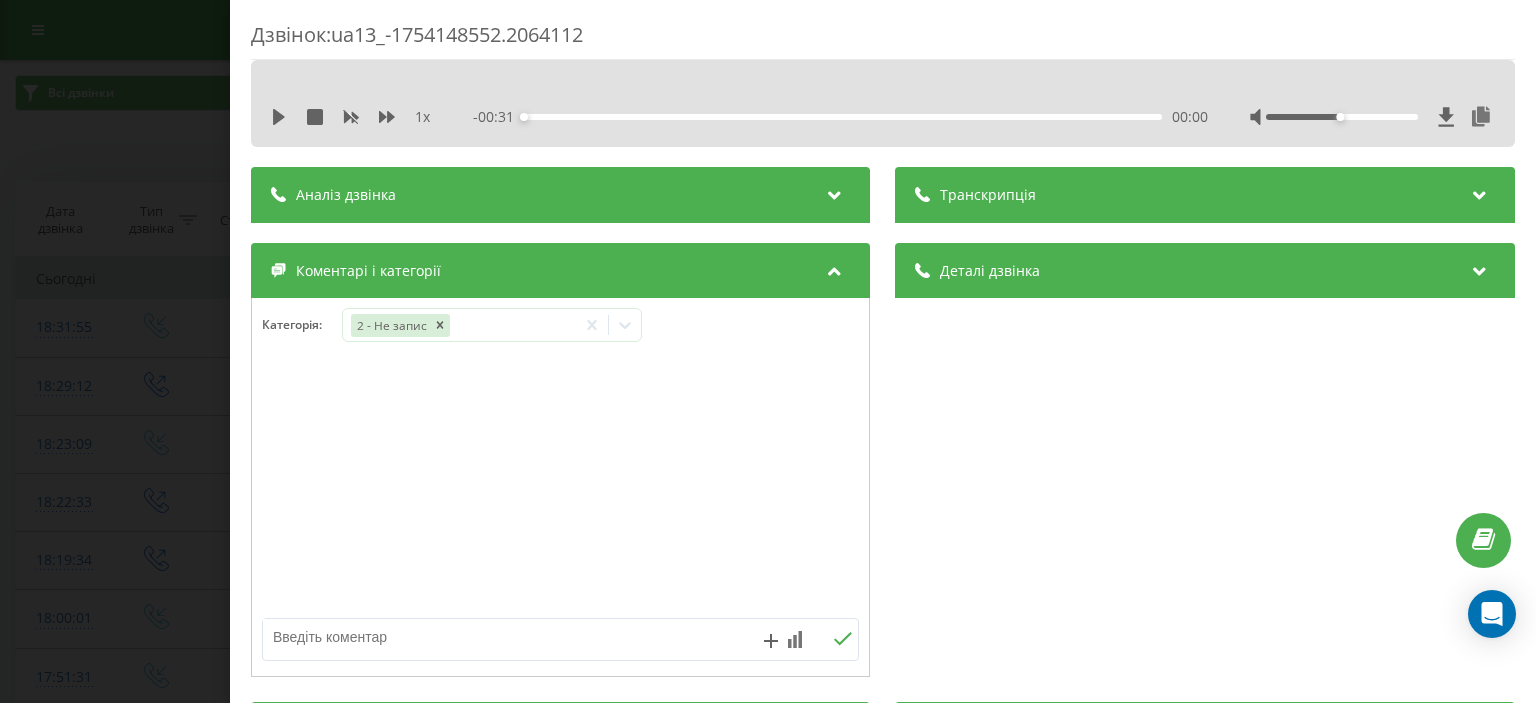 click at bounding box center (501, 637) 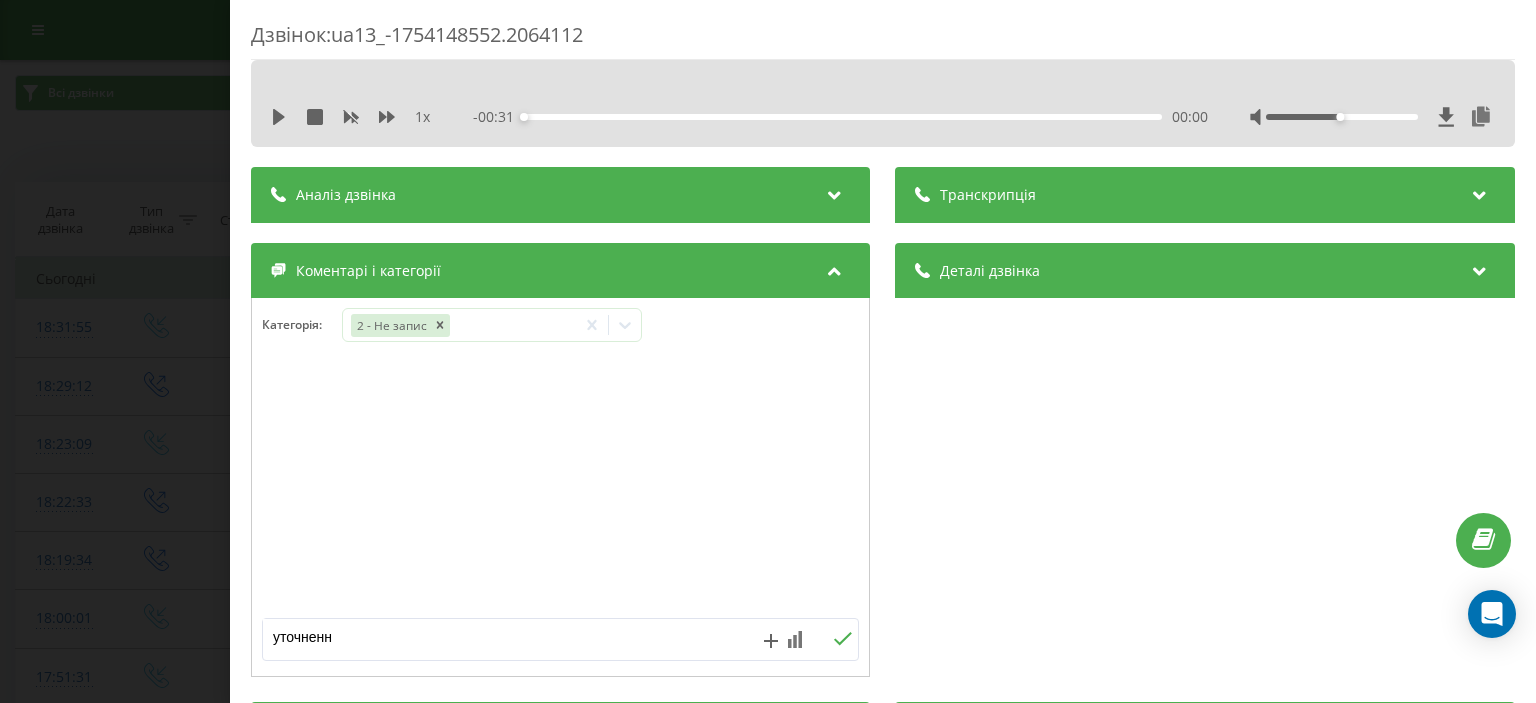 type on "уточнення" 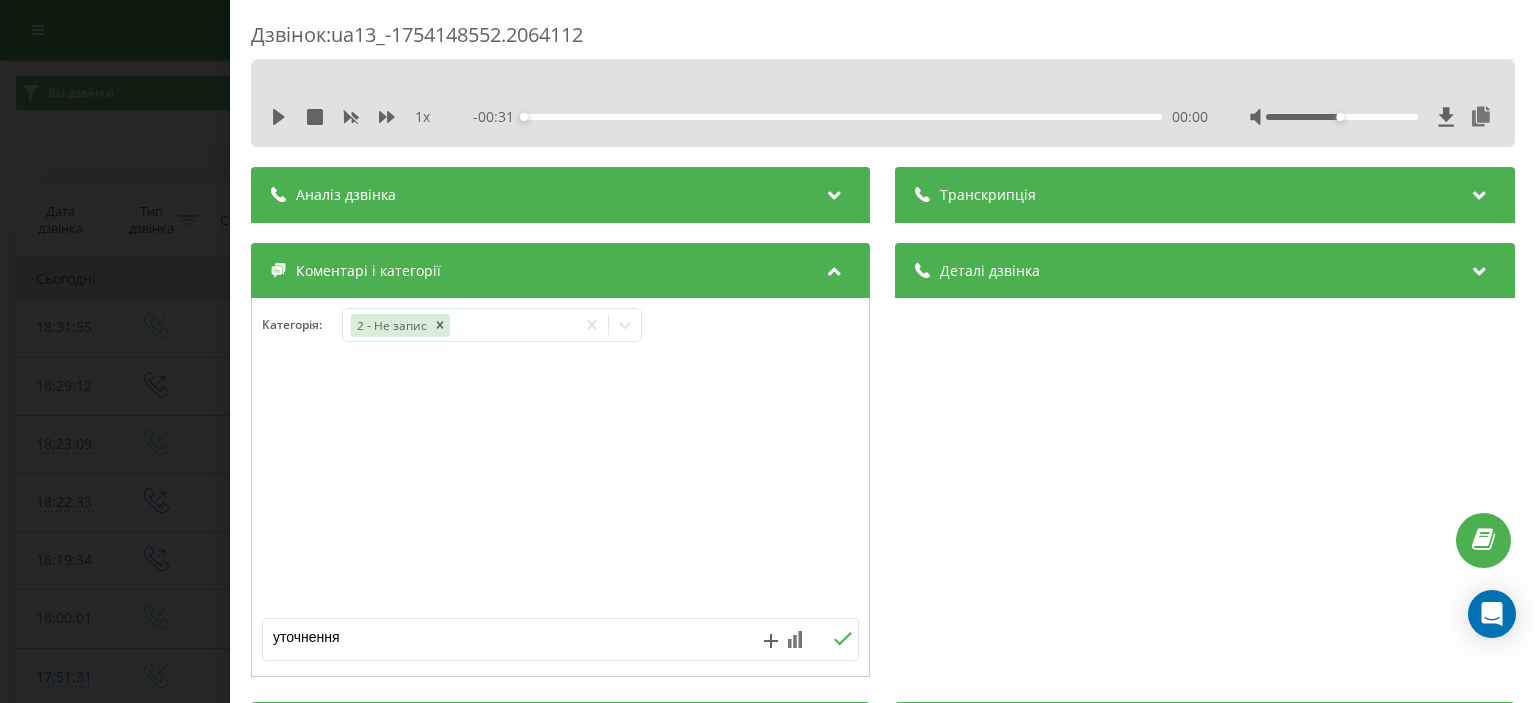 click 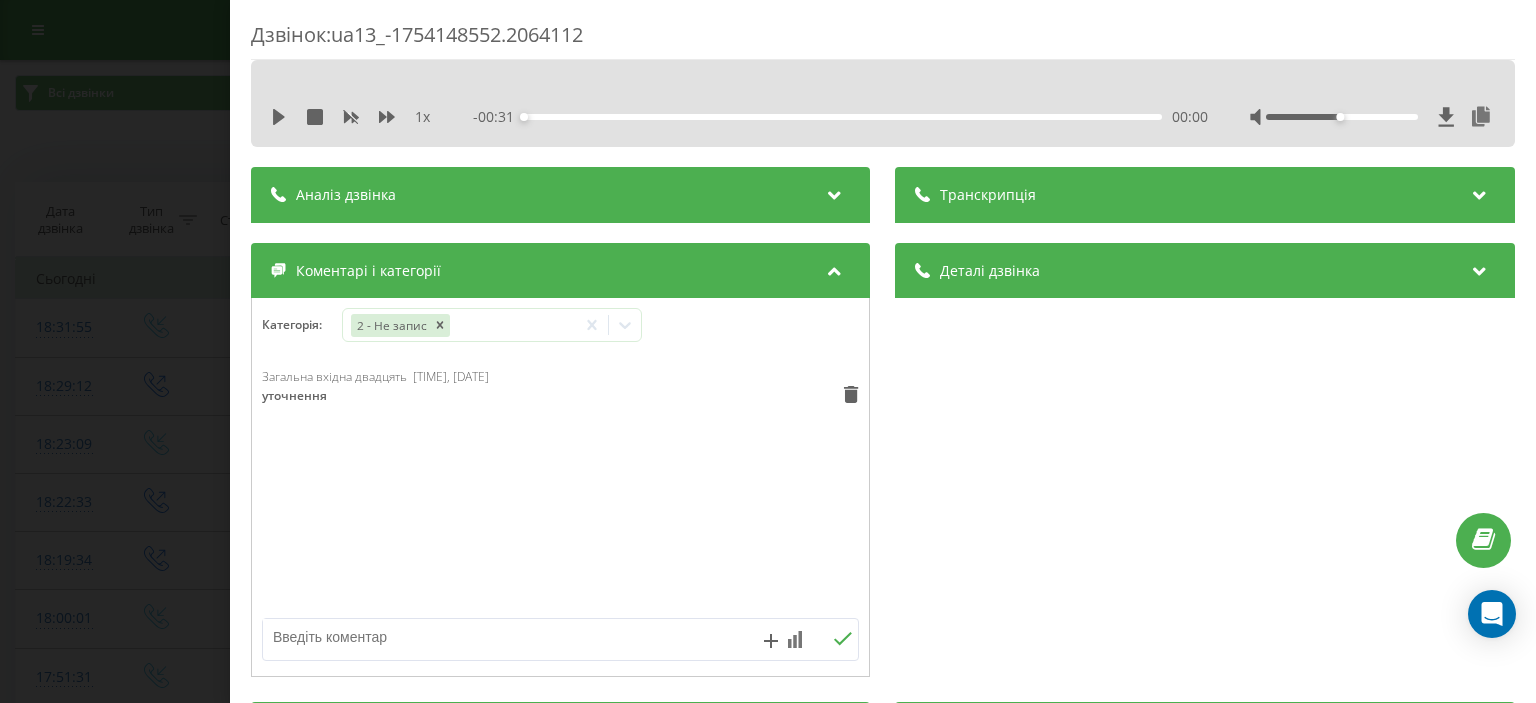 click on "Дзвінок : ua13_-1754148552.2064112   1 x  - 00:31 00:00   00:00   Транскрипція Для AI-аналізу майбутніх дзвінків  налаштуйте та активуйте профіль на сторінці . Якщо профіль вже є і дзвінок відповідає його умовам, оновіть сторінку через 10 хвилин - AI аналізує поточний дзвінок. Аналіз дзвінка Для AI-аналізу майбутніх дзвінків  налаштуйте та активуйте профіль на сторінці . Якщо профіль вже є і дзвінок відповідає його умовам, оновіть сторінку через 10 хвилин - AI аналізує поточний дзвінок. Деталі дзвінка Загальне Дата дзвінка [DATE] [TIME] Тип дзвінка Вихідний Статус дзвінка Успішний [PHONE]" at bounding box center (768, 351) 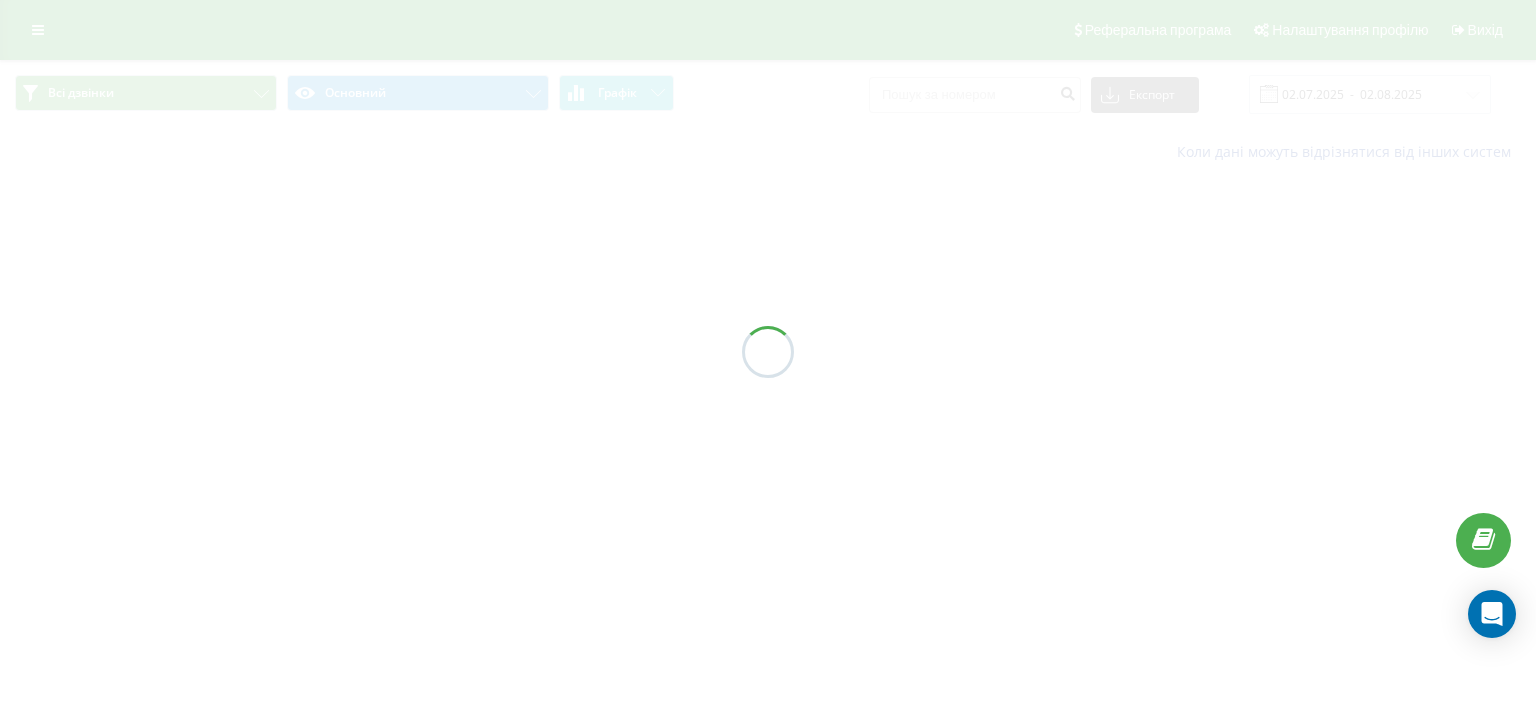scroll, scrollTop: 0, scrollLeft: 0, axis: both 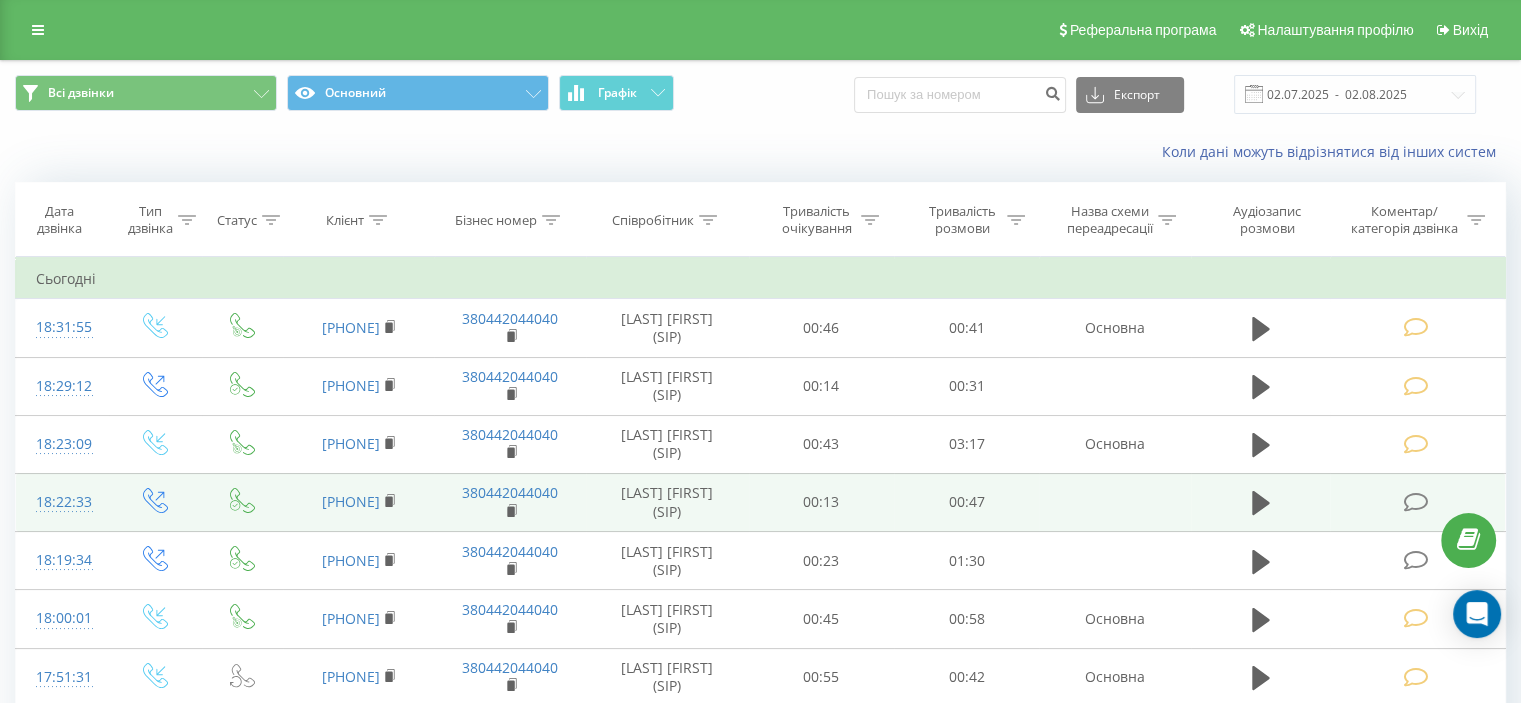 click at bounding box center (1415, 502) 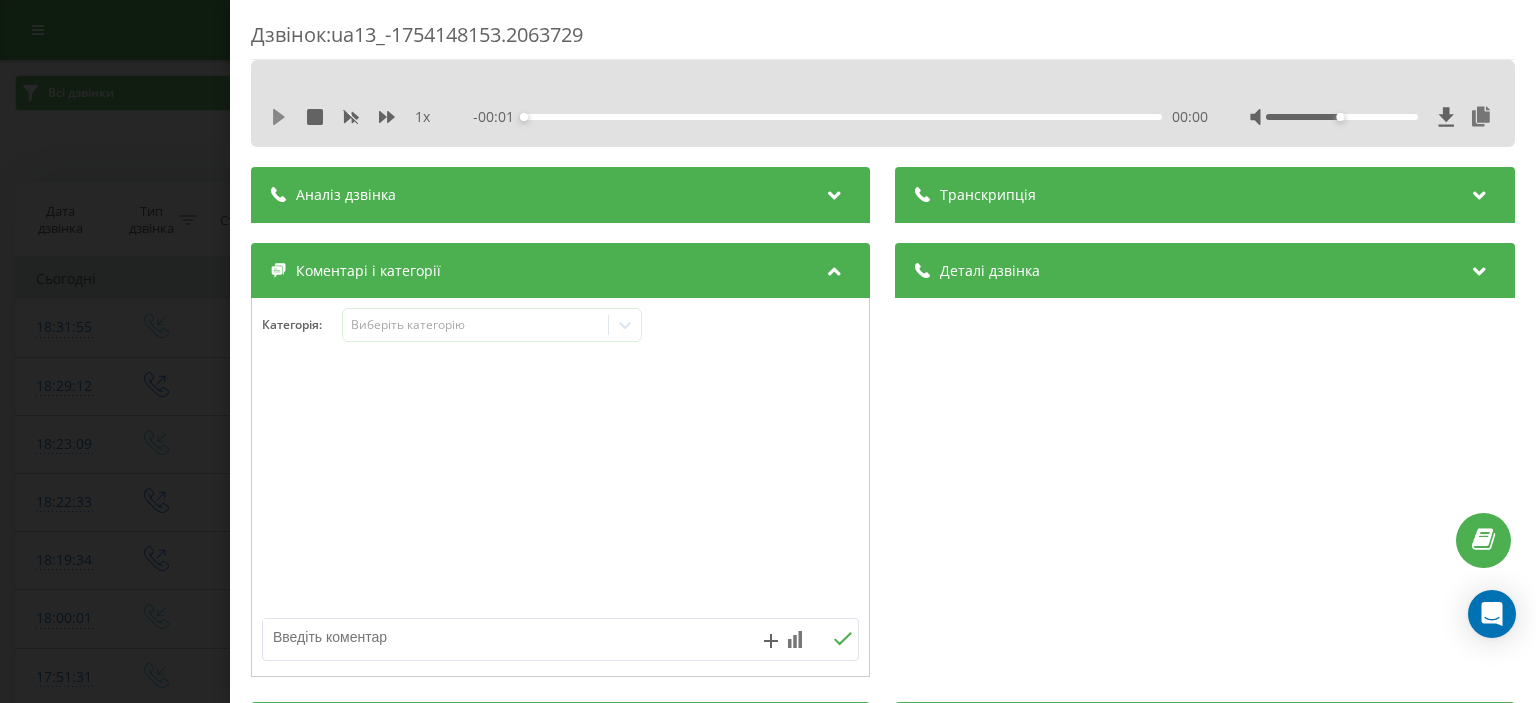 click 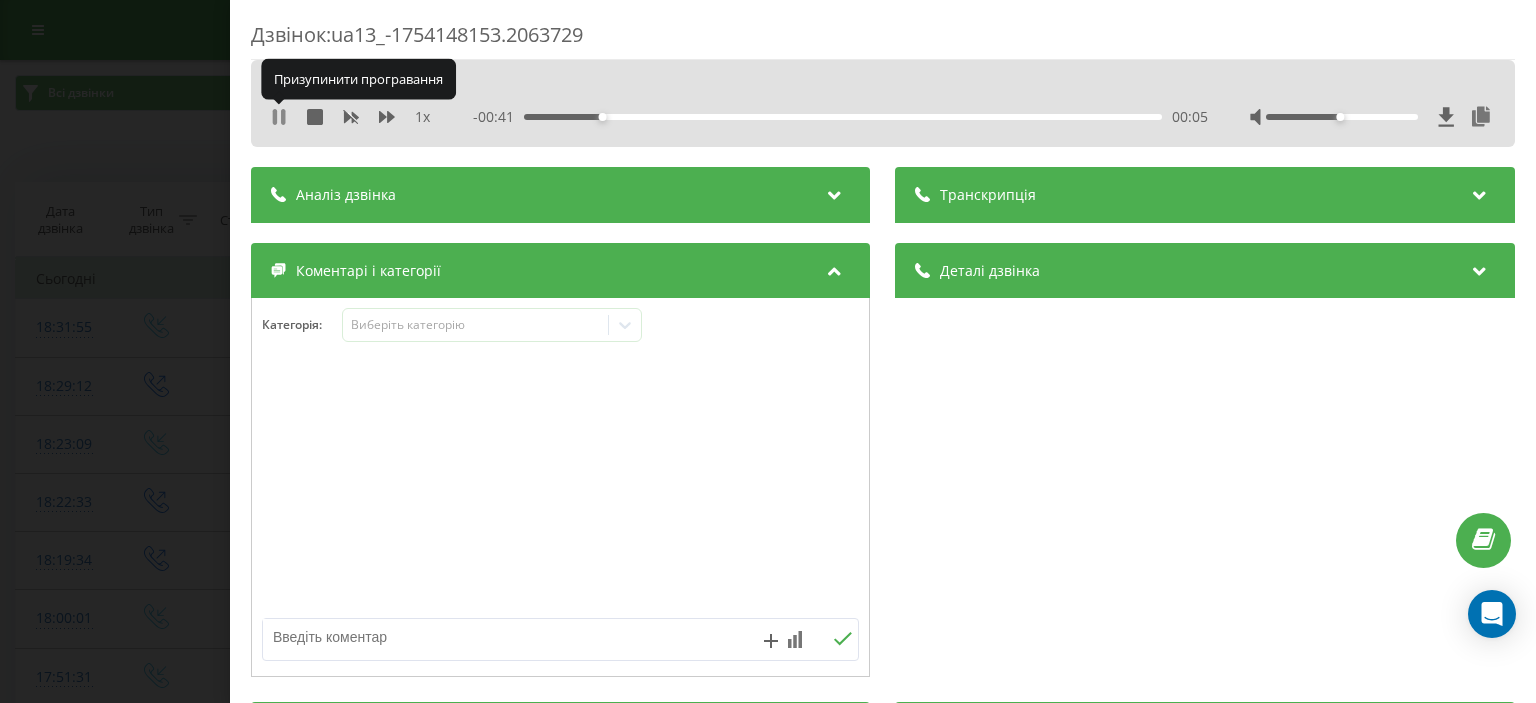 click 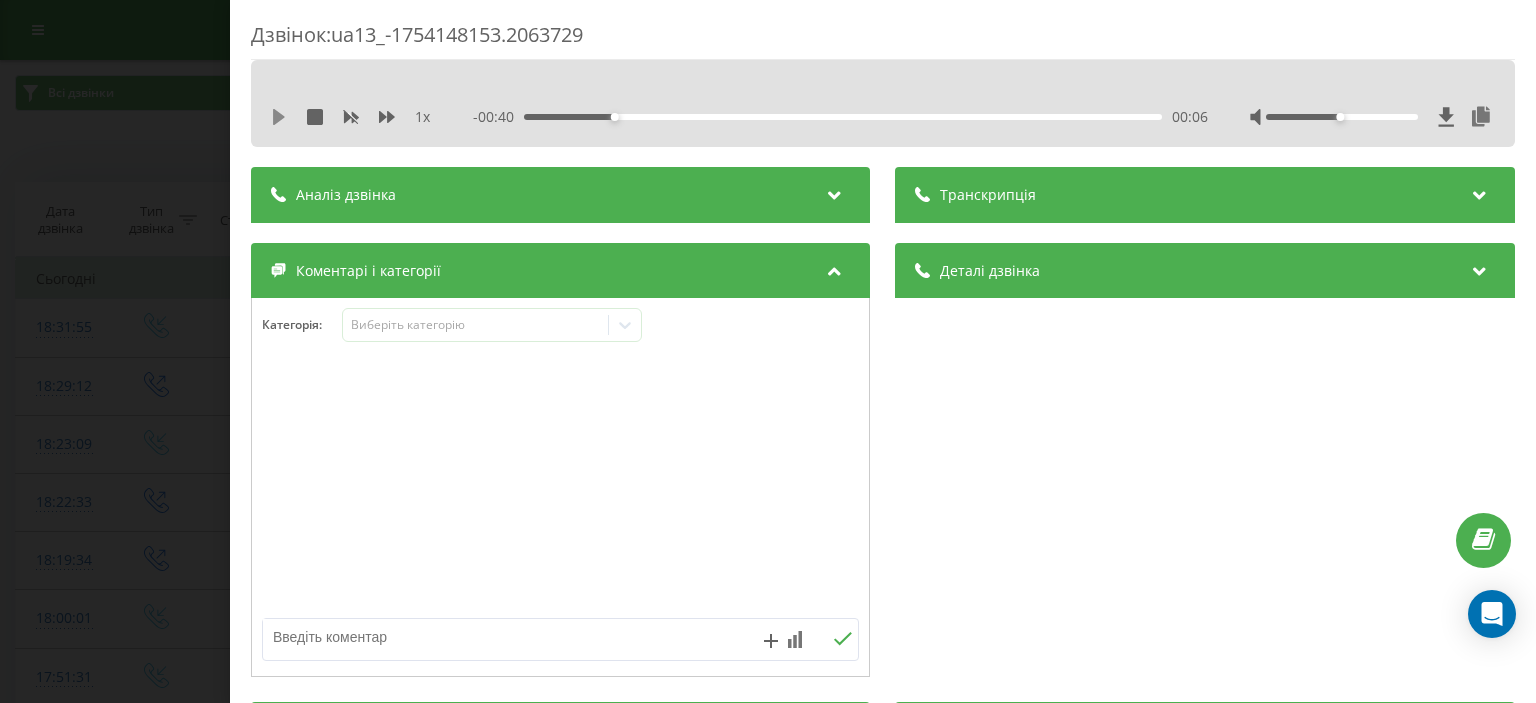 click 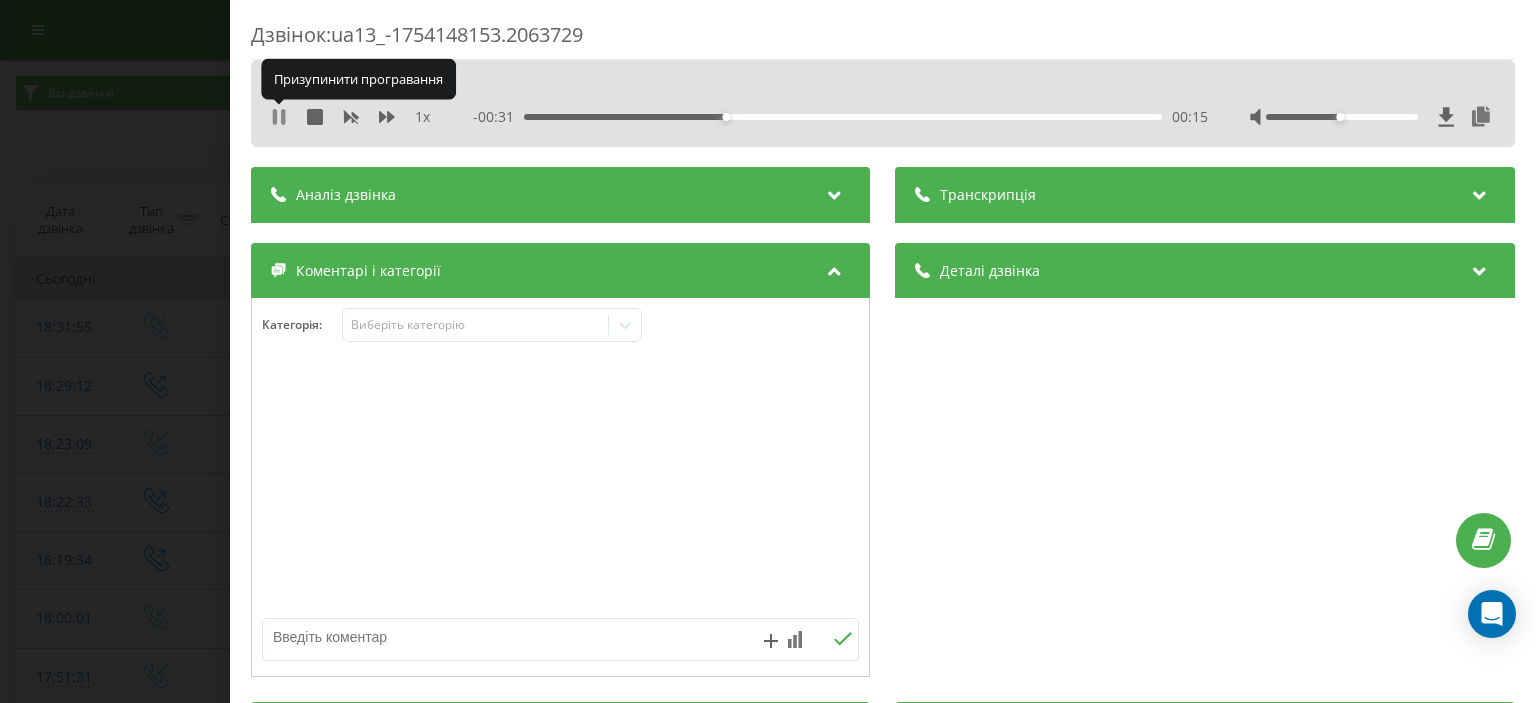 click 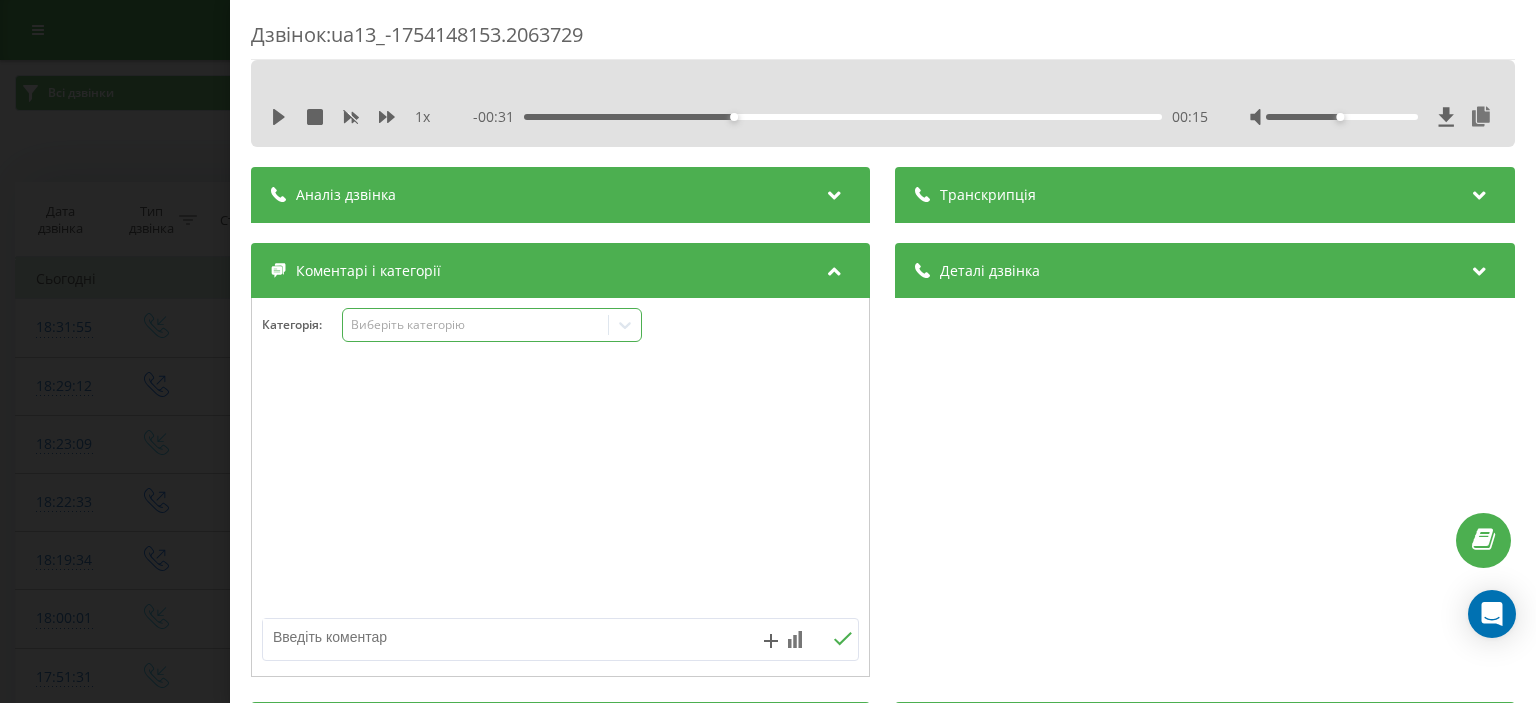 click on "Виберіть категорію" at bounding box center (476, 325) 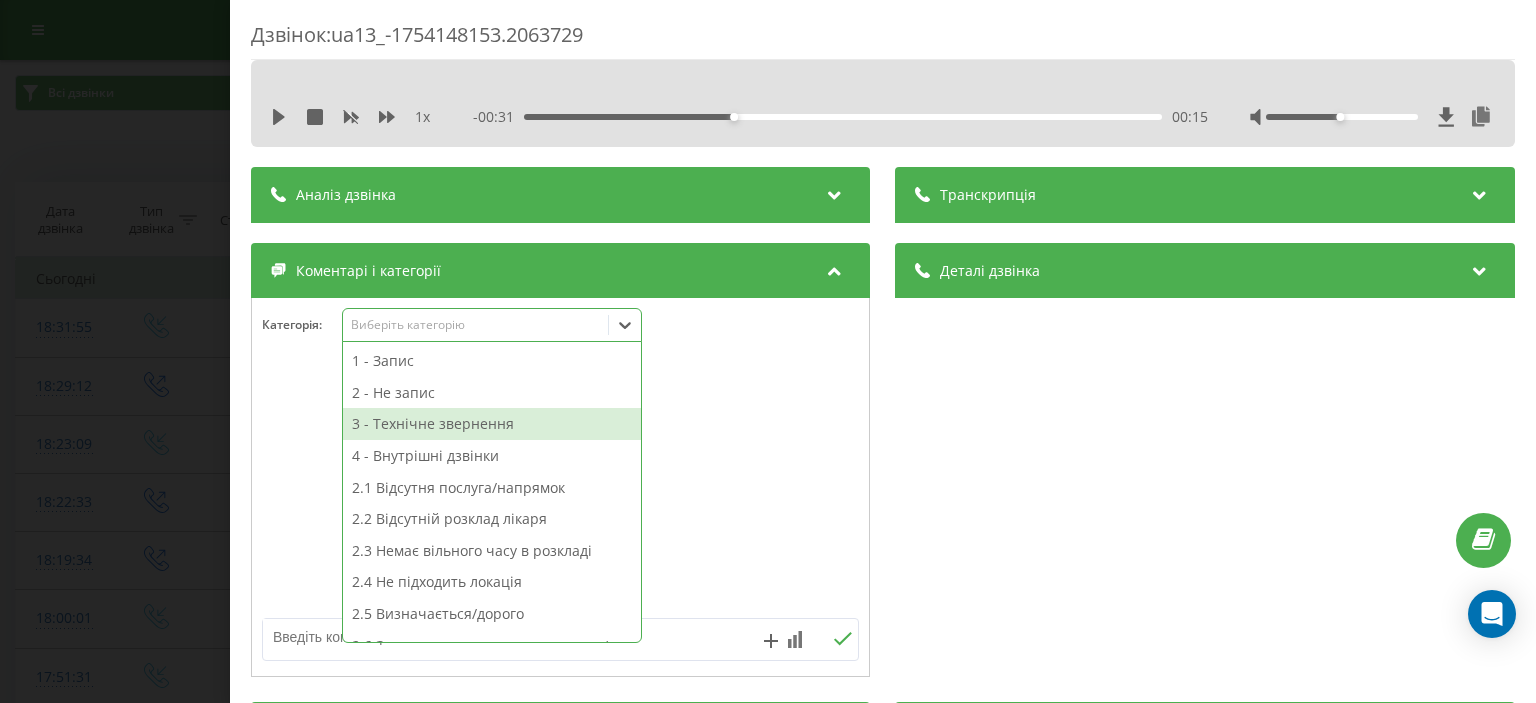 click on "3 - Технічне звернення" at bounding box center [492, 424] 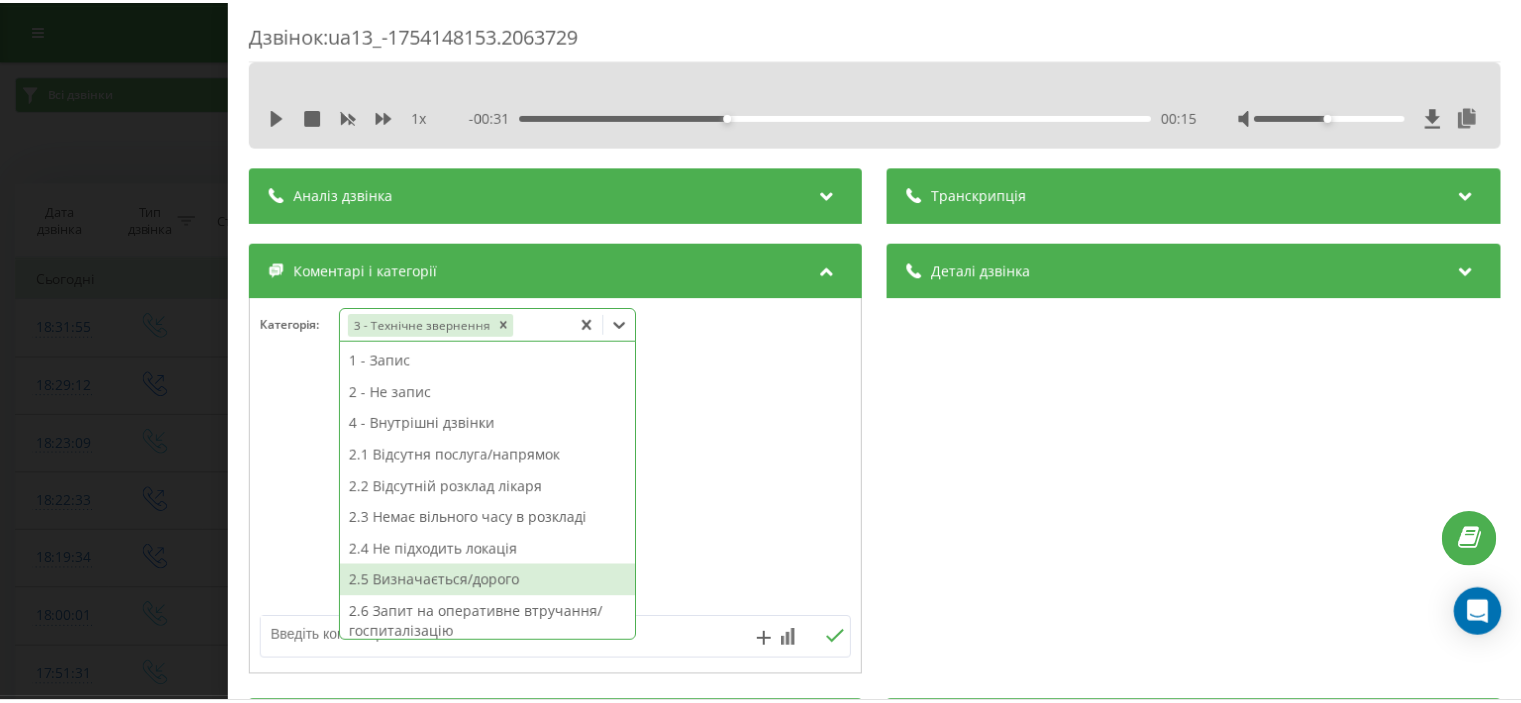 scroll, scrollTop: 100, scrollLeft: 0, axis: vertical 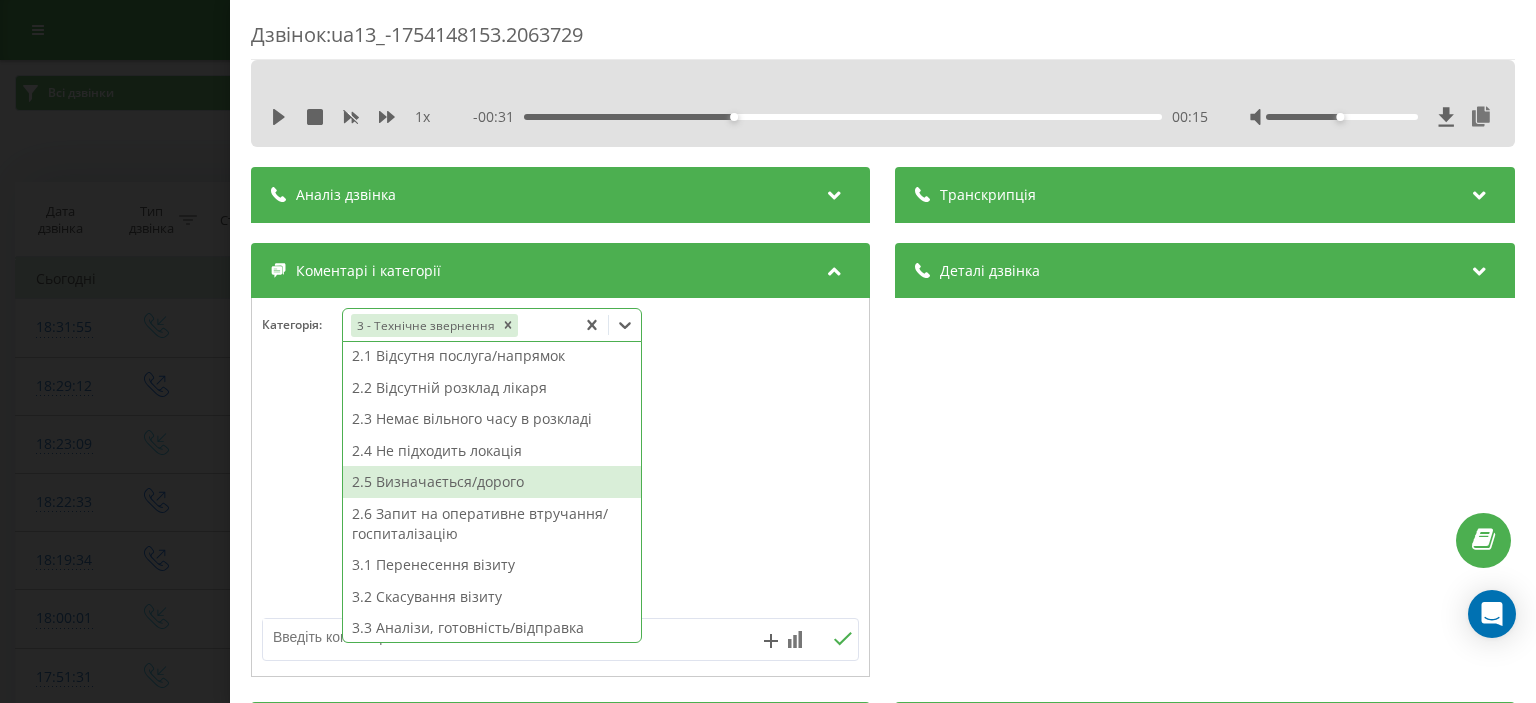 click on "2.5 Визначається/дорого" at bounding box center [492, 482] 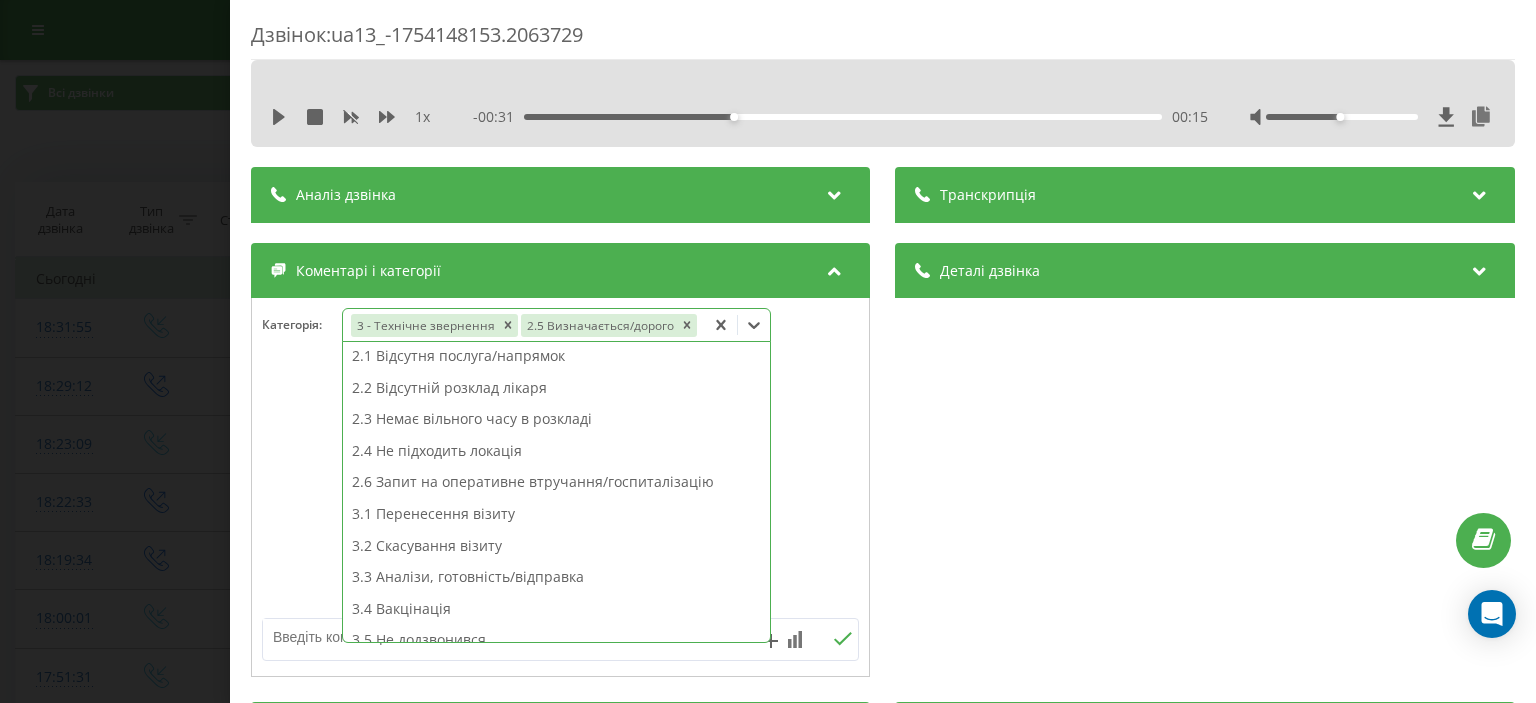 click on "Дзвінок :  ua13_-1754148153.2063729   1 x  - 00:31 00:15   00:15   Транскрипція Для AI-аналізу майбутніх дзвінків  налаштуйте та активуйте профіль на сторінці . Якщо профіль вже є і дзвінок відповідає його умовам, оновіть сторінку через 10 хвилин - AI аналізує поточний дзвінок. Аналіз дзвінка Для AI-аналізу майбутніх дзвінків  налаштуйте та активуйте профіль на сторінці . Якщо профіль вже є і дзвінок відповідає його умовам, оновіть сторінку через 10 хвилин - AI аналізує поточний дзвінок. Деталі дзвінка Загальне Дата дзвінка 2025-08-02 18:22:33 Тип дзвінка Вихідний Статус дзвінка Успішний 380442044040" at bounding box center [768, 351] 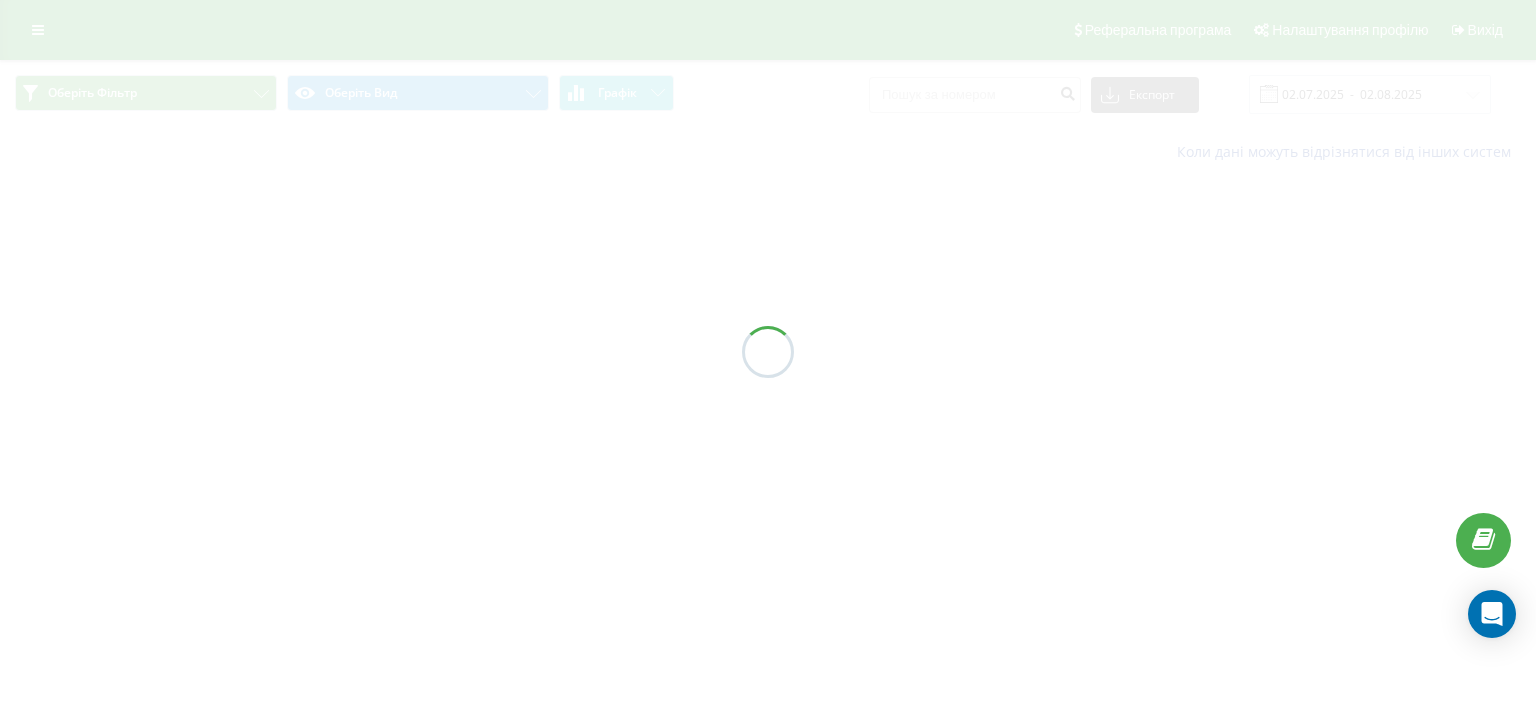 scroll, scrollTop: 0, scrollLeft: 0, axis: both 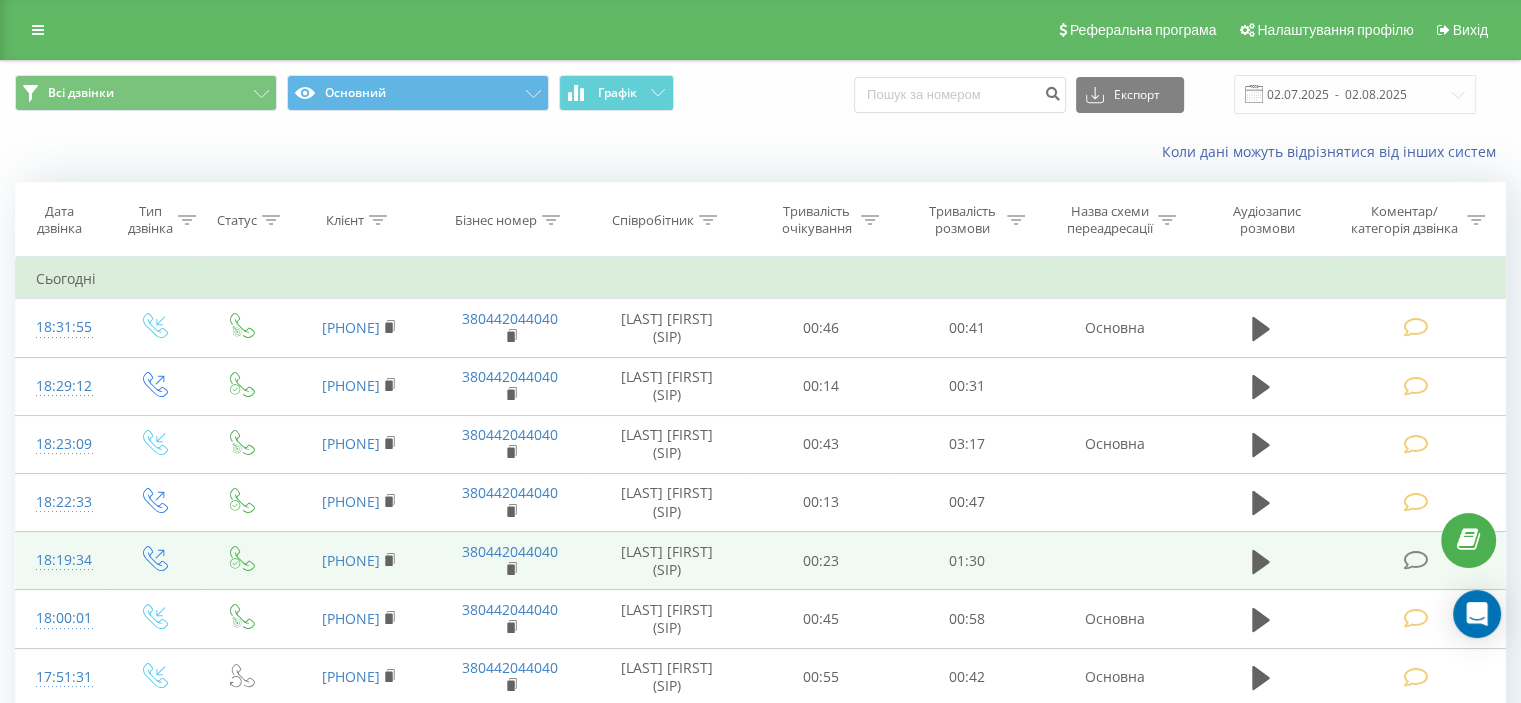 click at bounding box center [1415, 560] 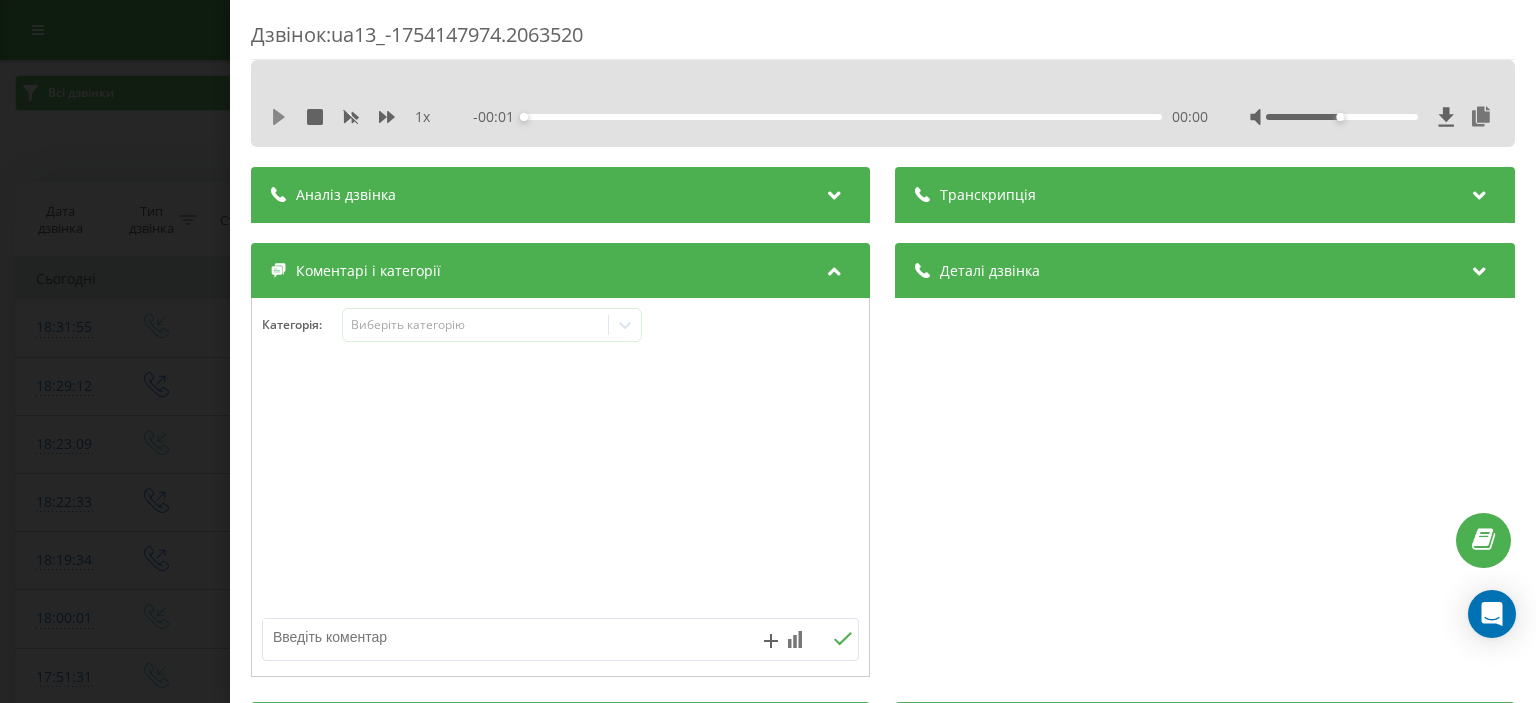 click 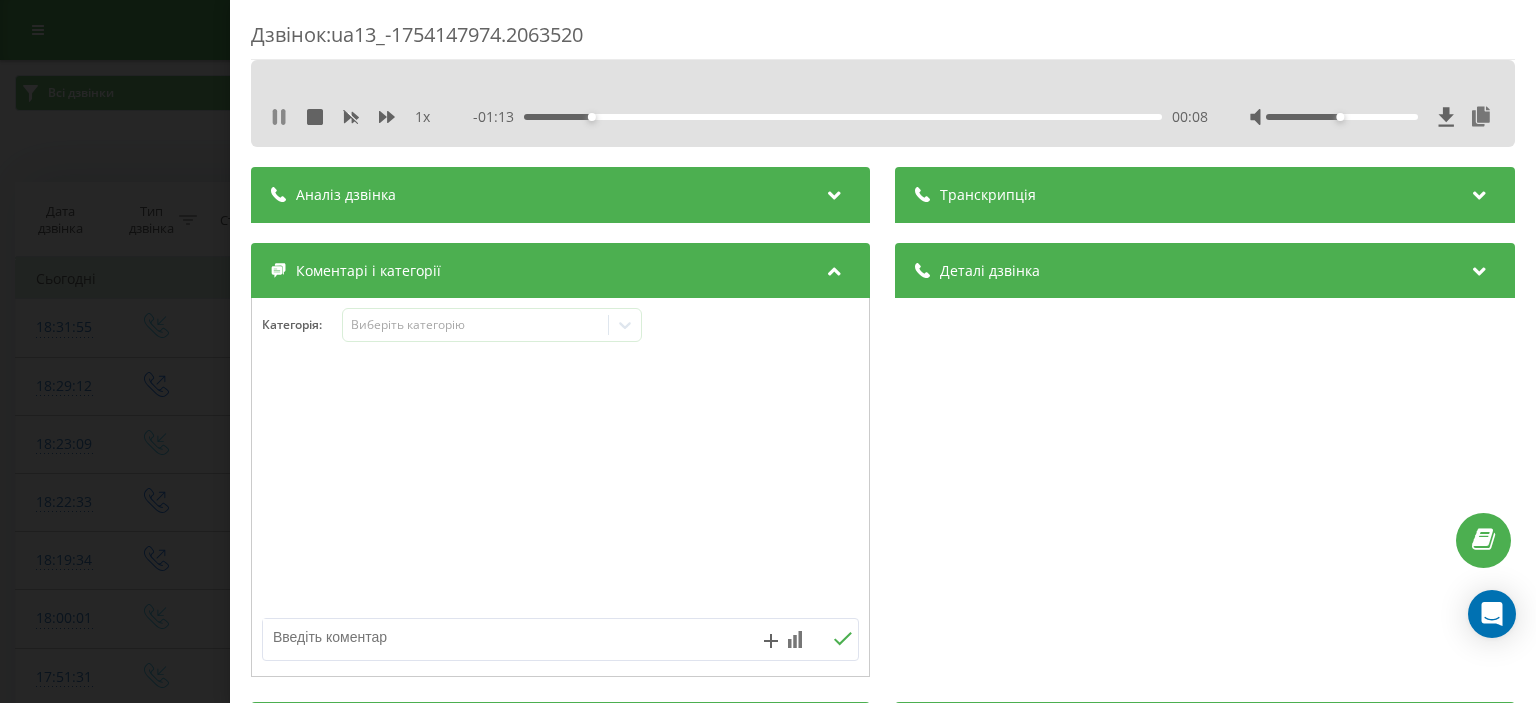 click 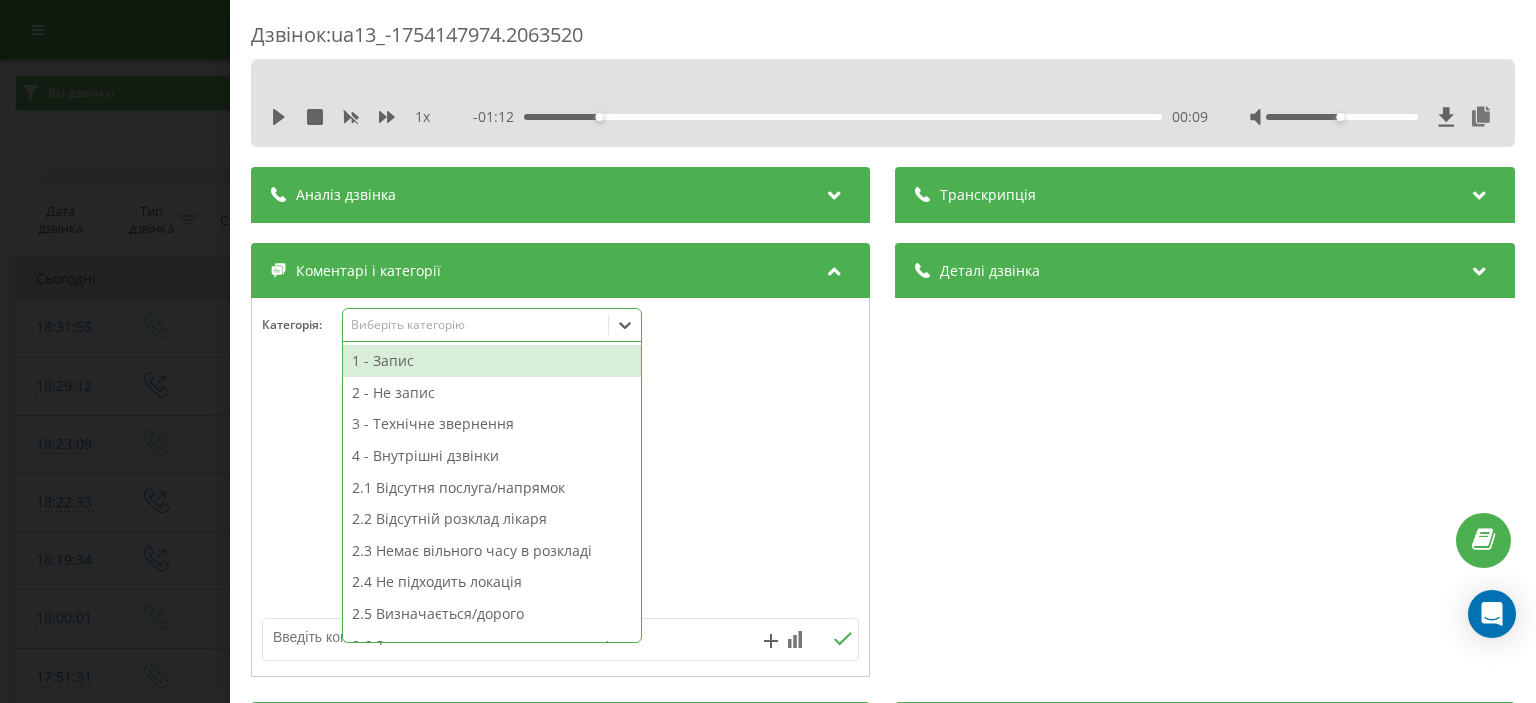 click on "Виберіть категорію" at bounding box center [476, 325] 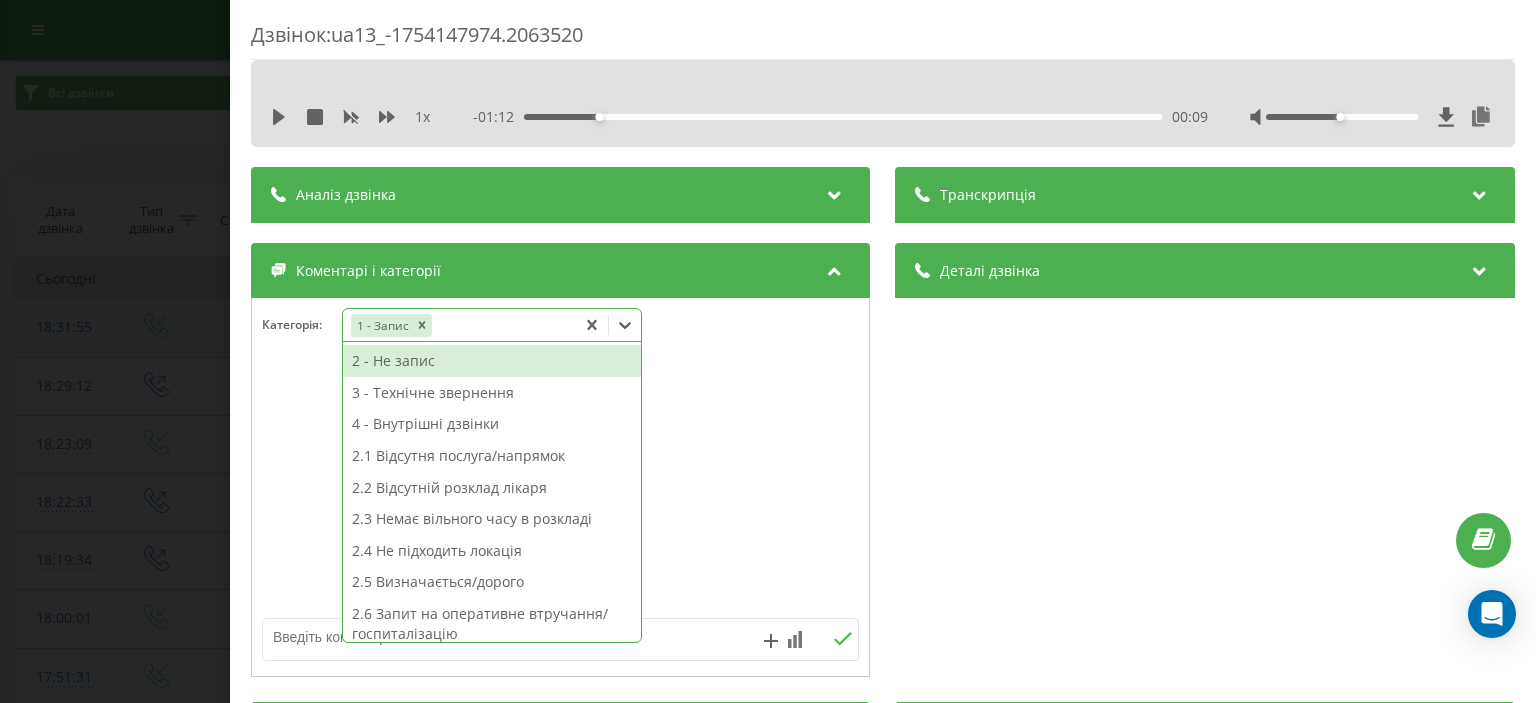 click on "Дзвінок :  ua13_-1754147974.2063520   1 x  - 01:12 00:09   00:09   Транскрипція Для AI-аналізу майбутніх дзвінків  налаштуйте та активуйте профіль на сторінці . Якщо профіль вже є і дзвінок відповідає його умовам, оновіть сторінку через 10 хвилин - AI аналізує поточний дзвінок. Аналіз дзвінка Для AI-аналізу майбутніх дзвінків  налаштуйте та активуйте профіль на сторінці . Якщо профіль вже є і дзвінок відповідає його умовам, оновіть сторінку через 10 хвилин - AI аналізує поточний дзвінок. Деталі дзвінка Загальне Дата дзвінка 2025-08-02 18:19:34 Тип дзвінка Вихідний Статус дзвінка Успішний 380442044040" at bounding box center (768, 351) 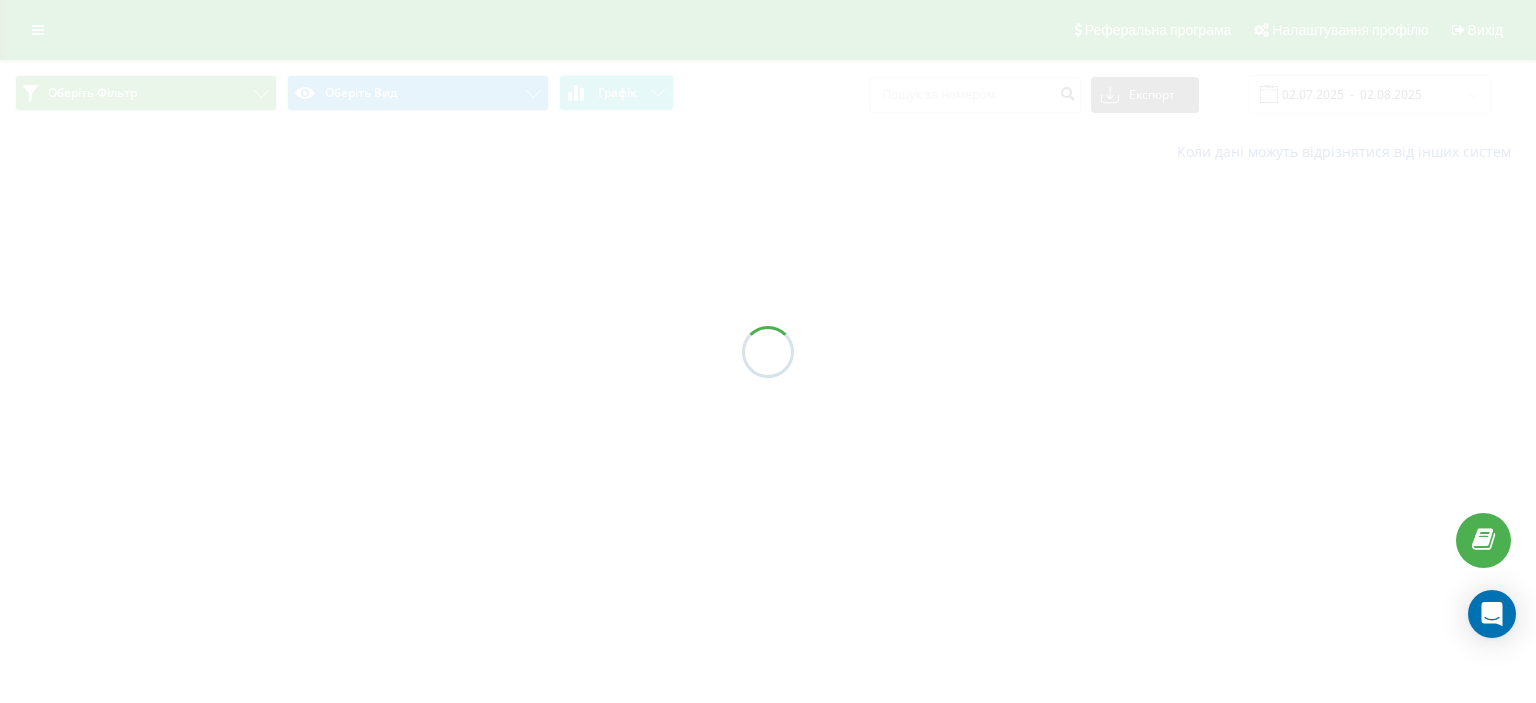 scroll, scrollTop: 0, scrollLeft: 0, axis: both 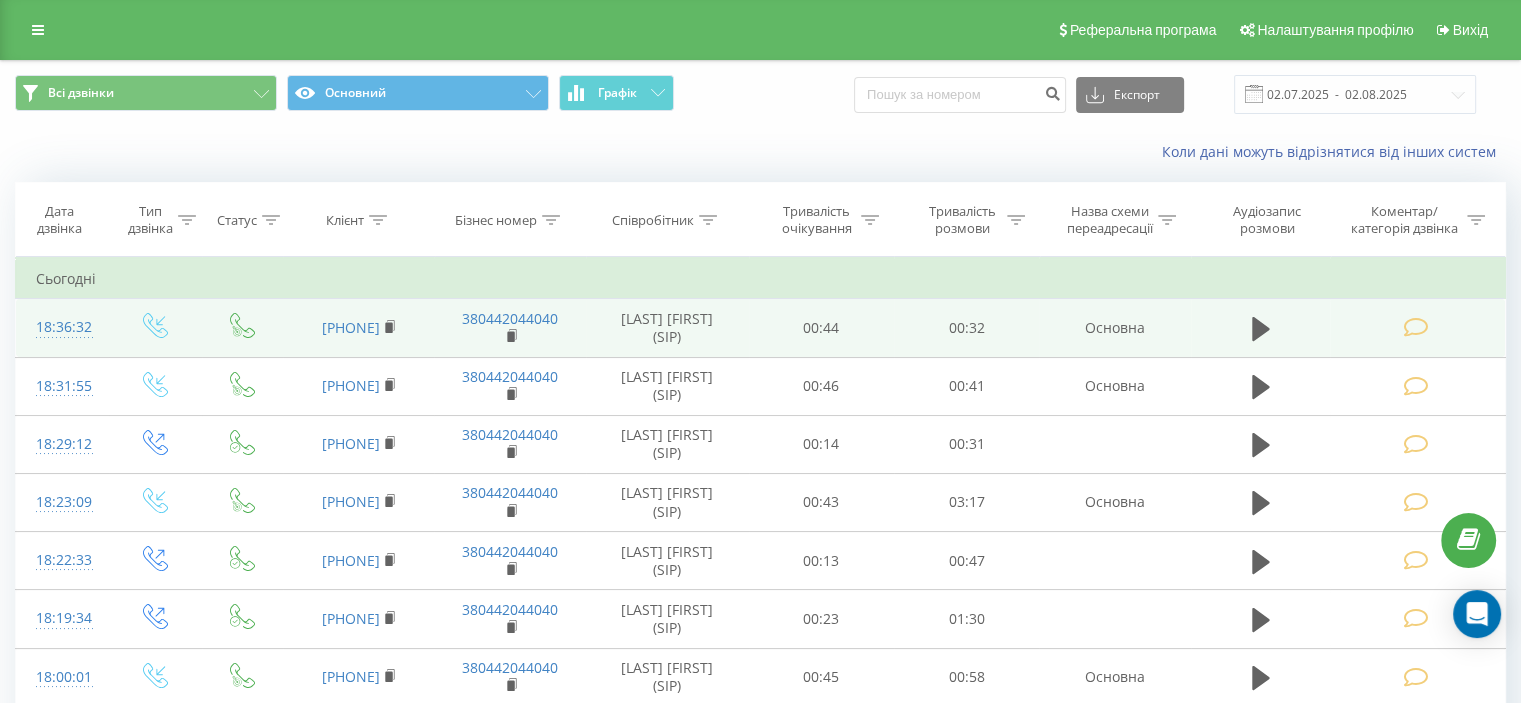 click at bounding box center (1415, 327) 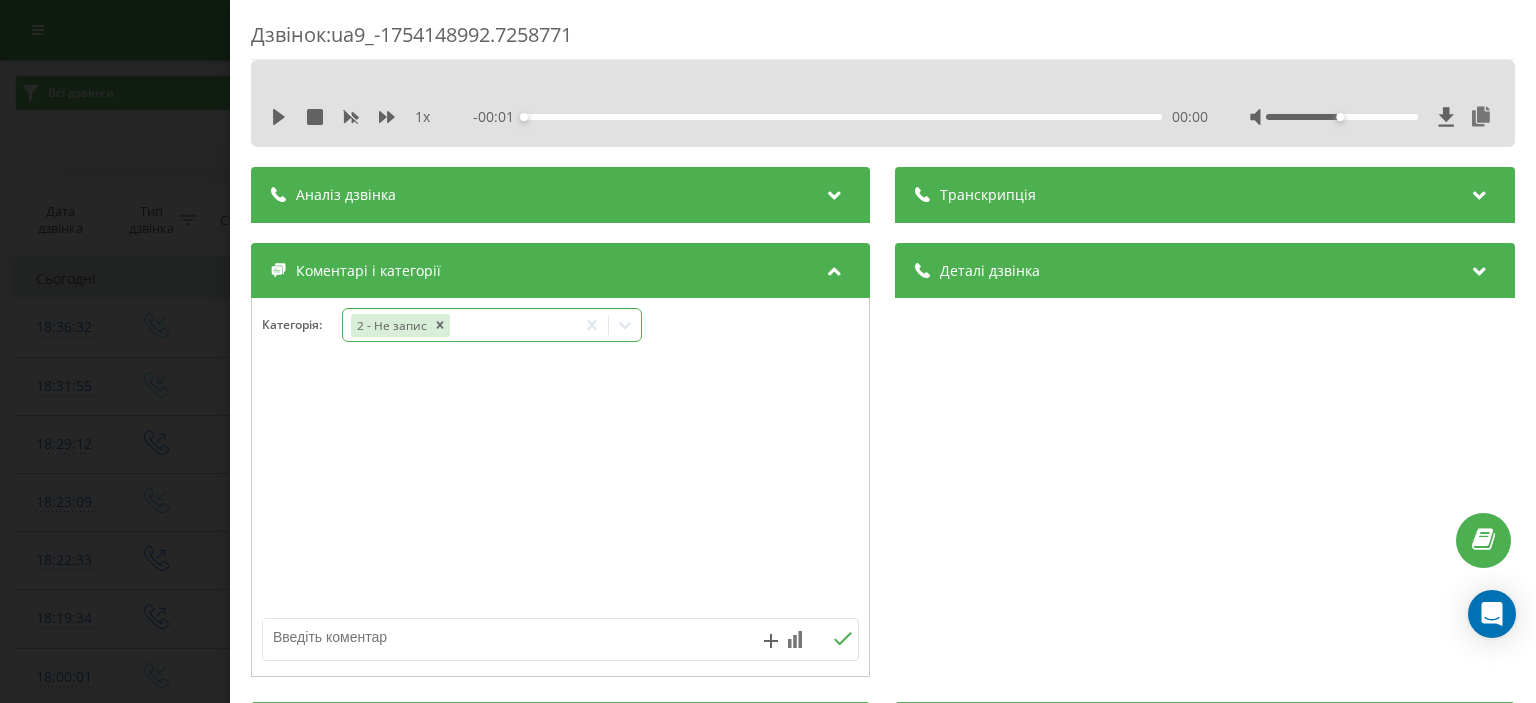 click on "2 - Не запис" at bounding box center (492, 325) 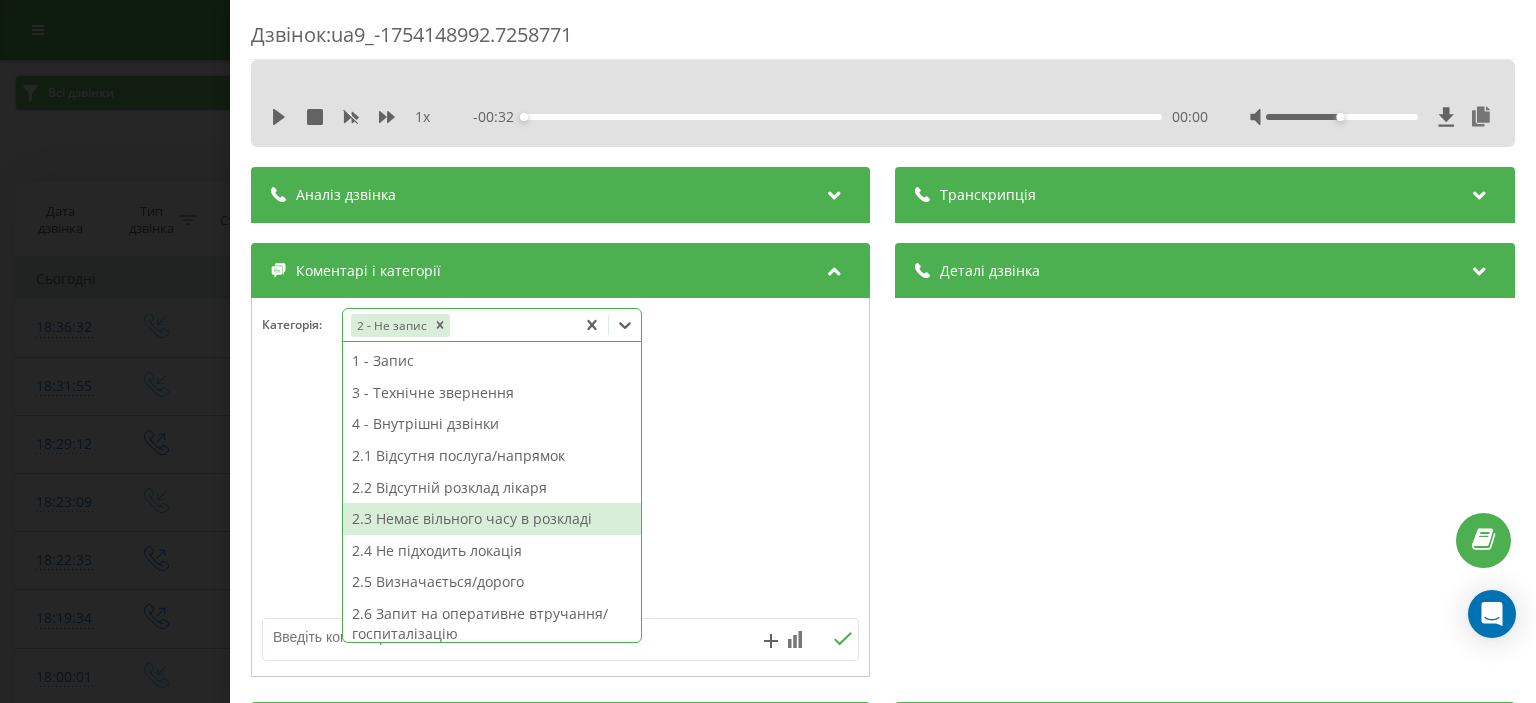 click on "2.3 Немає вільного часу в розкладі" at bounding box center [492, 519] 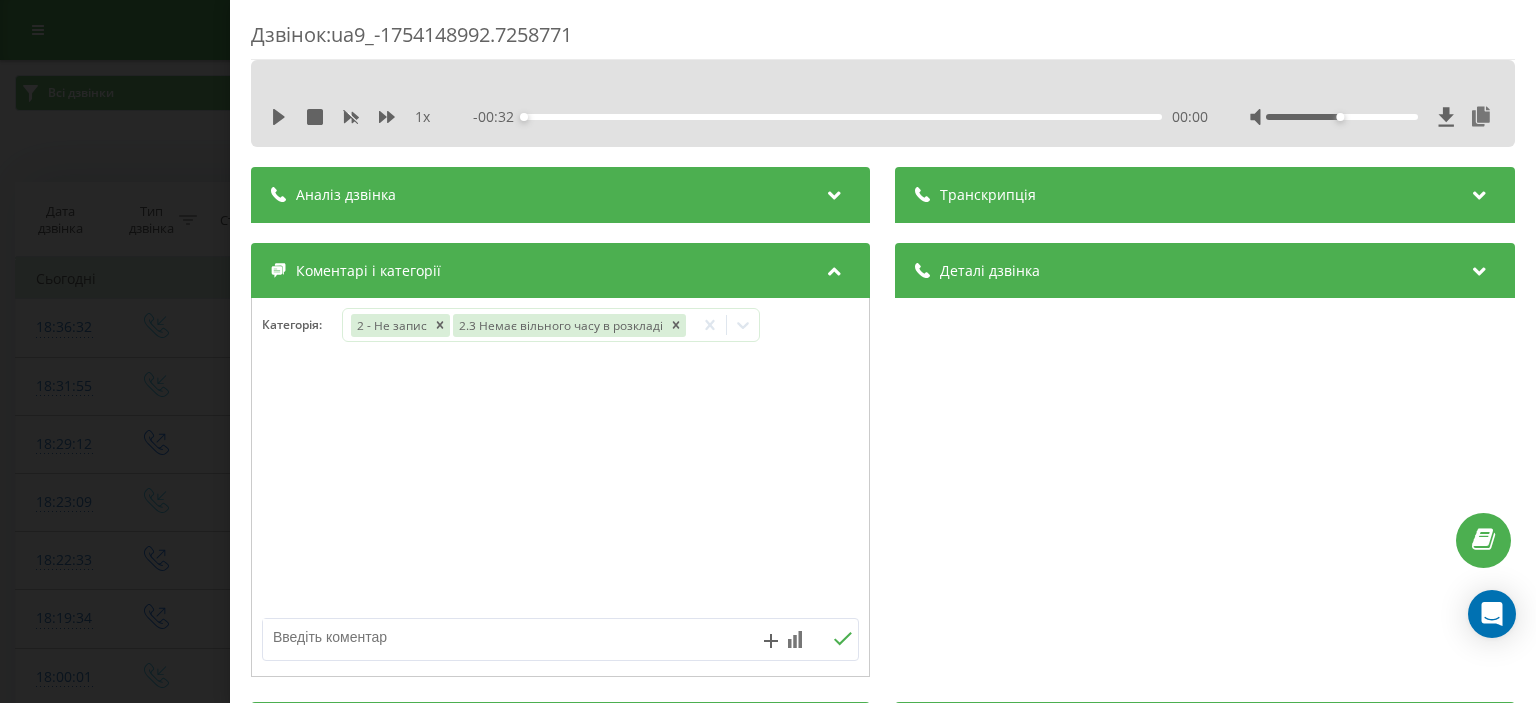 click on "Дзвінок :  ua9_-1754148992.7258771   1 x  - 00:32 00:00   00:00   Транскрипція Для AI-аналізу майбутніх дзвінків  налаштуйте та активуйте профіль на сторінці . Якщо профіль вже є і дзвінок відповідає його умовам, оновіть сторінку через 10 хвилин - AI аналізує поточний дзвінок. Аналіз дзвінка Для AI-аналізу майбутніх дзвінків  налаштуйте та активуйте профіль на сторінці . Якщо профіль вже є і дзвінок відповідає його умовам, оновіть сторінку через 10 хвилин - AI аналізує поточний дзвінок. Деталі дзвінка Загальне Дата дзвінка 2025-08-02 18:36:32 Тип дзвінка Вхідний Статус дзвінка Цільовий 380934142746 /" at bounding box center [768, 351] 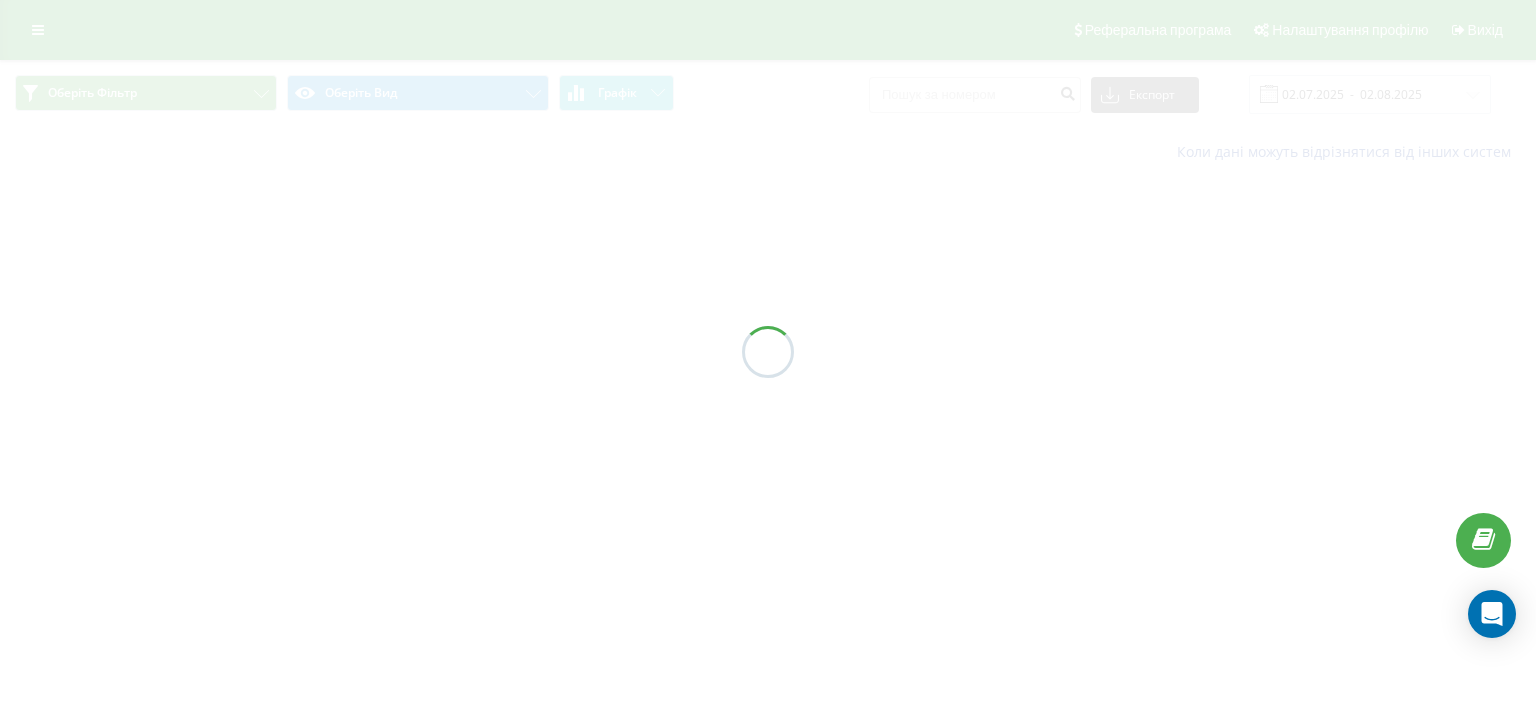 scroll, scrollTop: 0, scrollLeft: 0, axis: both 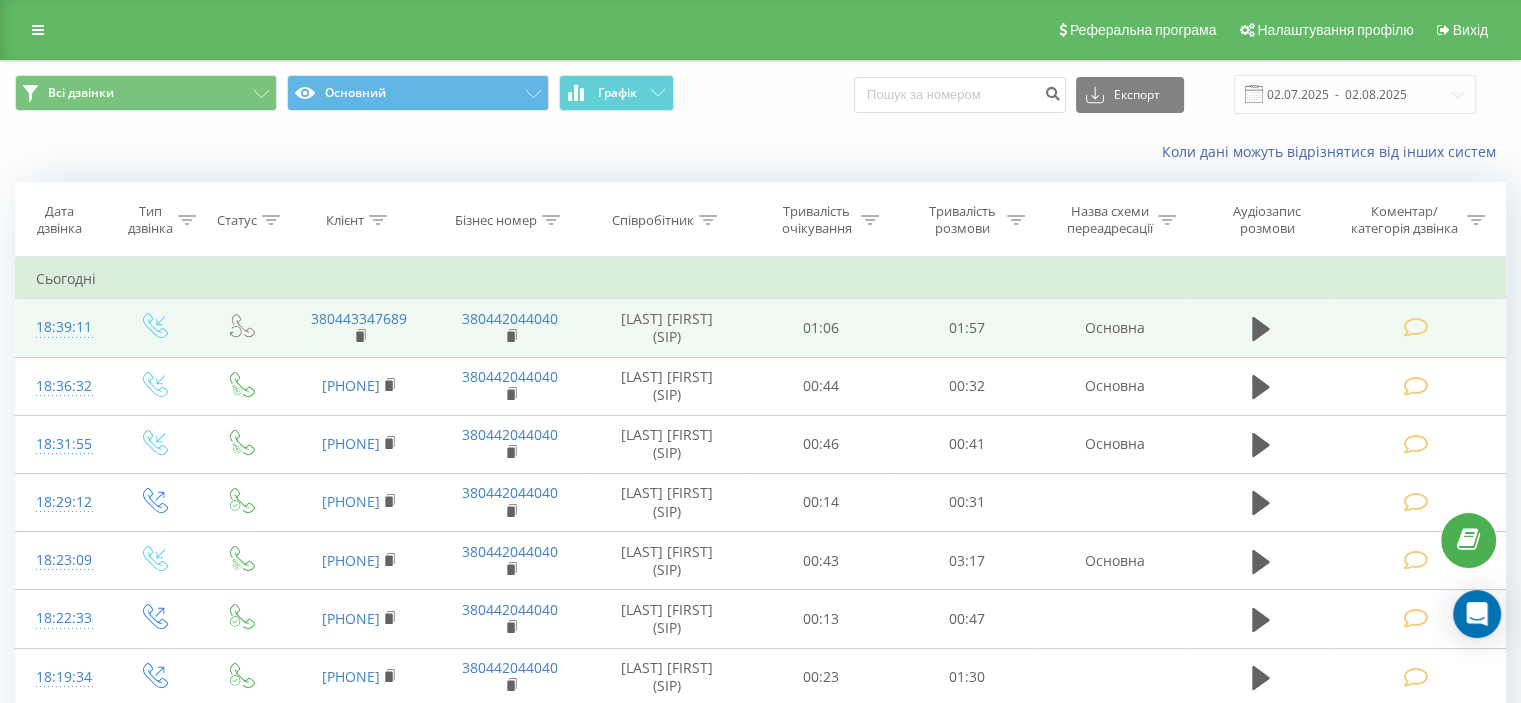 click at bounding box center [1415, 327] 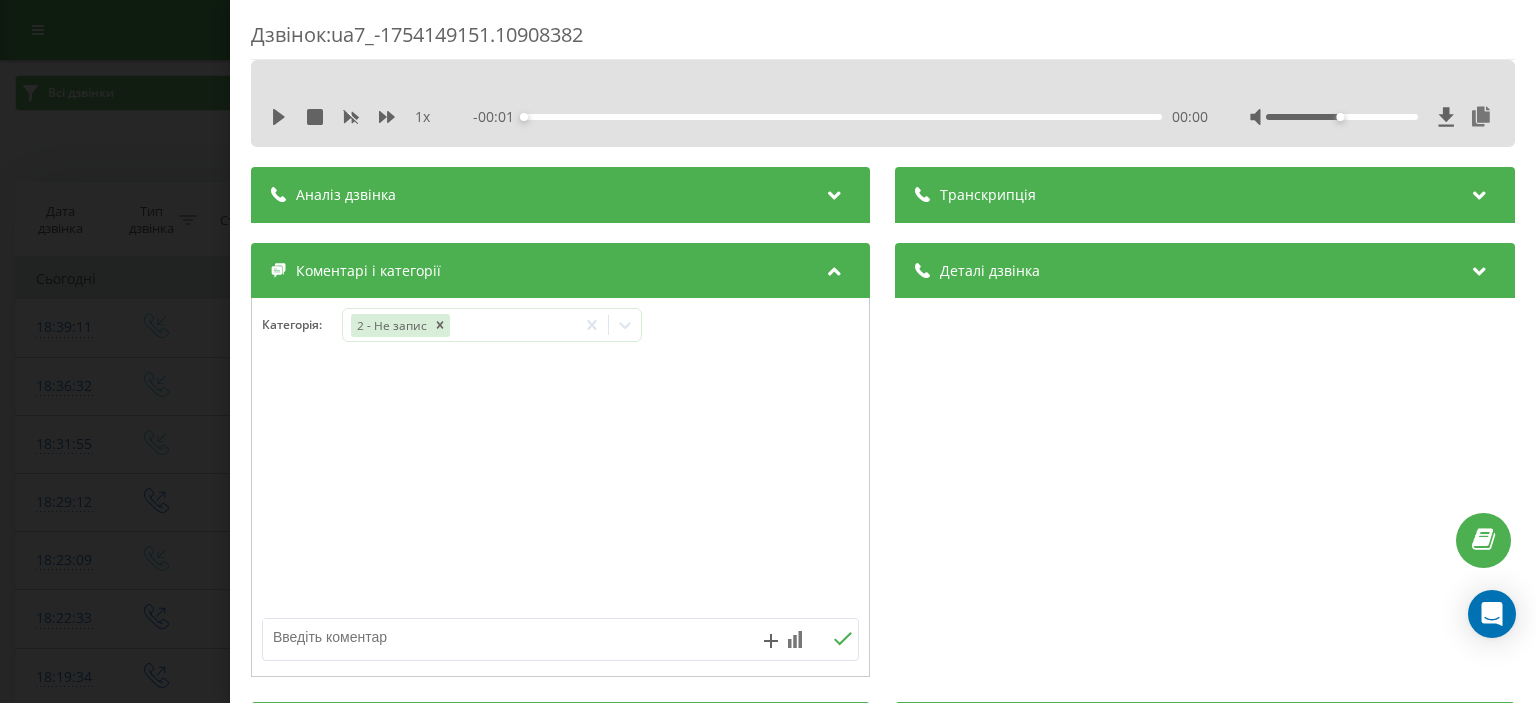 click at bounding box center [501, 637] 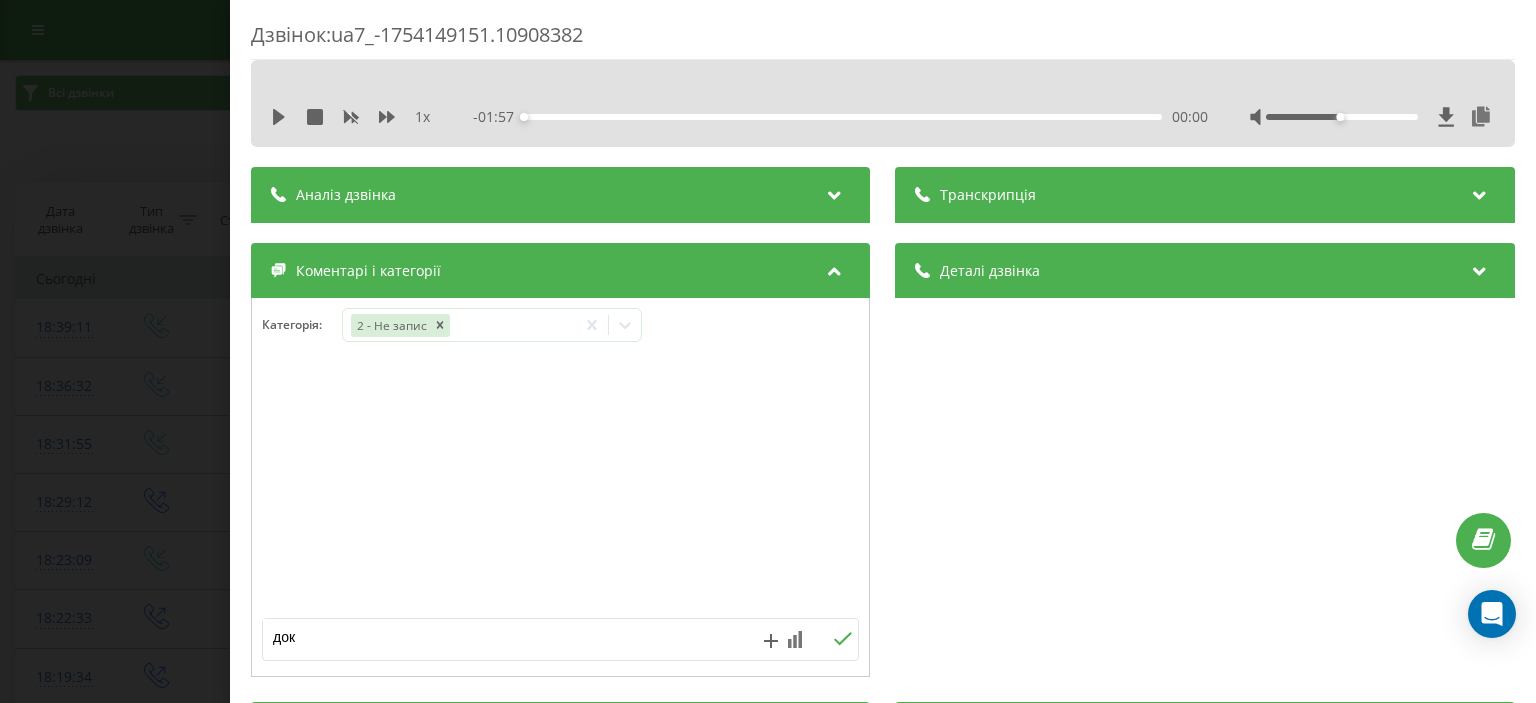 type on "доки" 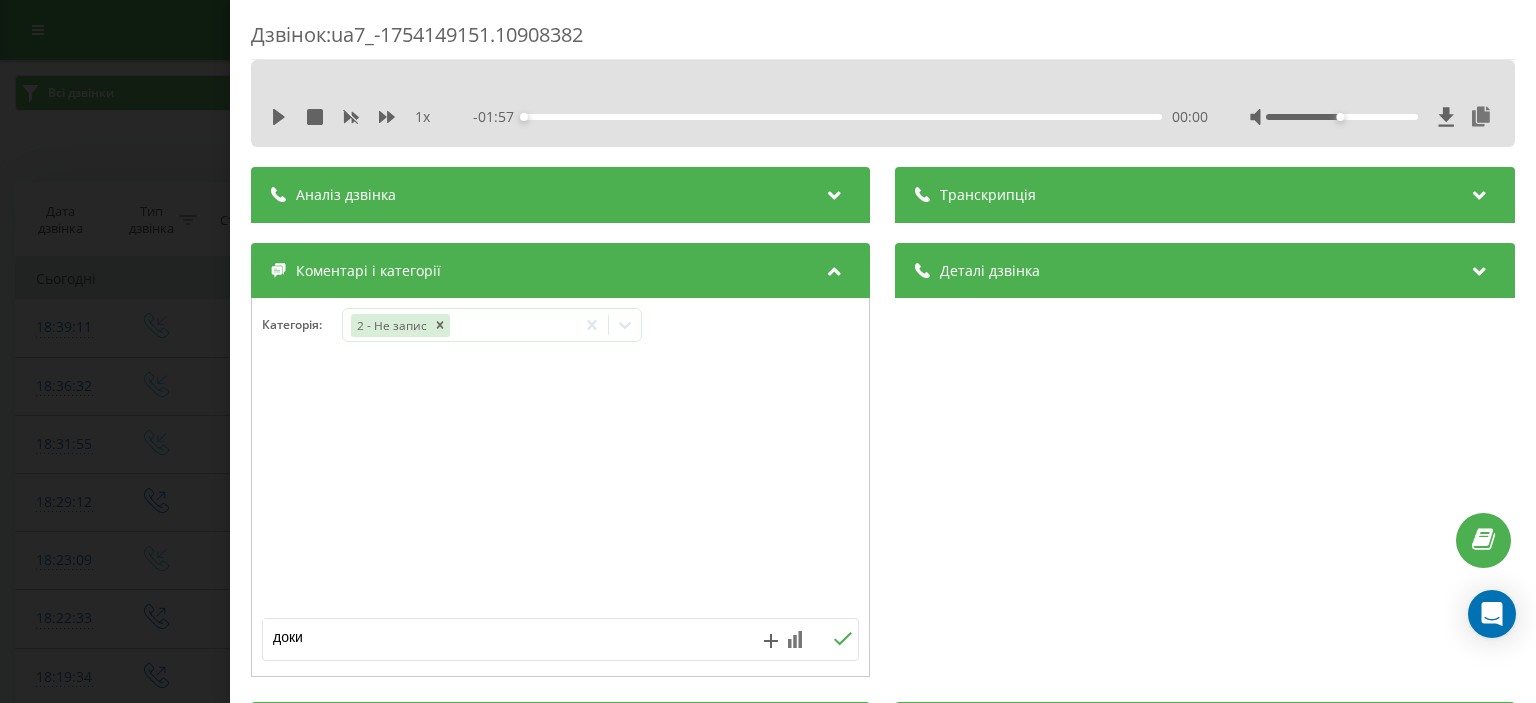 click 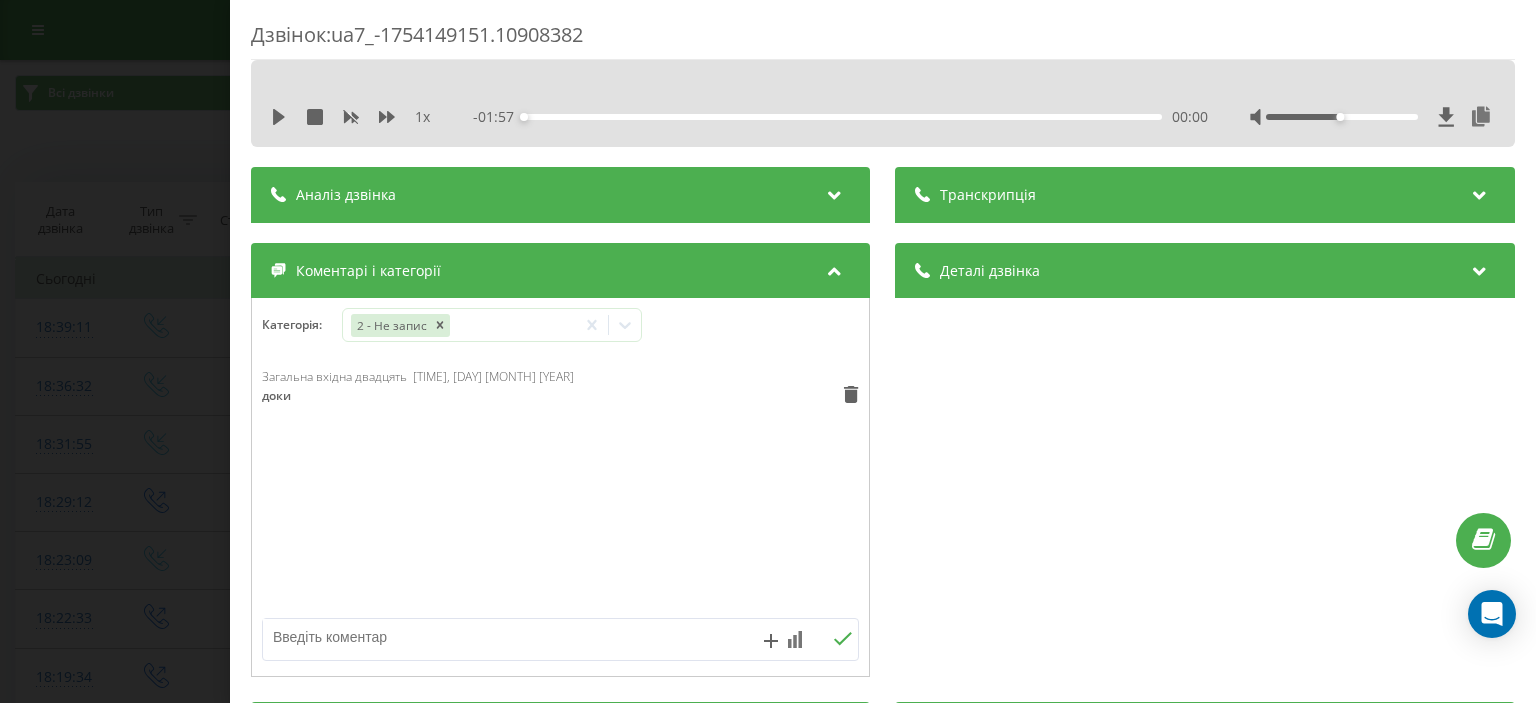 click on "Дзвінок :  ua7_-1754149151.10908382   1 x  - 01:57 00:00   00:00   Транскрипція Для AI-аналізу майбутніх дзвінків  налаштуйте та активуйте профіль на сторінці . Якщо профіль вже є і дзвінок відповідає його умовам, оновіть сторінку через 10 хвилин - AI аналізує поточний дзвінок. Аналіз дзвінка Для AI-аналізу майбутніх дзвінків  налаштуйте та активуйте профіль на сторінці . Якщо профіль вже є і дзвінок відповідає його умовам, оновіть сторінку через 10 хвилин - AI аналізує поточний дзвінок. Деталі дзвінка Загальне Дата дзвінка 2025-08-02 18:39:11 Тип дзвінка Вхідний Статус дзвінка Повторний 380443347689" at bounding box center [768, 351] 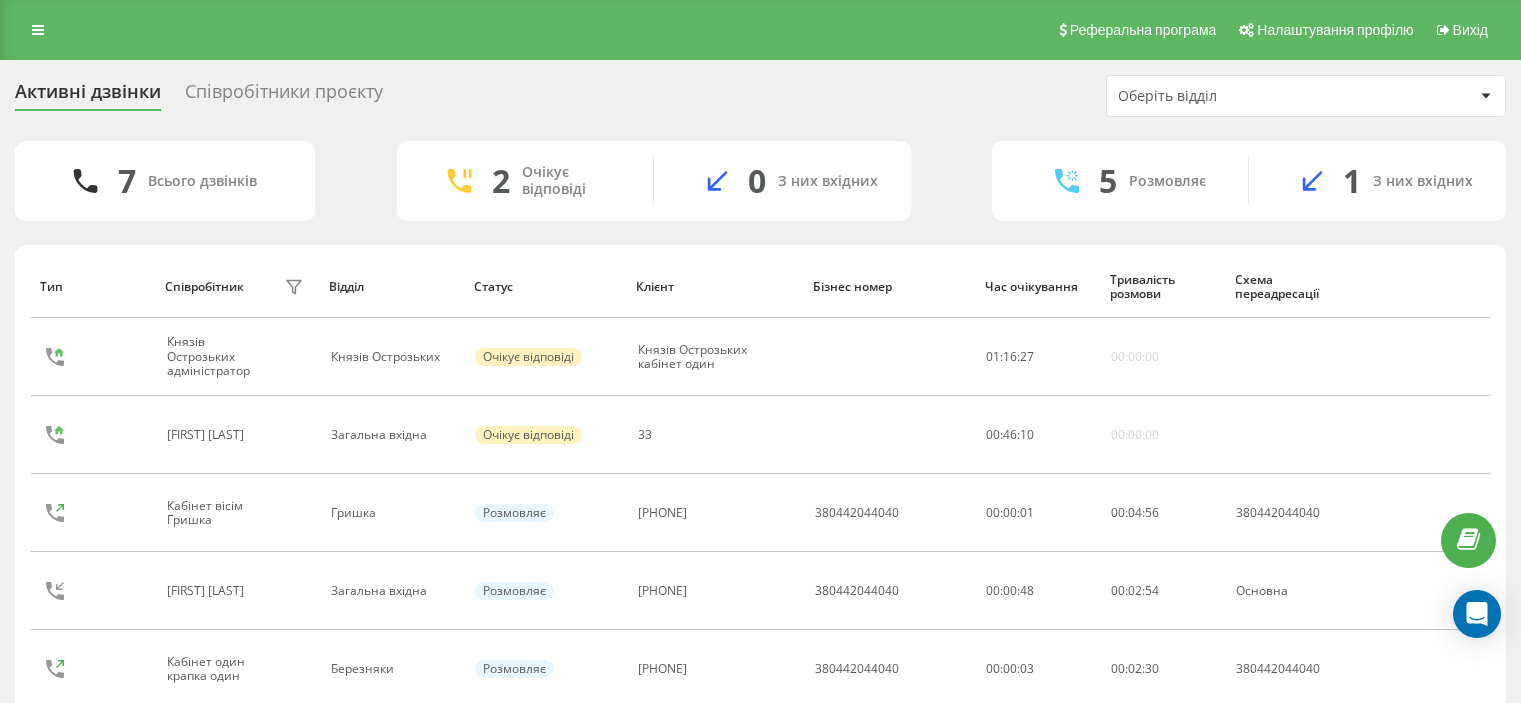 scroll, scrollTop: 0, scrollLeft: 0, axis: both 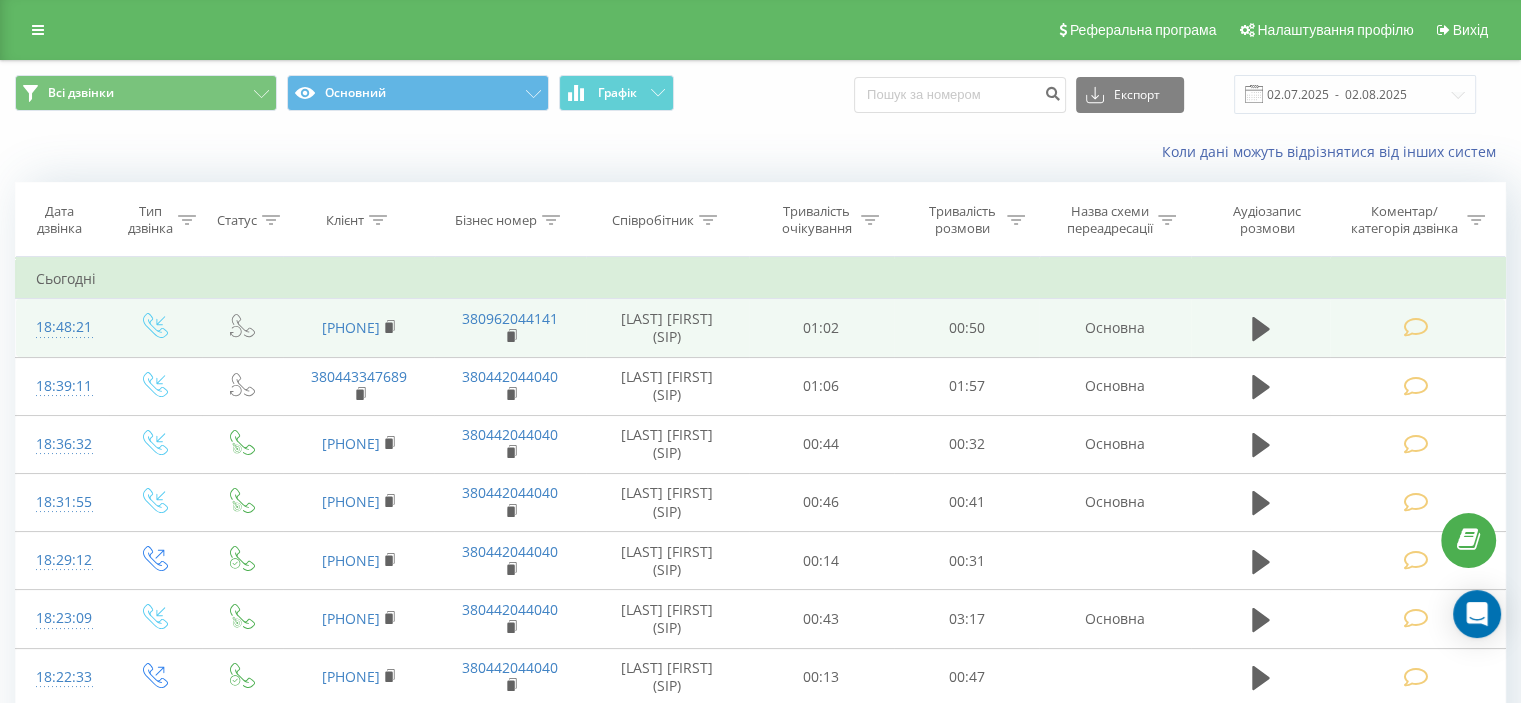 click at bounding box center (1417, 328) 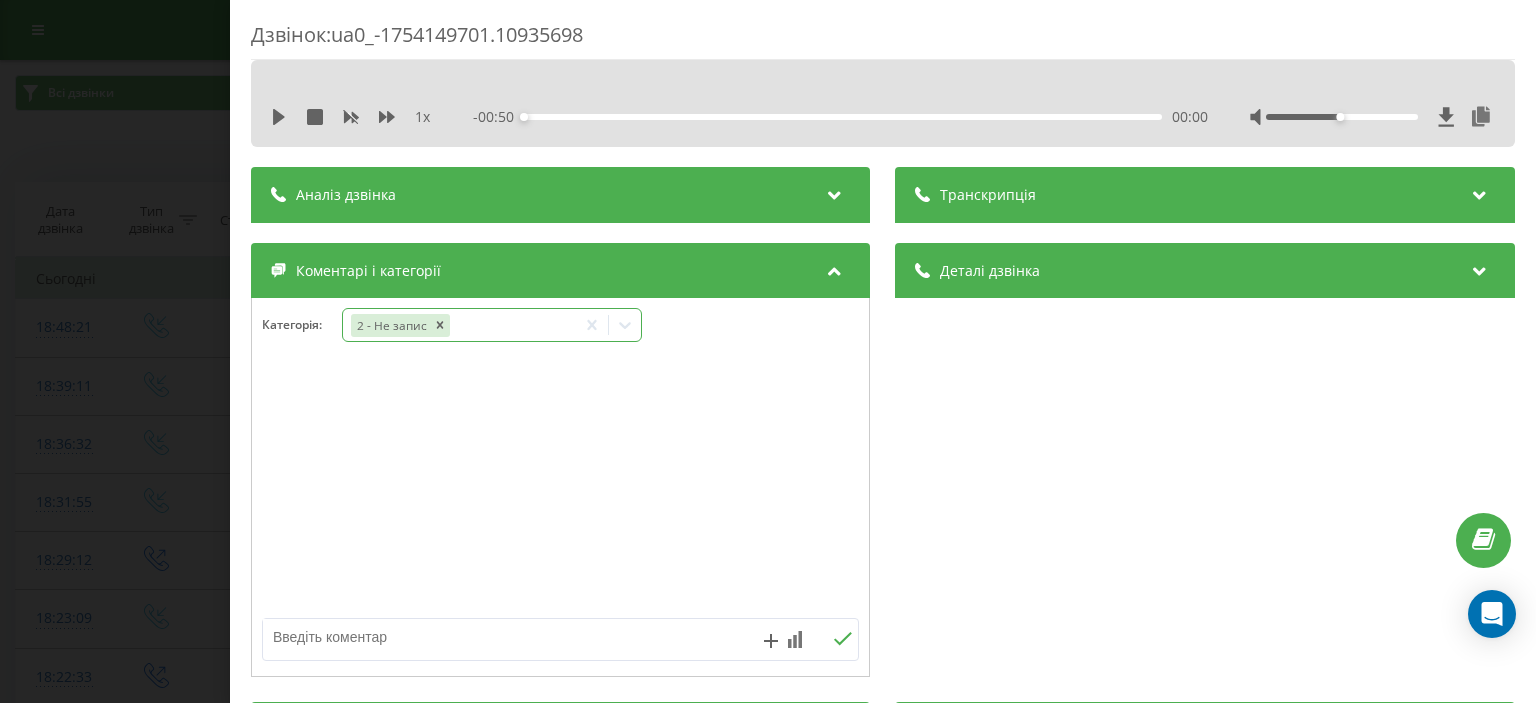 click on "2 - Не запис" at bounding box center (459, 325) 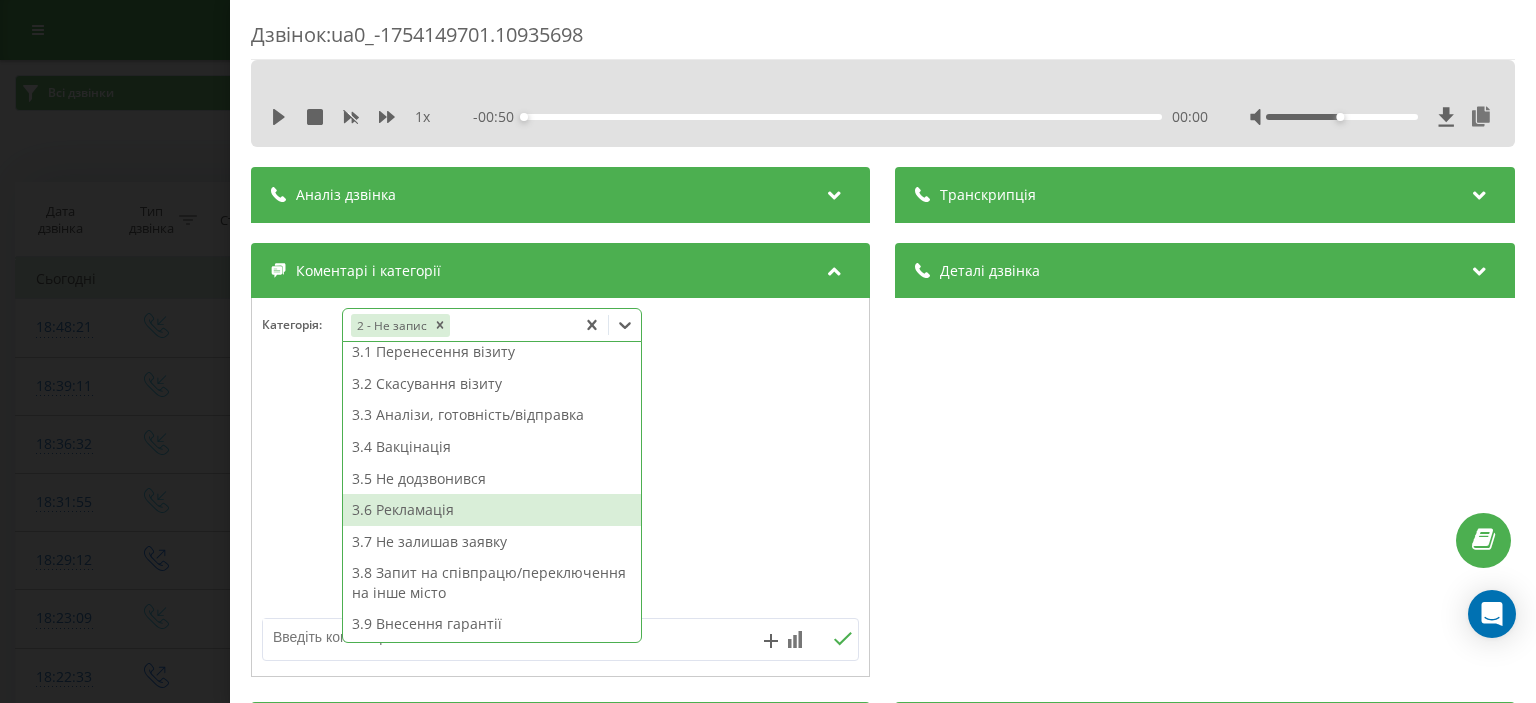 scroll, scrollTop: 313, scrollLeft: 0, axis: vertical 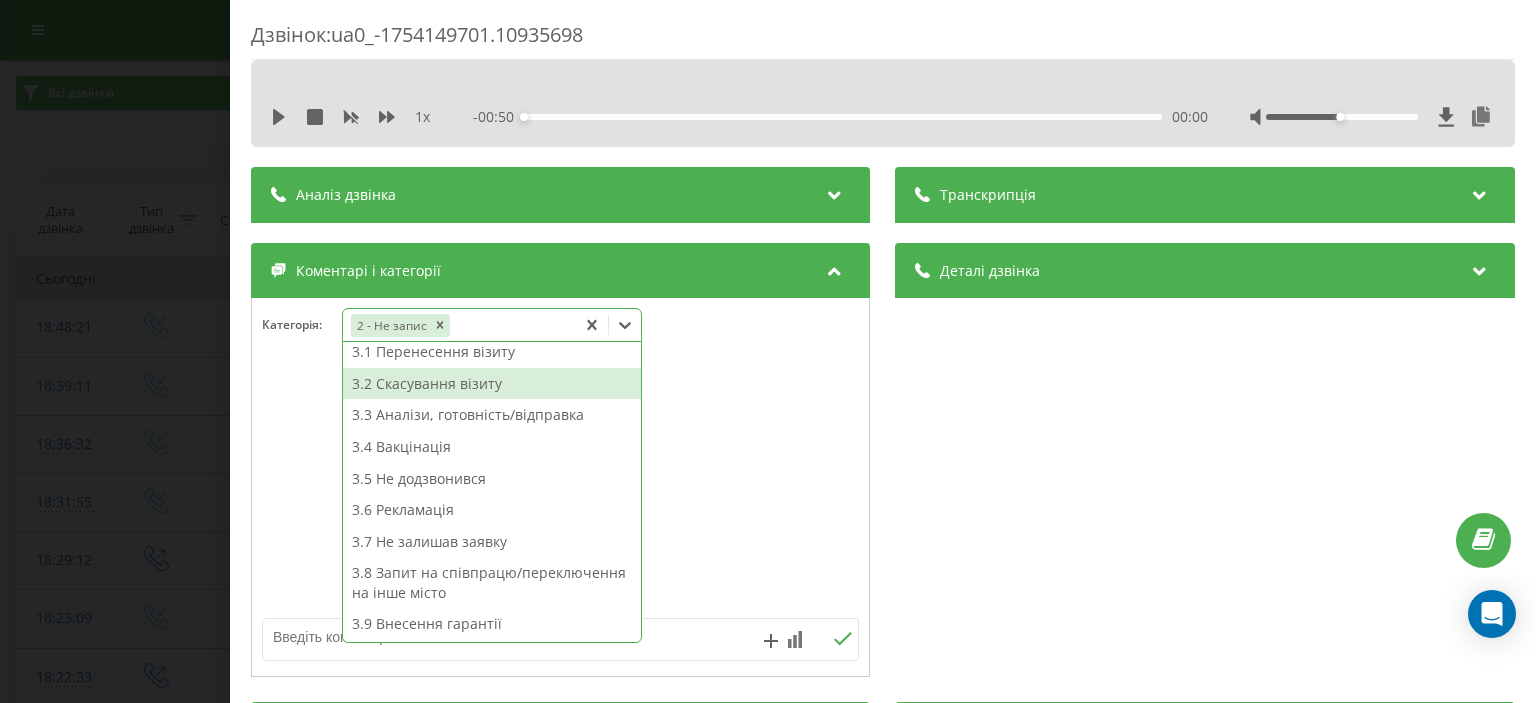 click on "3.2 Скасування візиту" at bounding box center [492, 384] 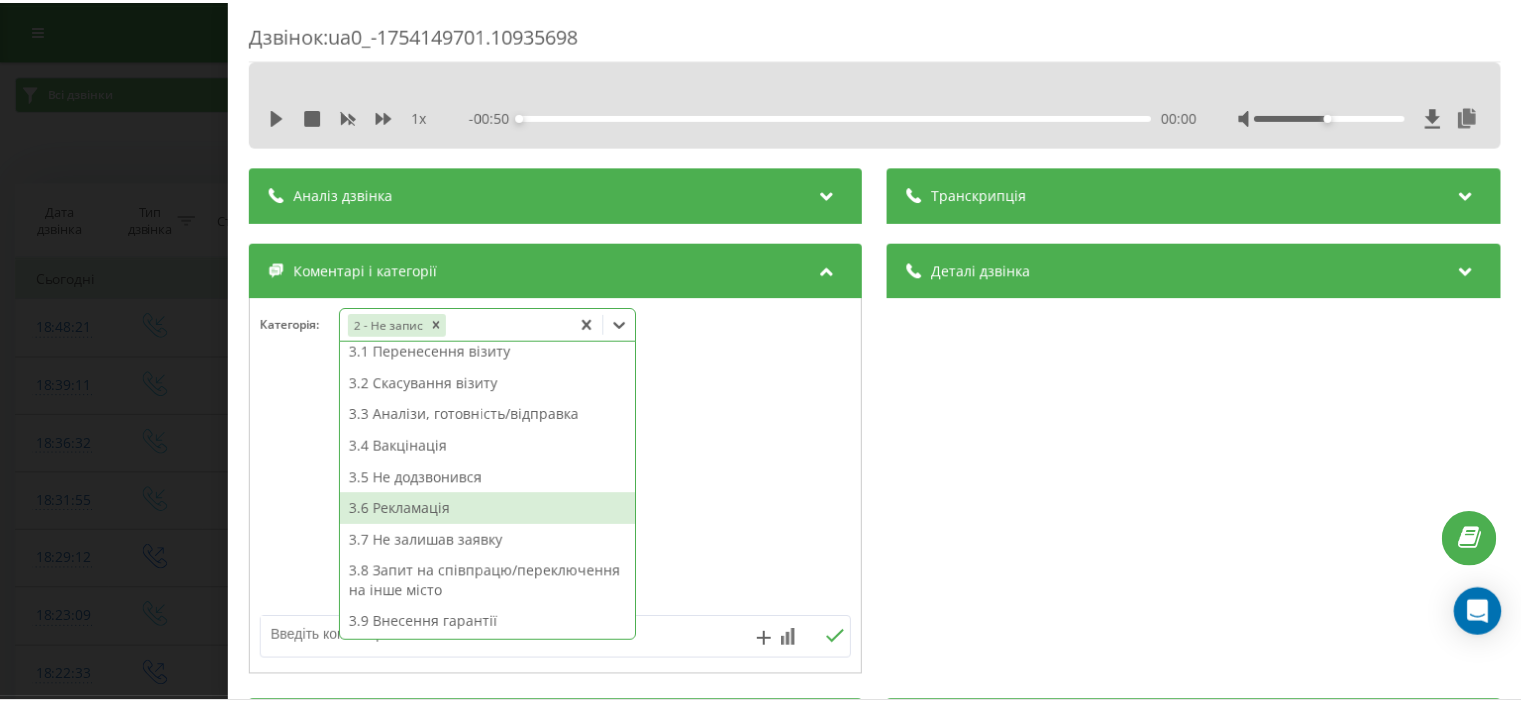 scroll, scrollTop: 282, scrollLeft: 0, axis: vertical 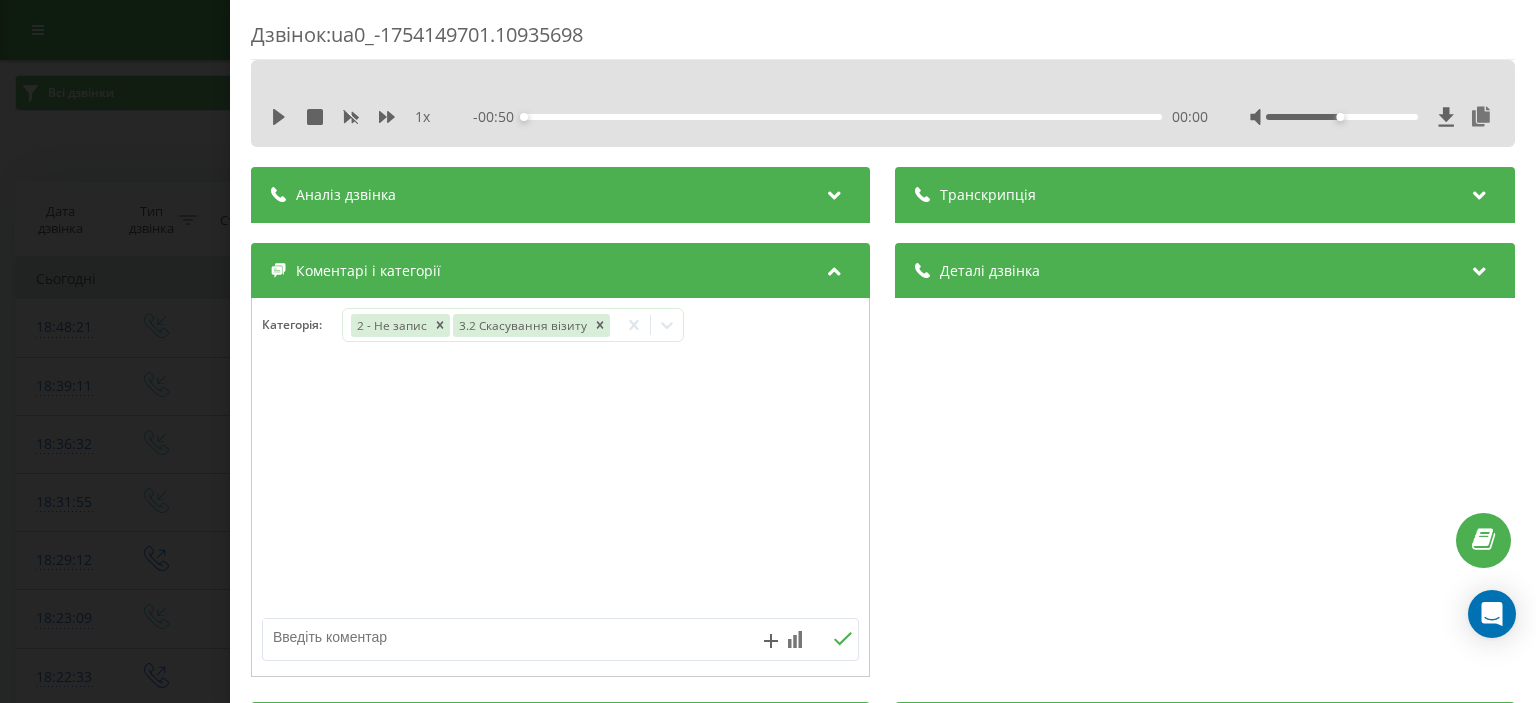 click on "Дзвінок :  ua0_-1754149701.10935698   1 x  - 00:50 00:00   00:00   Транскрипція Для AI-аналізу майбутніх дзвінків  налаштуйте та активуйте профіль на сторінці . Якщо профіль вже є і дзвінок відповідає його умовам, оновіть сторінку через 10 хвилин - AI аналізує поточний дзвінок. Аналіз дзвінка Для AI-аналізу майбутніх дзвінків  налаштуйте та активуйте профіль на сторінці . Якщо профіль вже є і дзвінок відповідає його умовам, оновіть сторінку через 10 хвилин - AI аналізує поточний дзвінок. Деталі дзвінка Загальне Дата дзвінка 2025-08-02 18:48:21 Тип дзвінка Вхідний Статус дзвінка Повторний 380975743500" at bounding box center [768, 351] 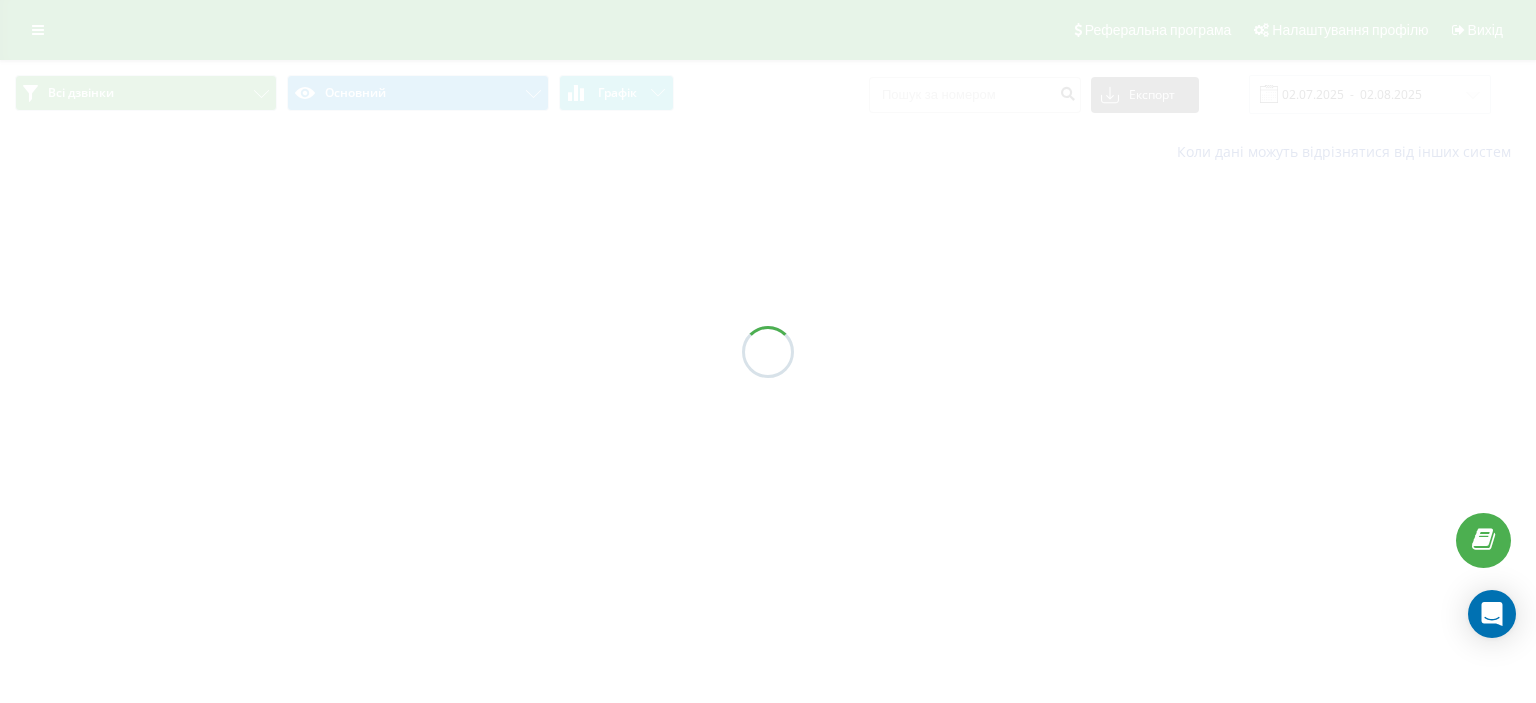 scroll, scrollTop: 0, scrollLeft: 0, axis: both 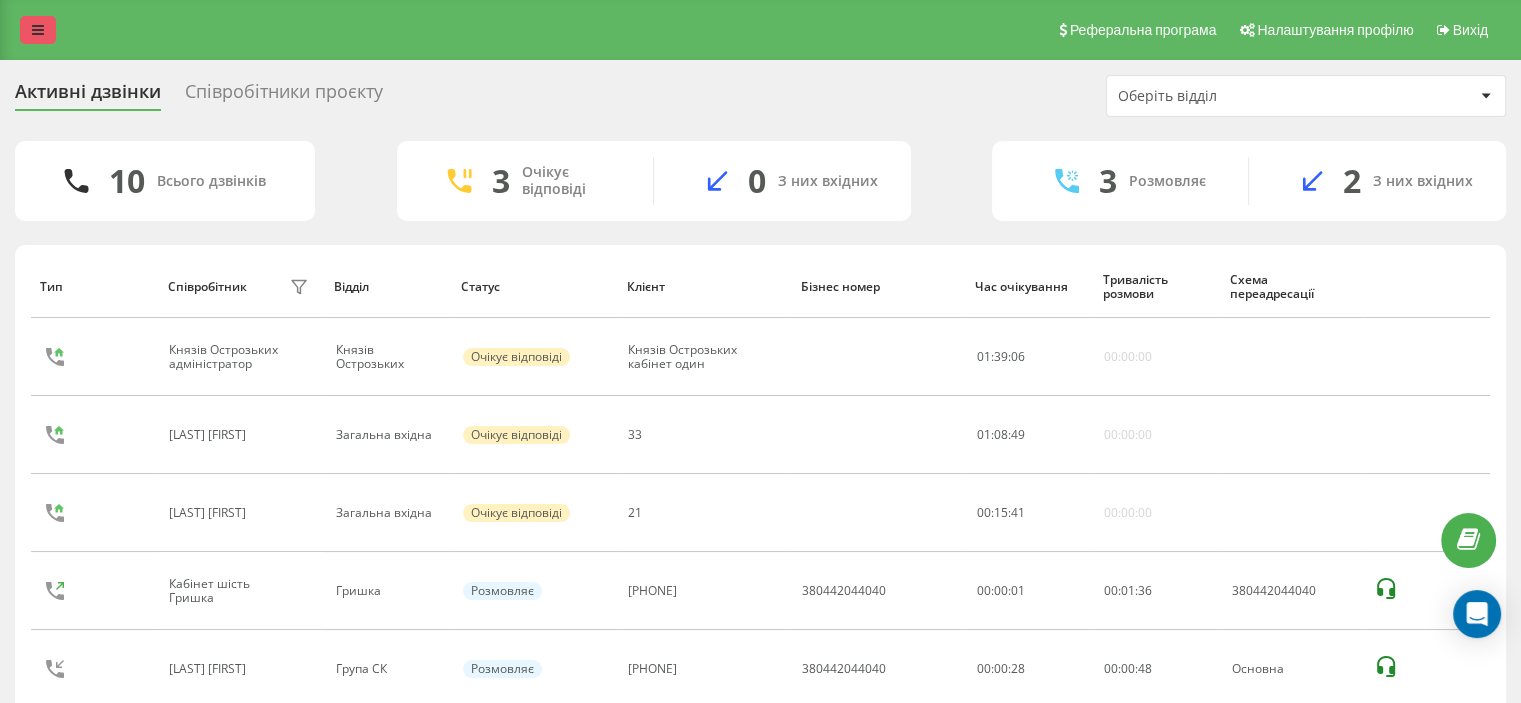 click at bounding box center [38, 30] 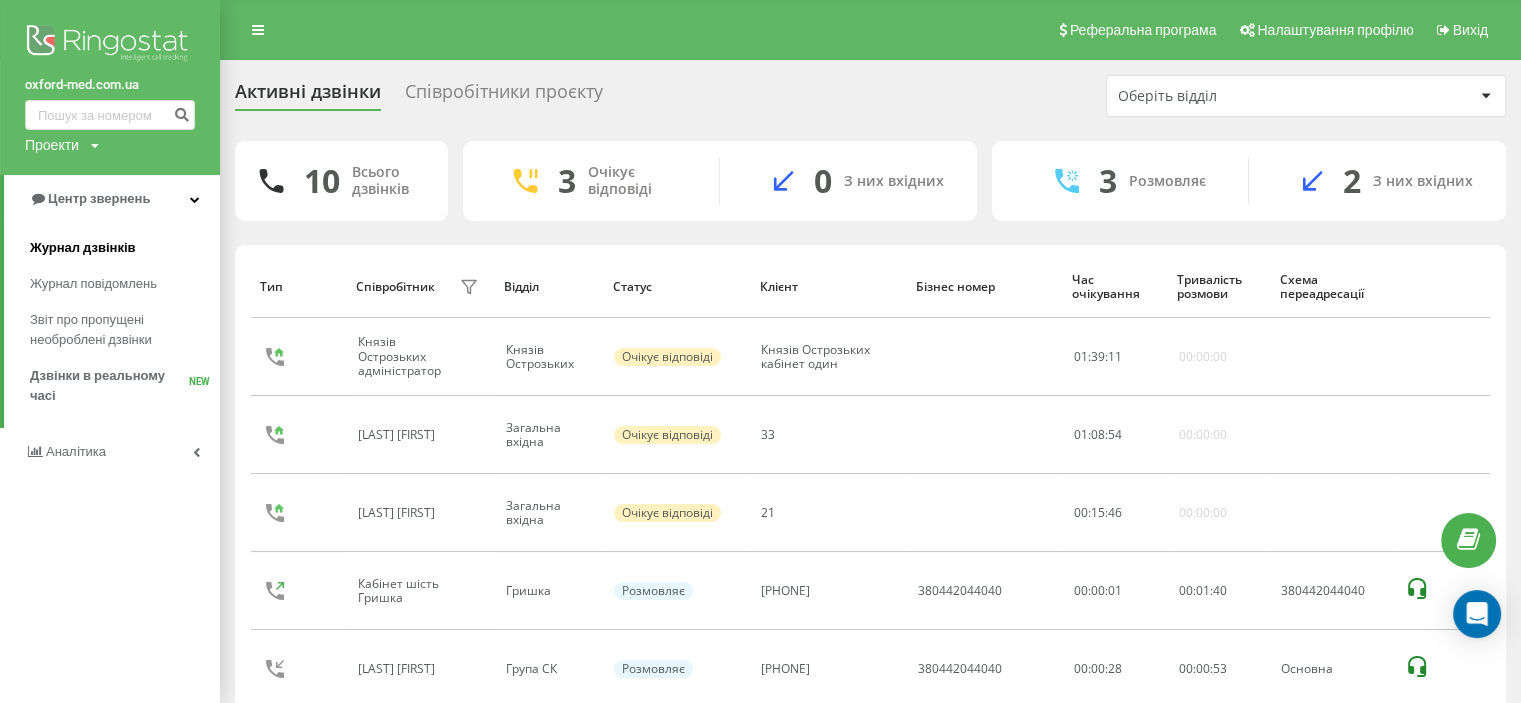 click on "Журнал дзвінків" at bounding box center (83, 248) 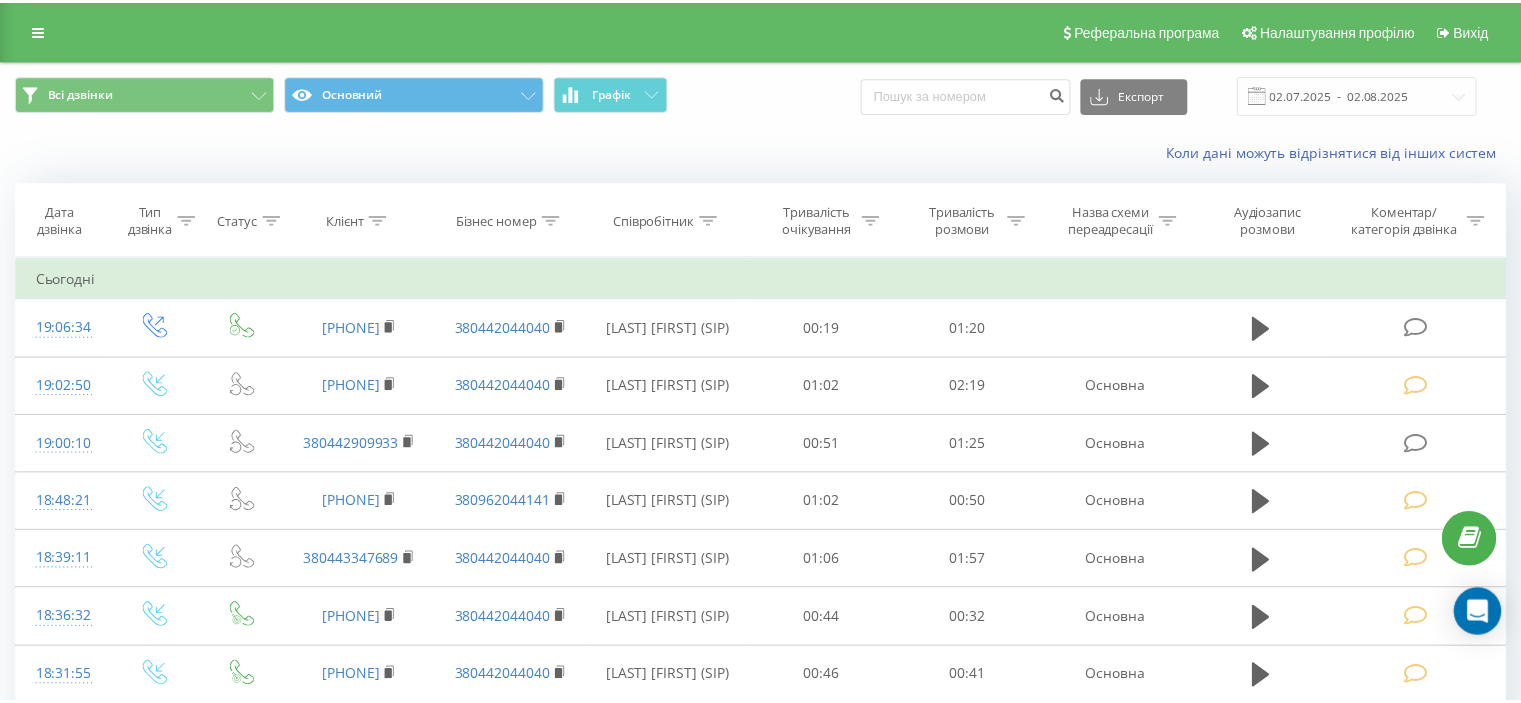 scroll, scrollTop: 0, scrollLeft: 0, axis: both 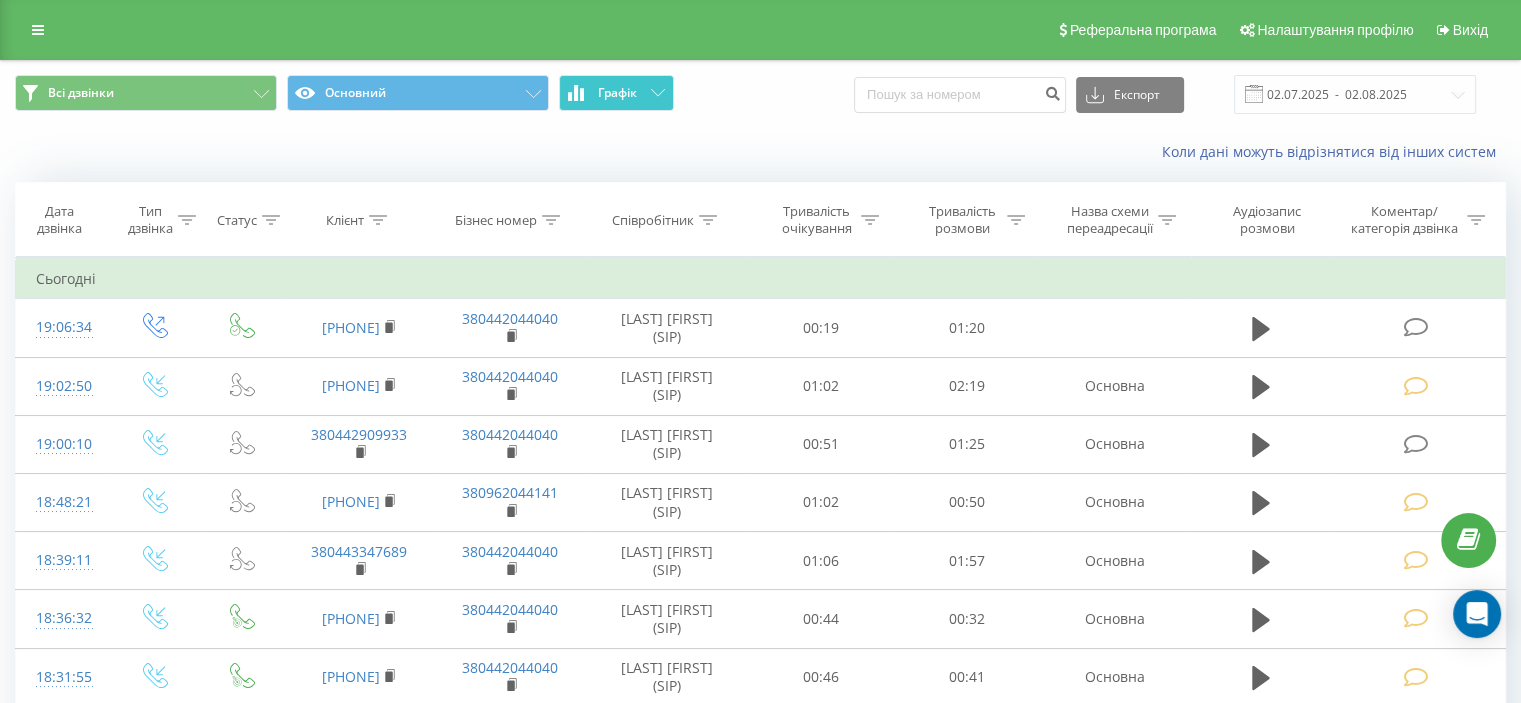 click 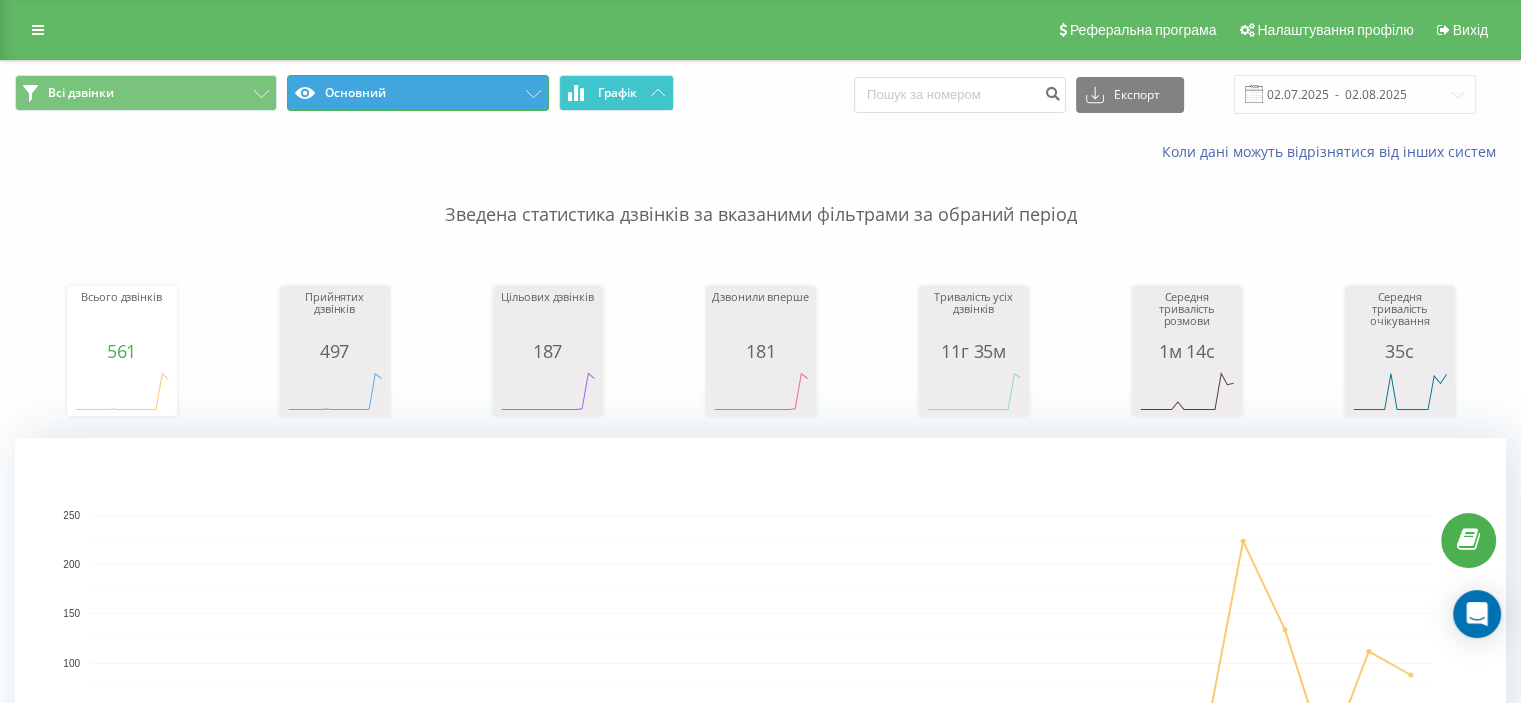 click 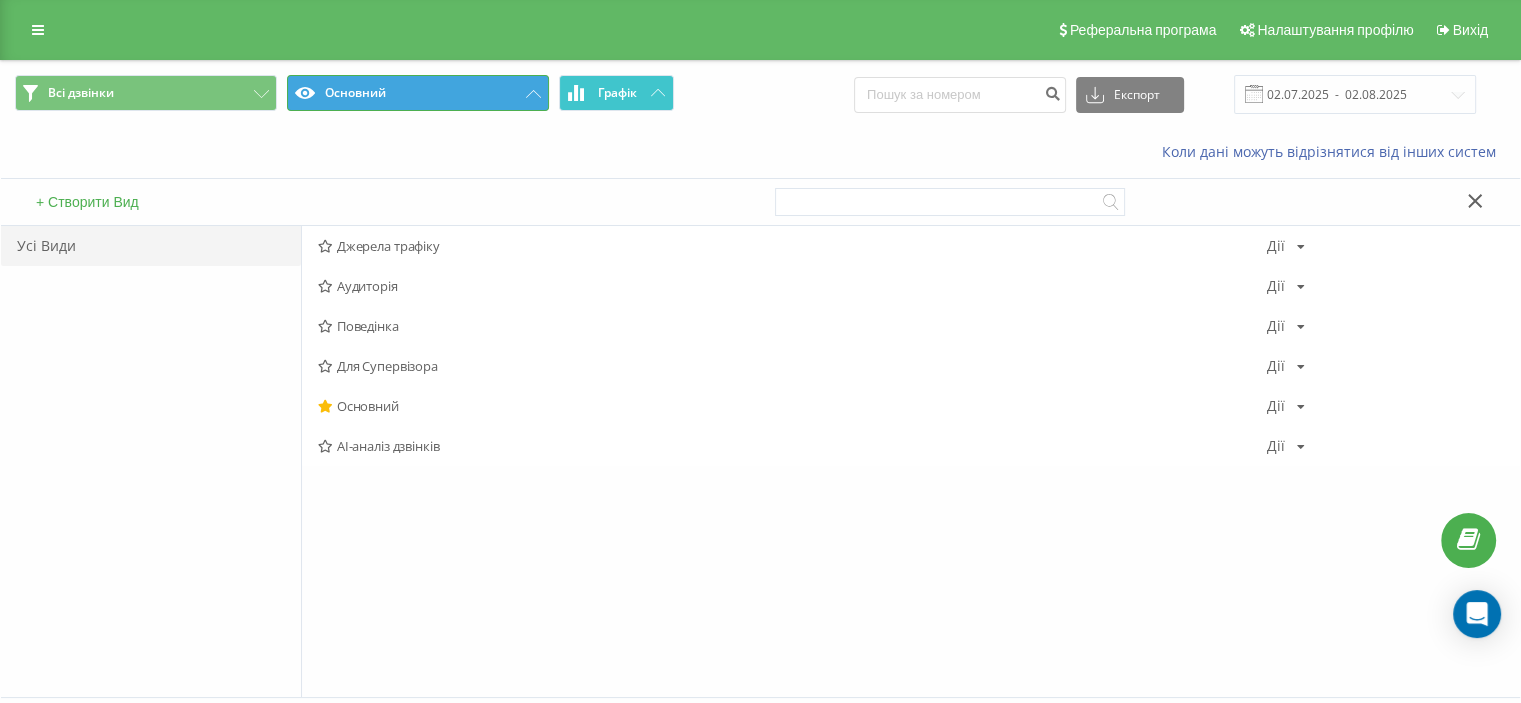 click 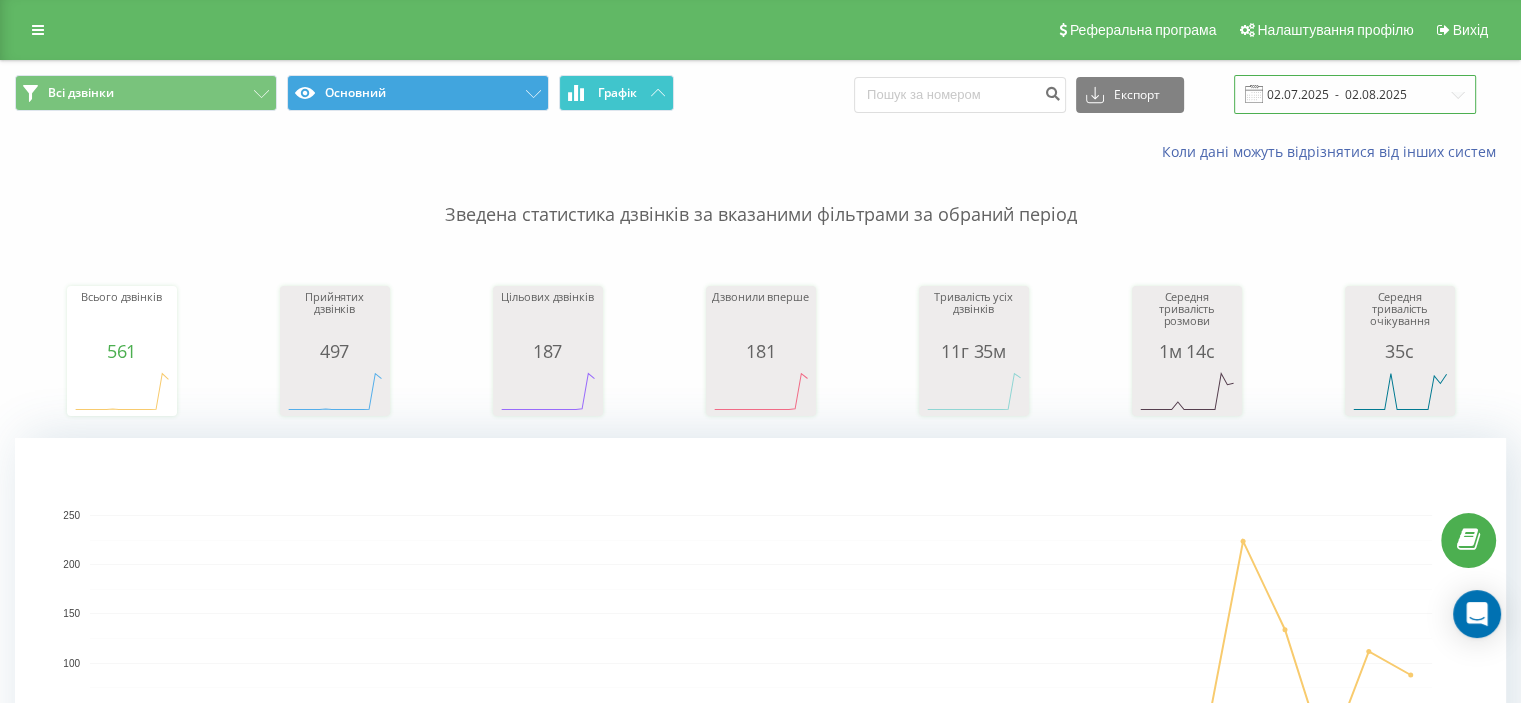 click on "02.07.2025  -  02.08.2025" at bounding box center [1355, 94] 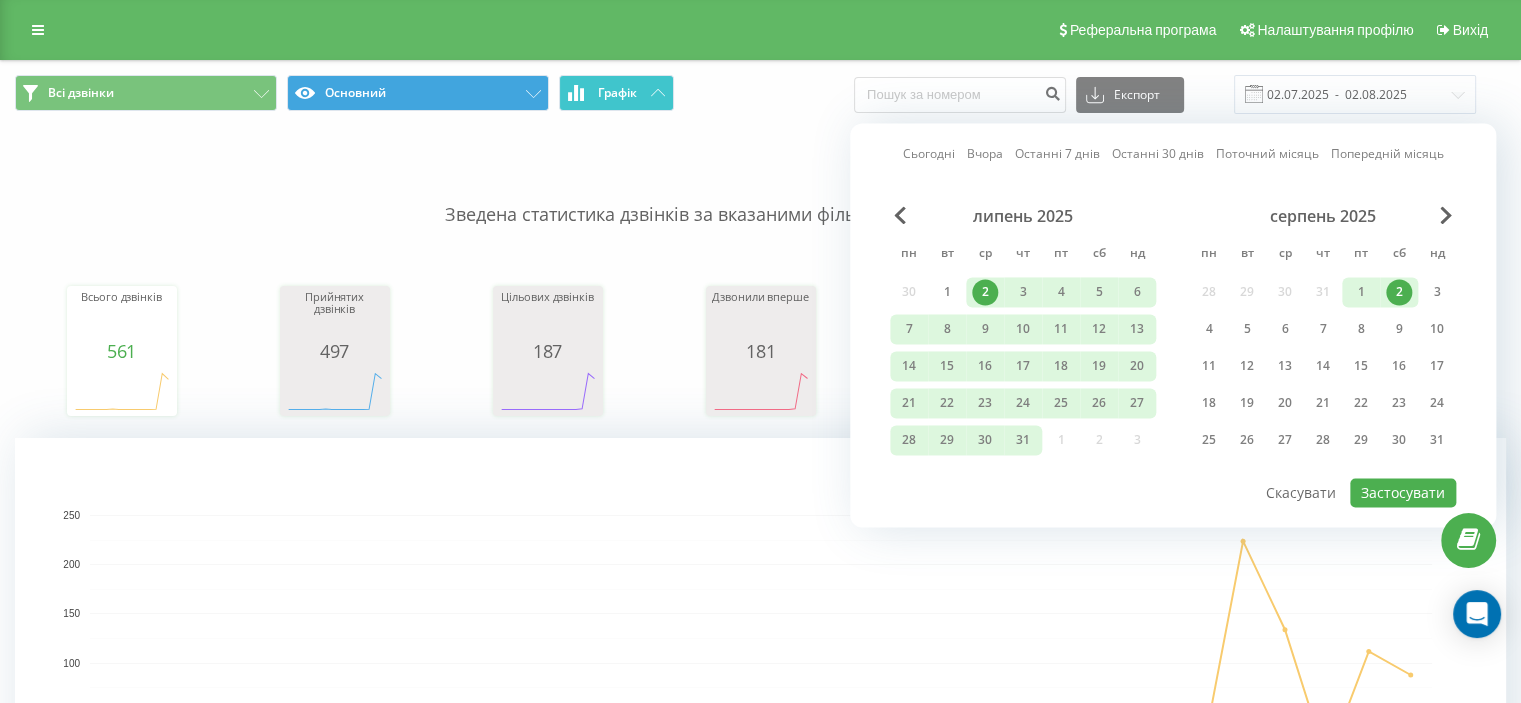 click on "2" at bounding box center (1399, 292) 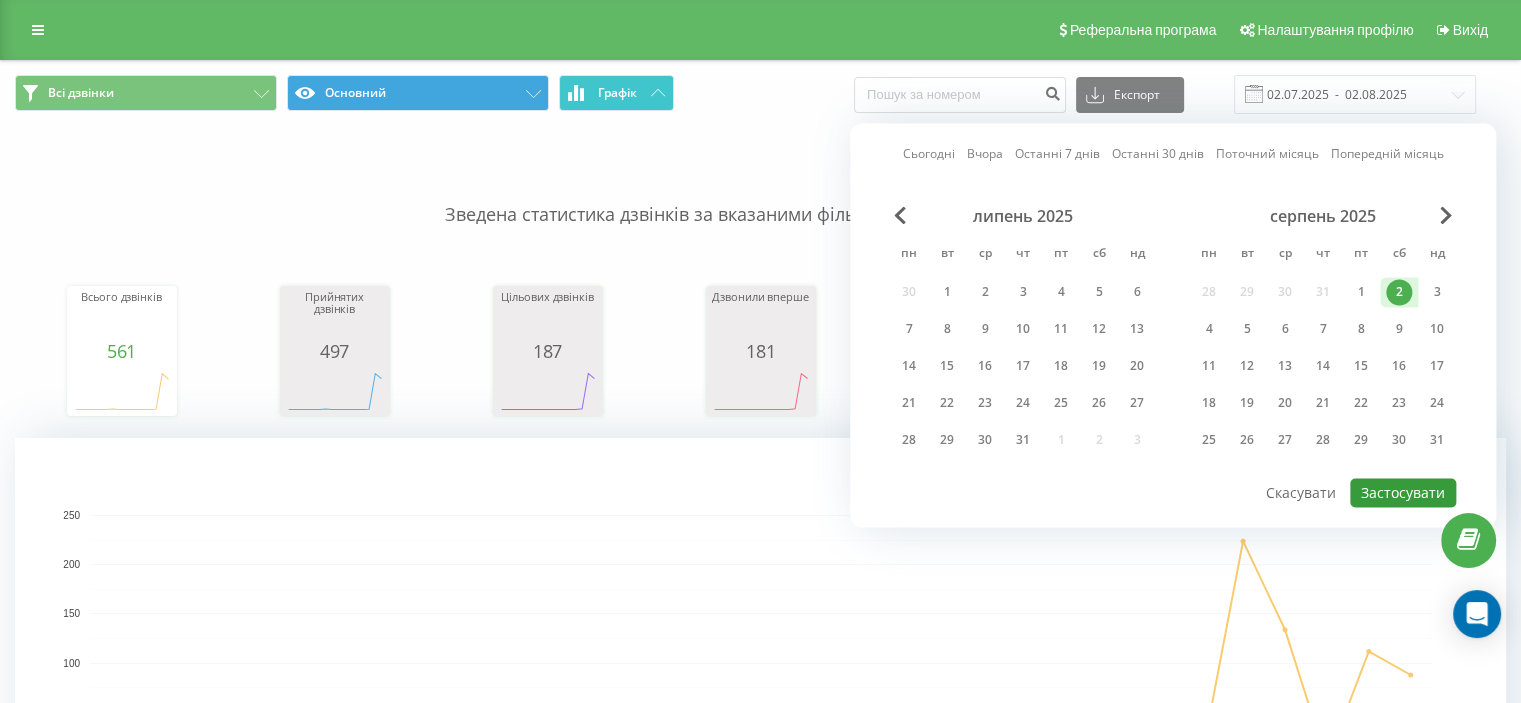 click on "Застосувати" at bounding box center [1403, 492] 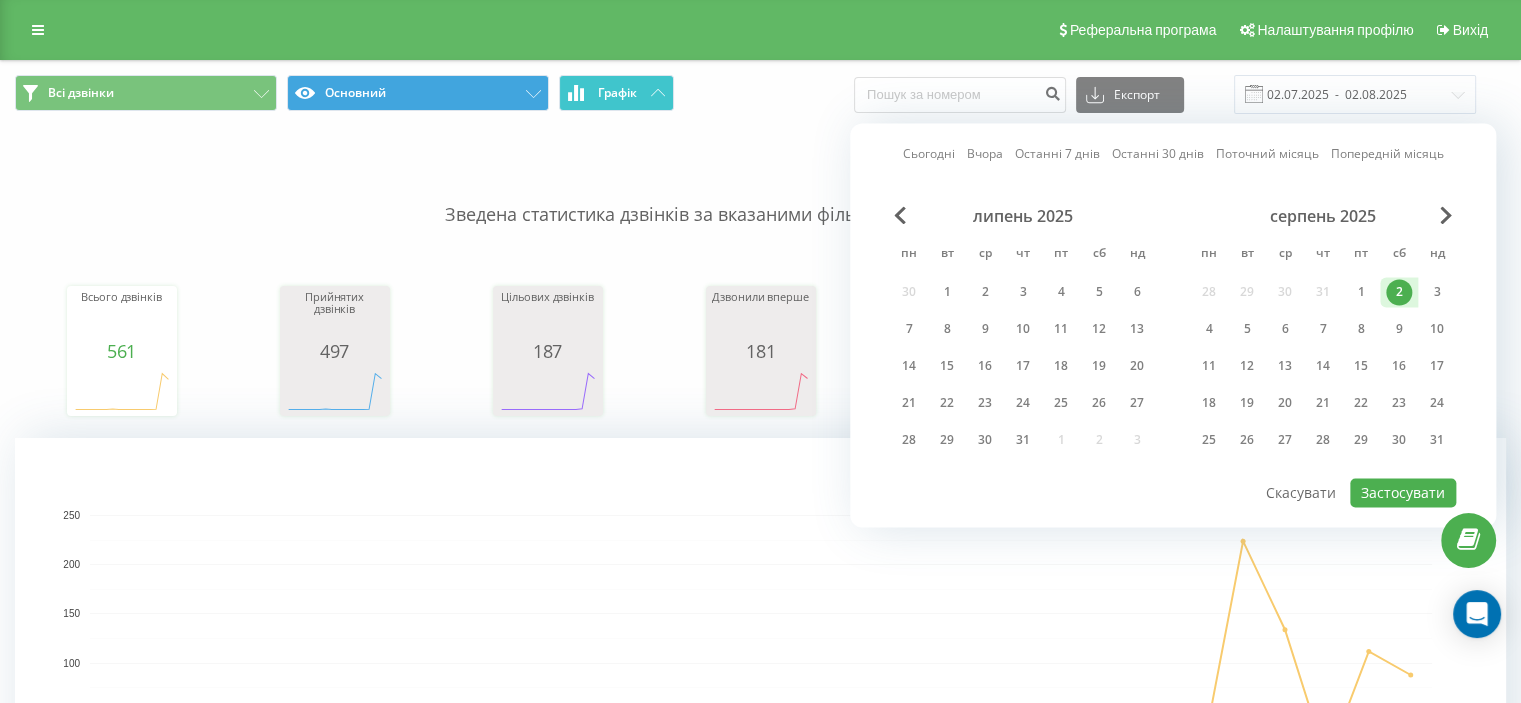 type on "02.08.2025  -  02.08.2025" 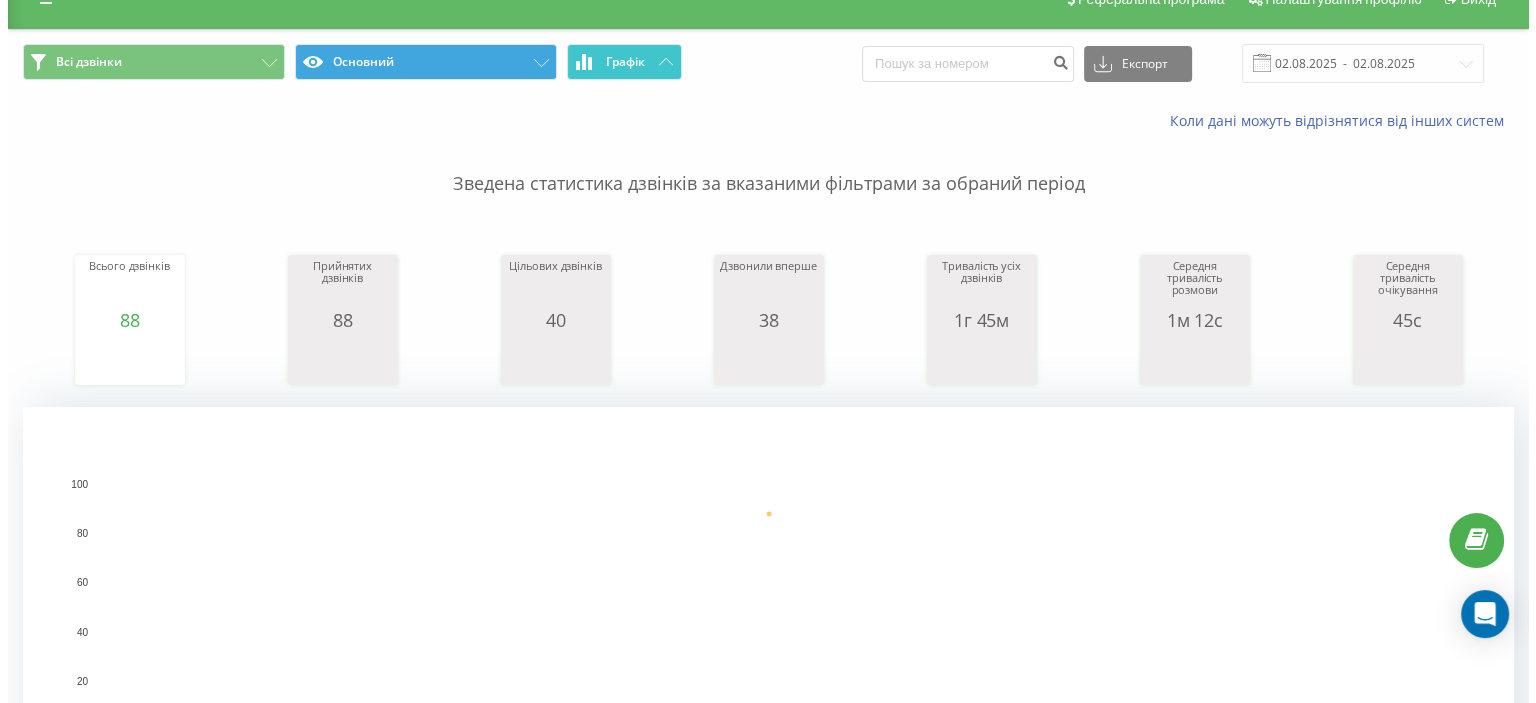 scroll, scrollTop: 0, scrollLeft: 0, axis: both 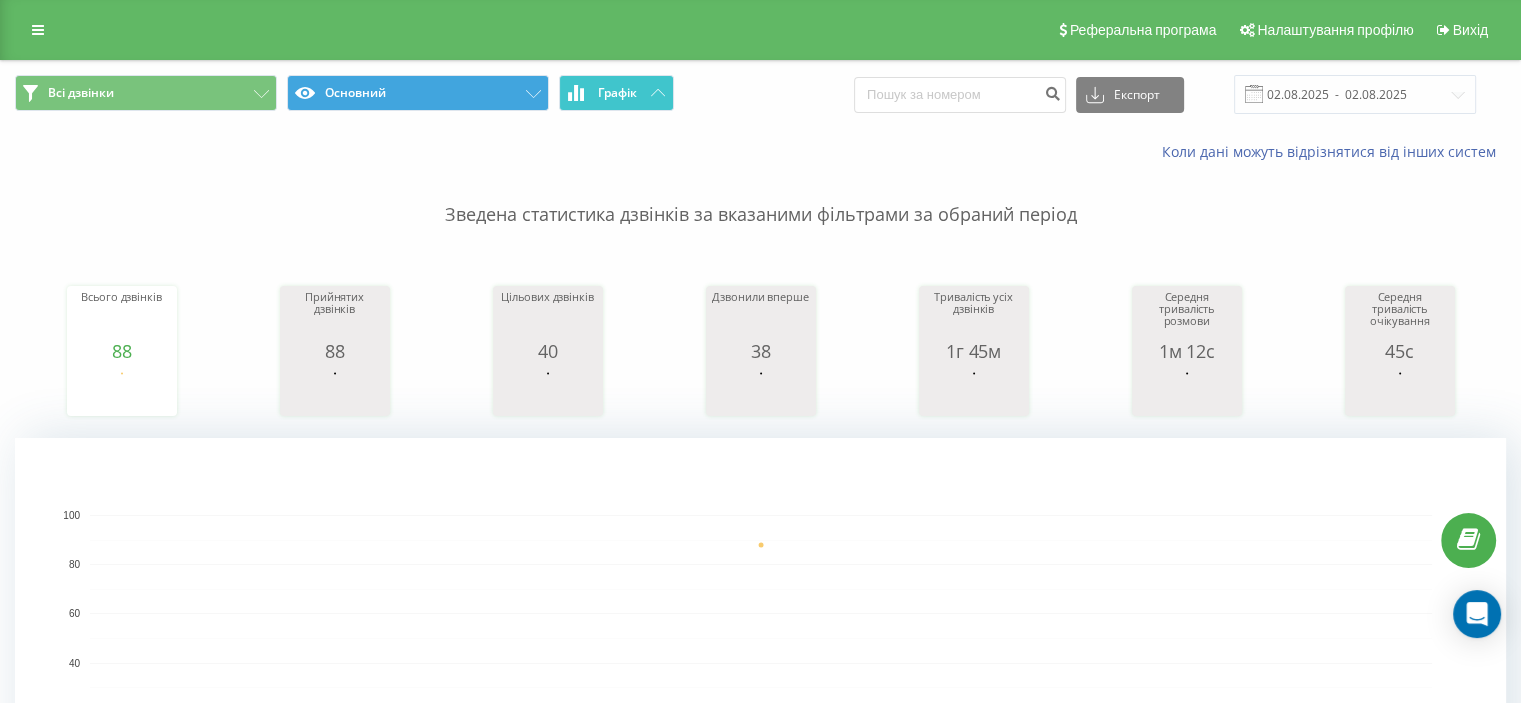 click on "Графік" at bounding box center (616, 93) 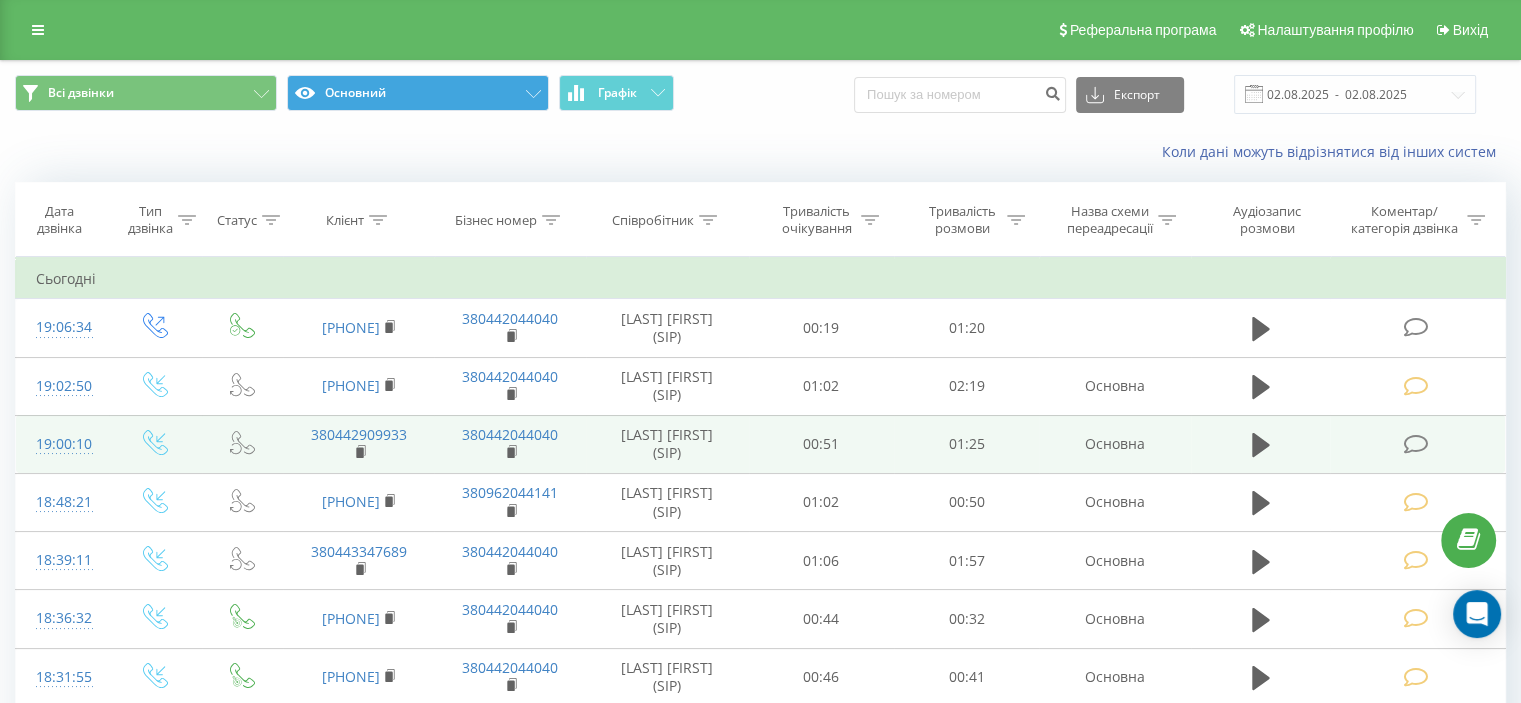 click at bounding box center (1415, 444) 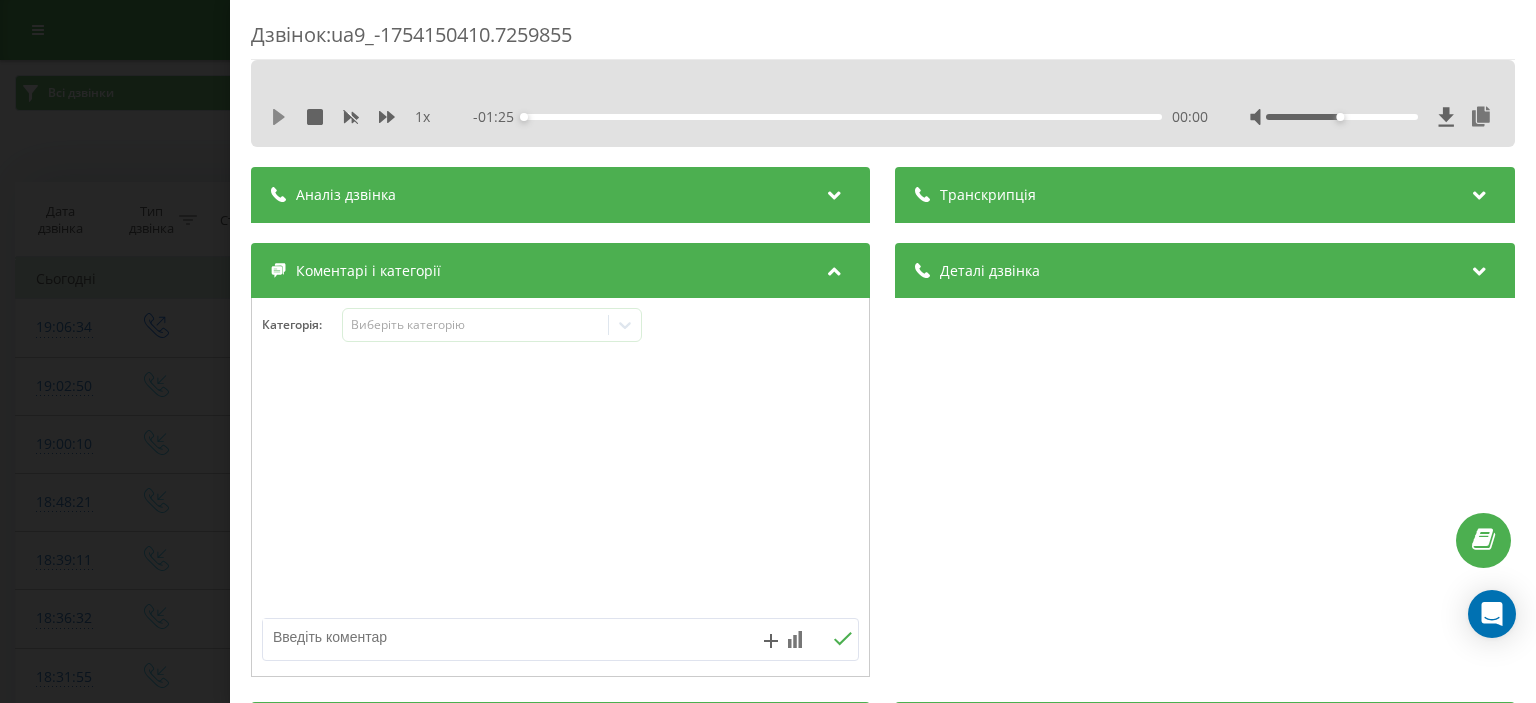 click 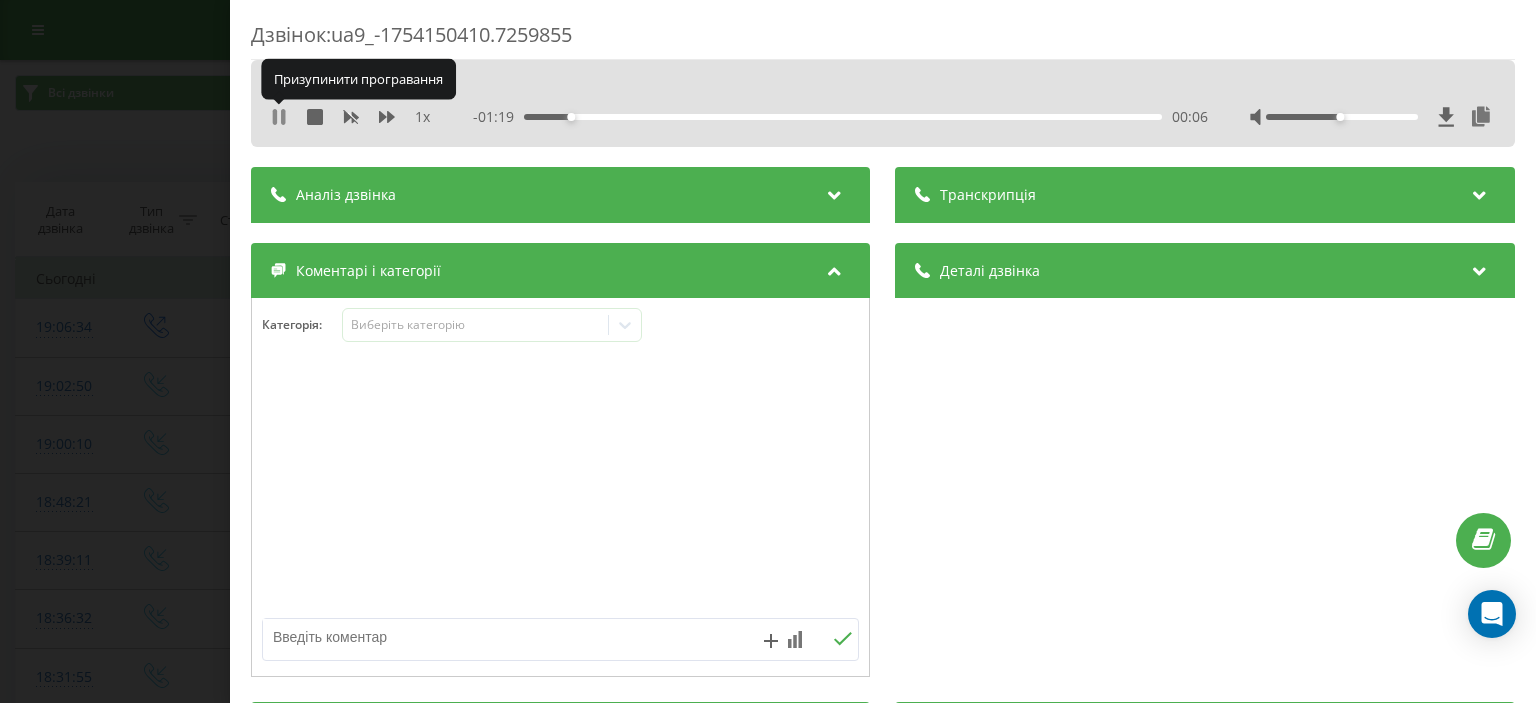 click 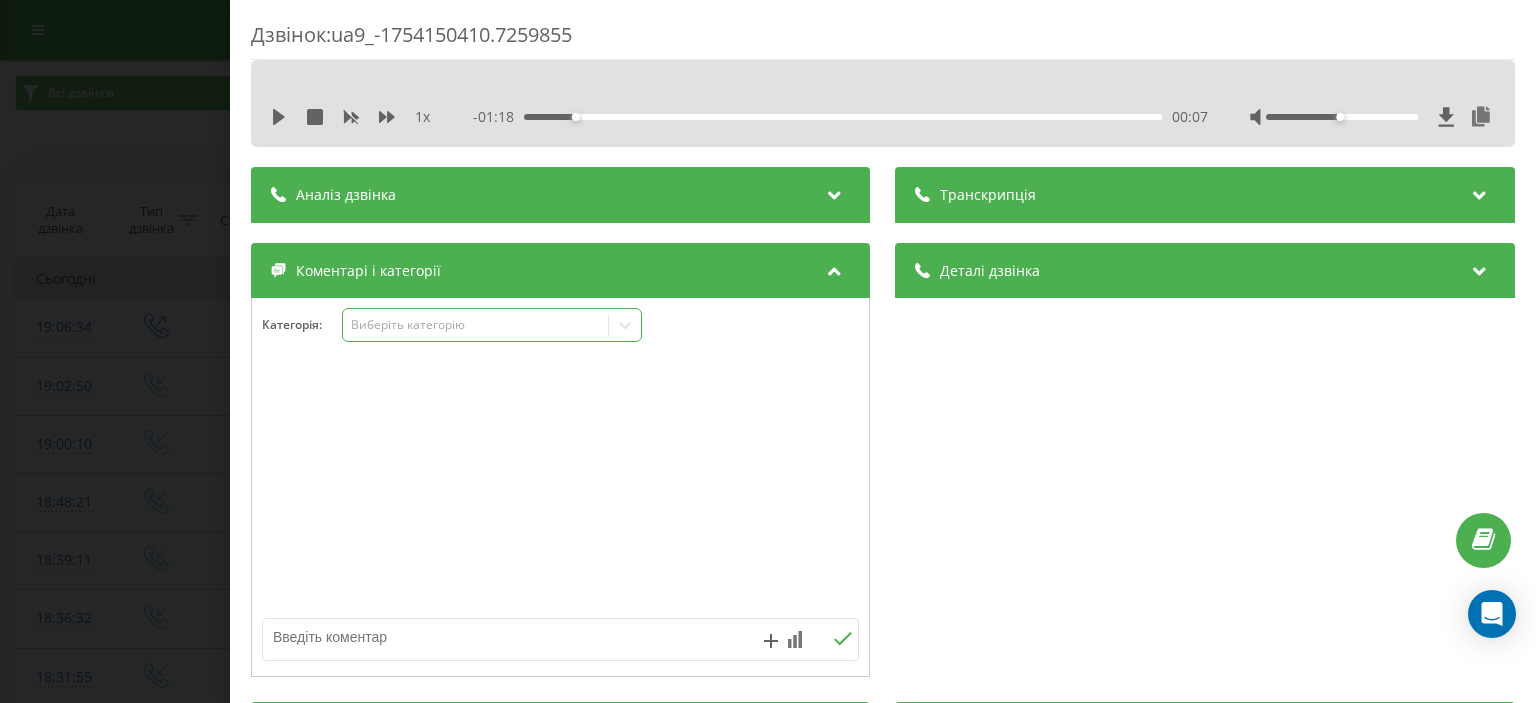 click on "Виберіть категорію" at bounding box center [476, 325] 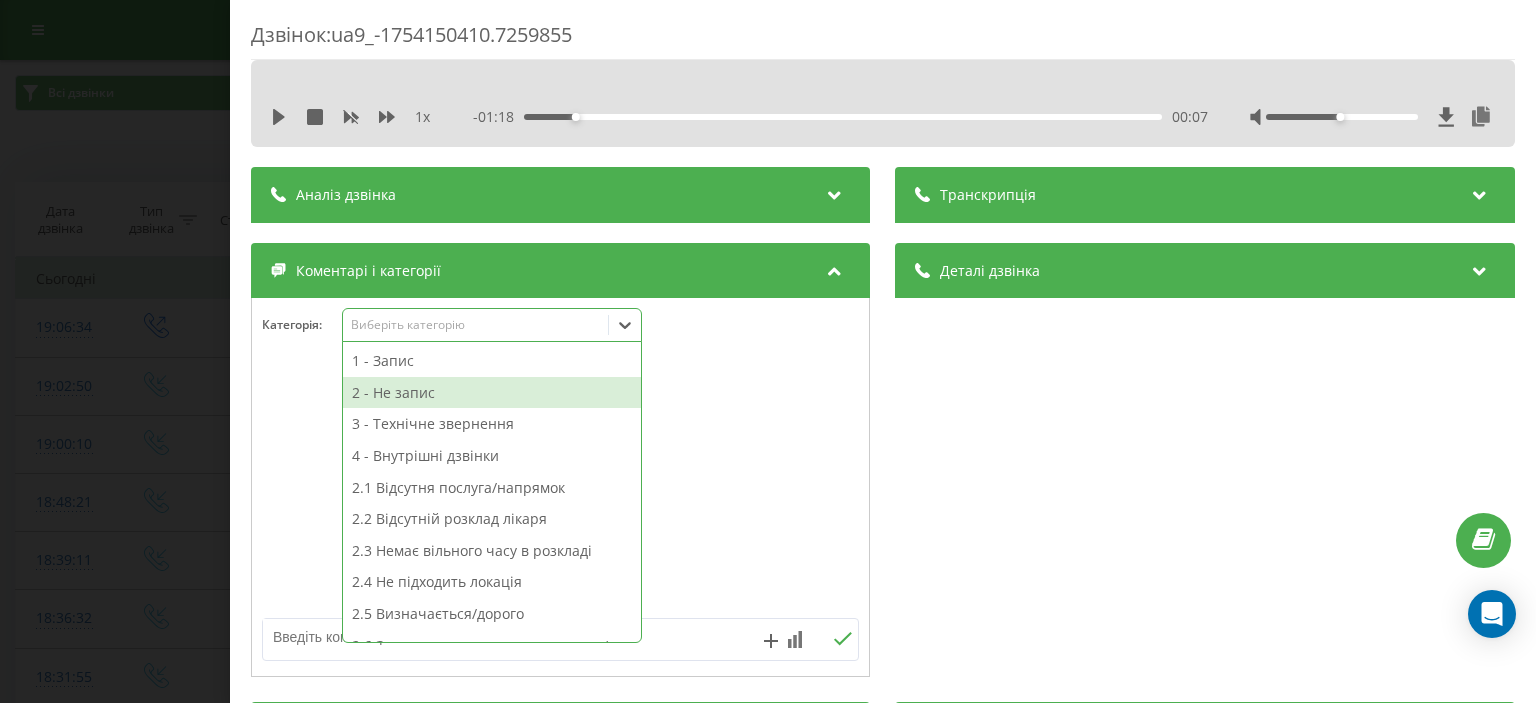 click on "2 - Не запис" at bounding box center (492, 393) 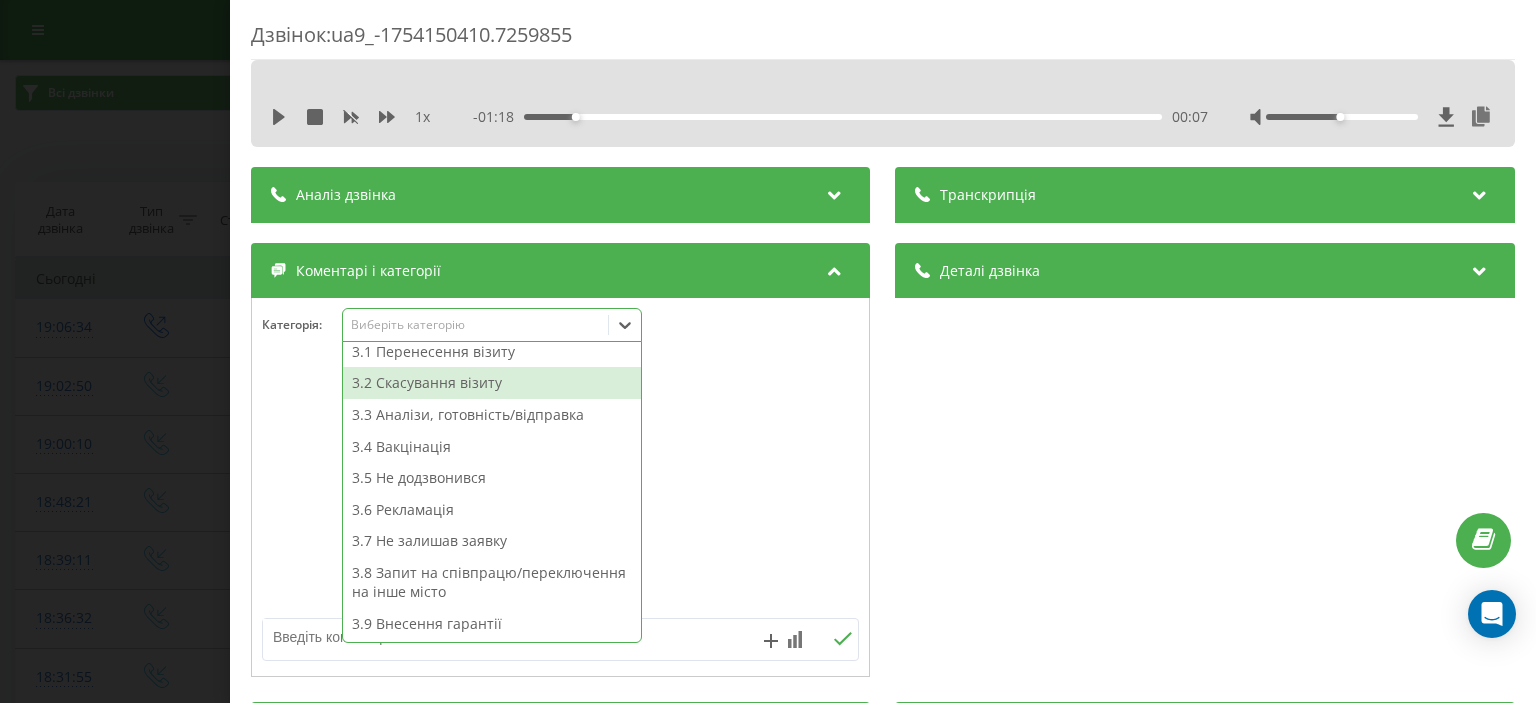 scroll, scrollTop: 314, scrollLeft: 0, axis: vertical 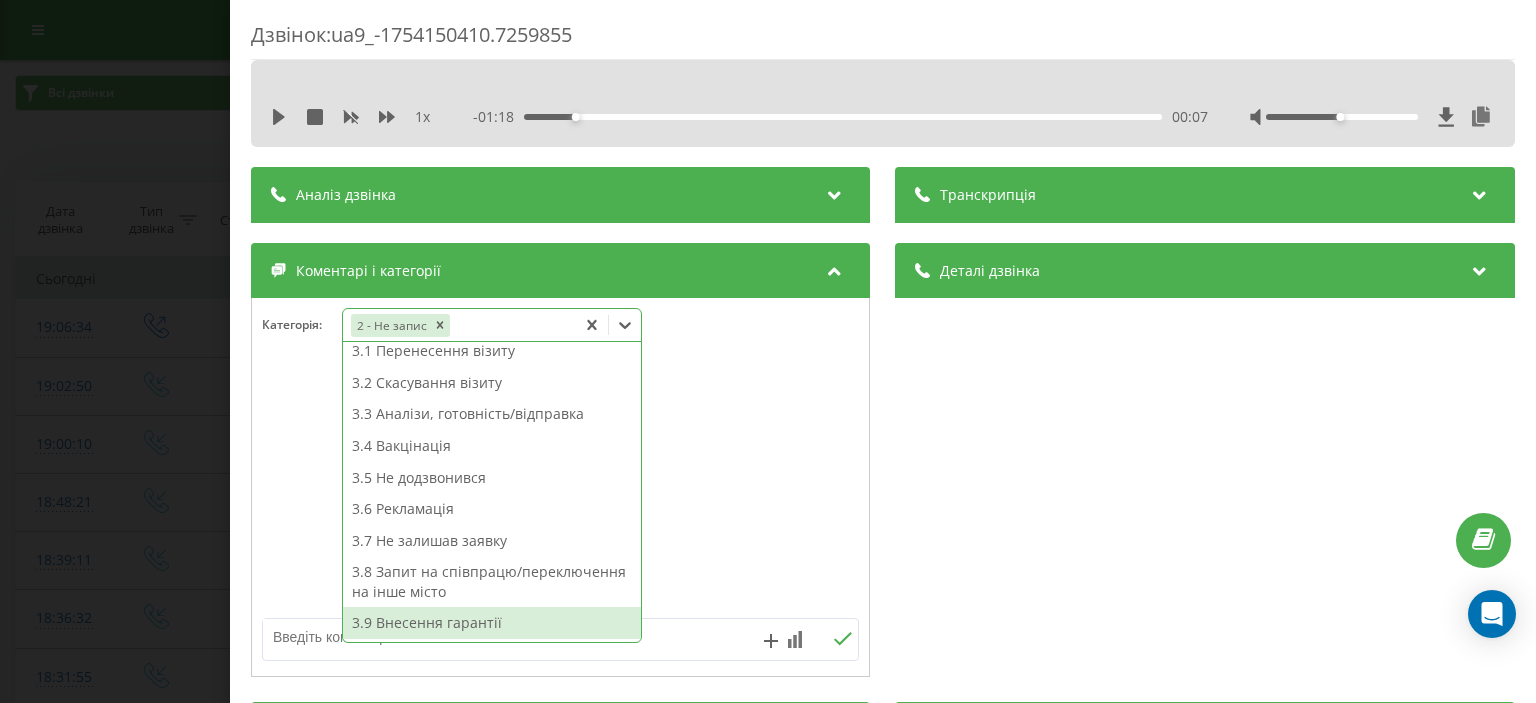 click on "3.9 Внесення гарантії" at bounding box center (492, 623) 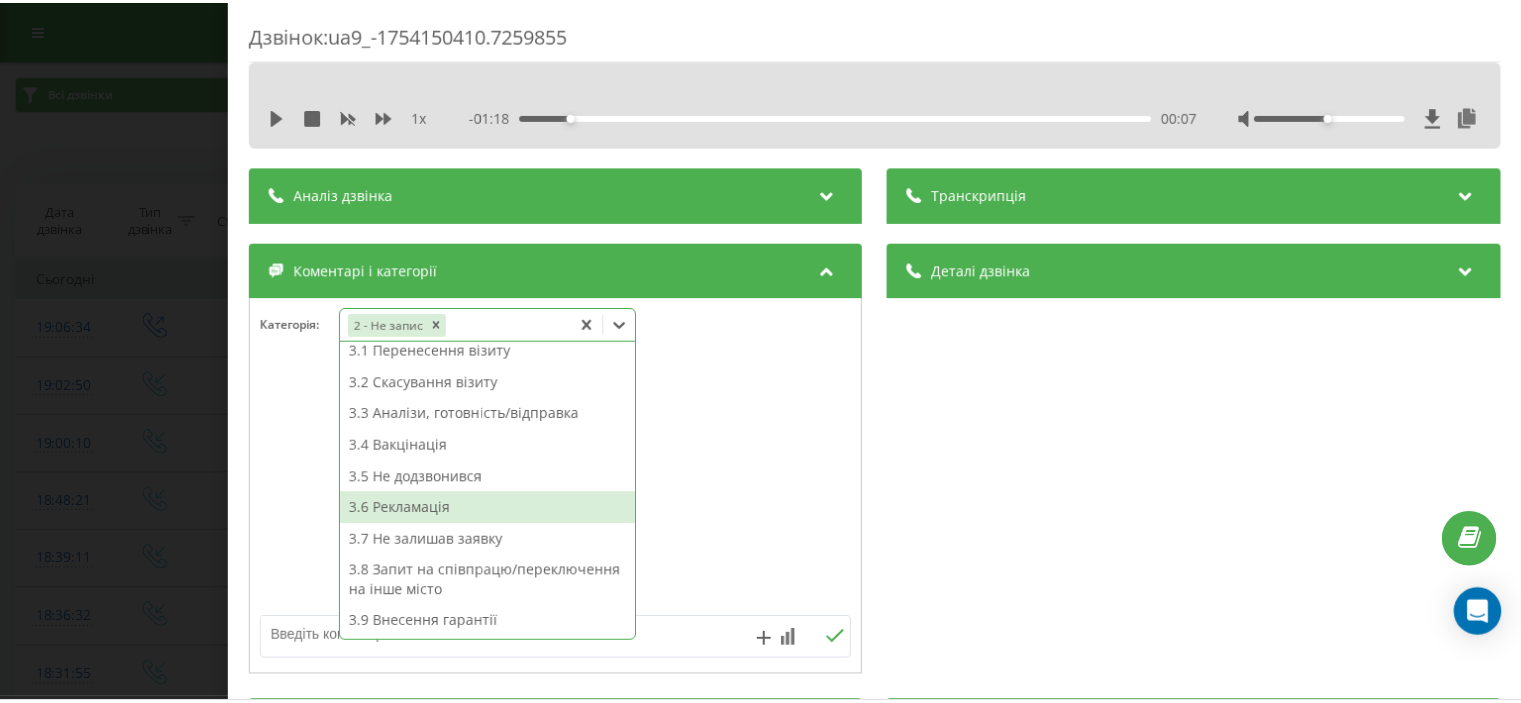 scroll, scrollTop: 282, scrollLeft: 0, axis: vertical 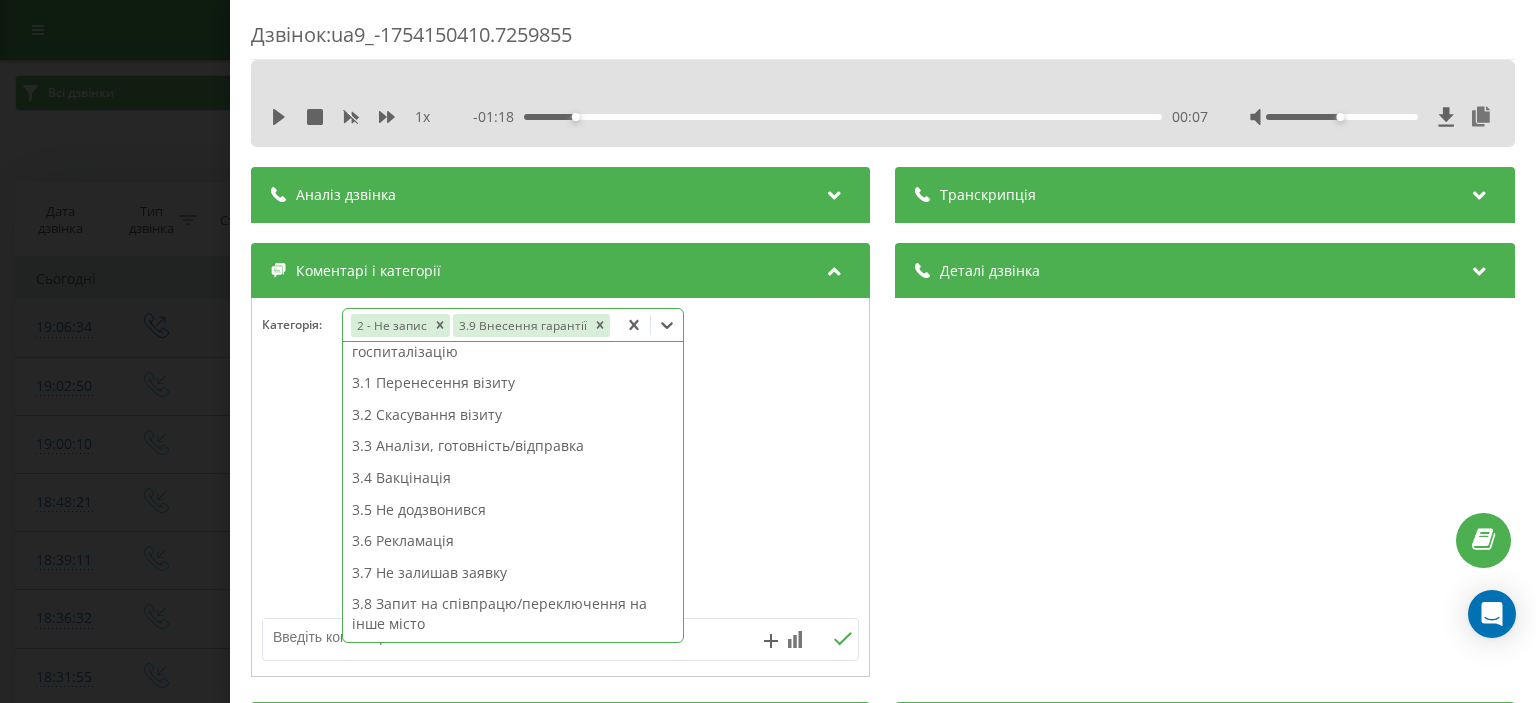 click on "Дзвінок :  ua9_-1754150410.7259855   1 x  - 01:18 00:07   00:07   Транскрипція Для AI-аналізу майбутніх дзвінків  налаштуйте та активуйте профіль на сторінці . Якщо профіль вже є і дзвінок відповідає його умовам, оновіть сторінку через 10 хвилин - AI аналізує поточний дзвінок. Аналіз дзвінка Для AI-аналізу майбутніх дзвінків  налаштуйте та активуйте профіль на сторінці . Якщо профіль вже є і дзвінок відповідає його умовам, оновіть сторінку через 10 хвилин - AI аналізує поточний дзвінок. Деталі дзвінка Загальне Дата дзвінка 2025-08-02 19:00:10 Тип дзвінка Вхідний Статус дзвінка Повторний 380442909933" at bounding box center (768, 351) 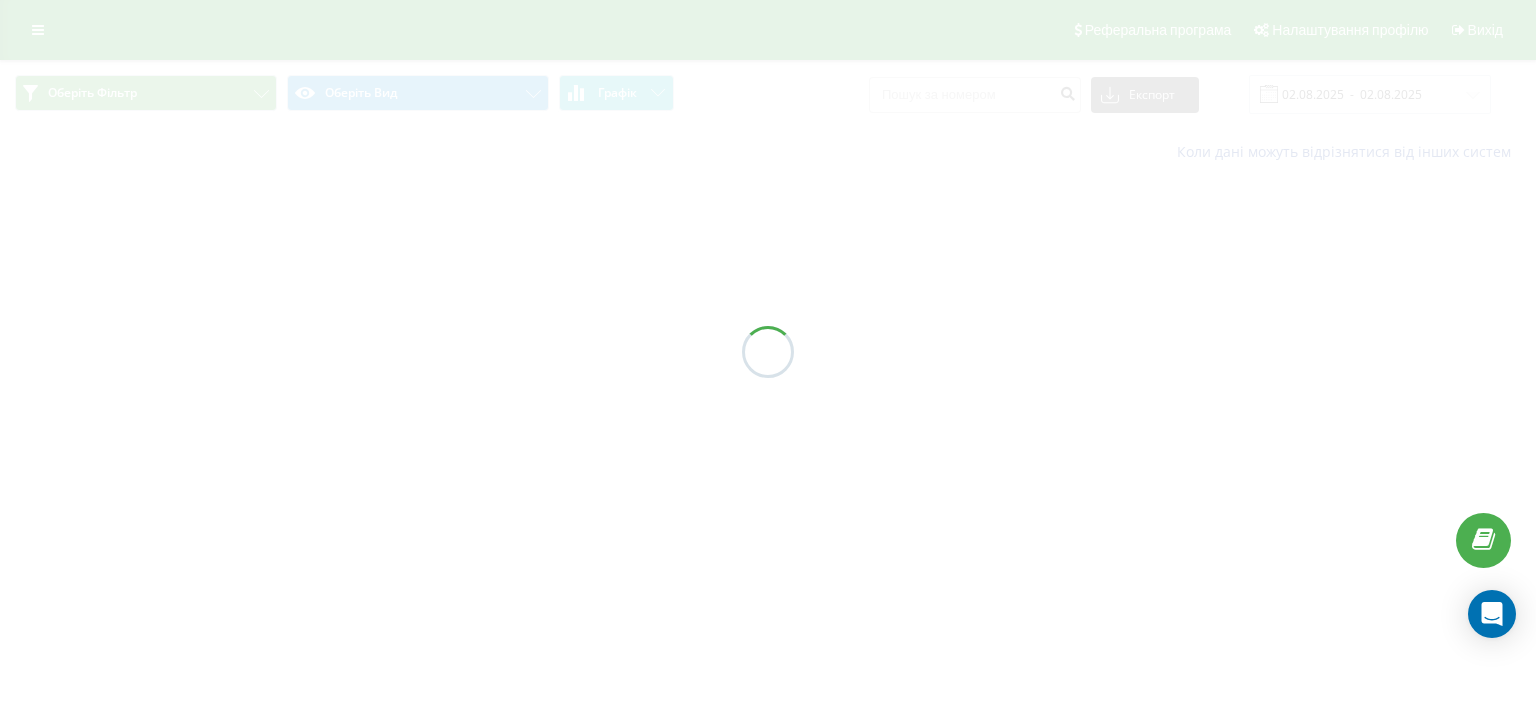 scroll, scrollTop: 0, scrollLeft: 0, axis: both 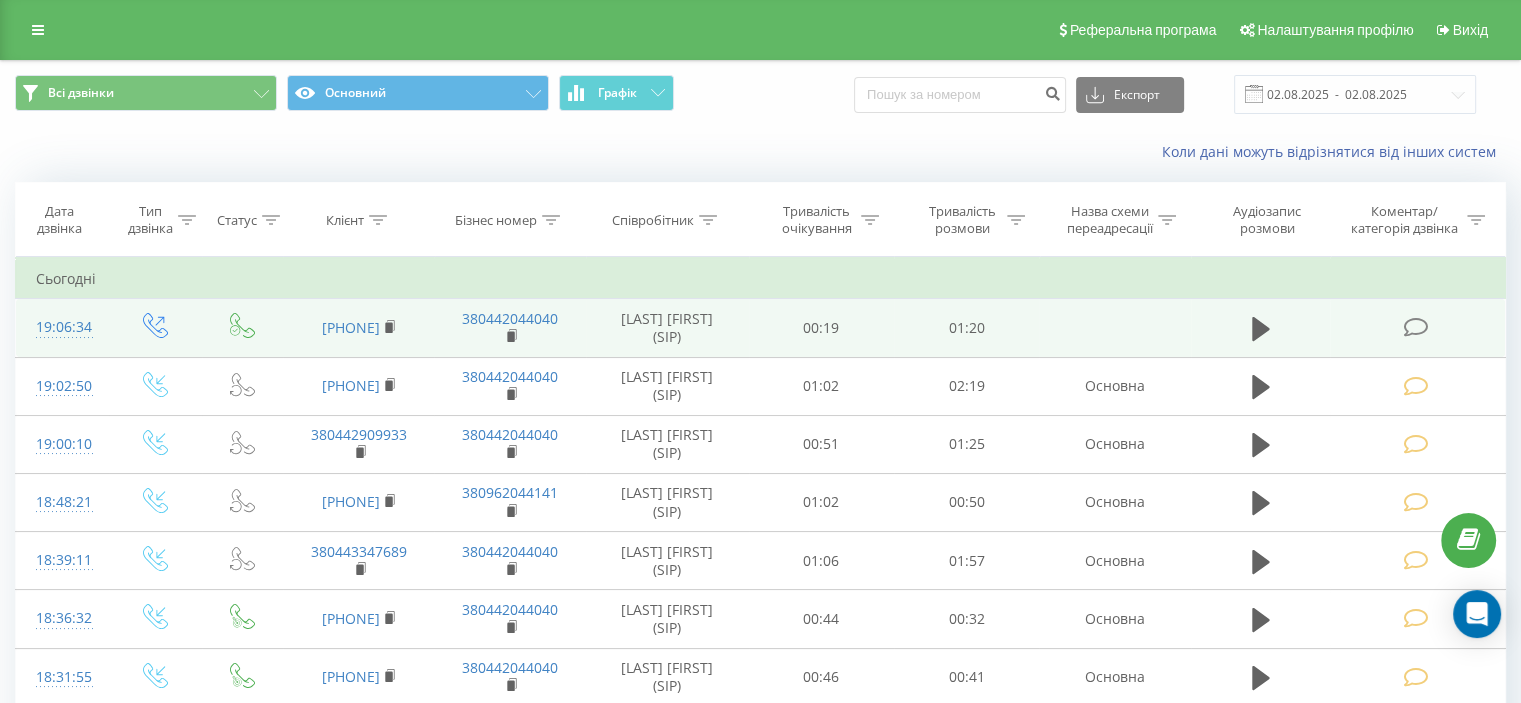 click at bounding box center [1415, 327] 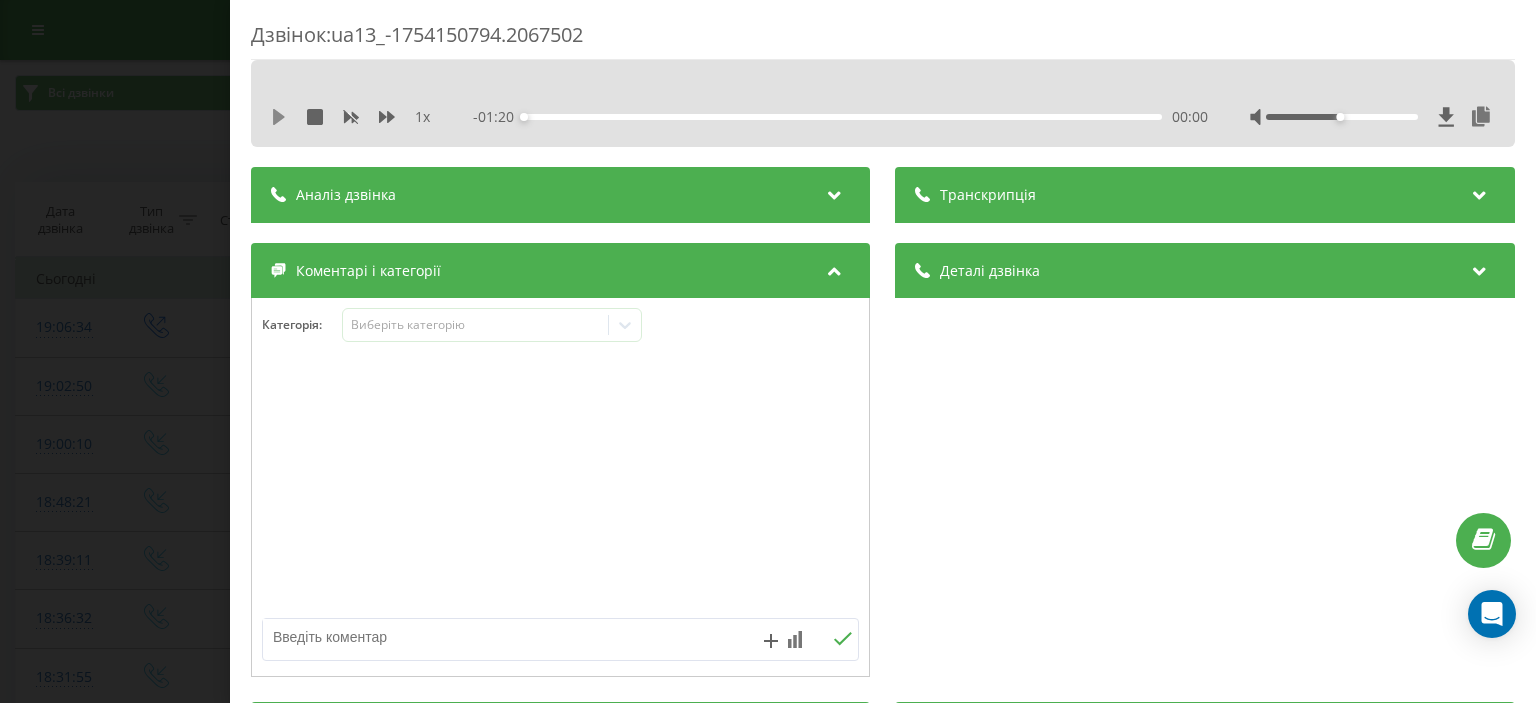 click 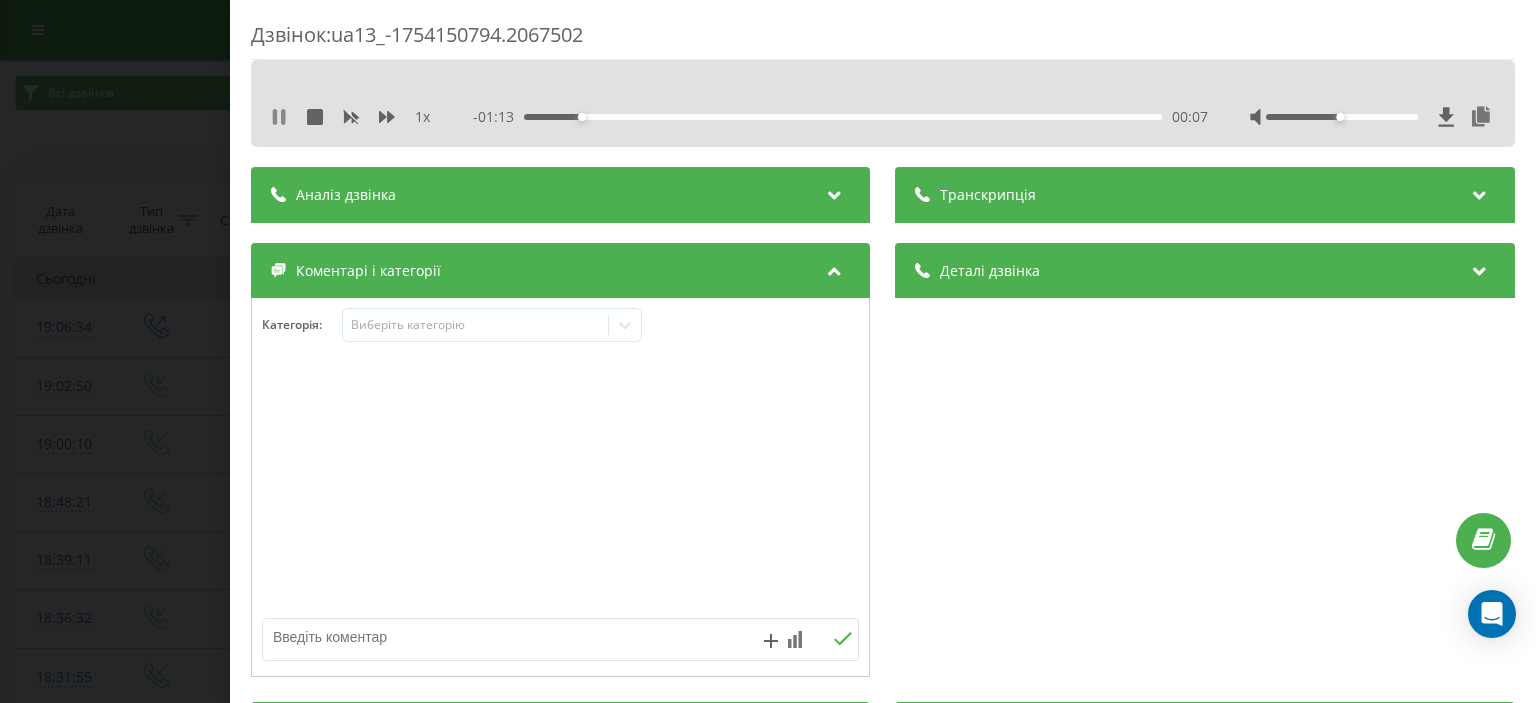 click 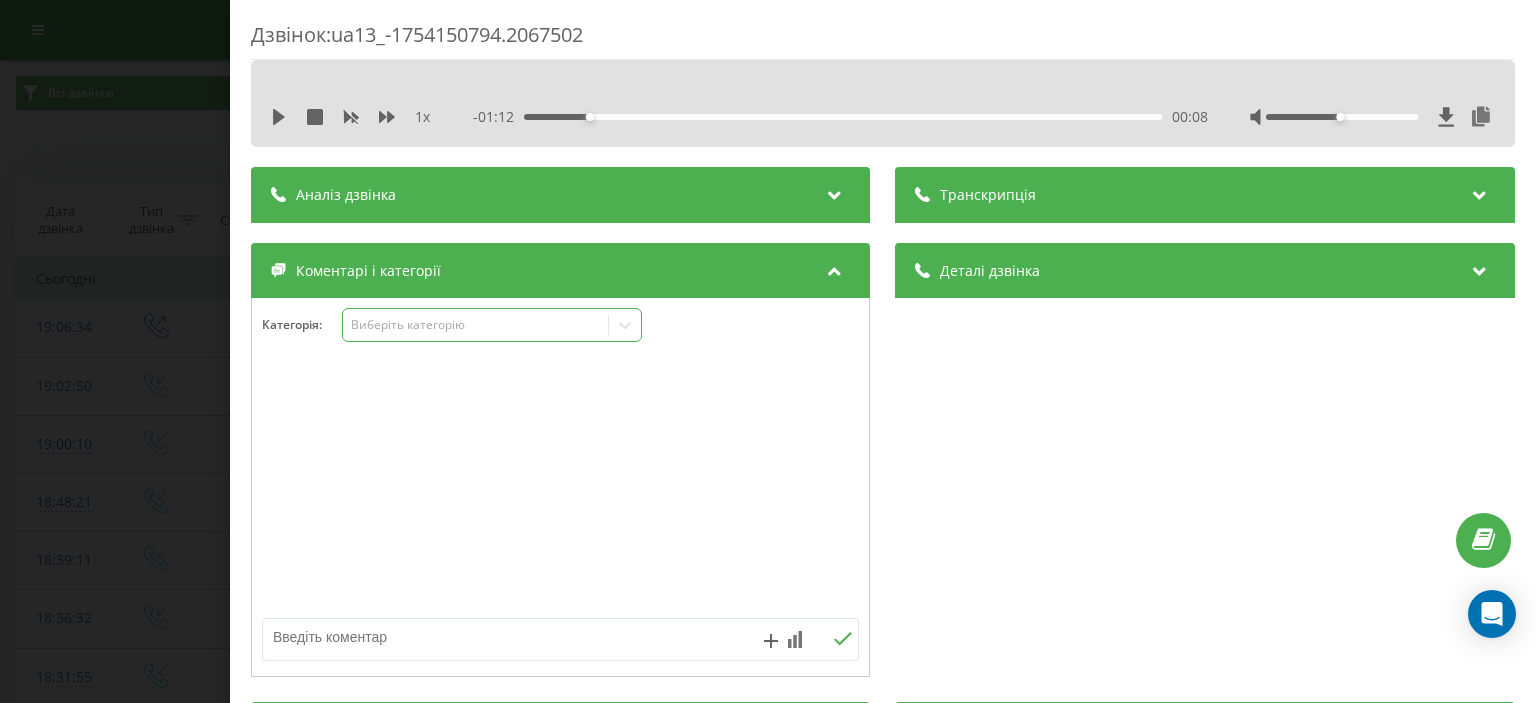 click on "Виберіть категорію" at bounding box center (476, 325) 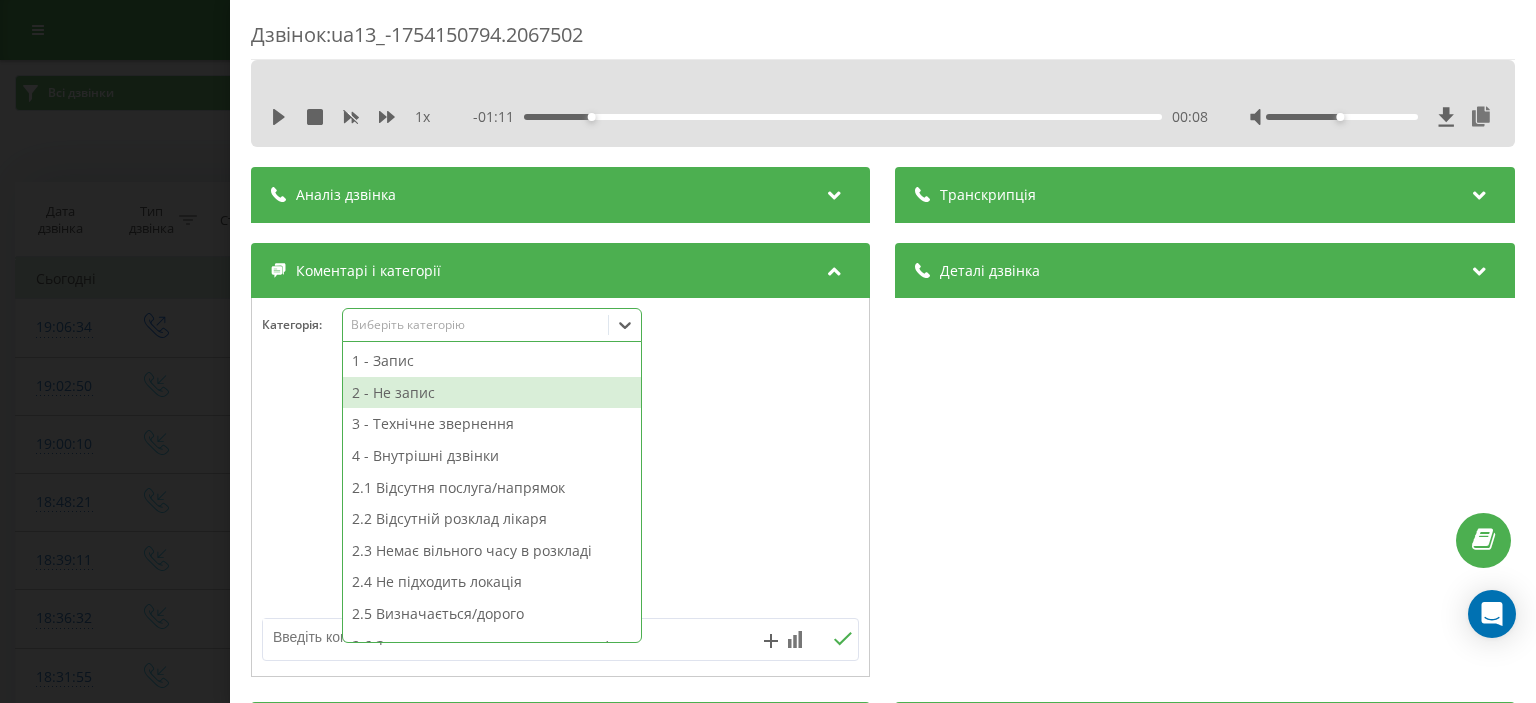 click on "2 - Не запис" at bounding box center (492, 393) 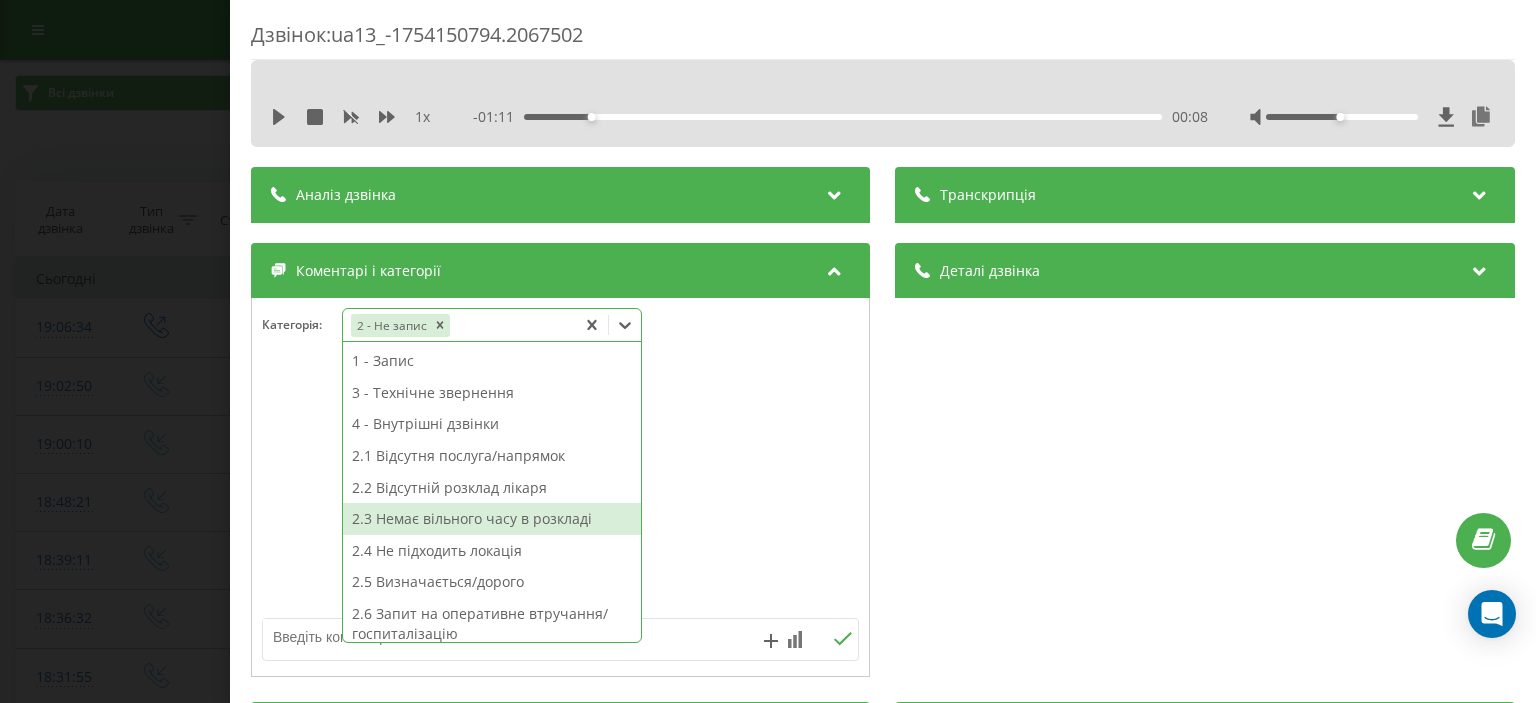 click on "2.3 Немає вільного часу в розкладі" at bounding box center [492, 519] 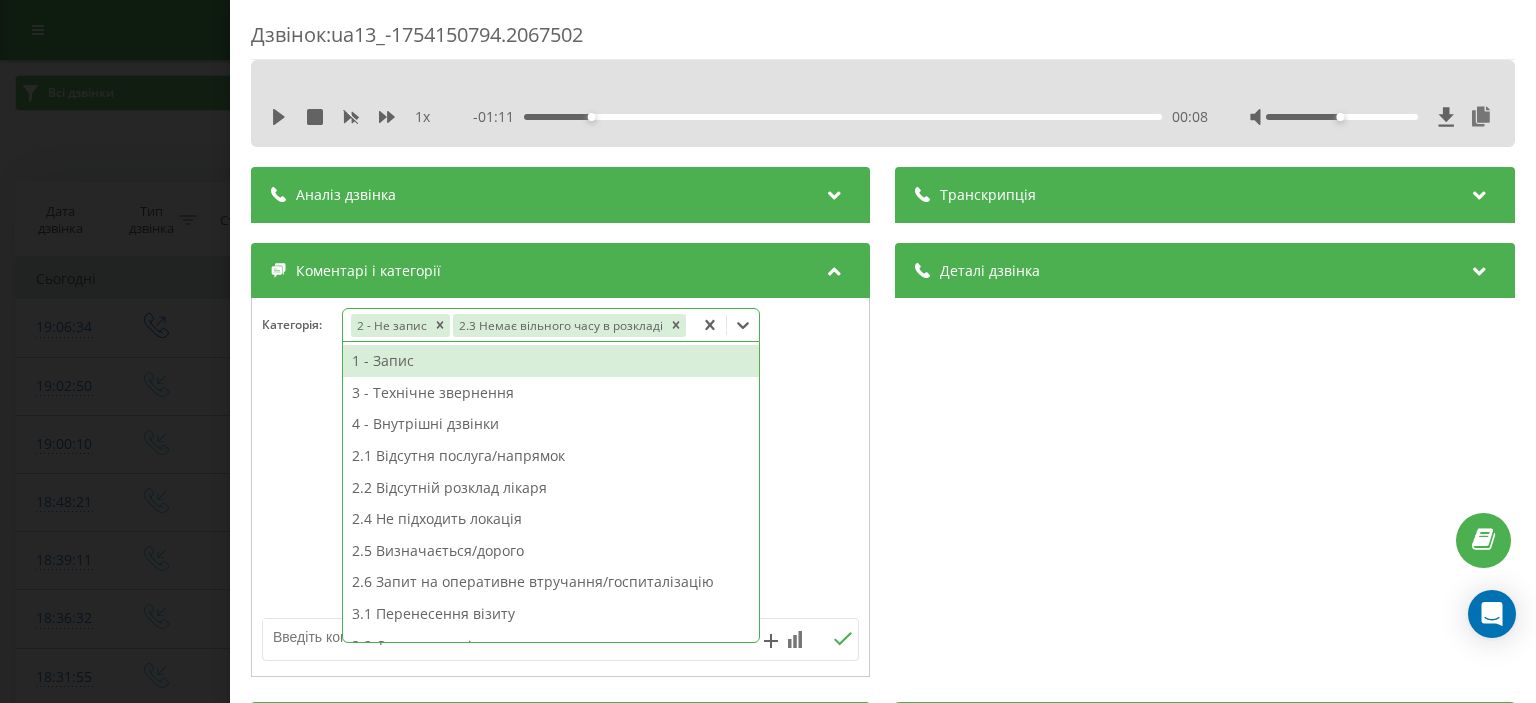 click on "Дзвінок :  ua13_-1754150794.2067502   1 x  - 01:11 00:08   00:08   Транскрипція Для AI-аналізу майбутніх дзвінків  налаштуйте та активуйте профіль на сторінці . Якщо профіль вже є і дзвінок відповідає його умовам, оновіть сторінку через 10 хвилин - AI аналізує поточний дзвінок. Аналіз дзвінка Для AI-аналізу майбутніх дзвінків  налаштуйте та активуйте профіль на сторінці . Якщо профіль вже є і дзвінок відповідає його умовам, оновіть сторінку через 10 хвилин - AI аналізує поточний дзвінок. Деталі дзвінка Загальне Дата дзвінка 2025-08-02 19:06:34 Тип дзвінка Вихідний Статус дзвінка Успішний 380442044040" at bounding box center (768, 351) 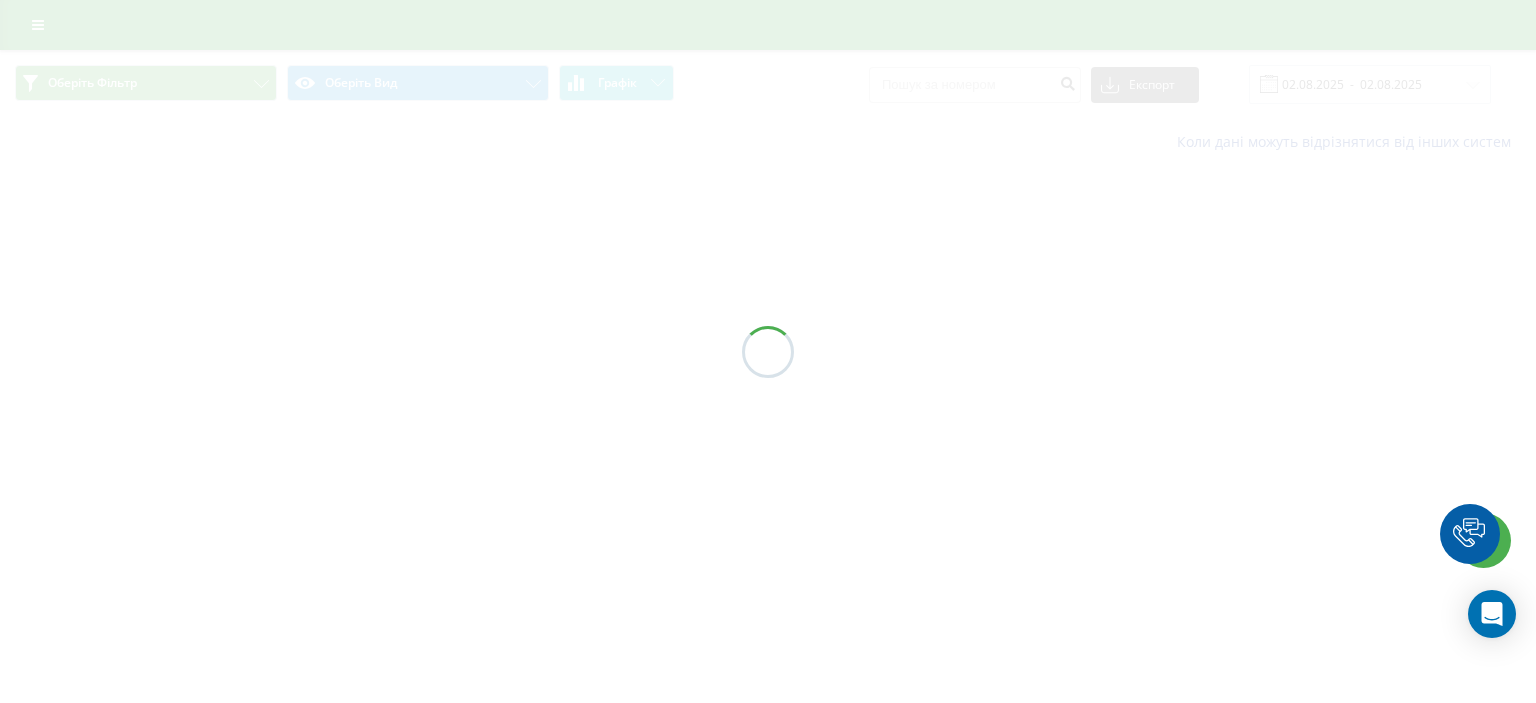 scroll, scrollTop: 0, scrollLeft: 0, axis: both 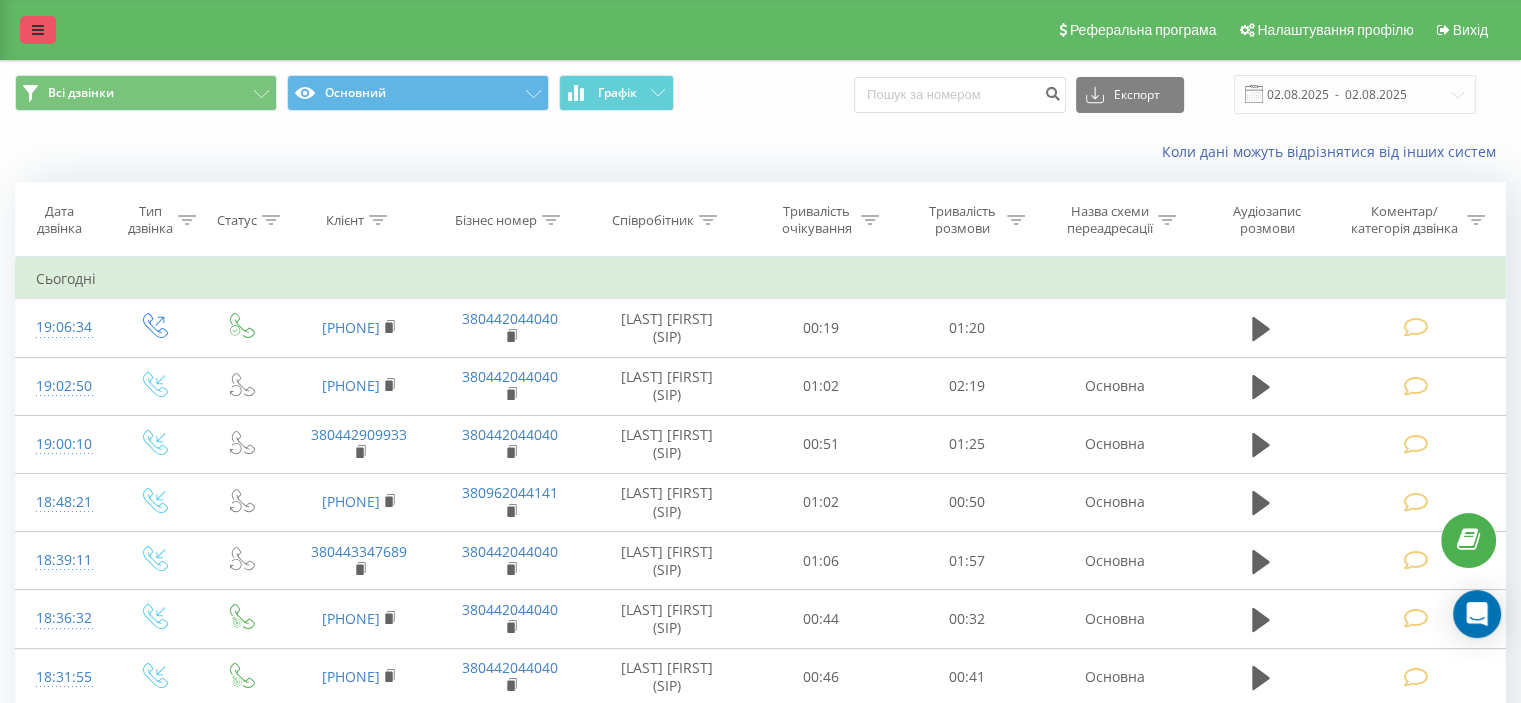 click at bounding box center [38, 30] 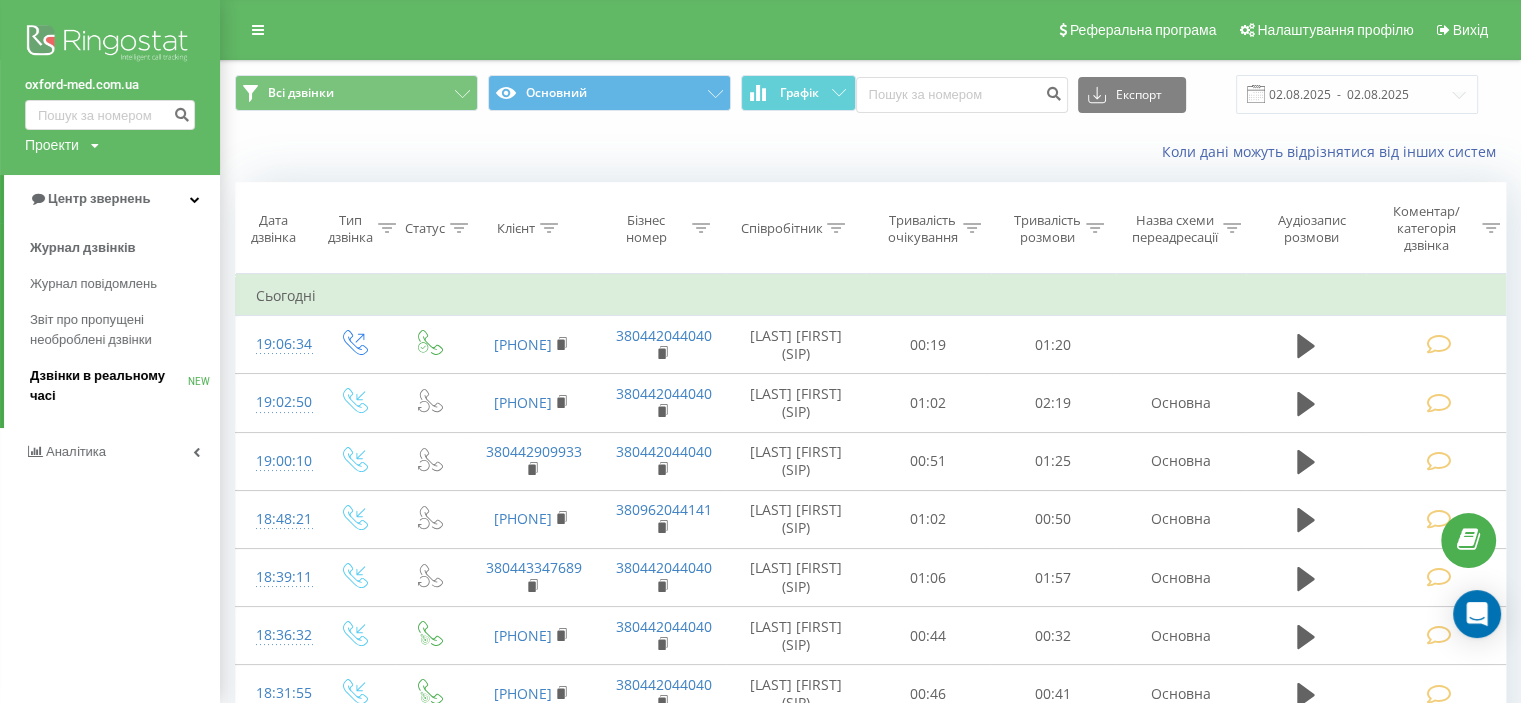 click on "Дзвінки в реальному часі" at bounding box center (109, 386) 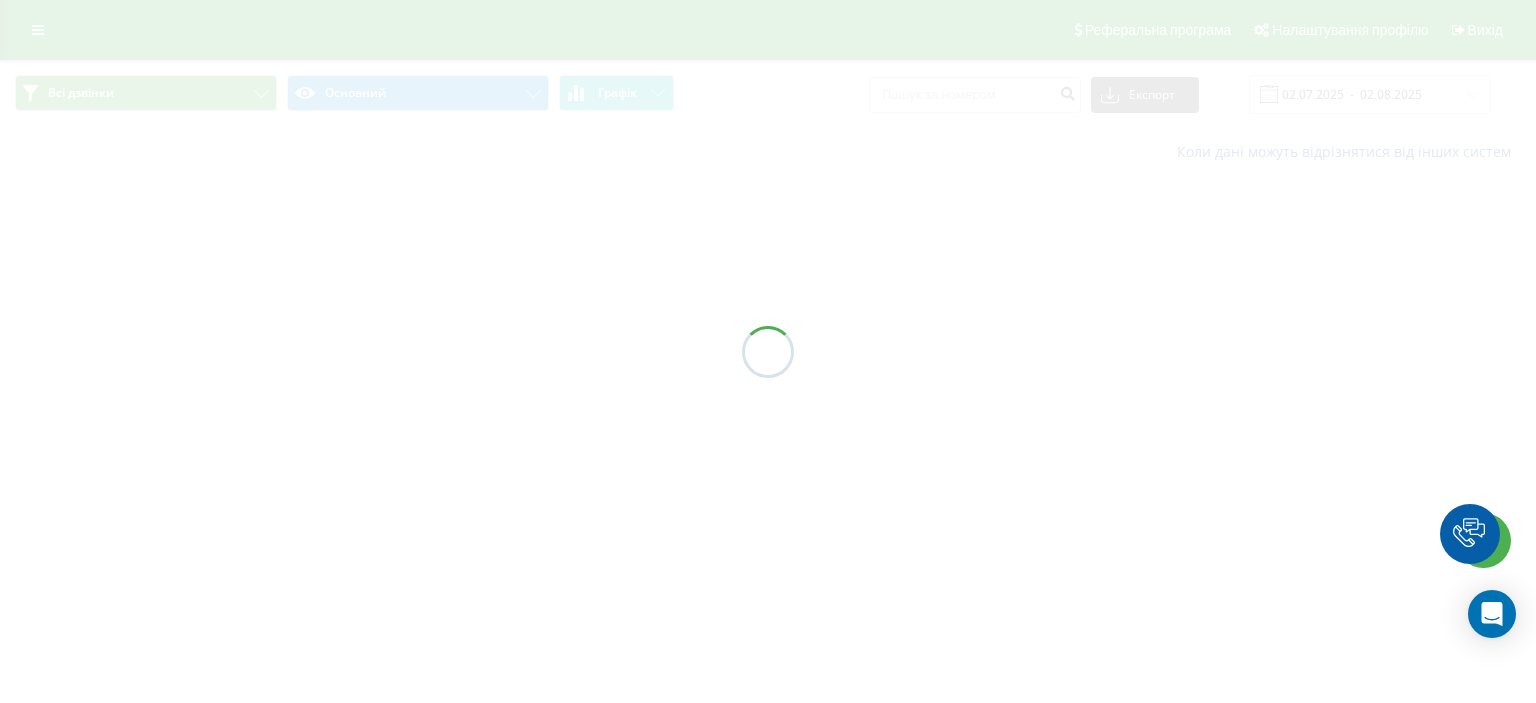 scroll, scrollTop: 0, scrollLeft: 0, axis: both 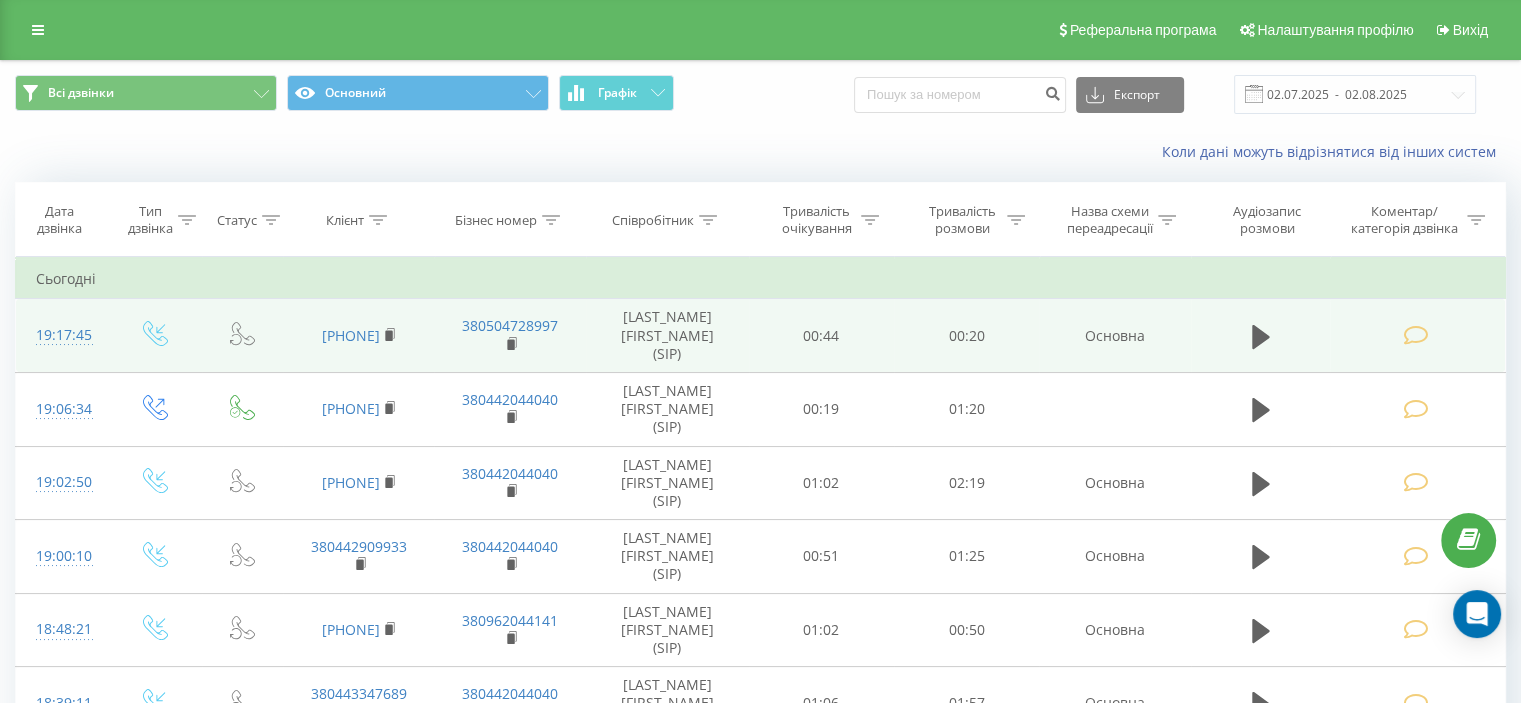 click at bounding box center (1415, 335) 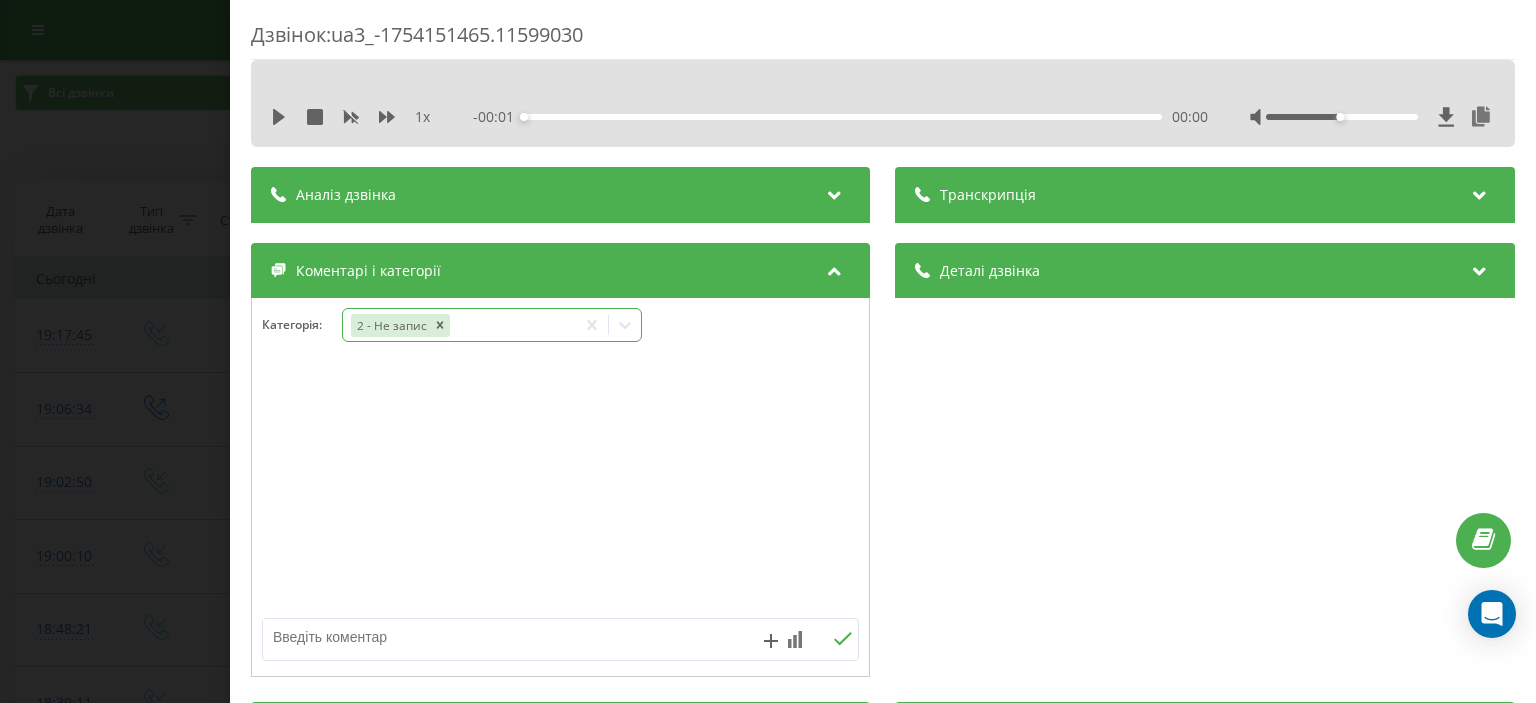 click on "2 - Не запис" at bounding box center [459, 325] 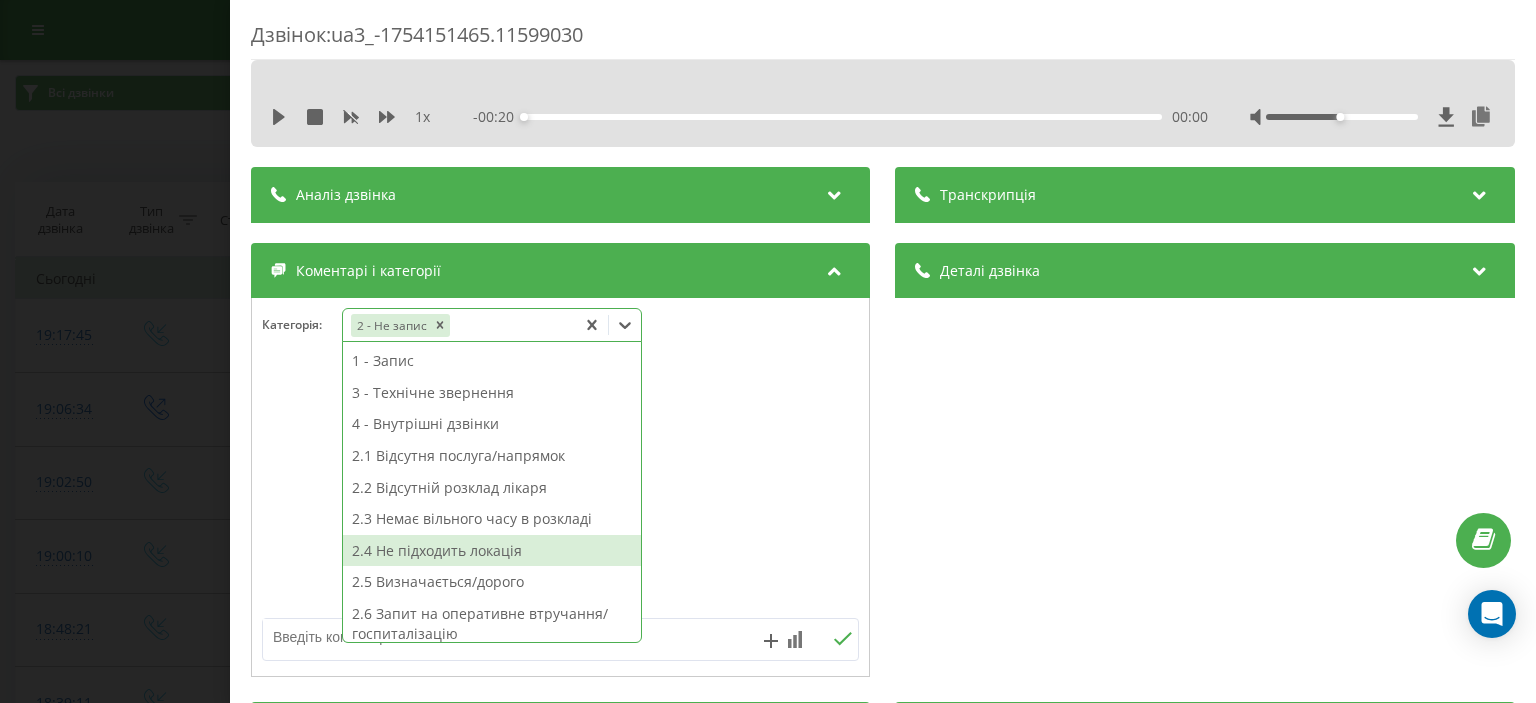 click on "2.4 Не підходить локація" at bounding box center (492, 551) 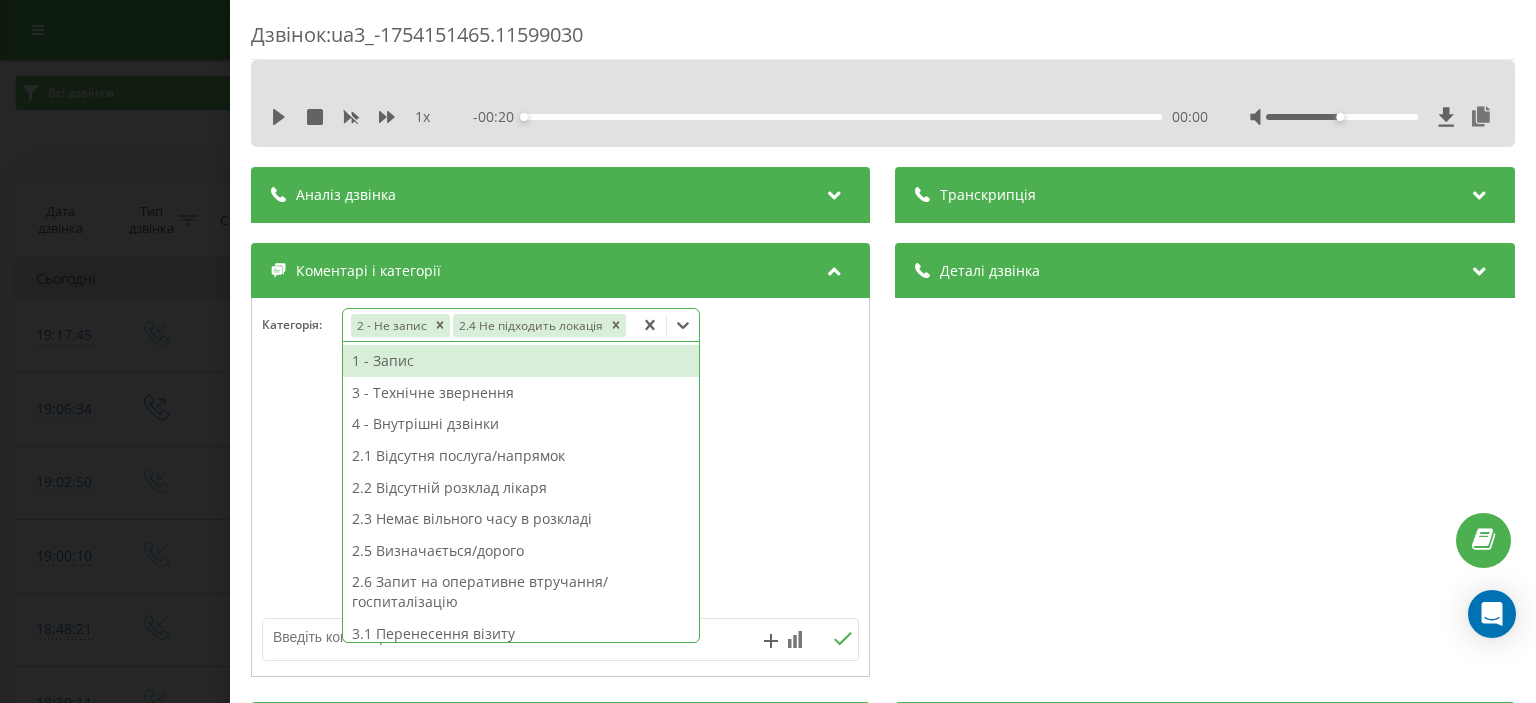 click on "Дзвінок :  ua3_-1754151465.11599030   1 x  - 00:20 00:00   00:00   Транскрипція Для AI-аналізу майбутніх дзвінків  налаштуйте та активуйте профіль на сторінці . Якщо профіль вже є і дзвінок відповідає його умовам, оновіть сторінку через 10 хвилин - AI аналізує поточний дзвінок. Аналіз дзвінка Для AI-аналізу майбутніх дзвінків  налаштуйте та активуйте профіль на сторінці . Якщо профіль вже є і дзвінок відповідає його умовам, оновіть сторінку через 10 хвилин - AI аналізує поточний дзвінок. Деталі дзвінка Загальне Дата дзвінка 2025-08-02 19:17:45 Тип дзвінка Вхідний Статус дзвінка Повторний 380502101044" at bounding box center [768, 351] 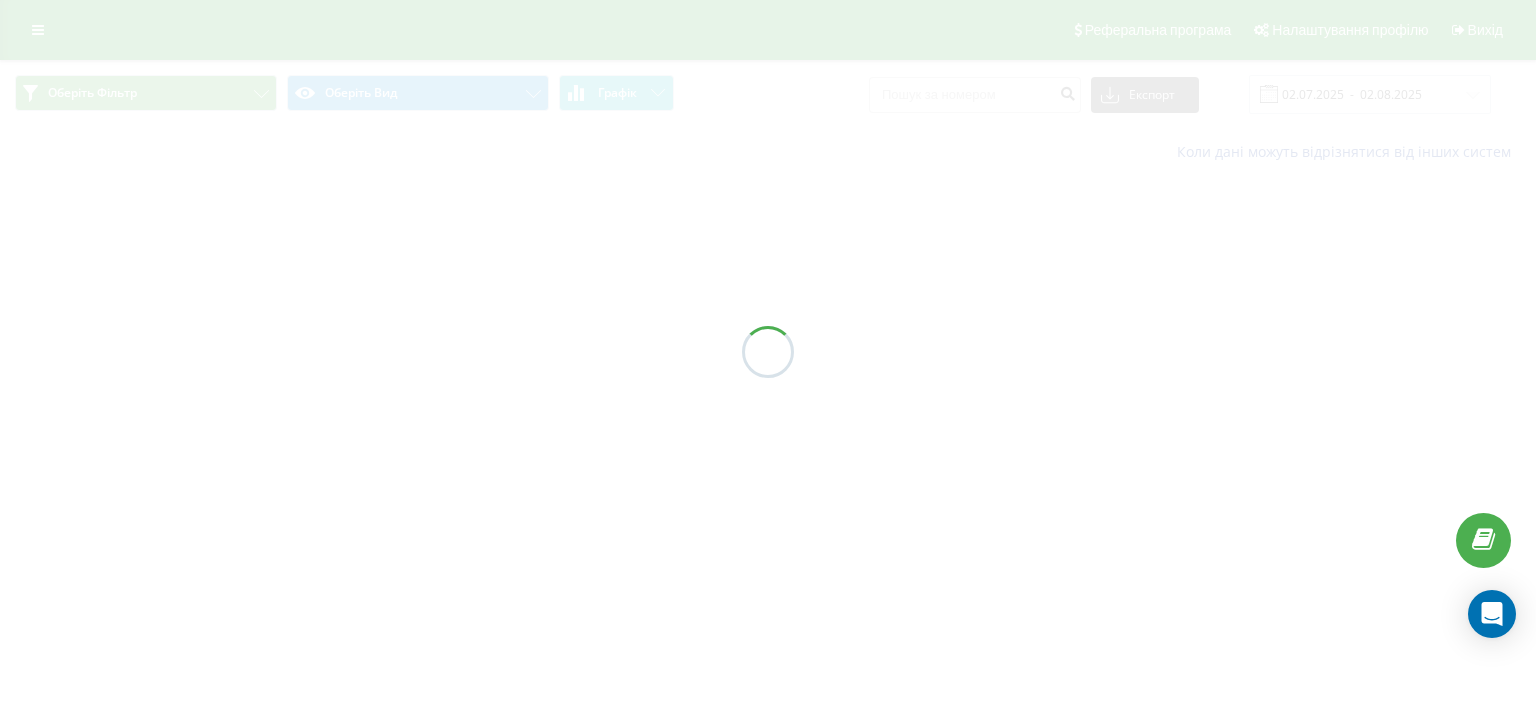 scroll, scrollTop: 0, scrollLeft: 0, axis: both 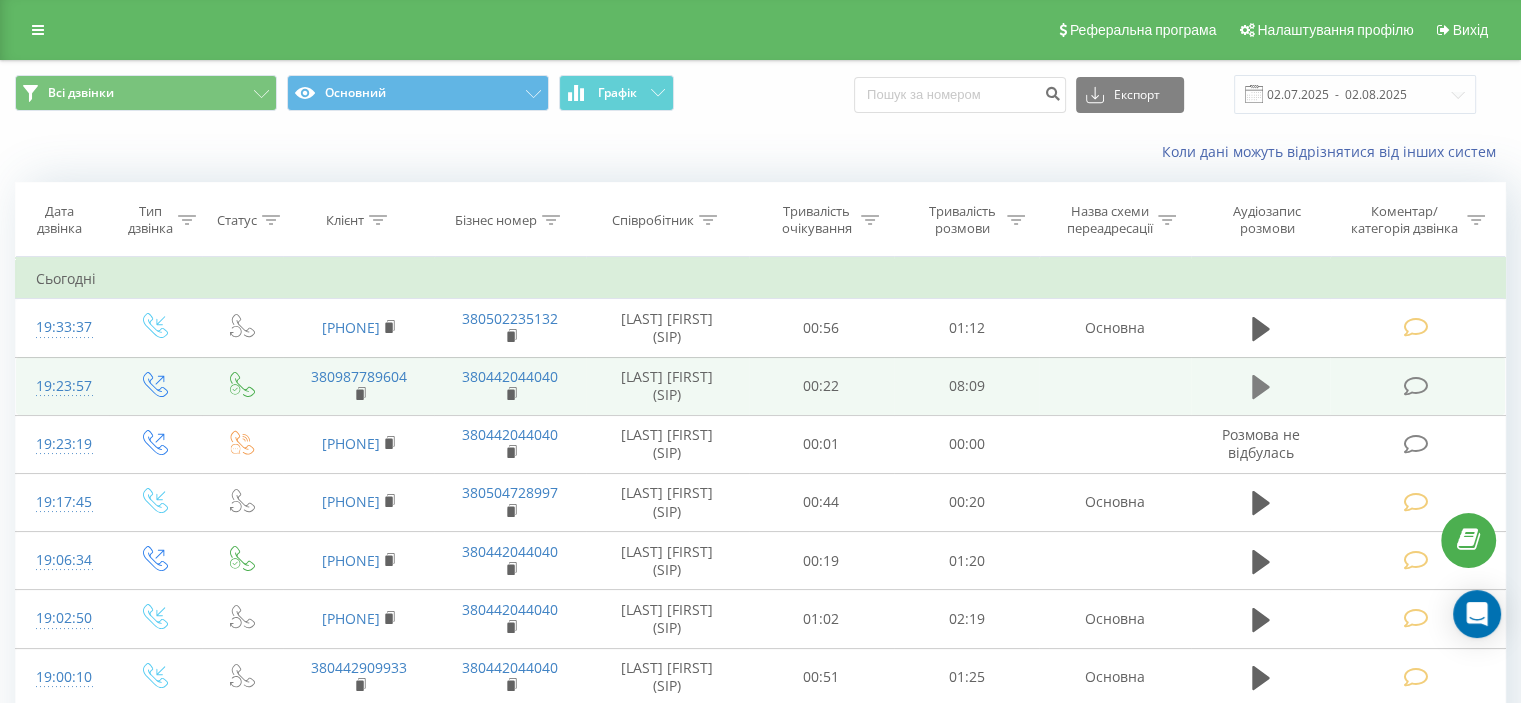 click 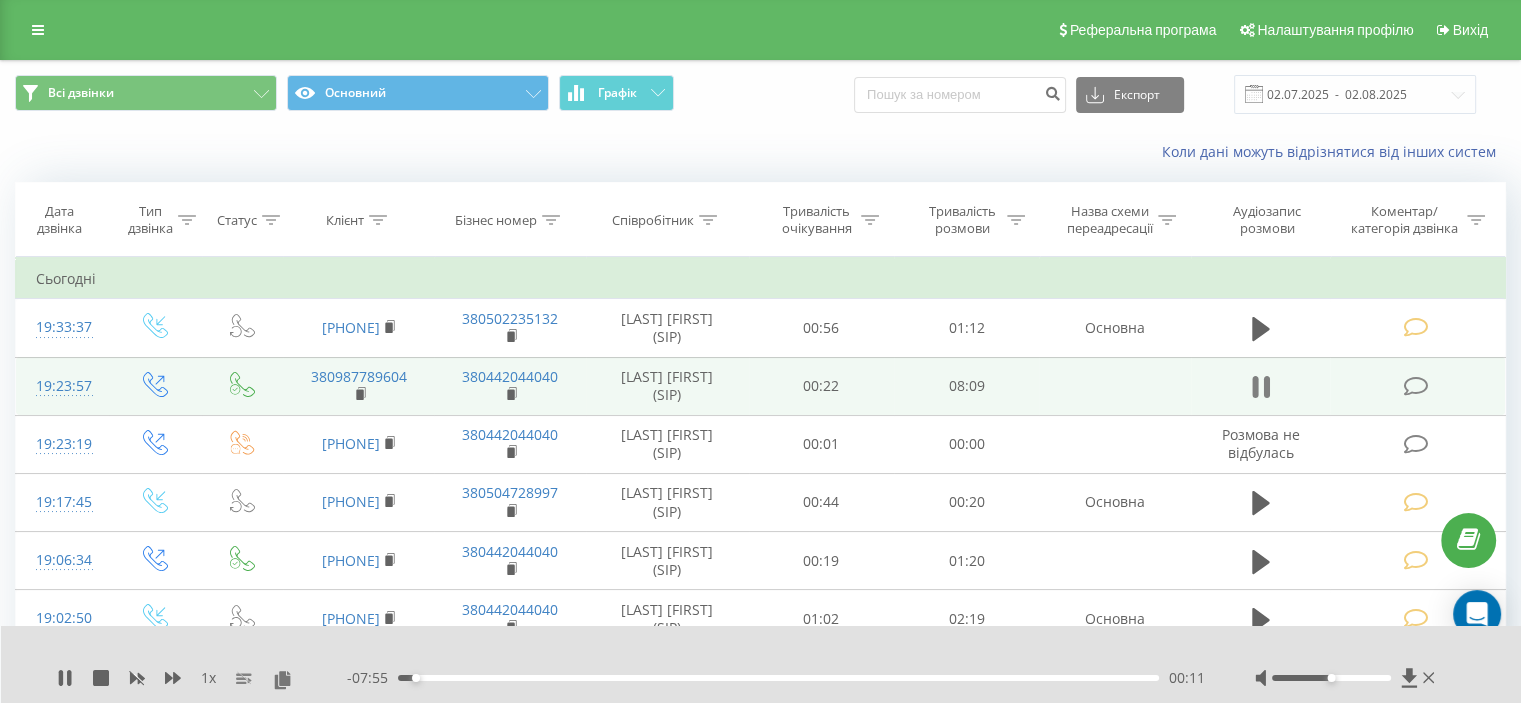 click 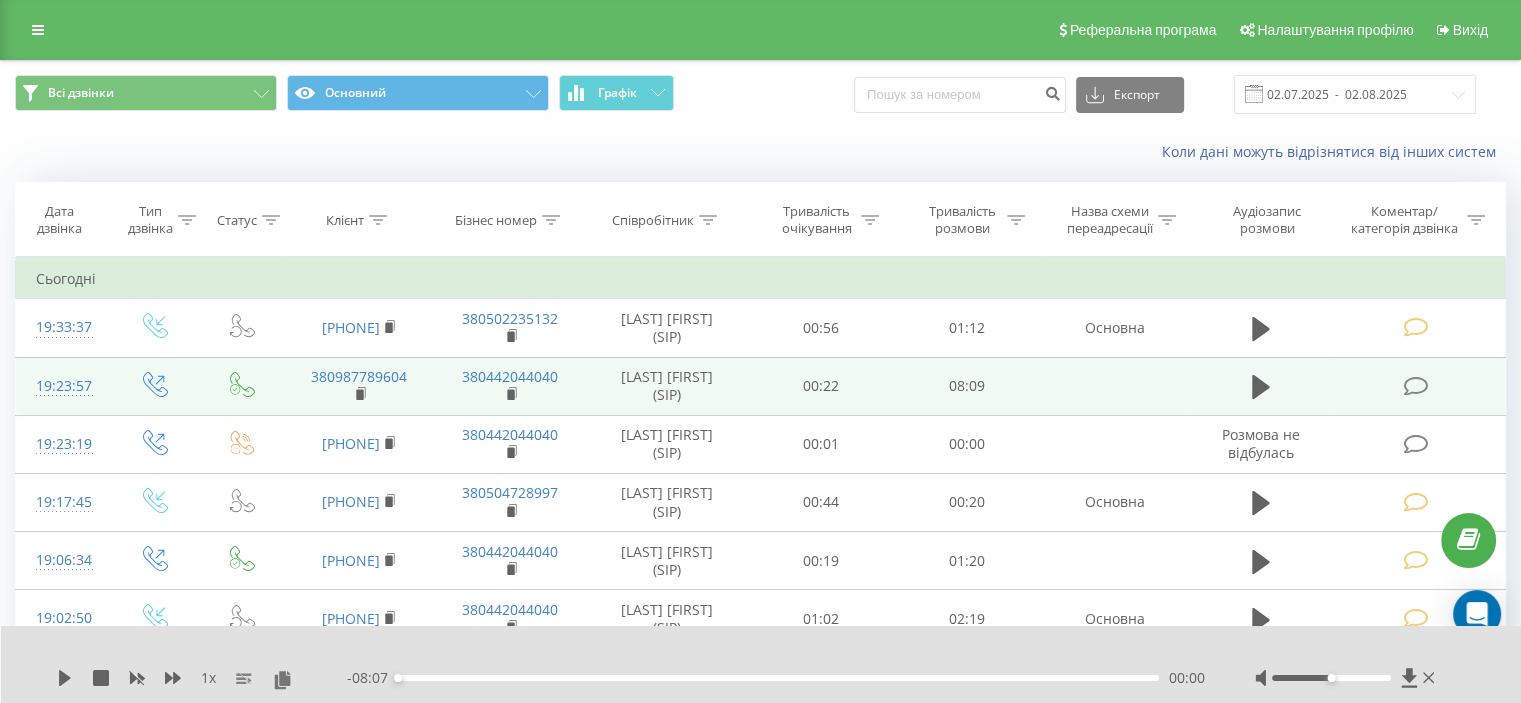 click at bounding box center [1415, 386] 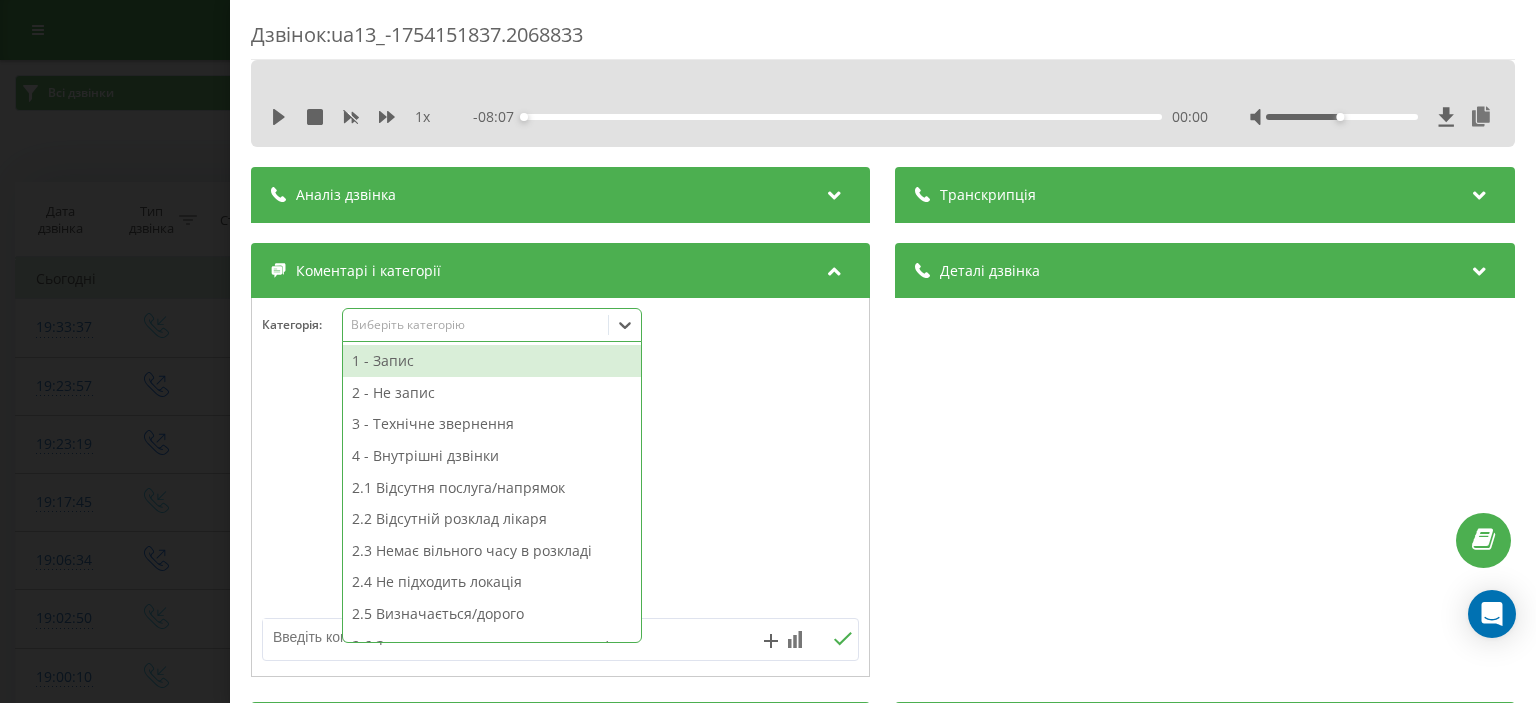 click on "Виберіть категорію" at bounding box center (476, 325) 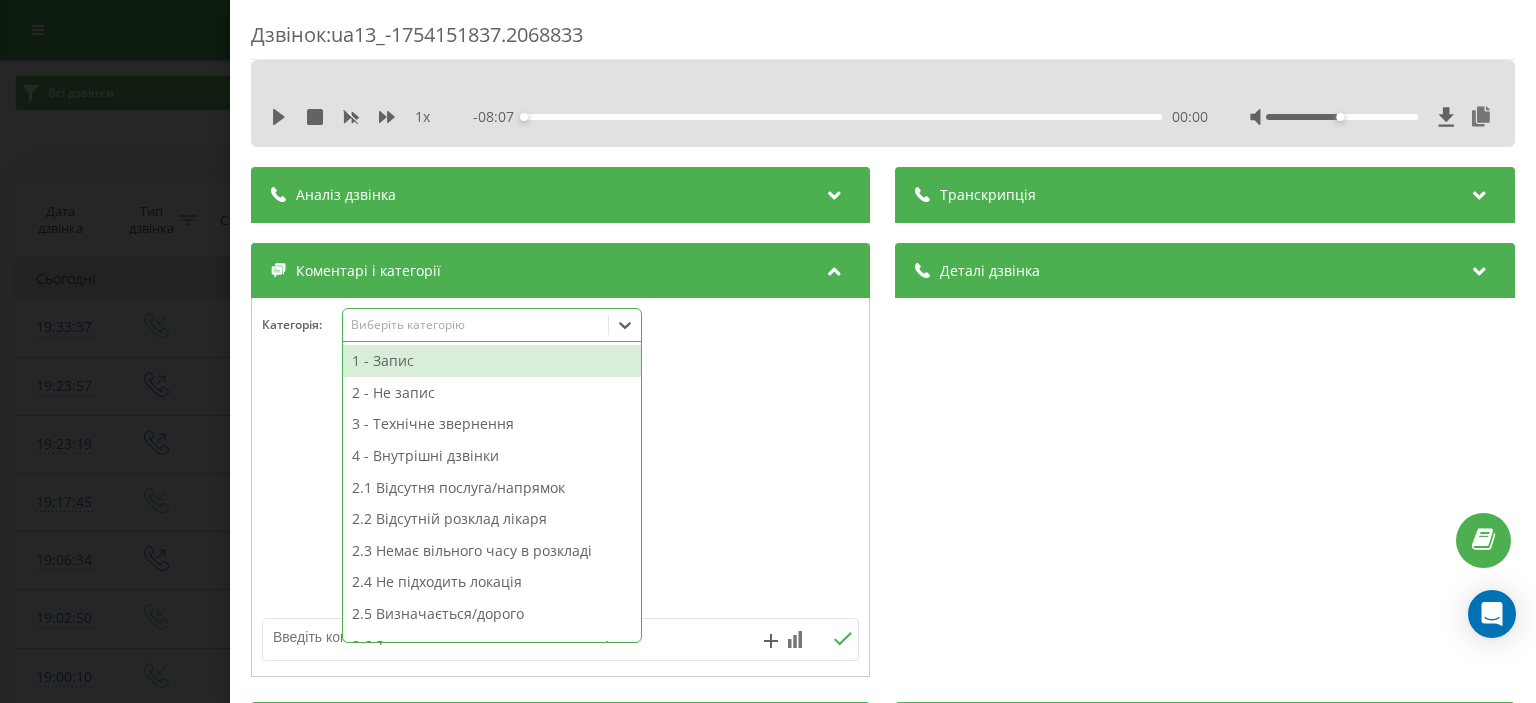 click on "1 - Запис" at bounding box center [492, 361] 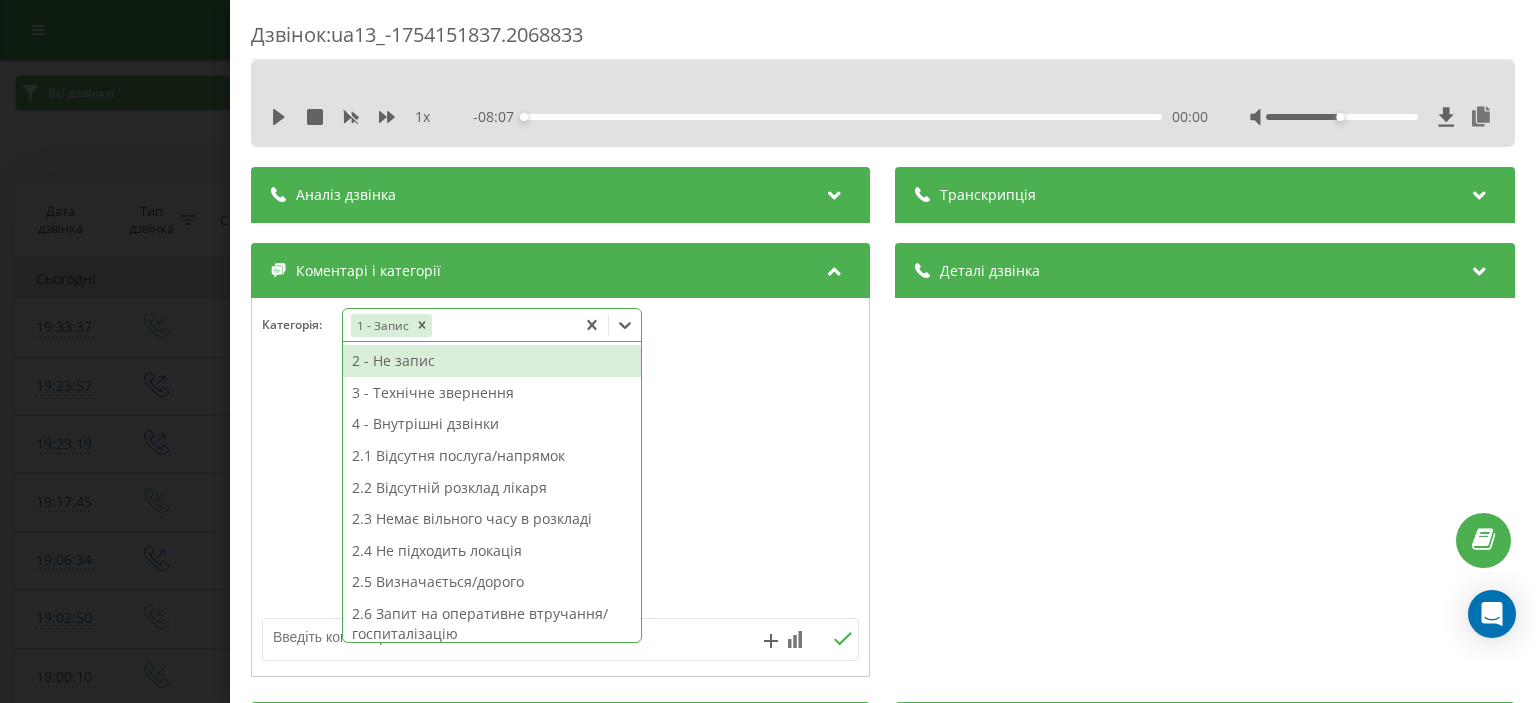 click on "Дзвінок :  ua13_-1754151837.2068833   1 x  - 08:07 00:00   00:00   Транскрипція Для AI-аналізу майбутніх дзвінків  налаштуйте та активуйте профіль на сторінці . Якщо профіль вже є і дзвінок відповідає його умовам, оновіть сторінку через 10 хвилин - AI аналізує поточний дзвінок. Аналіз дзвінка Для AI-аналізу майбутніх дзвінків  налаштуйте та активуйте профіль на сторінці . Якщо профіль вже є і дзвінок відповідає його умовам, оновіть сторінку через 10 хвилин - AI аналізує поточний дзвінок. Деталі дзвінка Загальне Дата дзвінка [DATE] [TIME] Тип дзвінка Вихідний Статус дзвінка Успішний [PHONE]" at bounding box center (768, 351) 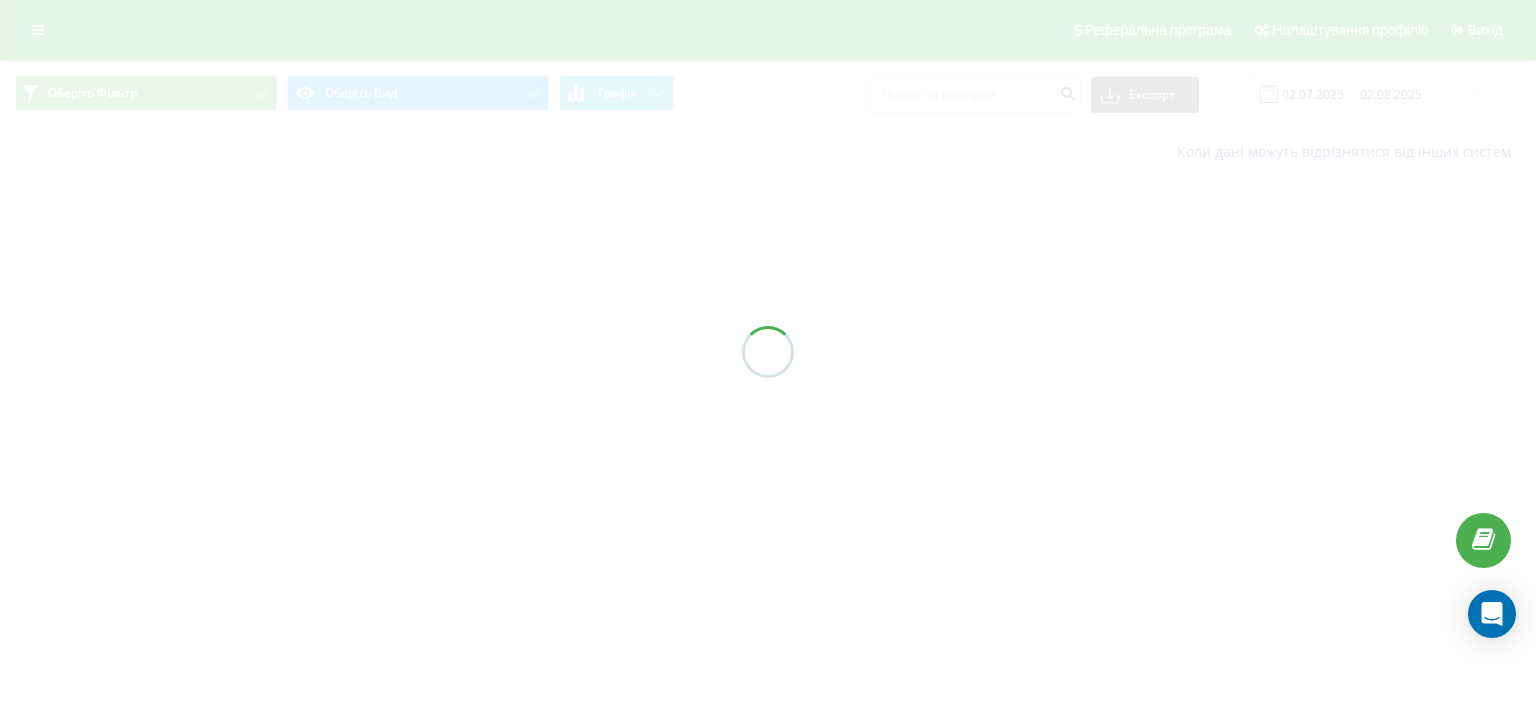 scroll, scrollTop: 0, scrollLeft: 0, axis: both 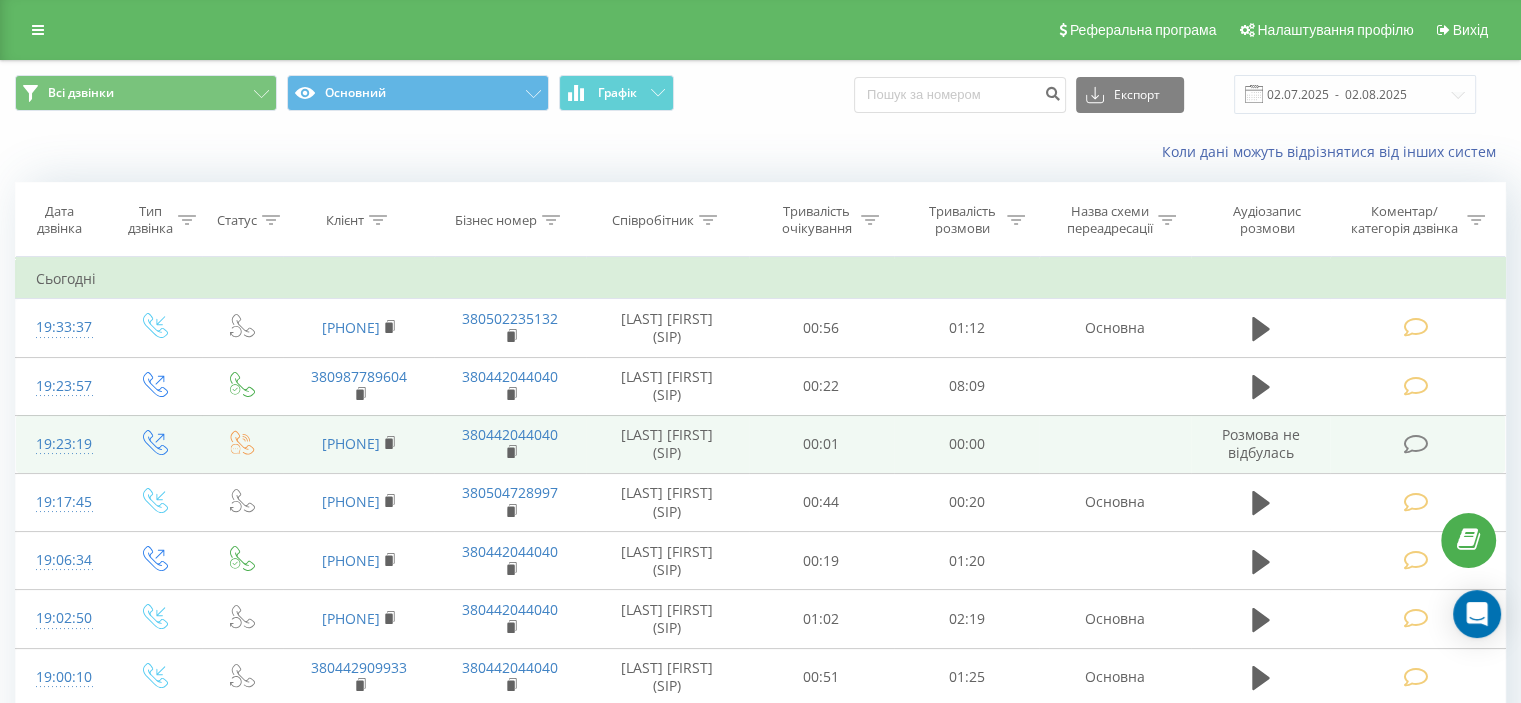click at bounding box center [1415, 444] 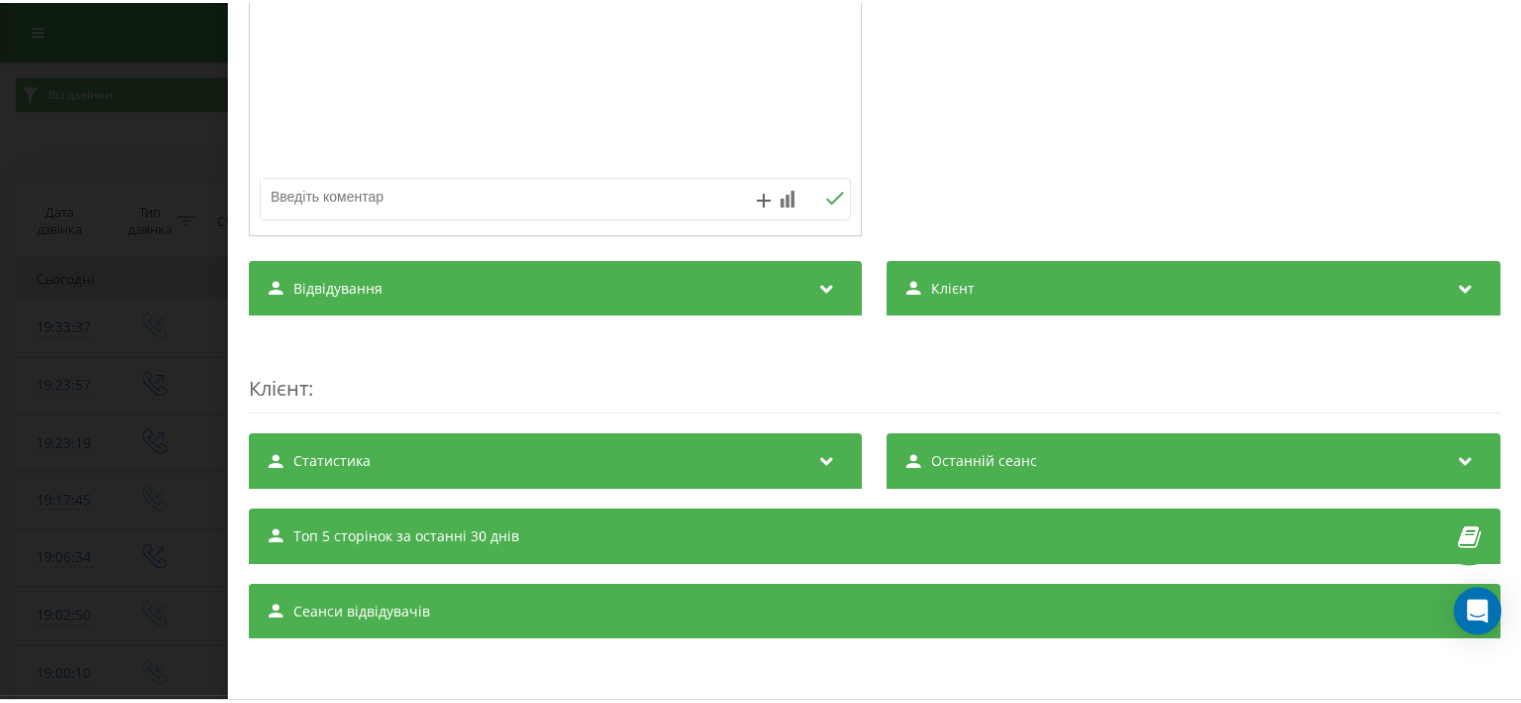scroll, scrollTop: 0, scrollLeft: 0, axis: both 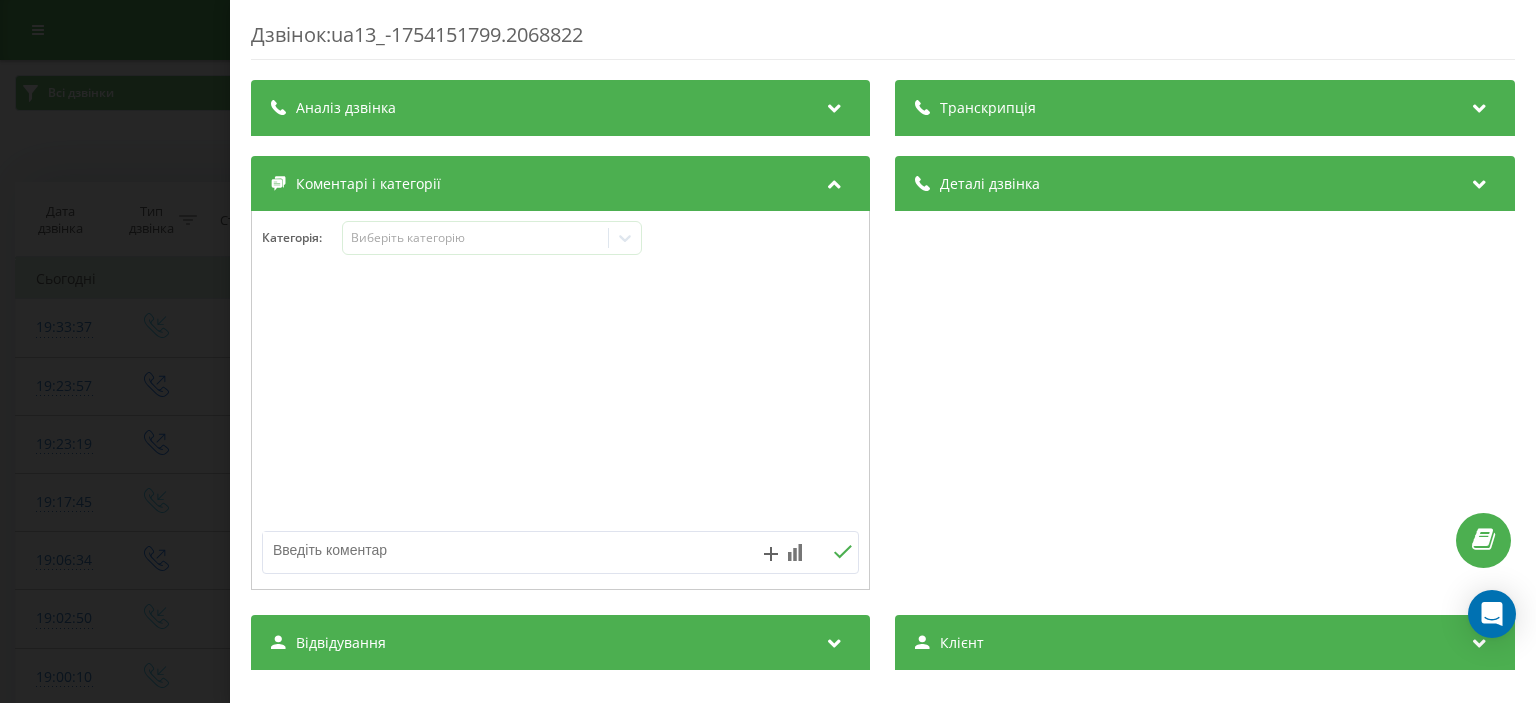 click on "Дзвінок :  ua13_-1754151799.2068822 Транскрипція Для AI-аналізу майбутніх дзвінків  налаштуйте та активуйте профіль на сторінці . Якщо профіль вже є і дзвінок відповідає його умовам, оновіть сторінку через 10 хвилин - AI аналізує поточний дзвінок. Аналіз дзвінка Для AI-аналізу майбутніх дзвінків  налаштуйте та активуйте профіль на сторінці . Якщо профіль вже є і дзвінок відповідає його умовам, оновіть сторінку через 10 хвилин - AI аналізує поточний дзвінок. Деталі дзвінка Загальне Дата дзвінка 2025-08-02 19:23:19 Тип дзвінка Вихідний Статус дзвінка Зайнято Хто дзвонив 380442044040 - n/a : :" at bounding box center (768, 351) 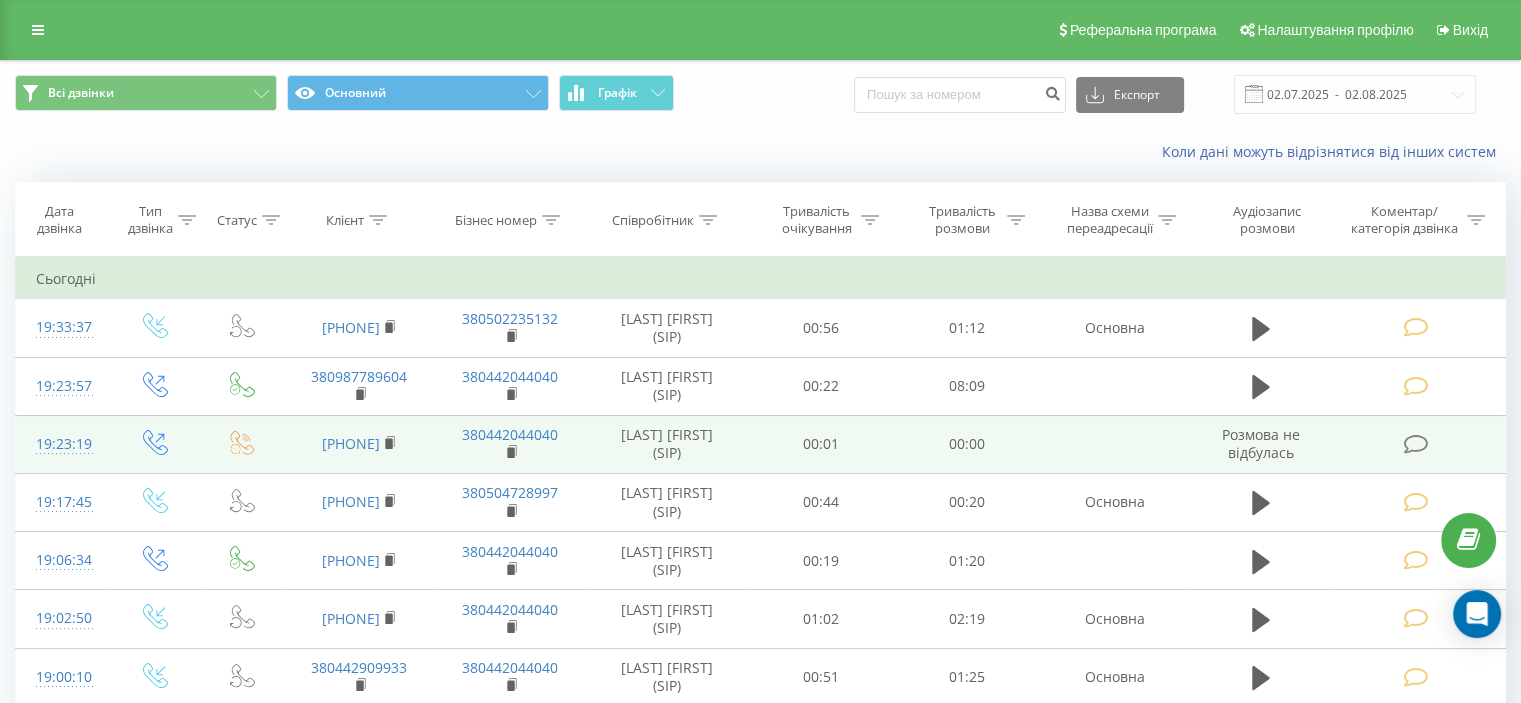 click at bounding box center (1415, 444) 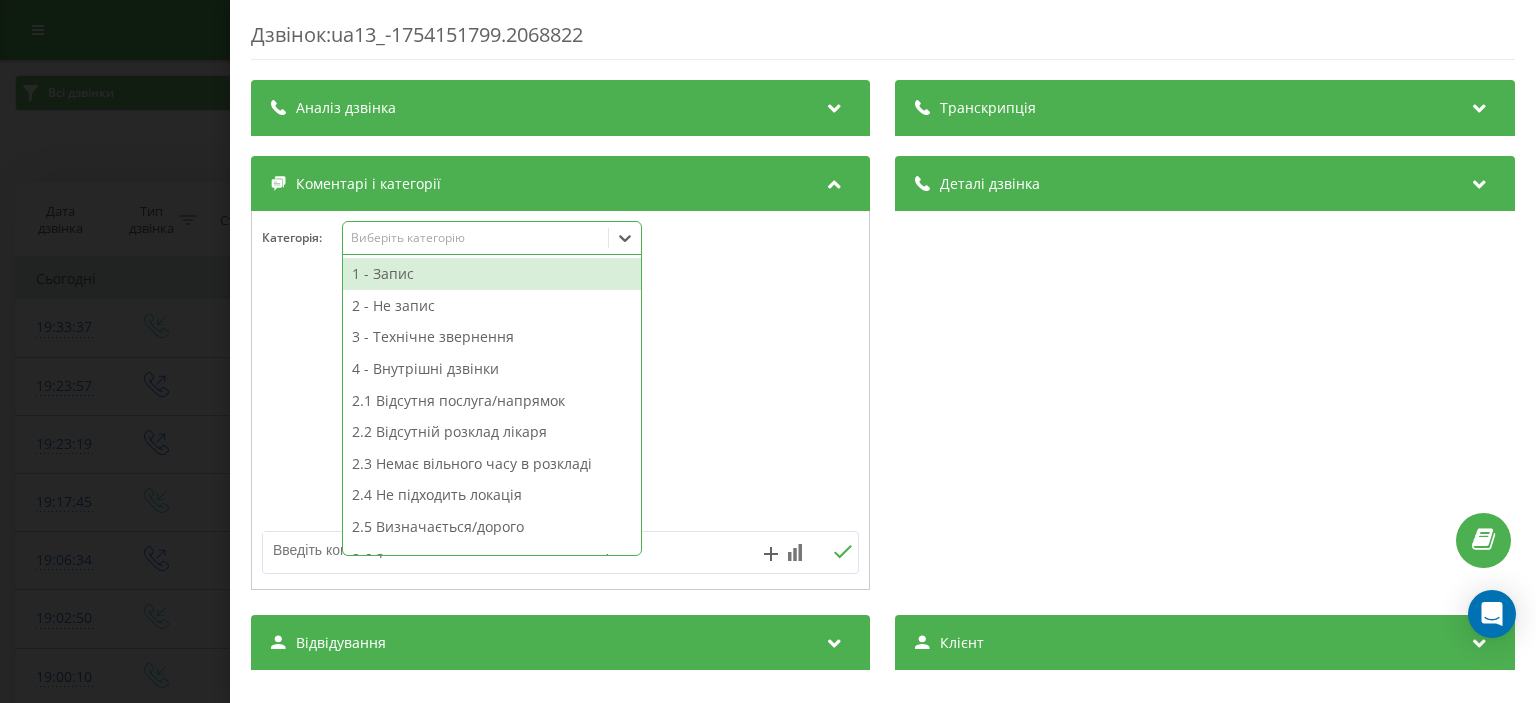 click on "Виберіть категорію" at bounding box center (476, 238) 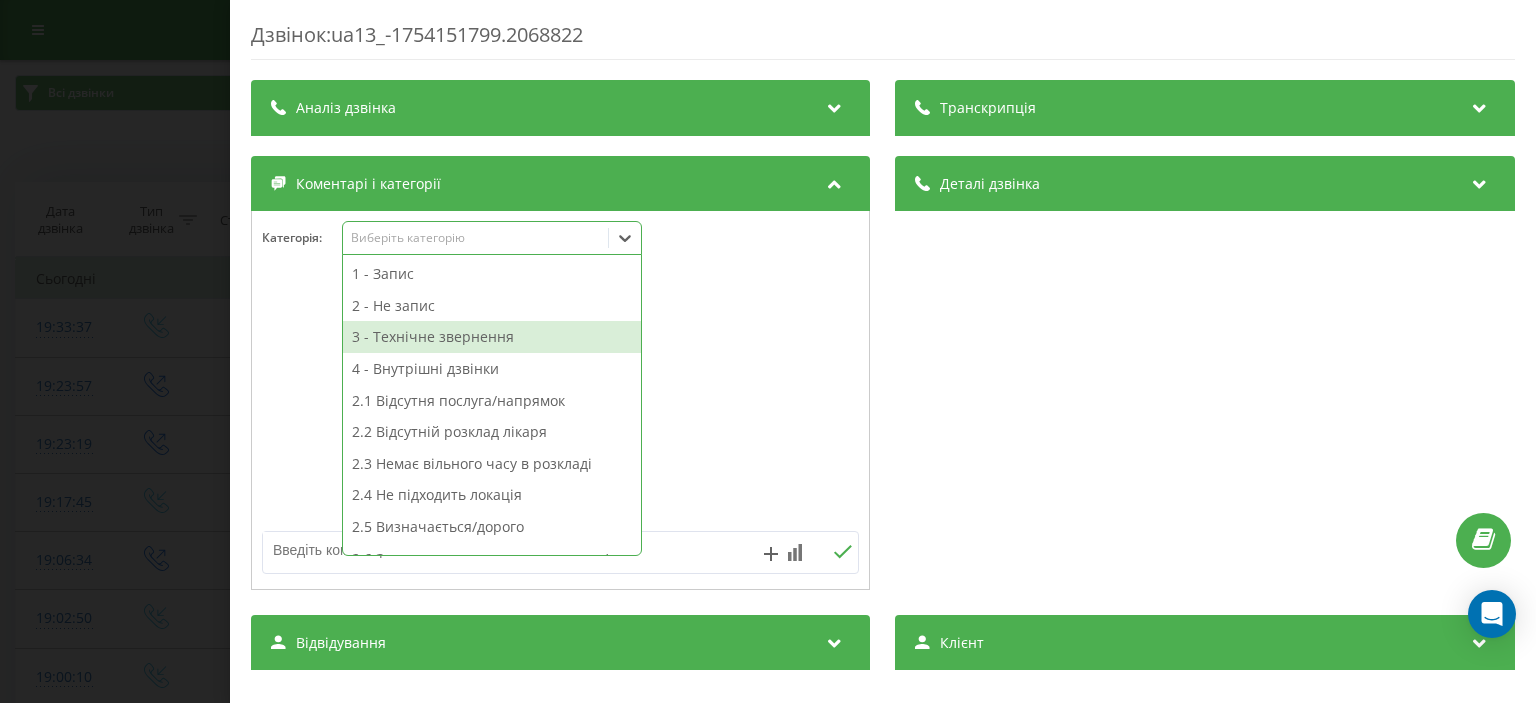 click on "3 - Технічне звернення" at bounding box center [492, 337] 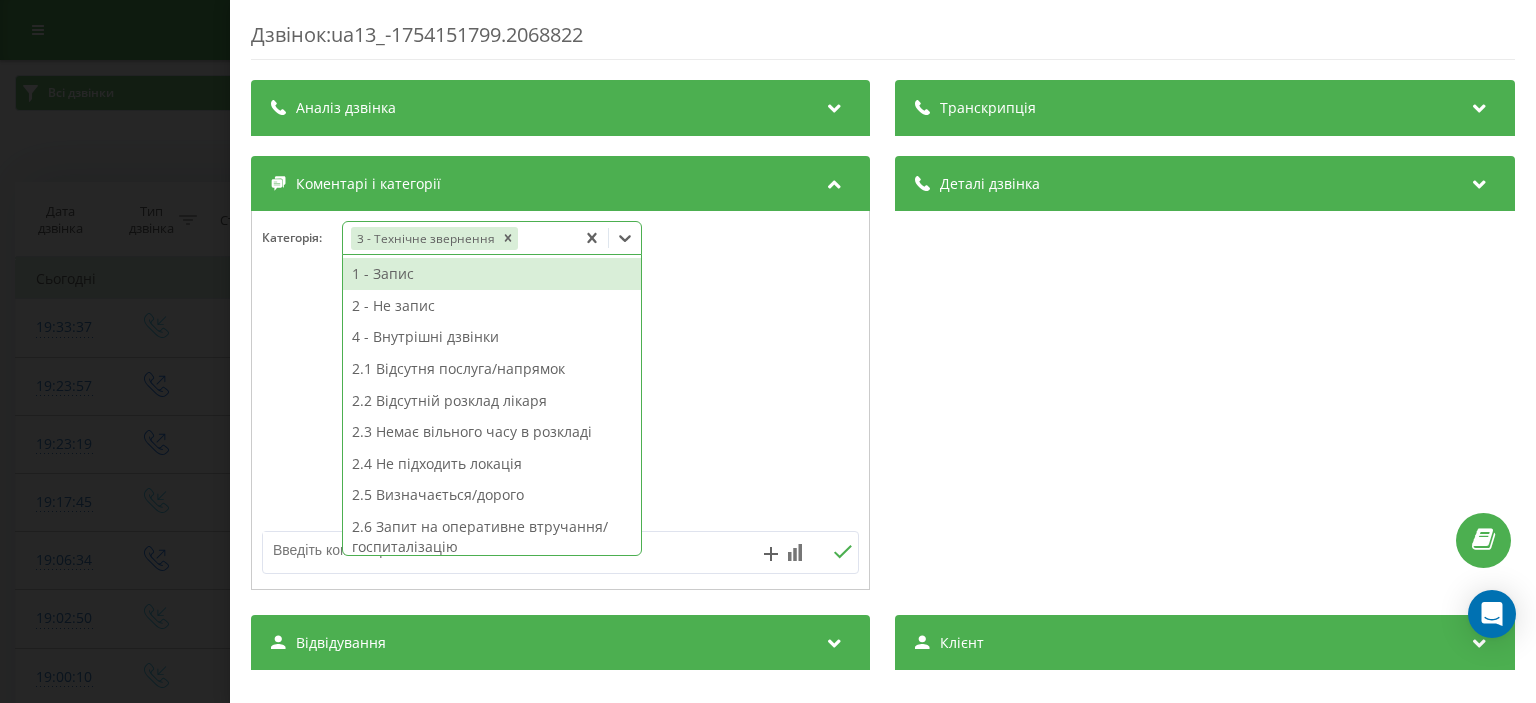 click on "Дзвінок :  ua13_-1754151799.2068822 Транскрипція Для AI-аналізу майбутніх дзвінків  налаштуйте та активуйте профіль на сторінці . Якщо профіль вже є і дзвінок відповідає його умовам, оновіть сторінку через 10 хвилин - AI аналізує поточний дзвінок. Аналіз дзвінка Для AI-аналізу майбутніх дзвінків  налаштуйте та активуйте профіль на сторінці . Якщо профіль вже є і дзвінок відповідає його умовам, оновіть сторінку через 10 хвилин - AI аналізує поточний дзвінок. Деталі дзвінка Загальне Дата дзвінка 2025-08-02 19:23:19 Тип дзвінка Вихідний Статус дзвінка Зайнято Хто дзвонив 380442044040 - n/a : :" at bounding box center (768, 351) 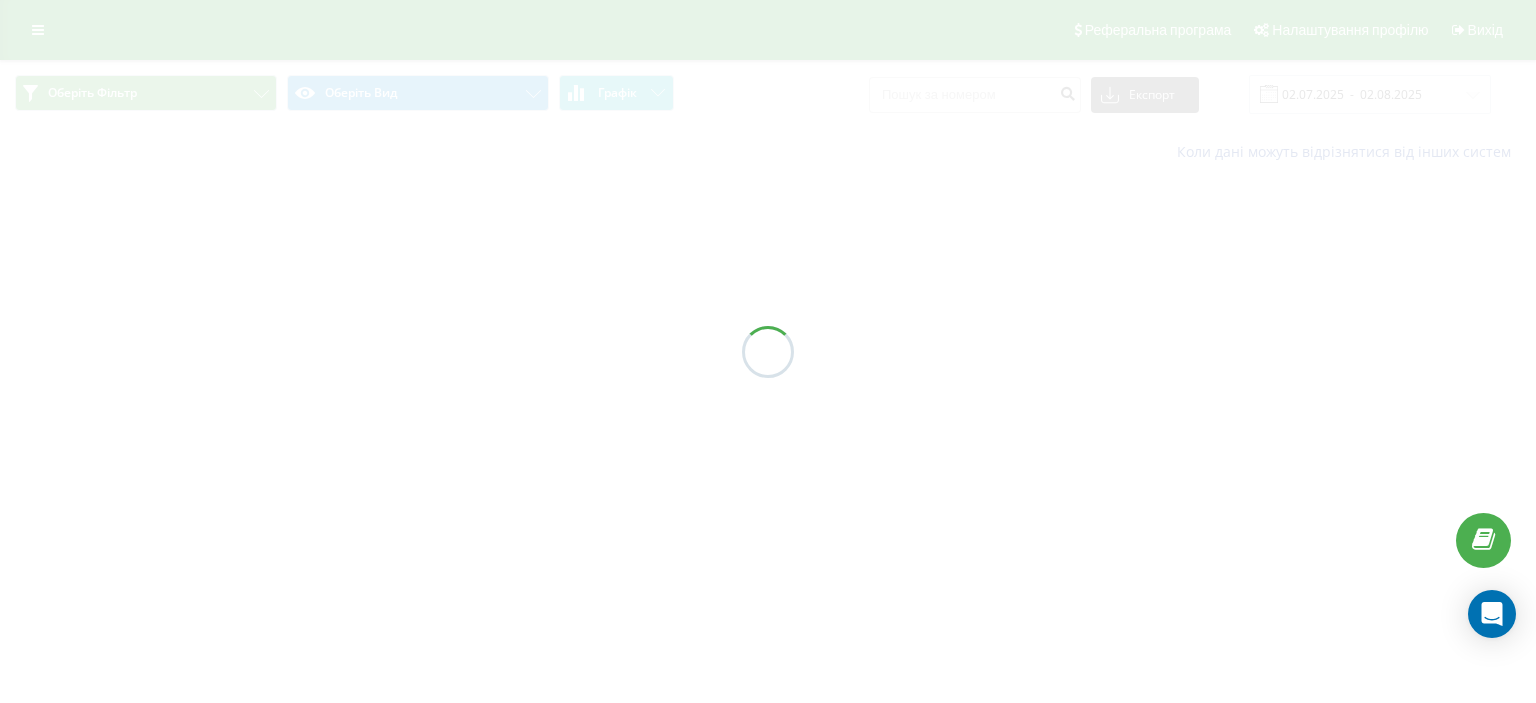 scroll, scrollTop: 0, scrollLeft: 0, axis: both 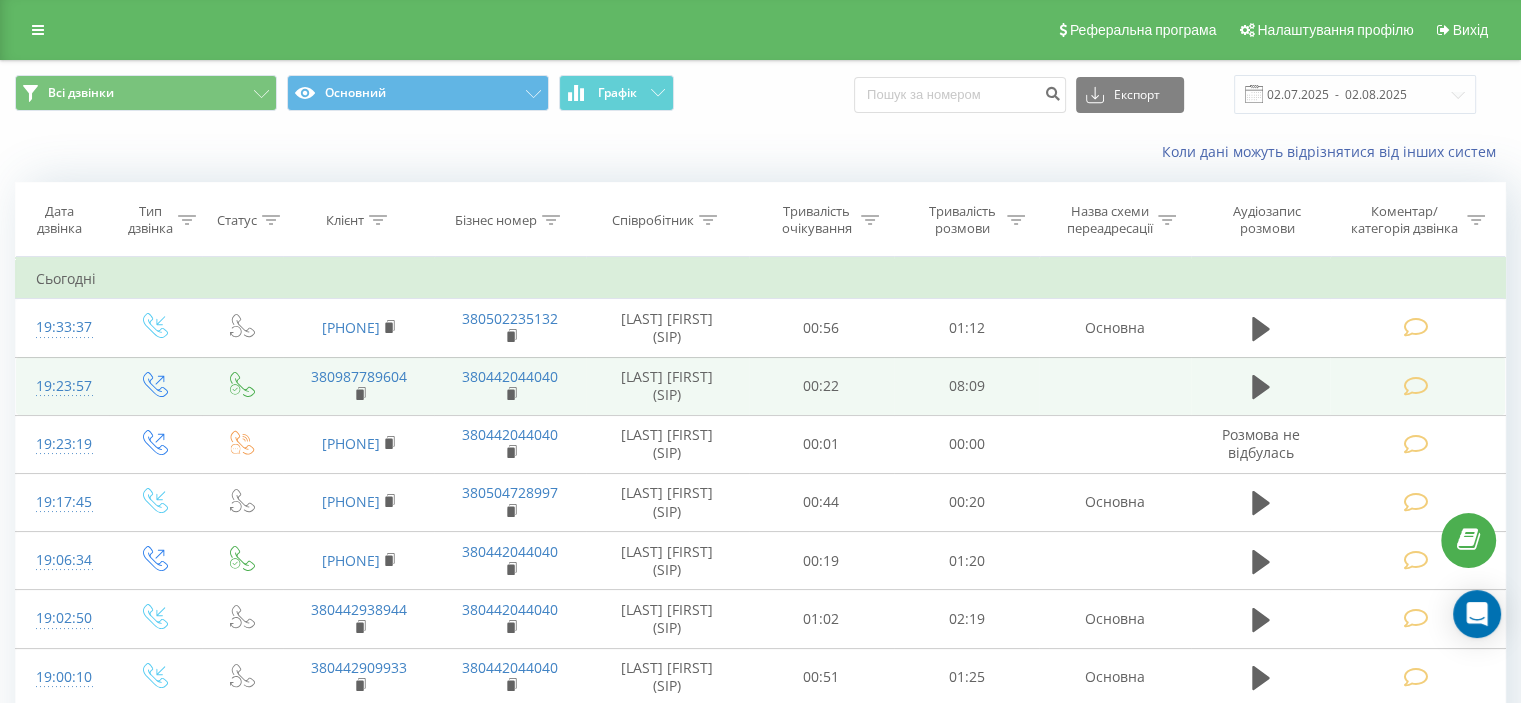click at bounding box center [1415, 386] 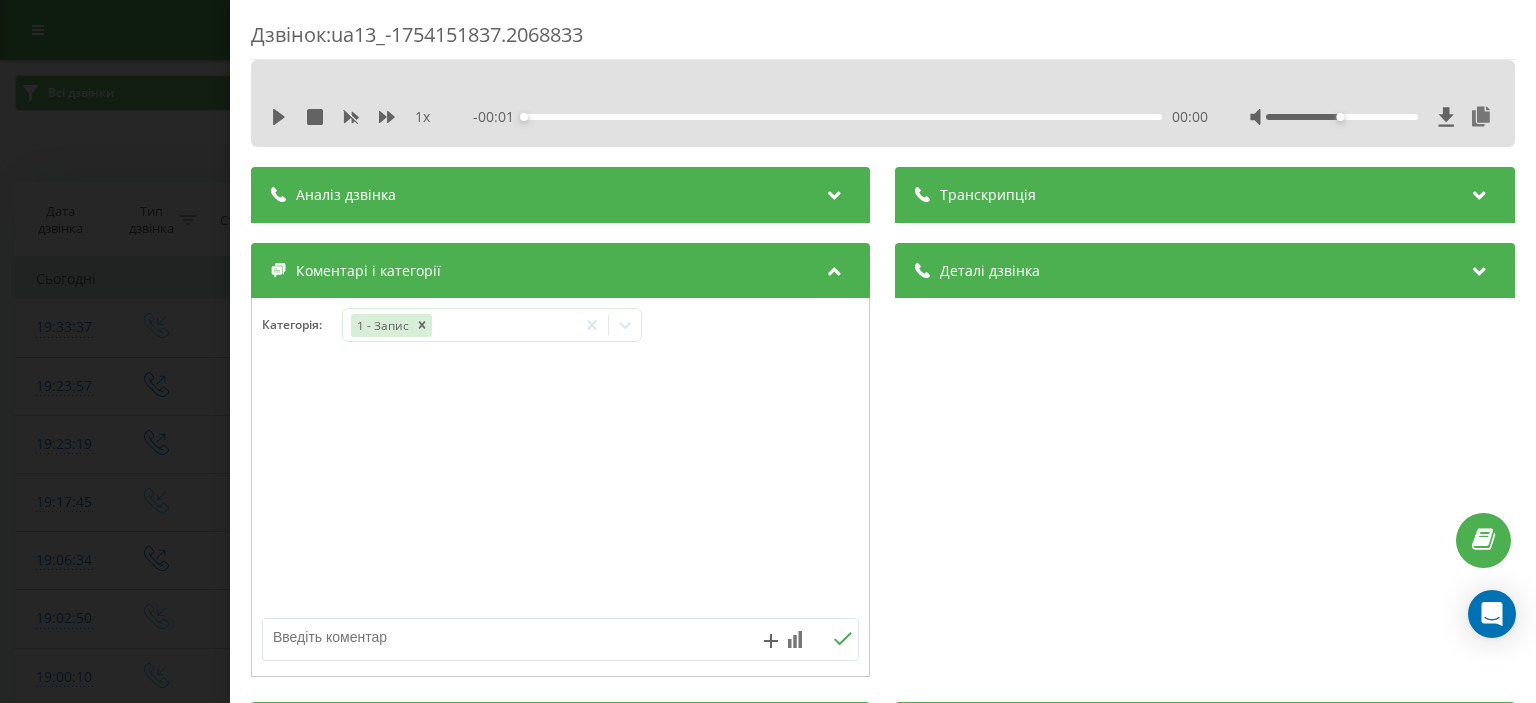 click on "Дзвінок : ua13_-1754151837.2068833 1 x - 00:01 00:00 00:00 Транскрипція Для AI-аналізу майбутніх дзвінків налаштуйте та активуйте профіль на сторінці . Якщо профіль вже є і дзвінок відповідає його умовам, оновіть сторінку через 10 хвилин - AI аналізує поточний дзвінок. Аналіз дзвінка Для AI-аналізу майбутніх дзвінків налаштуйте та активуйте профіль на сторінці . Якщо профіль вже є і дзвінок відповідає його умовам, оновіть сторінку через 10 хвилин - AI аналізує поточний дзвінок. Деталі дзвінка Загальне Дата дзвінка 2025-08-02 19:23:57 Тип дзвінка Вихідний Статус дзвінка Успішний [PHONE]" at bounding box center (768, 351) 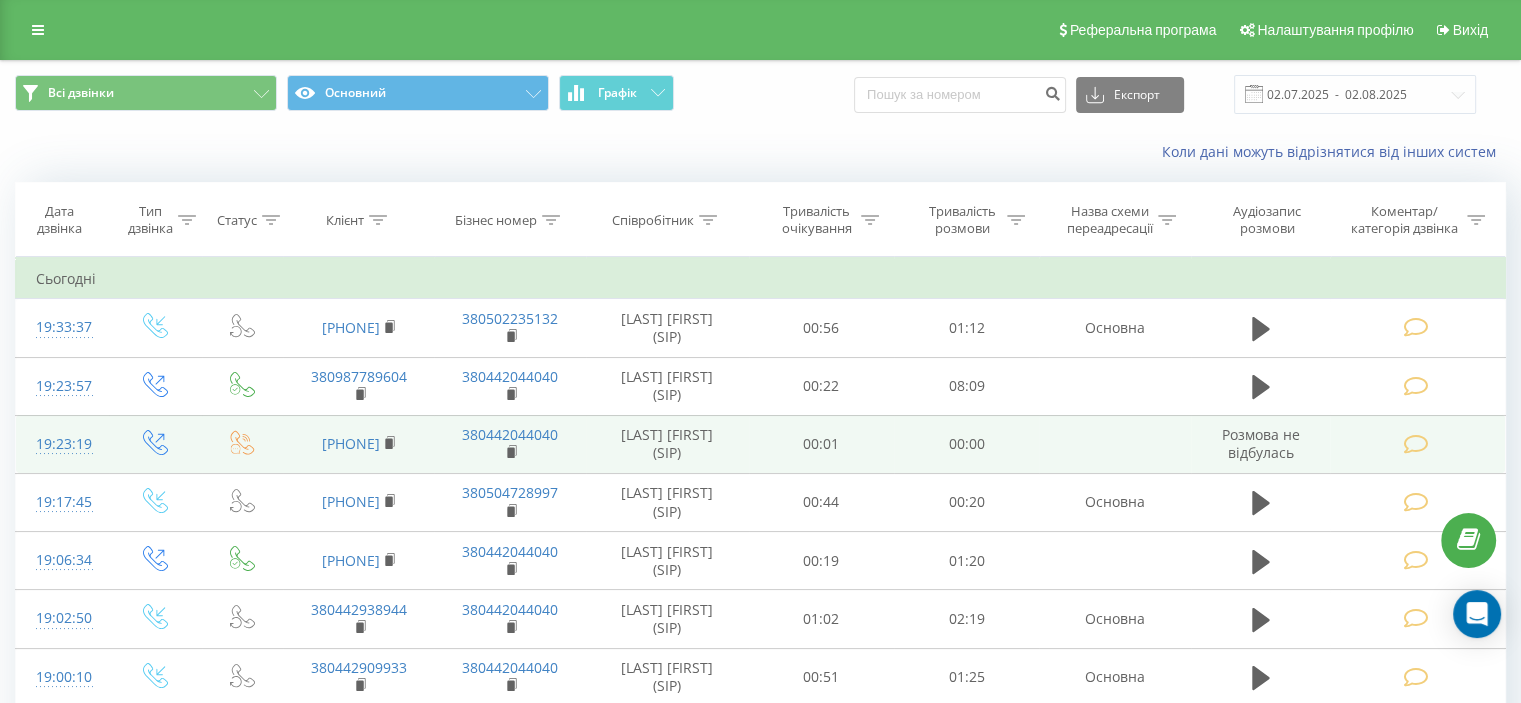 click at bounding box center [1415, 444] 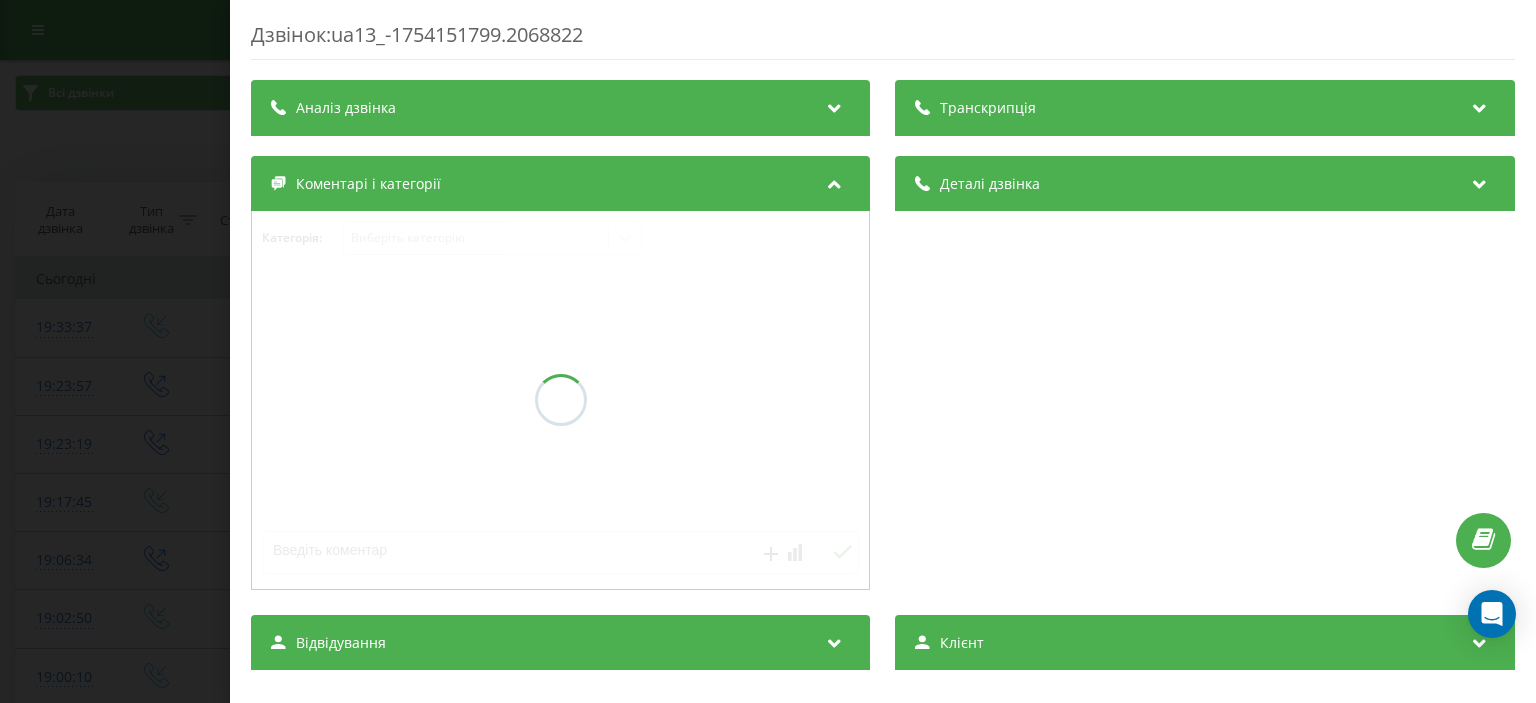 click on "Дзвінок :  ua13_-1754151799.2068822 Транскрипція Аналіз дзвінка Деталі дзвінка Коментарі і категорії Категорія : Виберіть категорію Відвідування Клієнт Клієнт :  Статистика Всього Днів з першого візиту 0 Днів з останнього візиту 0 Всього дзвінків 0 За останні 30 днів Перегляди сторінок 0 Сеансів 0 Дзвінків за період 0 Останній сеанс Операційна система Тип пристрою Геопозиція Джерело Канал Кампанія Група оголошень Ключове слово Джерело переходу Топ 5 сторінок за останні 30 днів Дані відсутні Сеанси відвідувачів Дані відсутні" at bounding box center [768, 351] 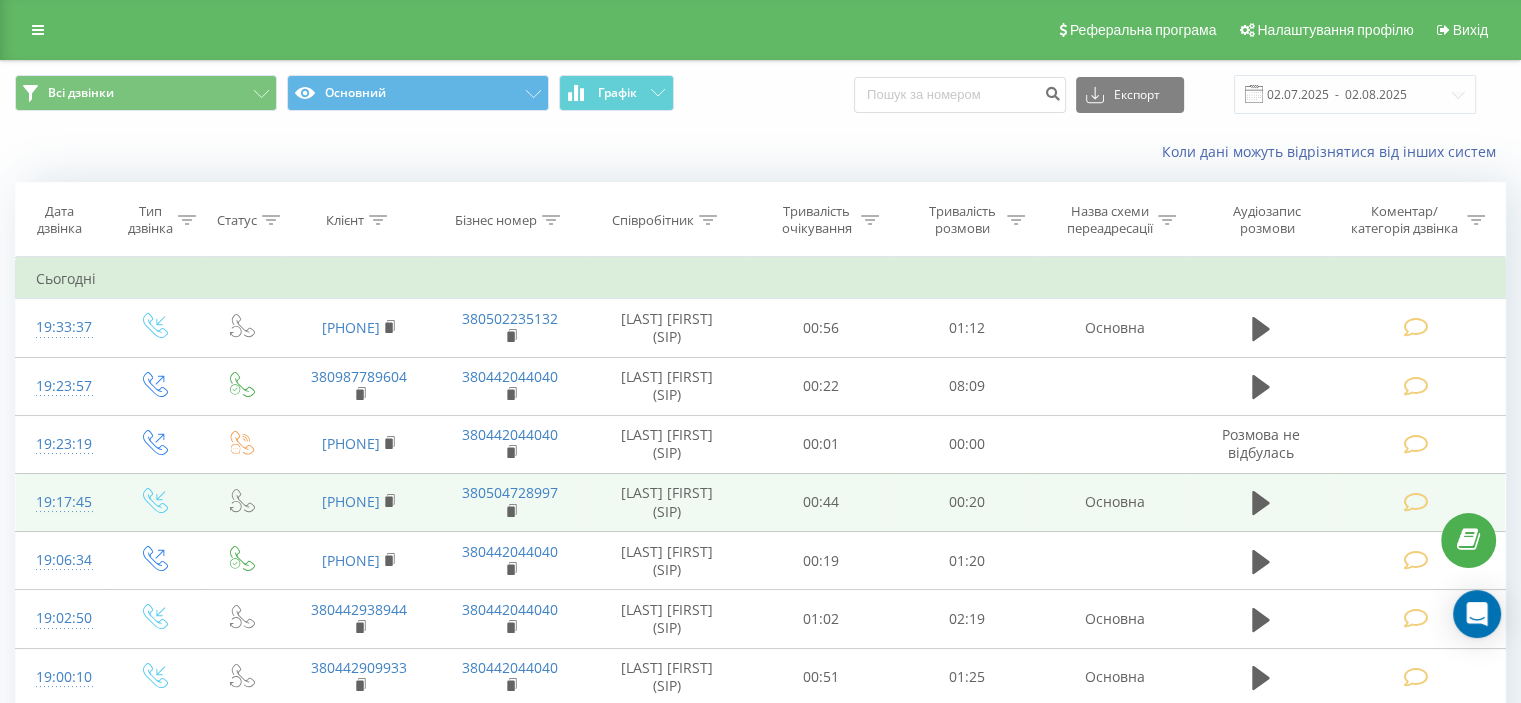 click at bounding box center [1415, 502] 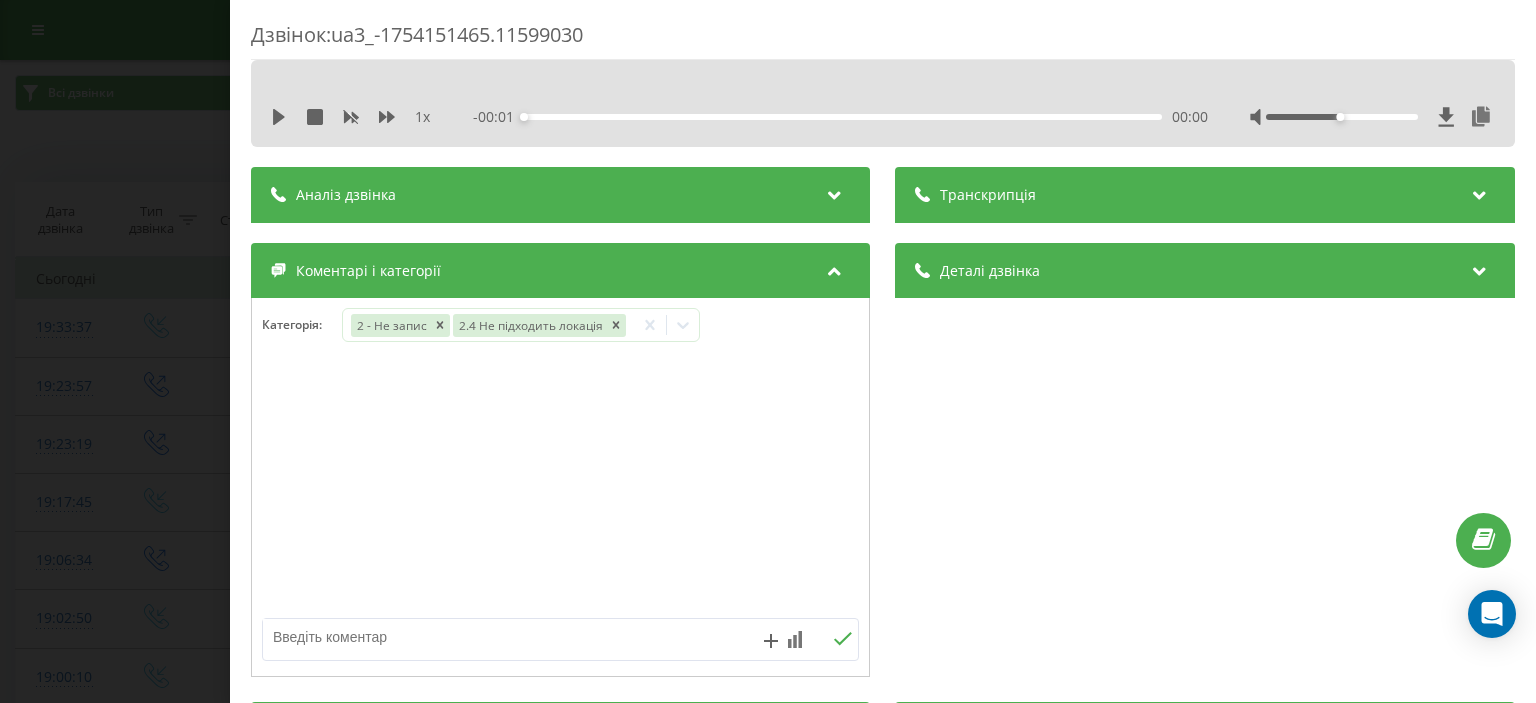 click on "Дзвінок : ua3_-1754151465.11599030 1 x - 00:01 00:00 00:00 Транскрипція Для AI-аналізу майбутніх дзвінків налаштуйте та активуйте профіль на сторінці . Якщо профіль вже є і дзвінок відповідає його умовам, оновіть сторінку через 10 хвилин - AI аналізує поточний дзвінок. Аналіз дзвінка Для AI-аналізу майбутніх дзвінків налаштуйте та активуйте профіль на сторінці . Якщо профіль вже є і дзвінок відповідає його умовам, оновіть сторінку через 10 хвилин - AI аналізує поточний дзвінок. Деталі дзвінка Загальне Дата дзвінка 2025-08-02 19:17:45 Тип дзвінка Вхідний Статус дзвінка Повторний [PHONE]" at bounding box center (768, 351) 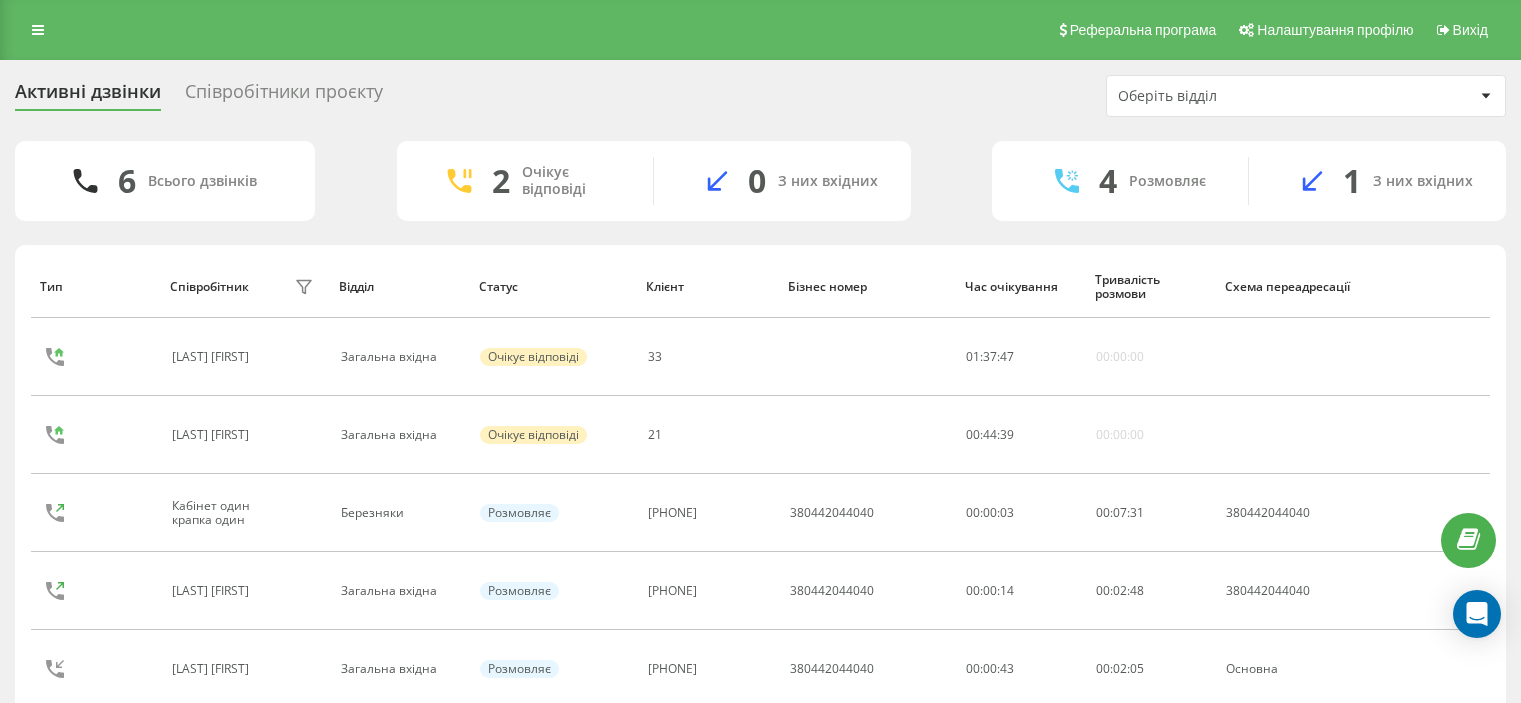 scroll, scrollTop: 0, scrollLeft: 0, axis: both 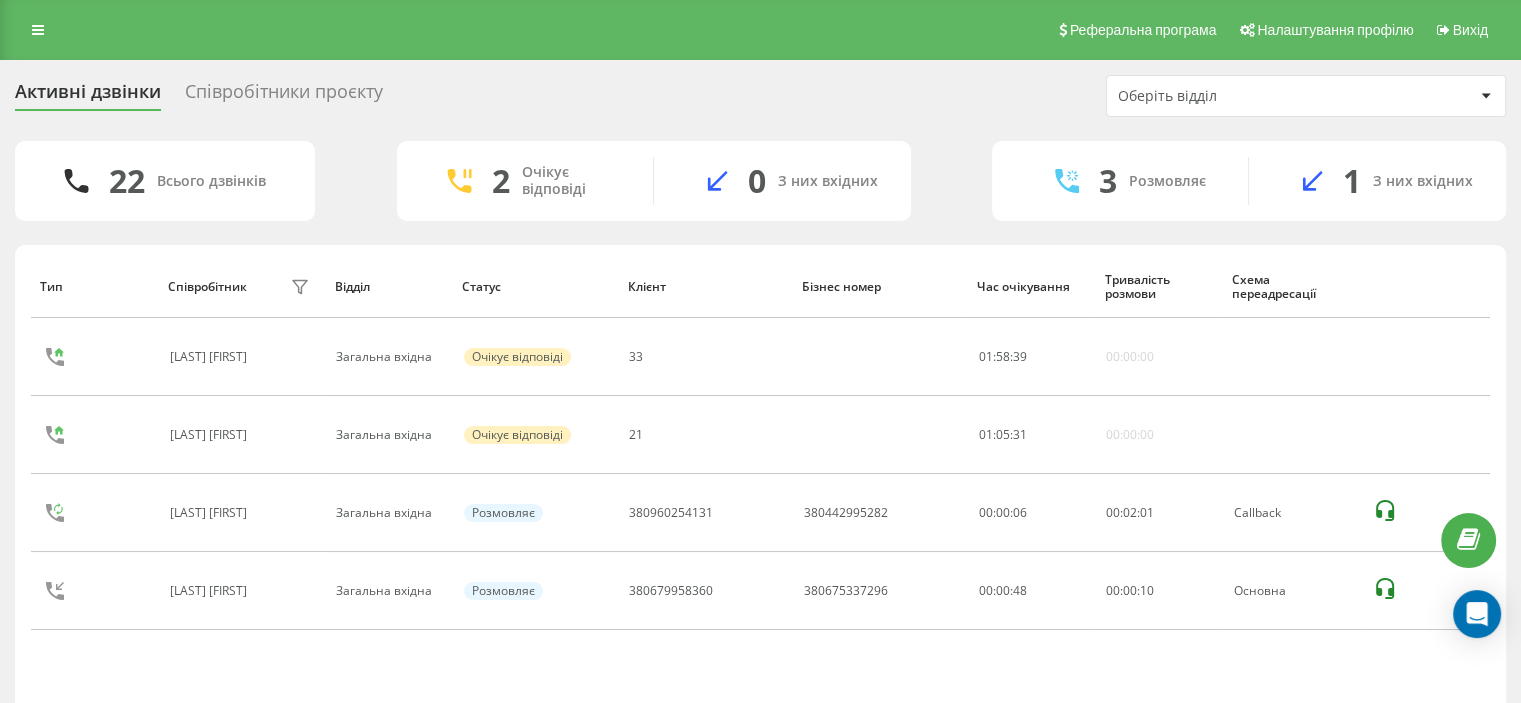 click on "Співробітники проєкту" at bounding box center (284, 96) 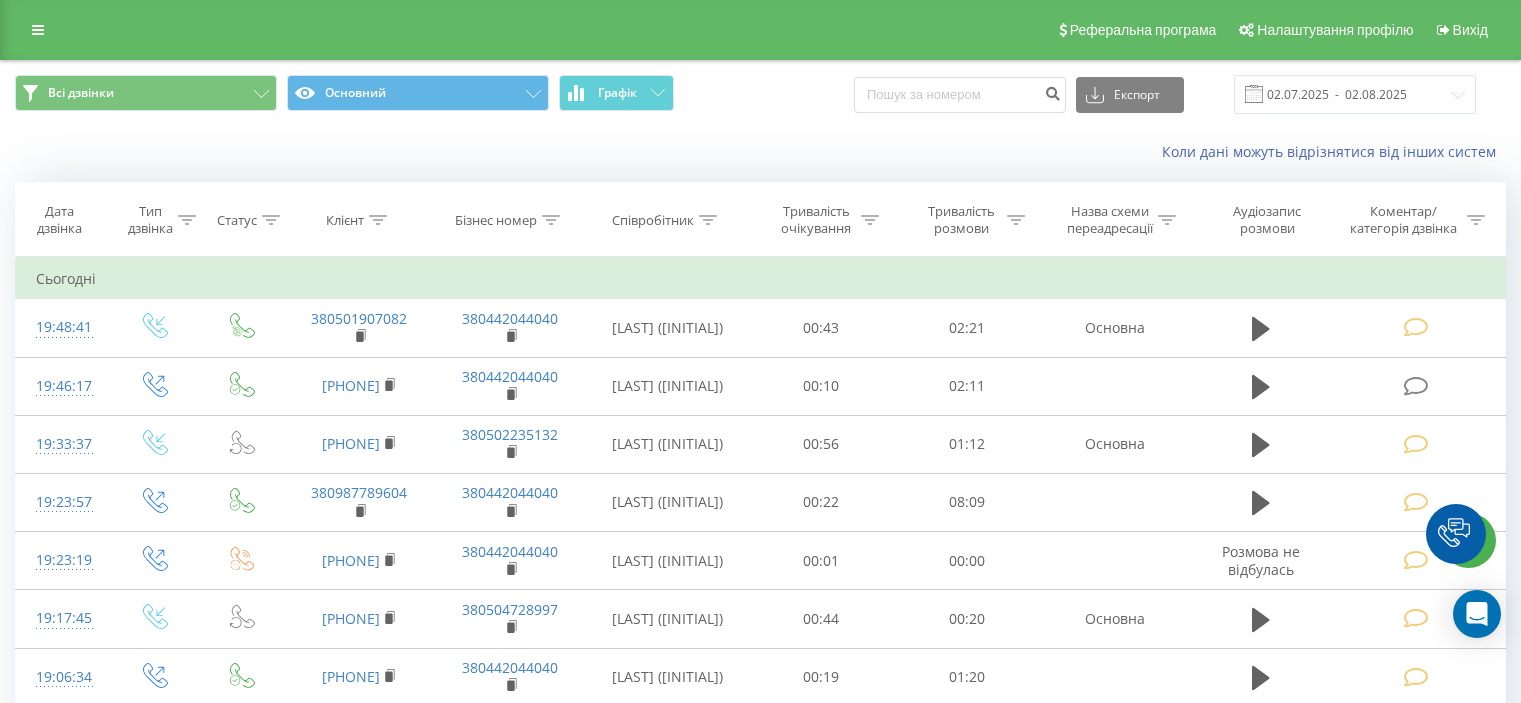scroll, scrollTop: 0, scrollLeft: 0, axis: both 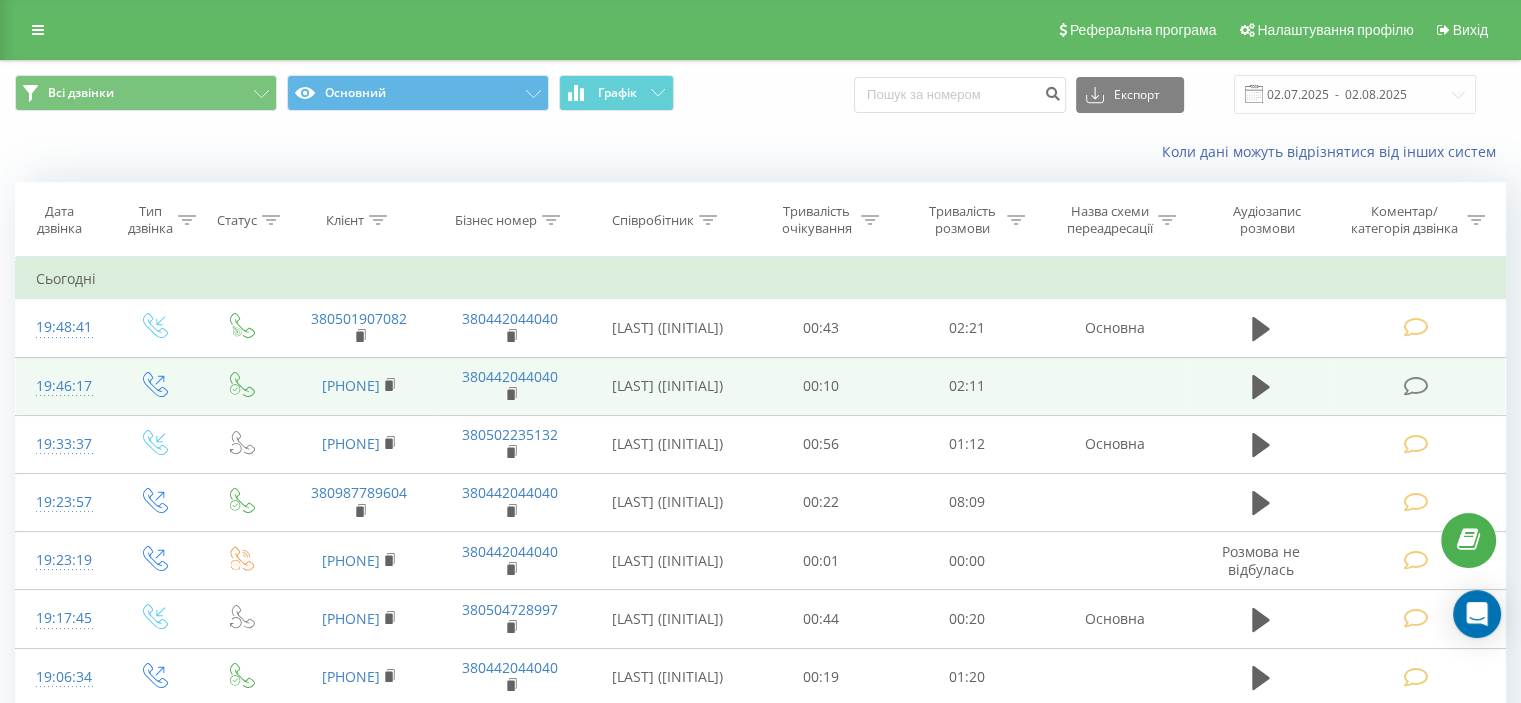 click at bounding box center (1415, 386) 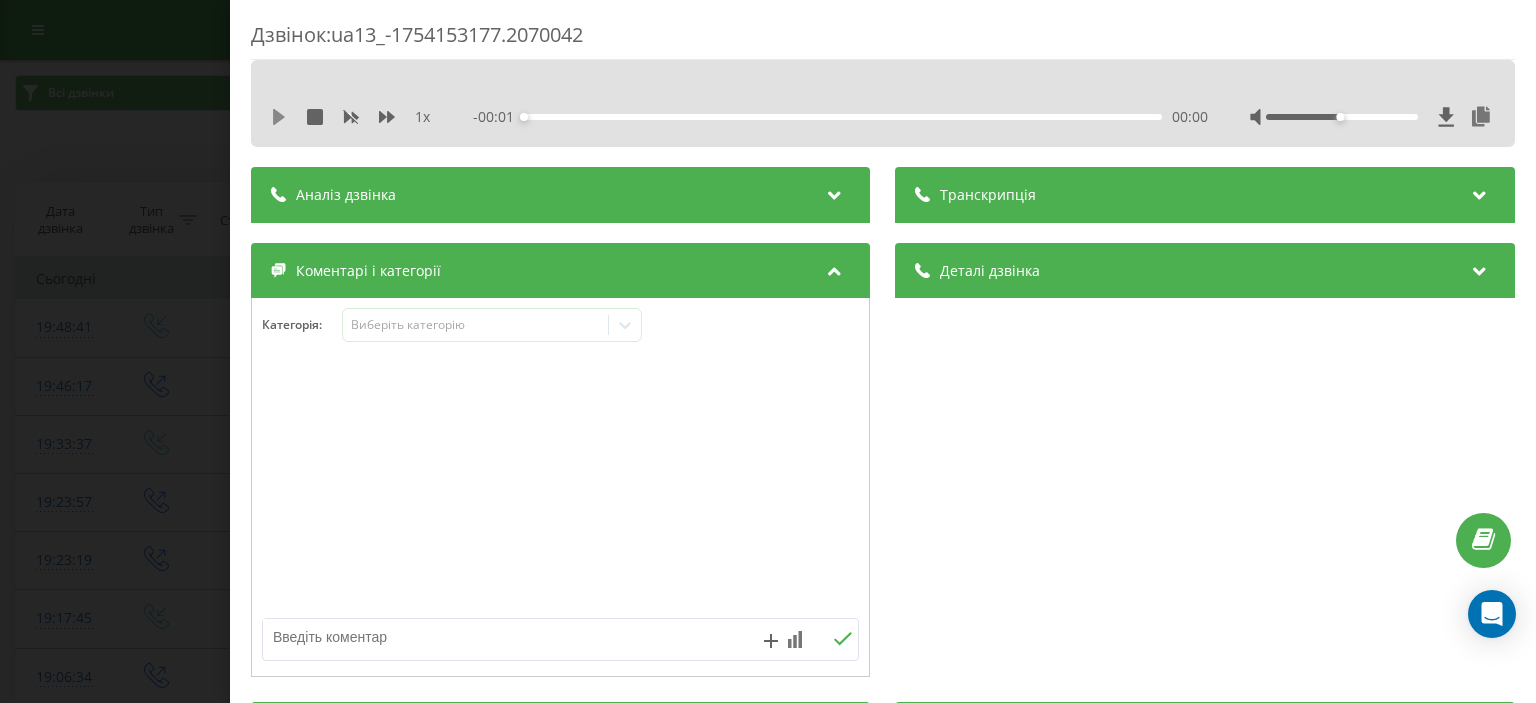 click 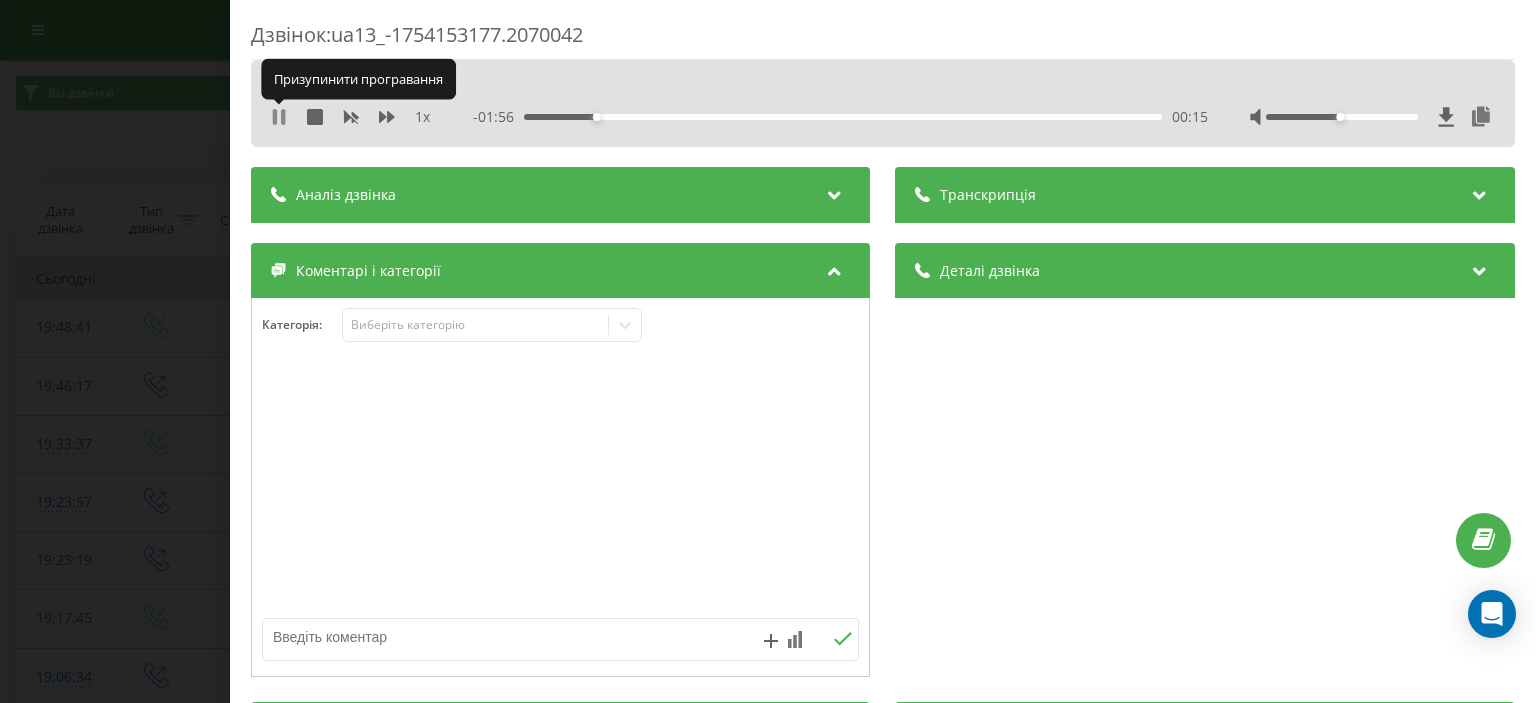 click 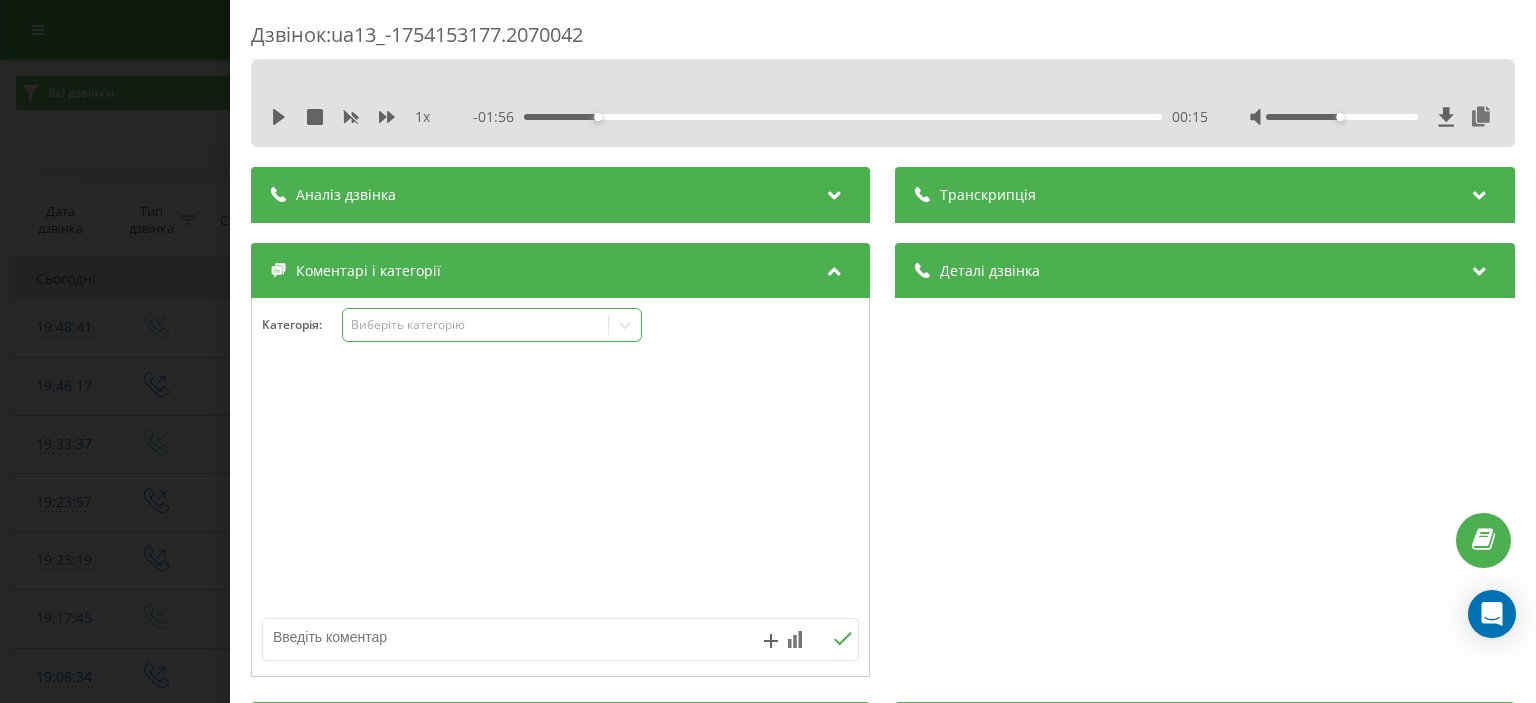 click on "Виберіть категорію" at bounding box center (476, 325) 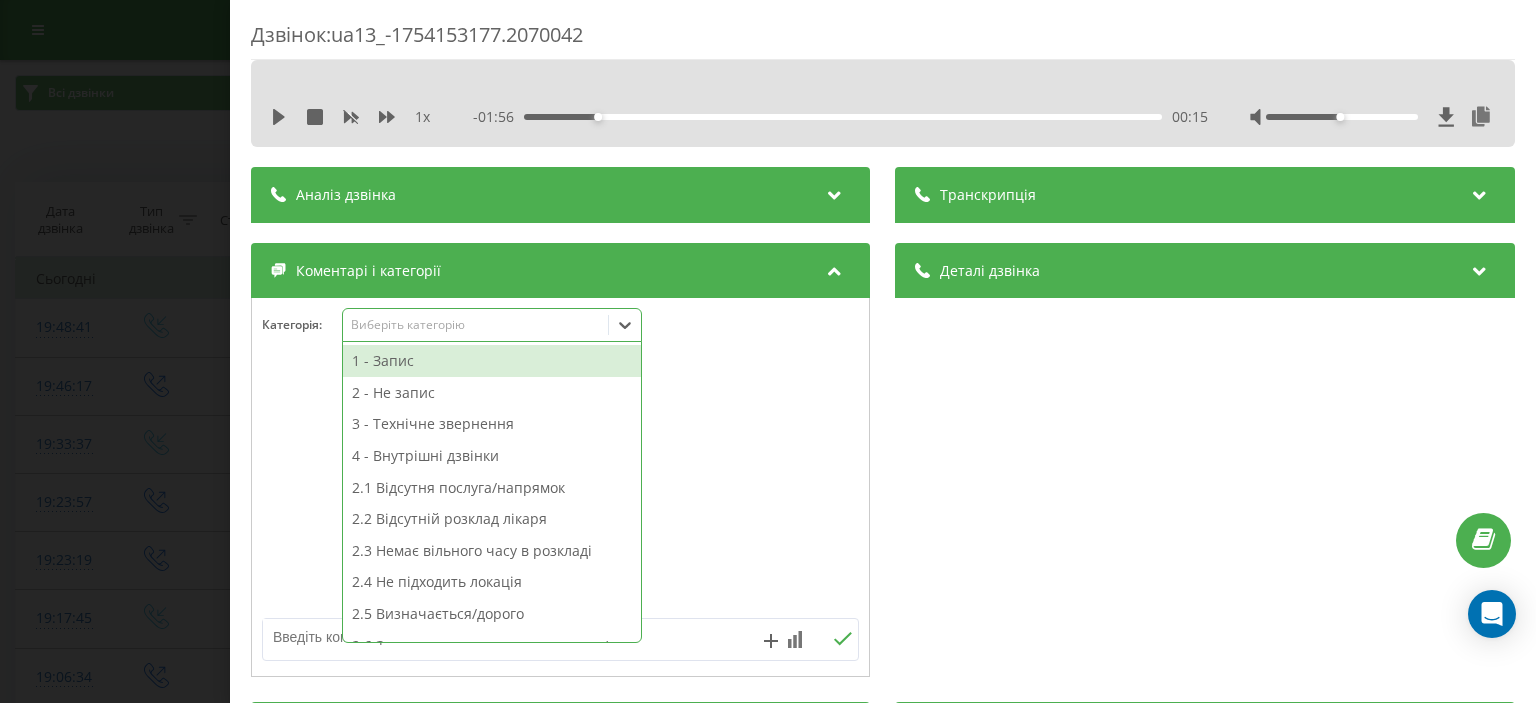 click on "1 - Запис" at bounding box center [492, 361] 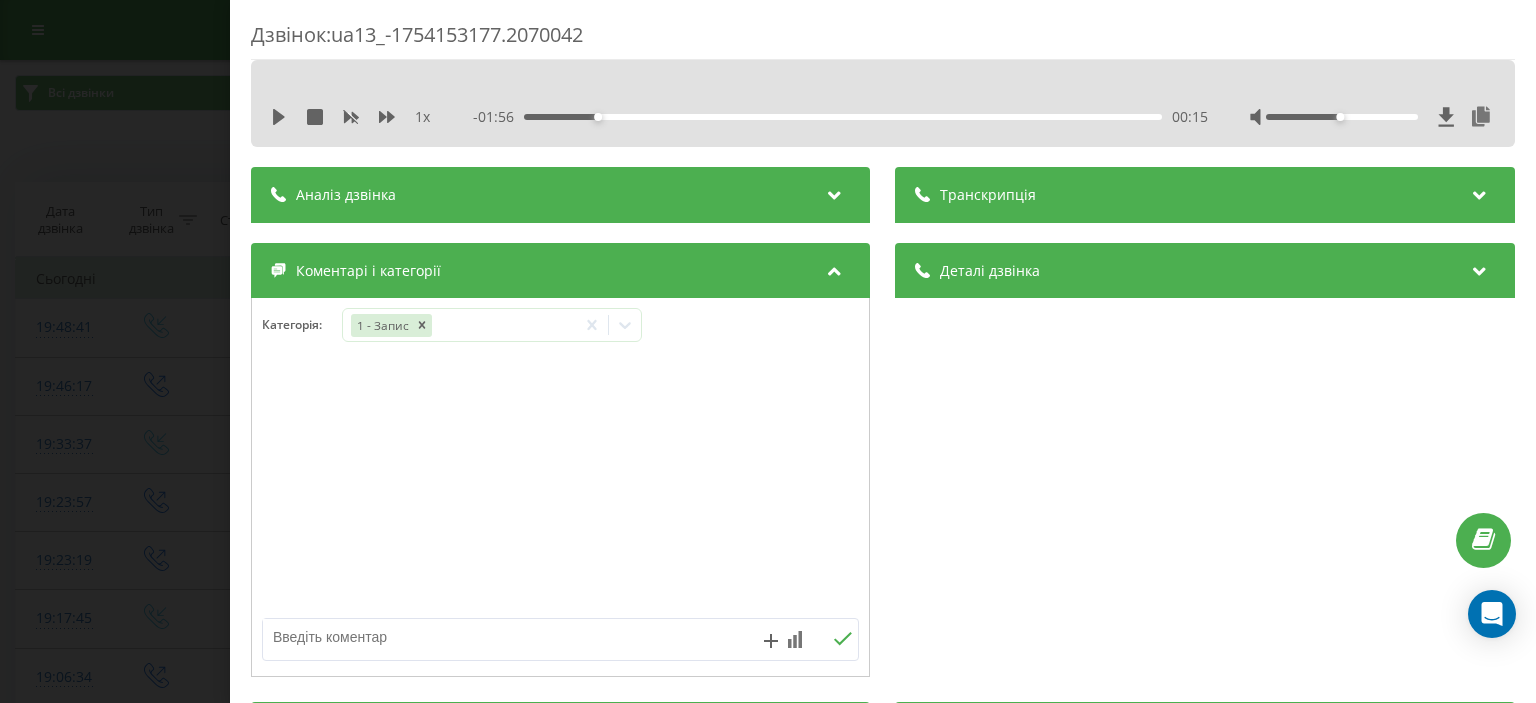 click on "Дзвінок : ua13_-1754153177.2070042 1 x - 01:56 00:15 00:15 Транскрипція Для AI-аналізу майбутніх дзвінків налаштуйте та активуйте профіль на сторінці . Якщо профіль вже є і дзвінок відповідає його умовам, оновіть сторінку через 10 хвилин - AI аналізує поточний дзвінок. Аналіз дзвінка Для AI-аналізу майбутніх дзвінків налаштуйте та активуйте профіль на сторінці . Якщо профіль вже є і дзвінок відповідає його умовам, оновіть сторінку через 10 хвилин - AI аналізує поточний дзвінок. Деталі дзвінка Загальне Дата дзвінка 2025-08-02 19:46:17 Тип дзвінка Вихідний Статус дзвінка Успішний [PHONE]" at bounding box center (768, 351) 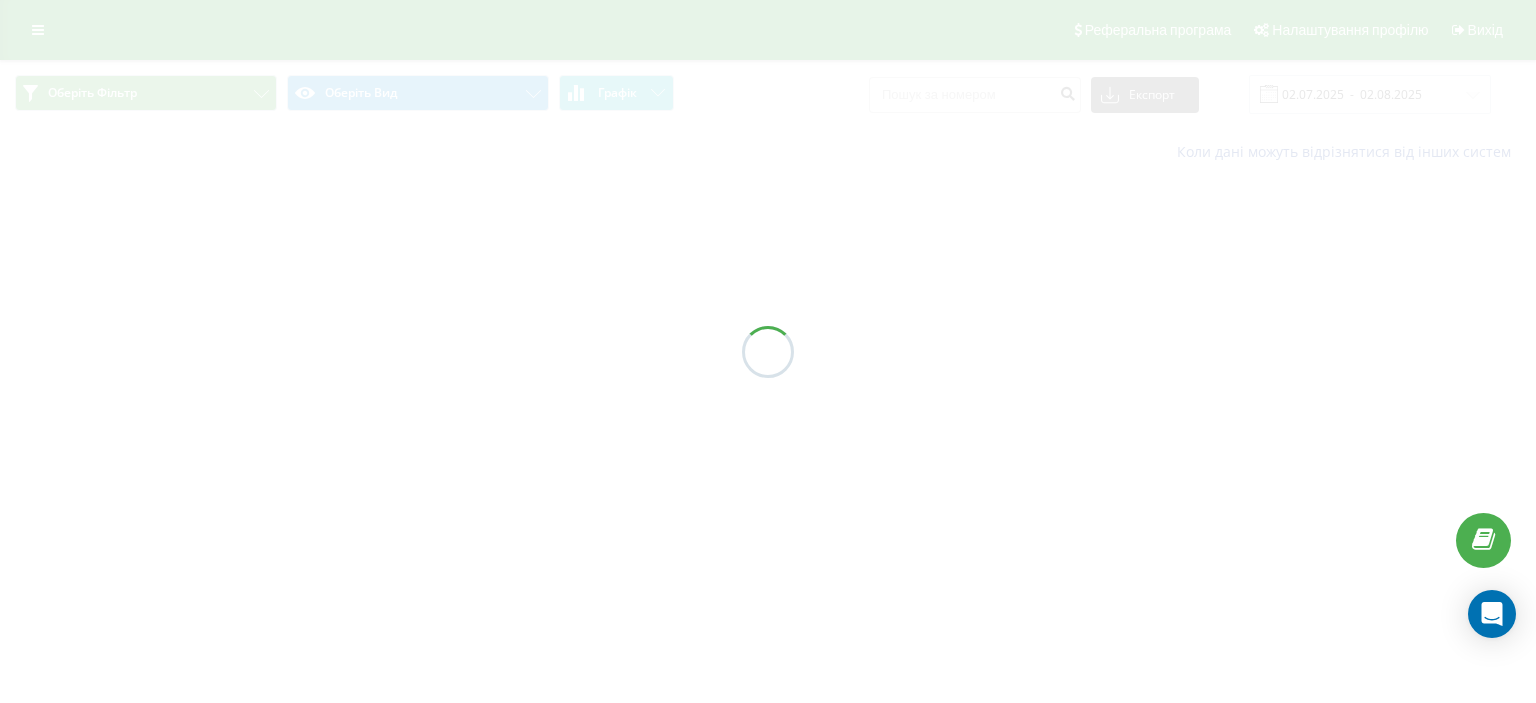 scroll, scrollTop: 0, scrollLeft: 0, axis: both 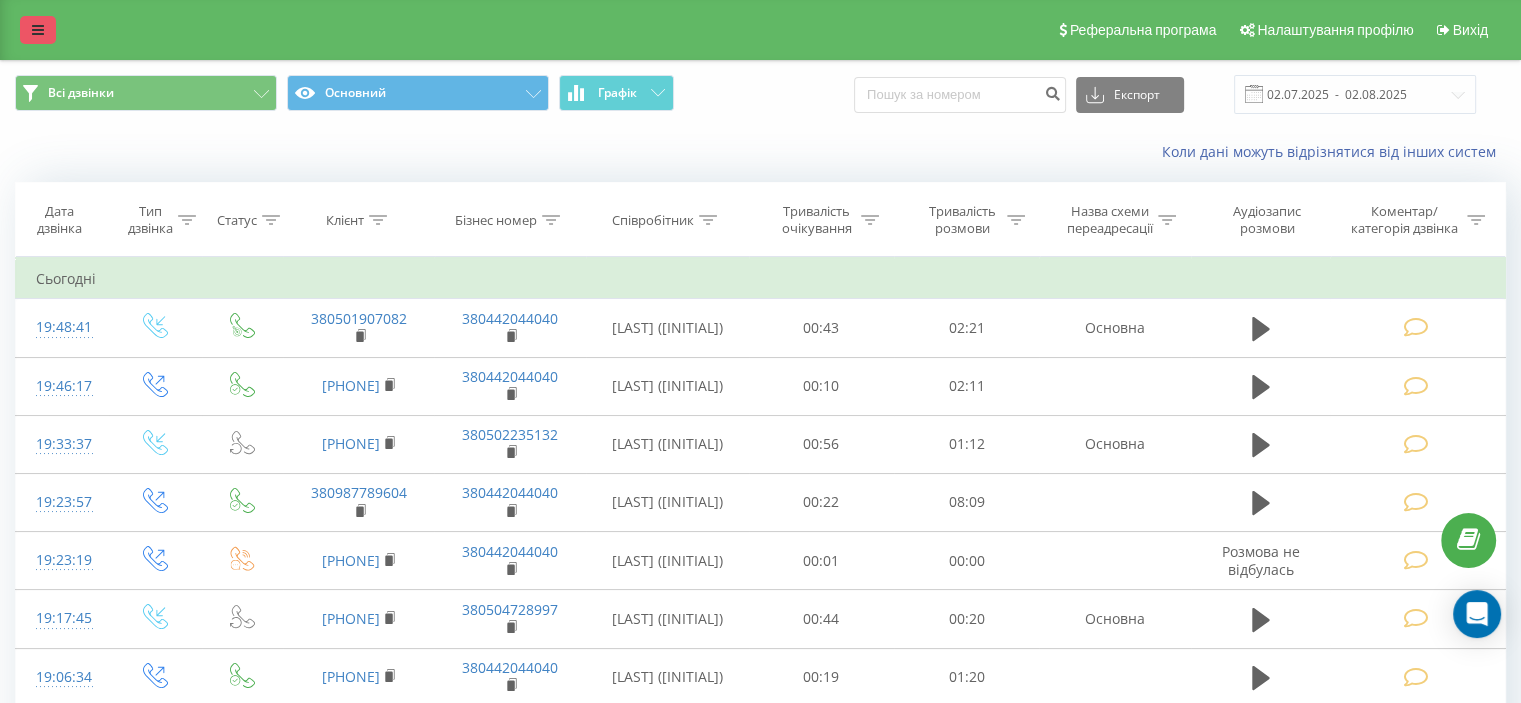 click at bounding box center [38, 30] 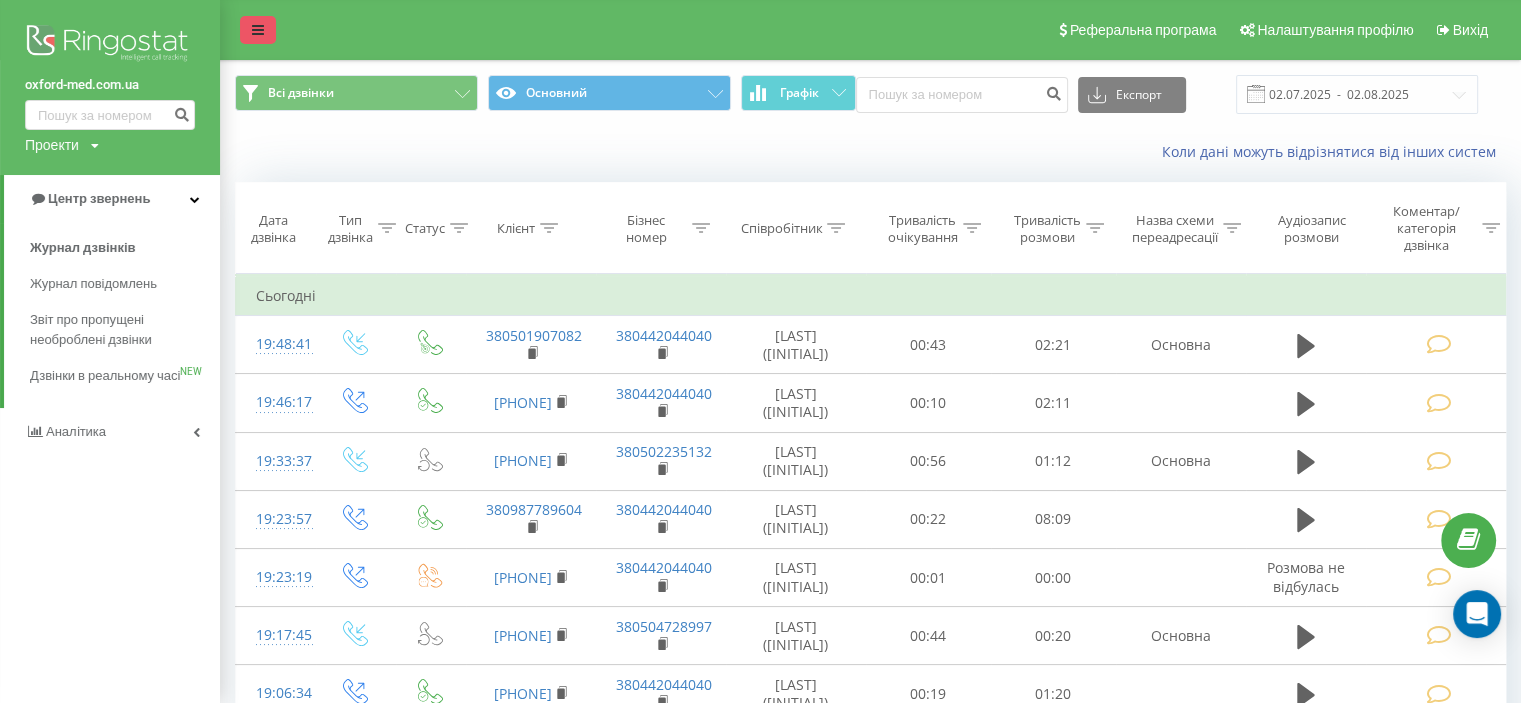 click at bounding box center [258, 30] 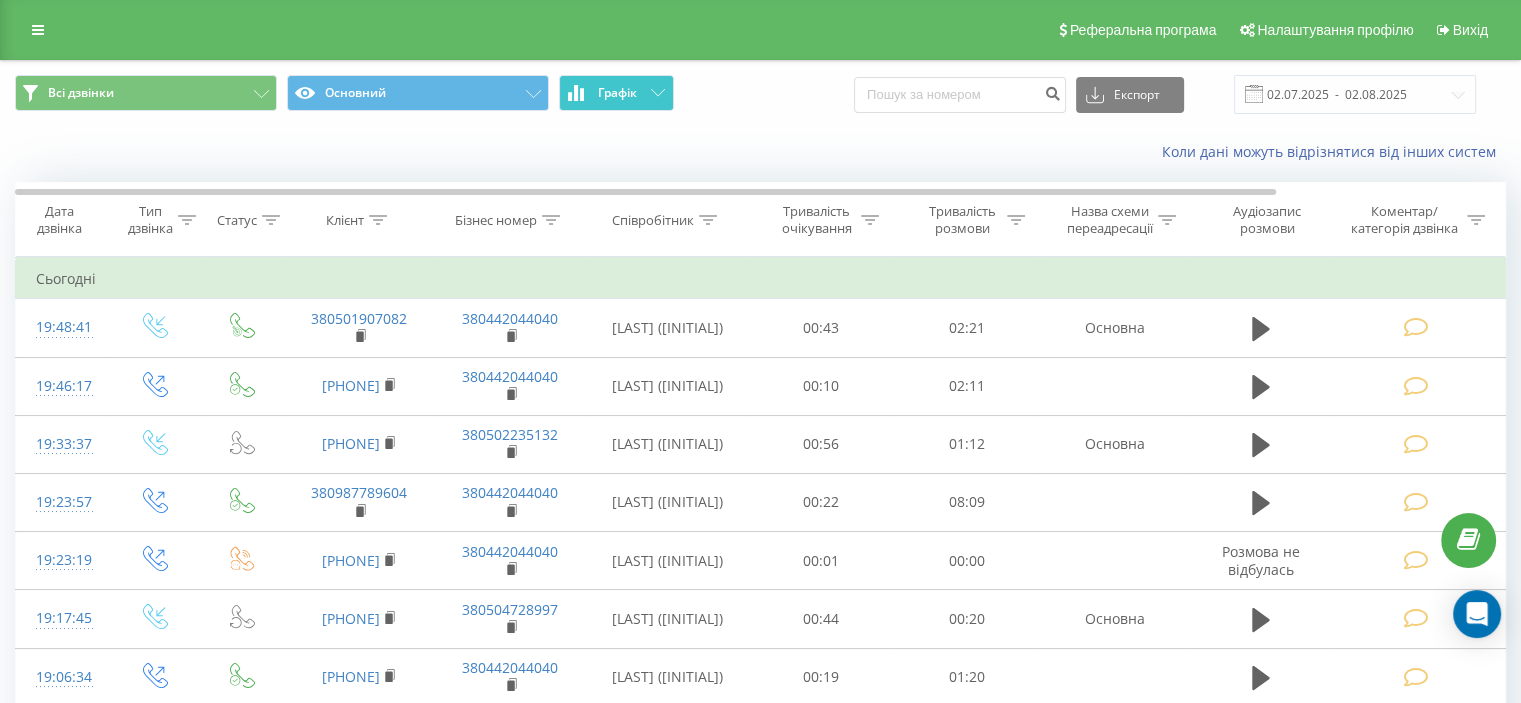 click 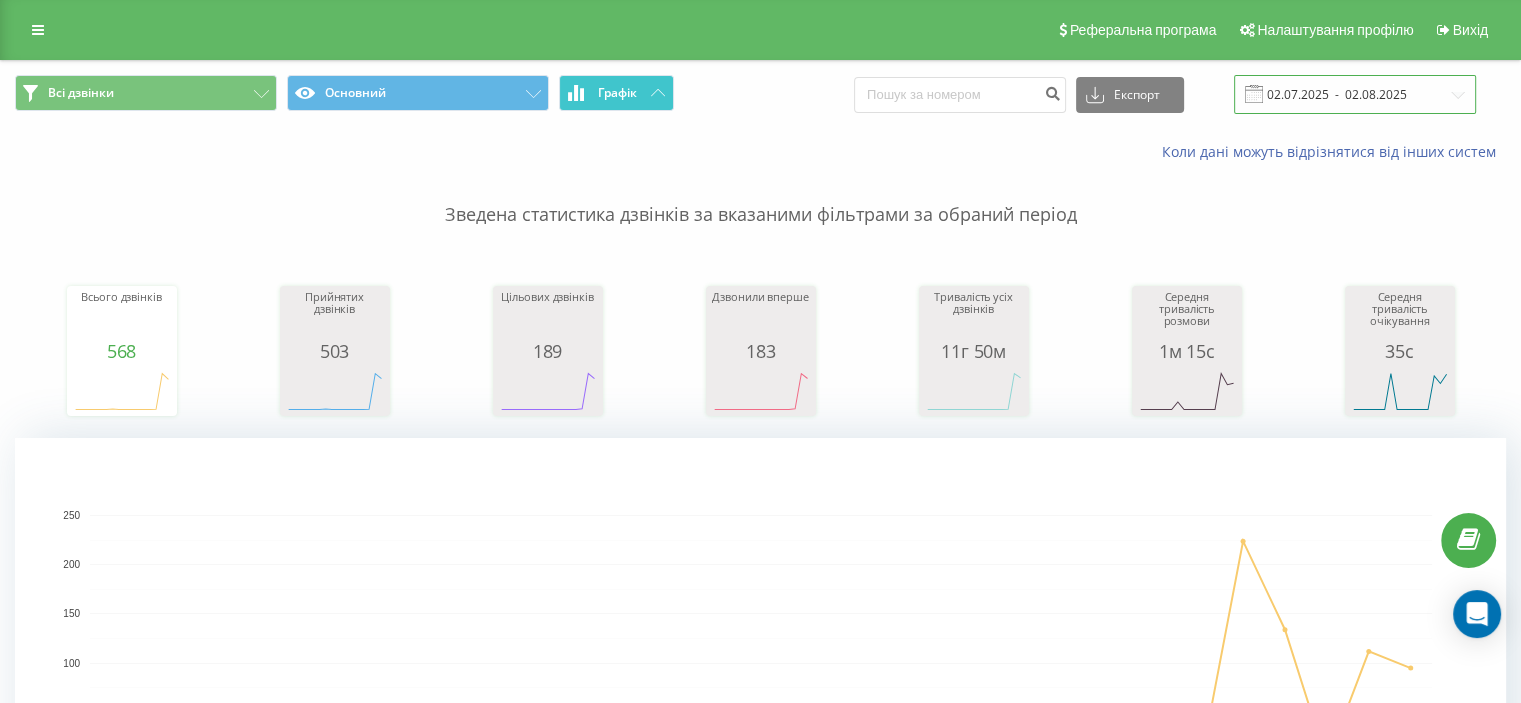 click on "02.07.2025  -  02.08.2025" at bounding box center [1355, 94] 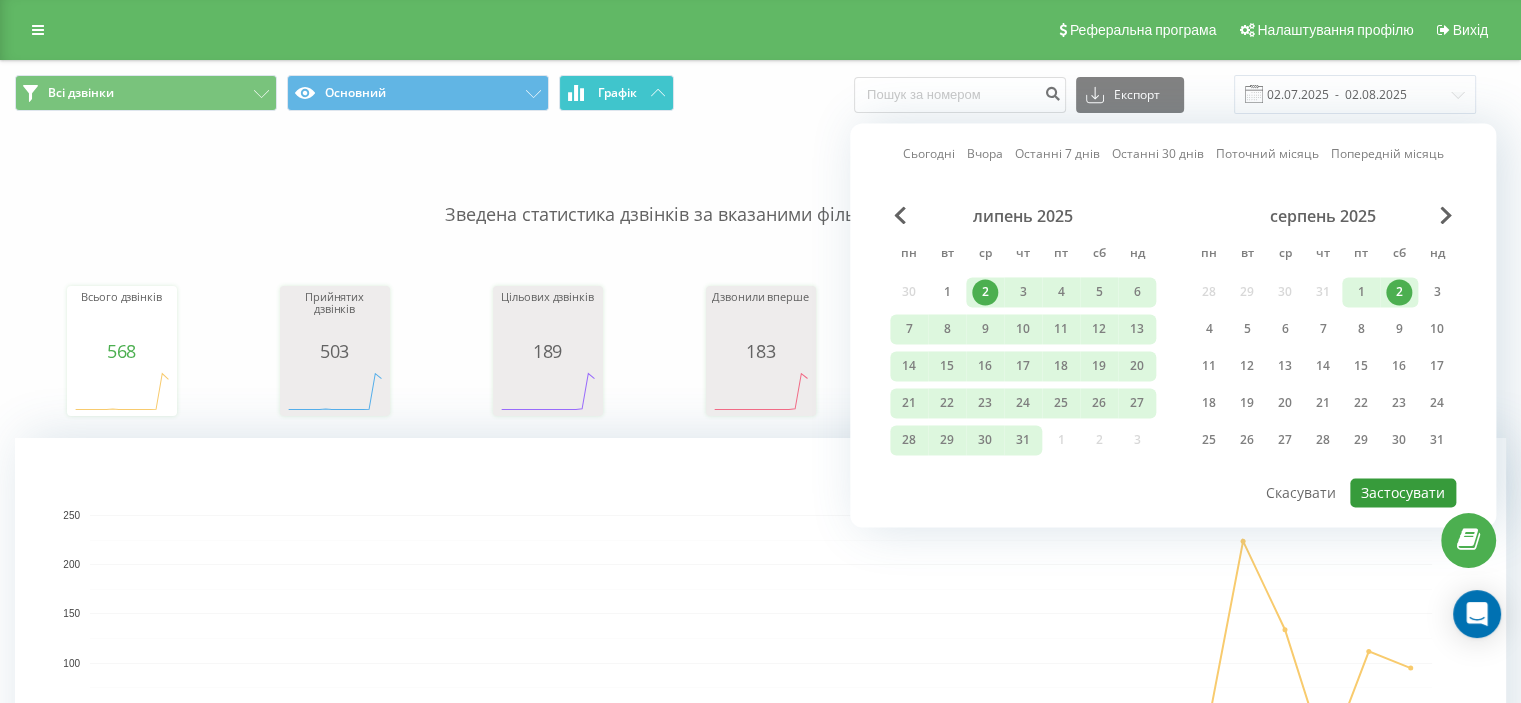 click on "Застосувати" at bounding box center (1403, 492) 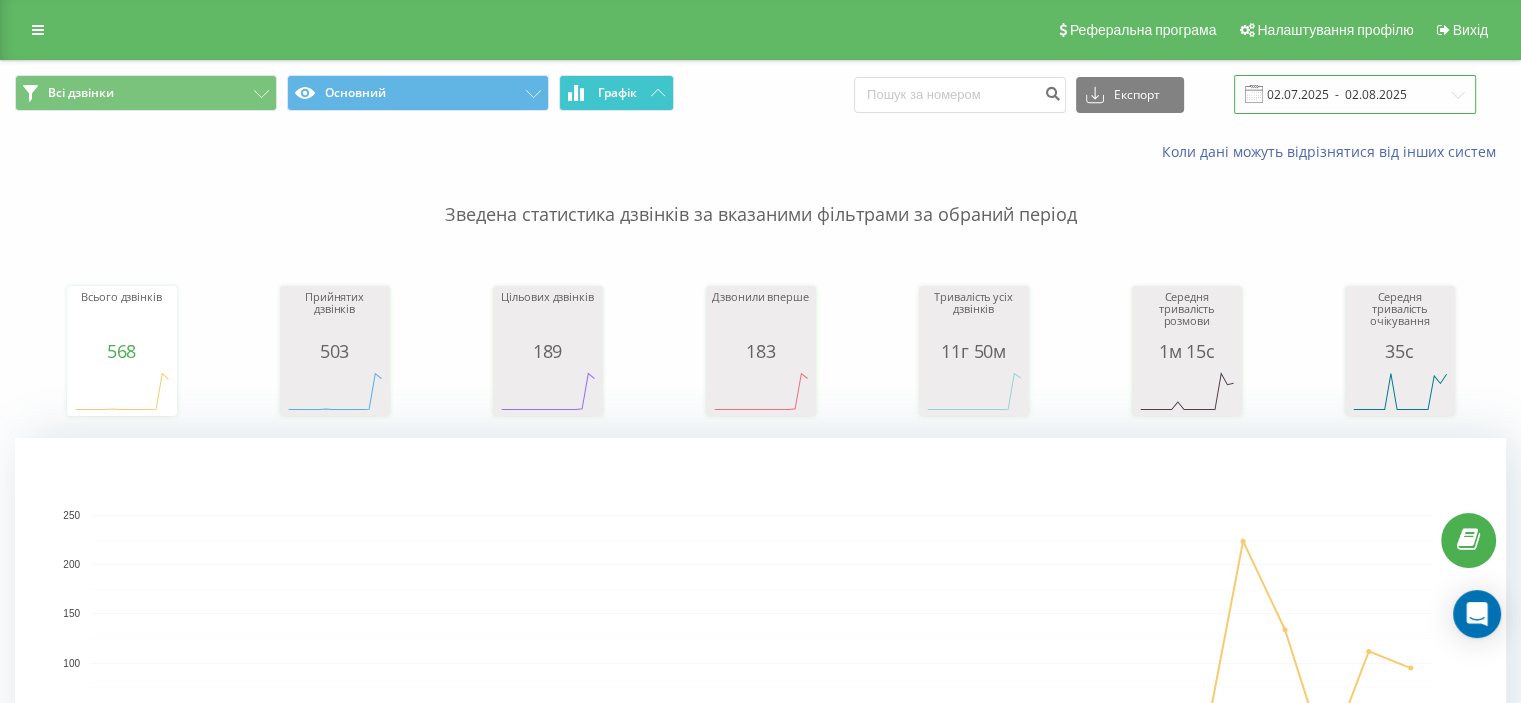 click on "02.07.2025  -  02.08.2025" at bounding box center [1355, 94] 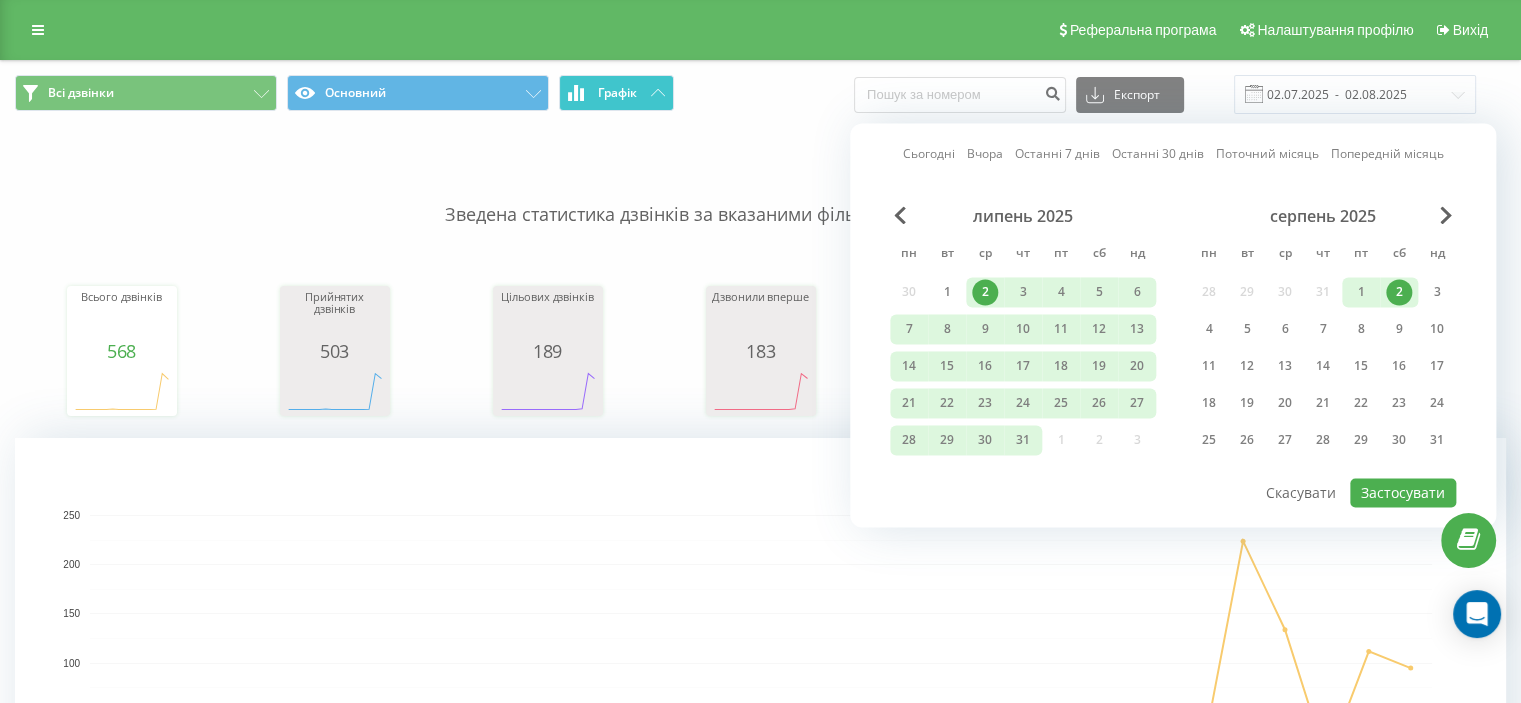 click on "2" at bounding box center (1399, 292) 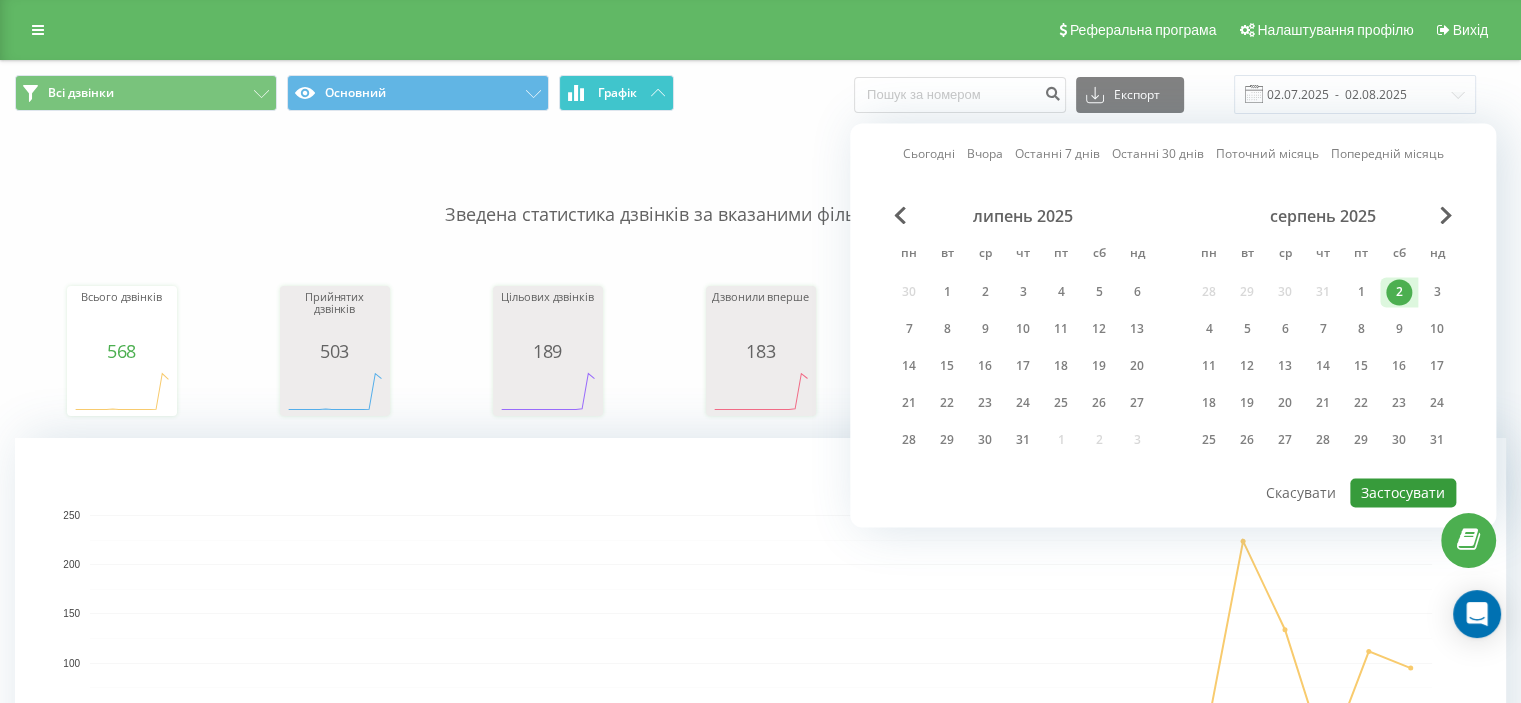 click on "Застосувати" at bounding box center (1403, 492) 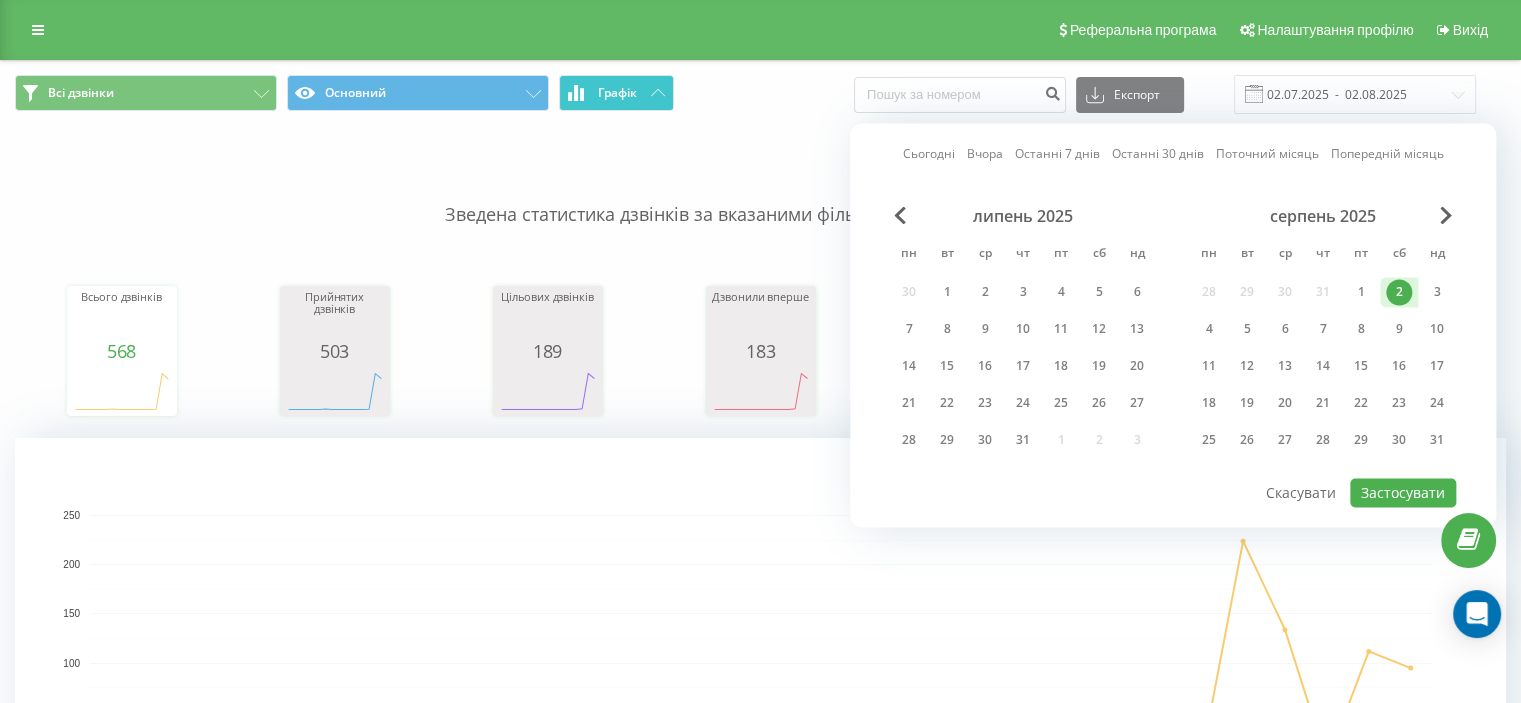 type on "02.08.2025  -  02.08.2025" 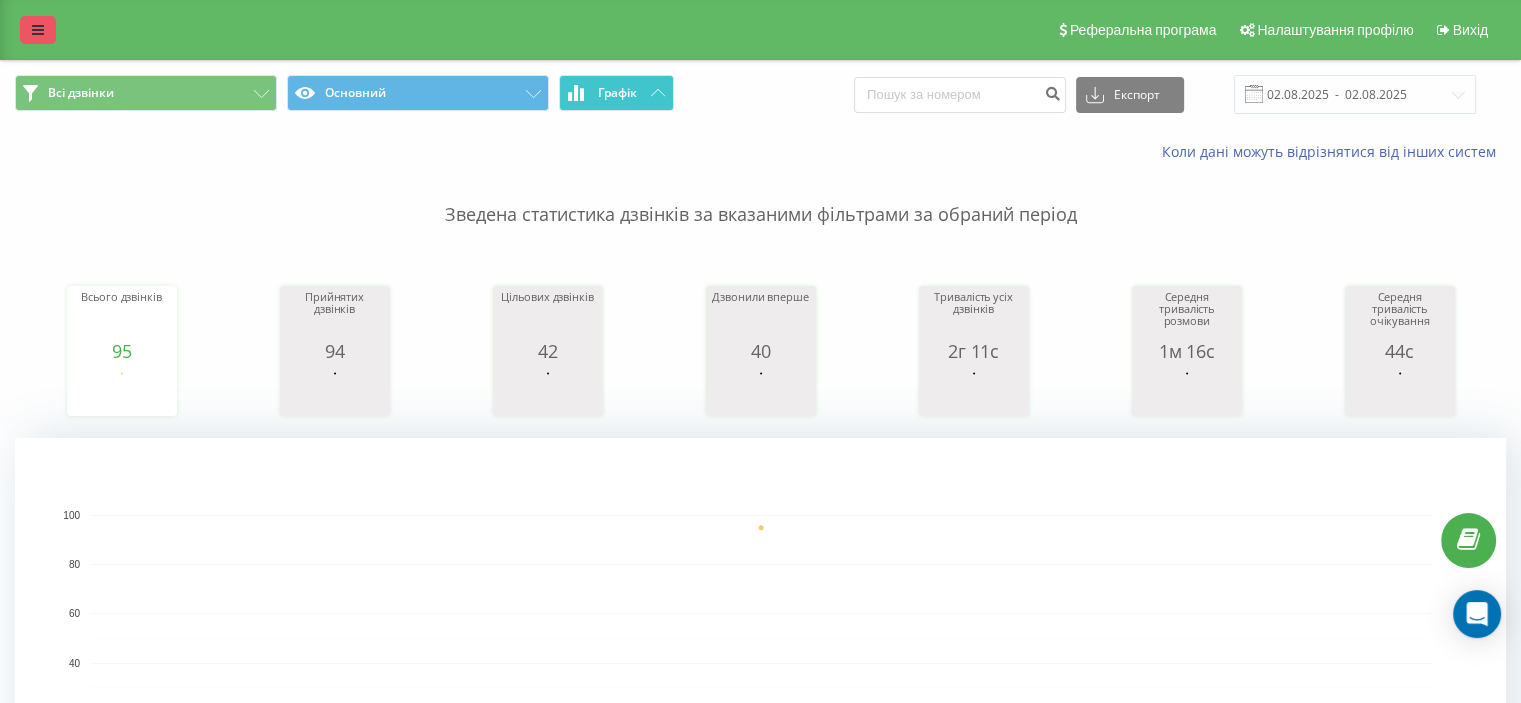 click at bounding box center [38, 30] 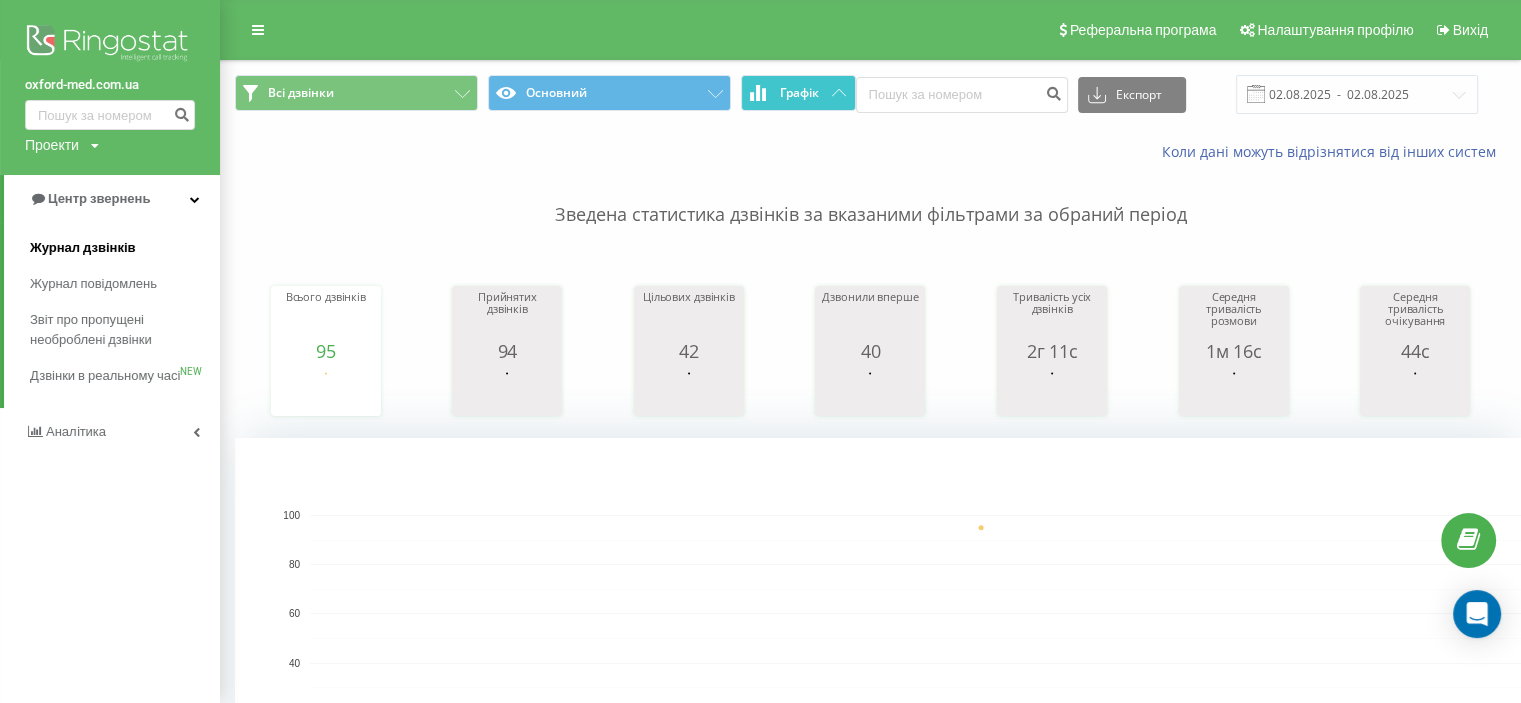 click on "Журнал дзвінків" at bounding box center [83, 248] 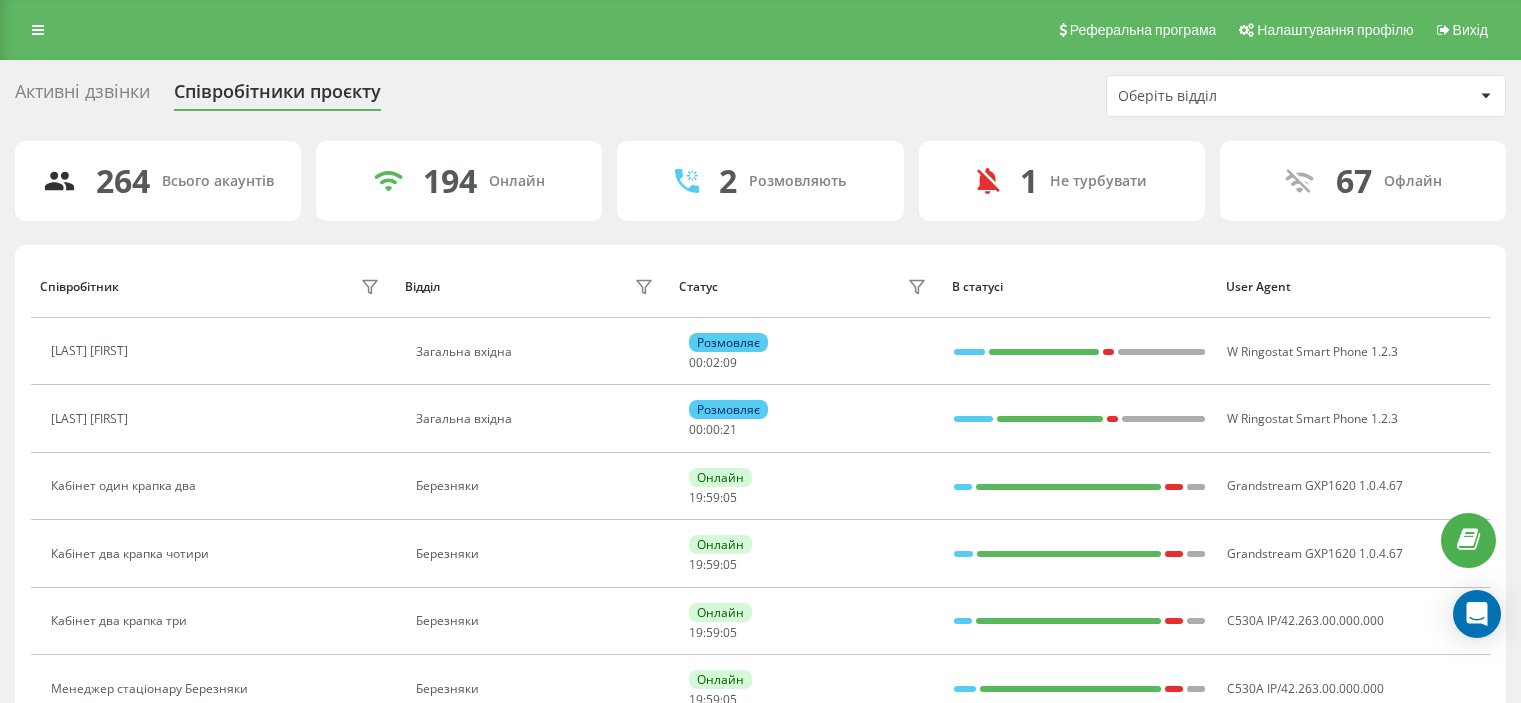 scroll, scrollTop: 0, scrollLeft: 0, axis: both 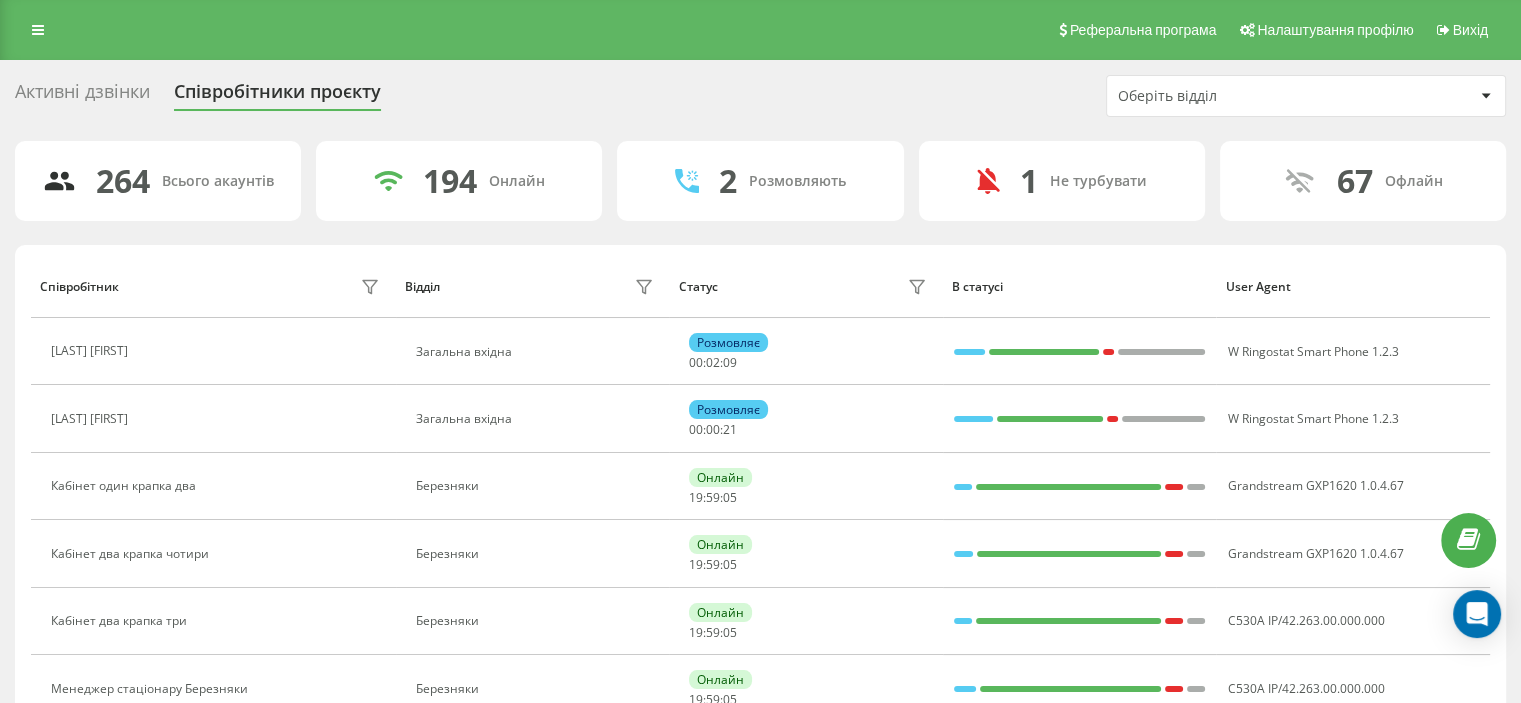 click on "Активні дзвінки" at bounding box center [82, 96] 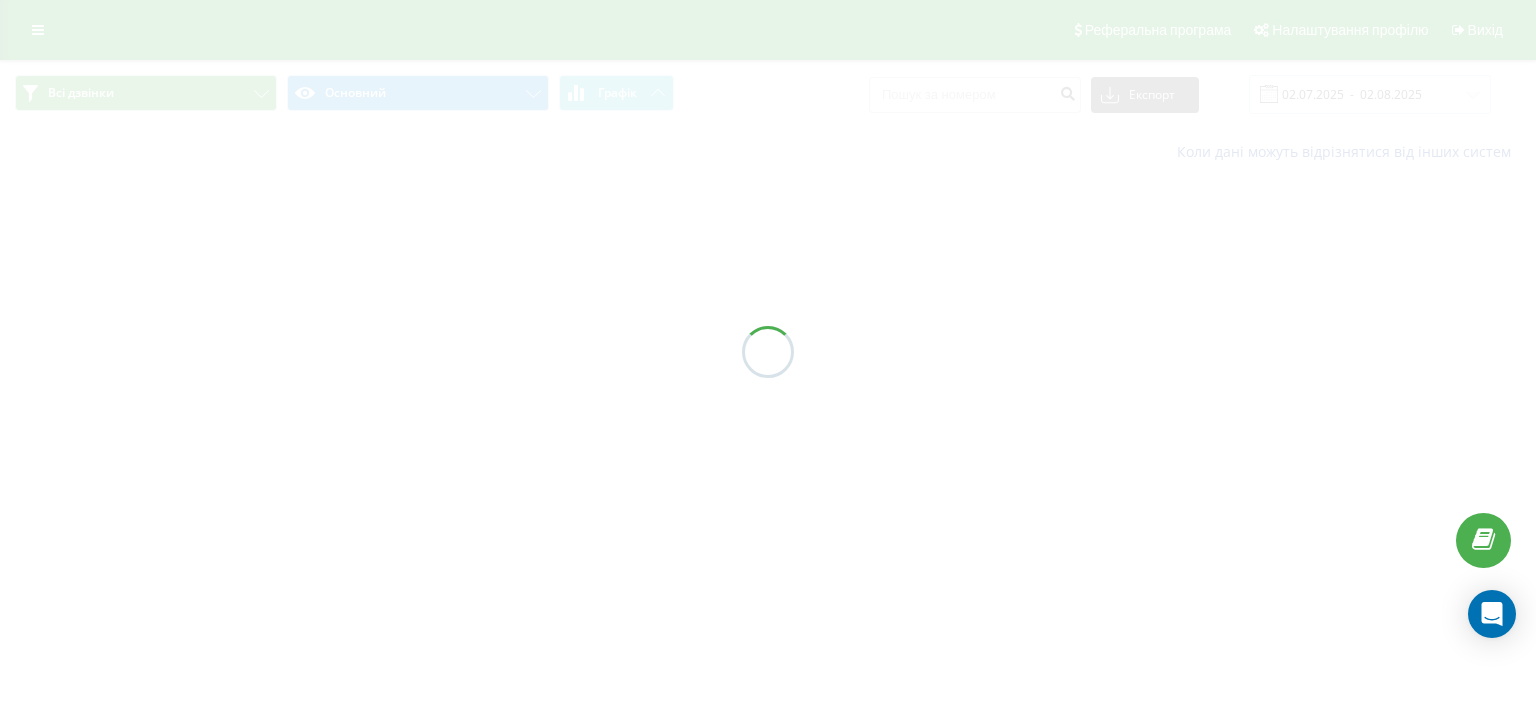 scroll, scrollTop: 0, scrollLeft: 0, axis: both 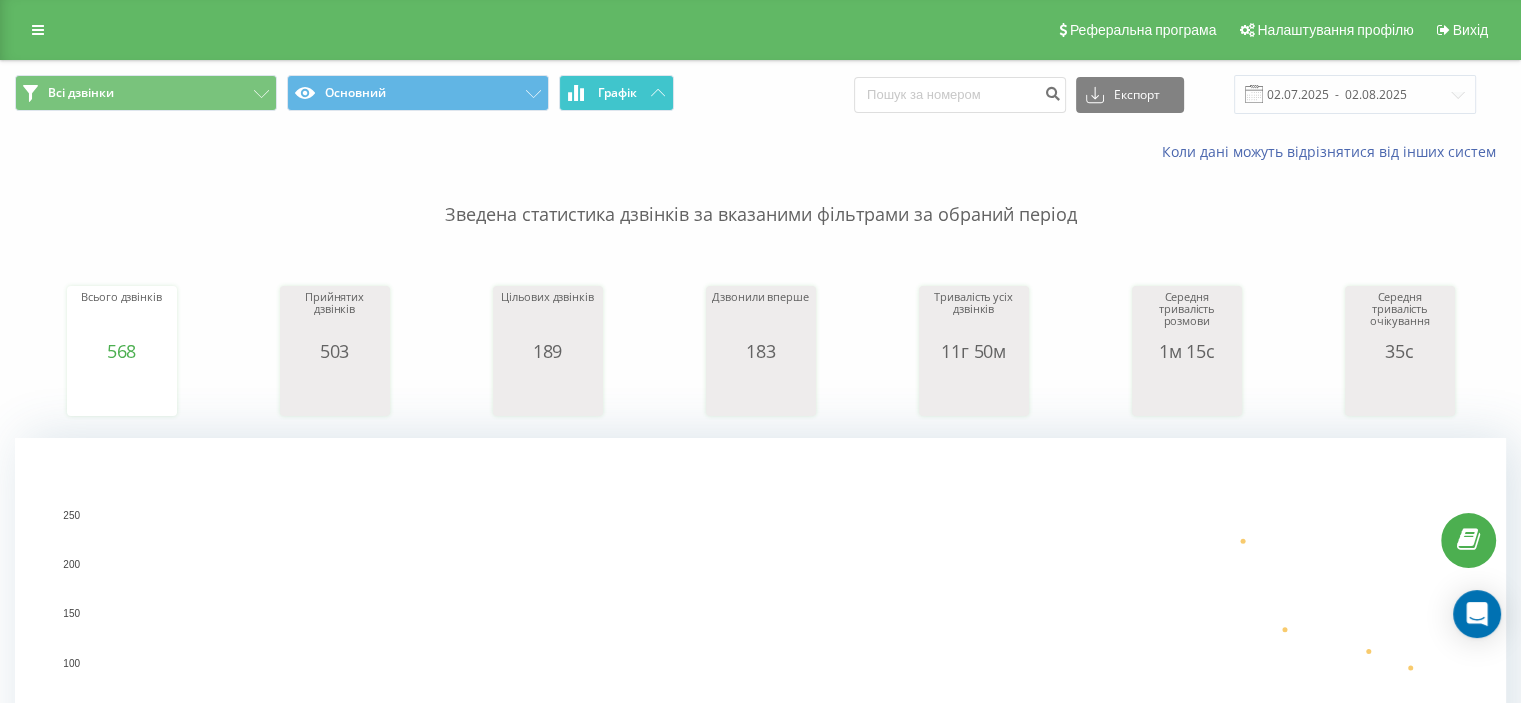 click 